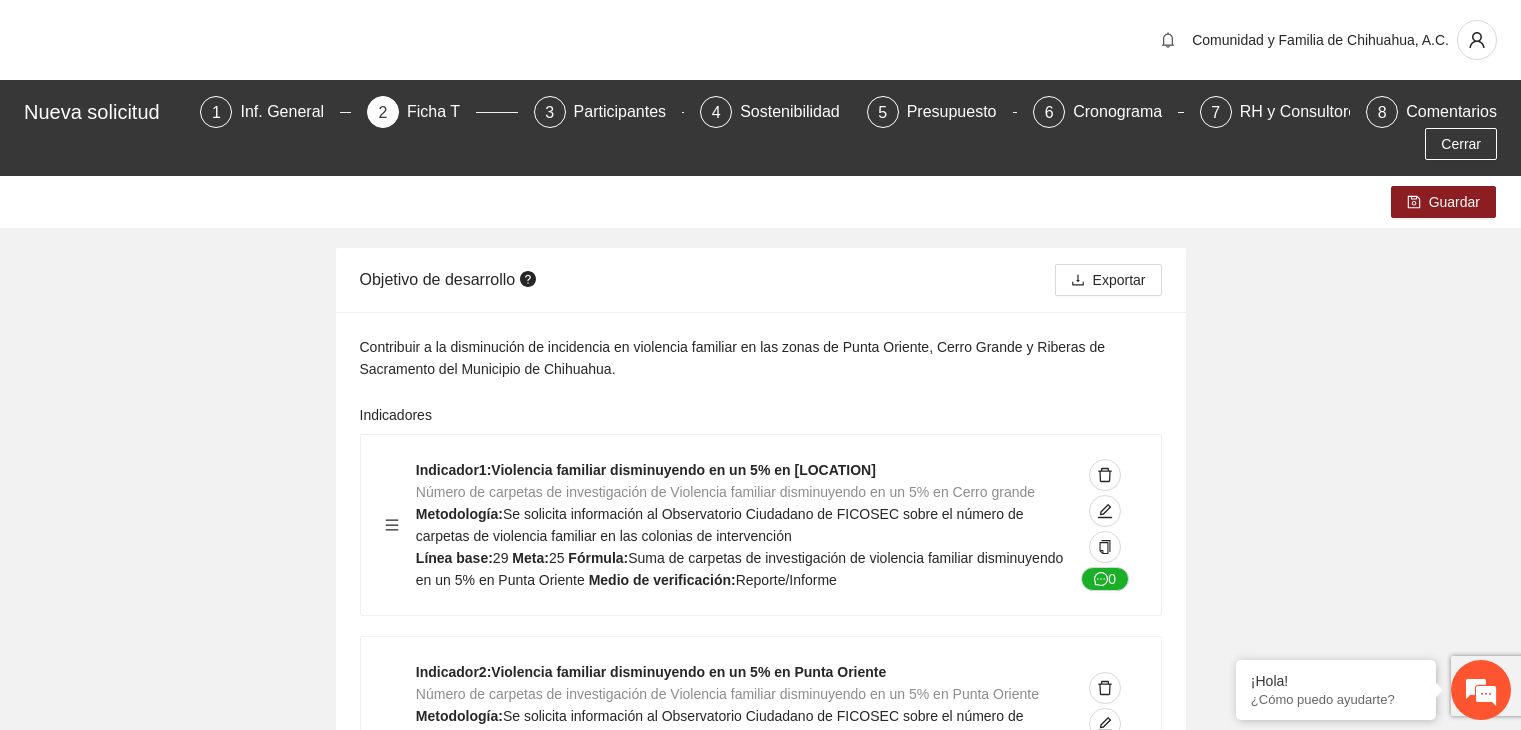 scroll, scrollTop: 16620, scrollLeft: 0, axis: vertical 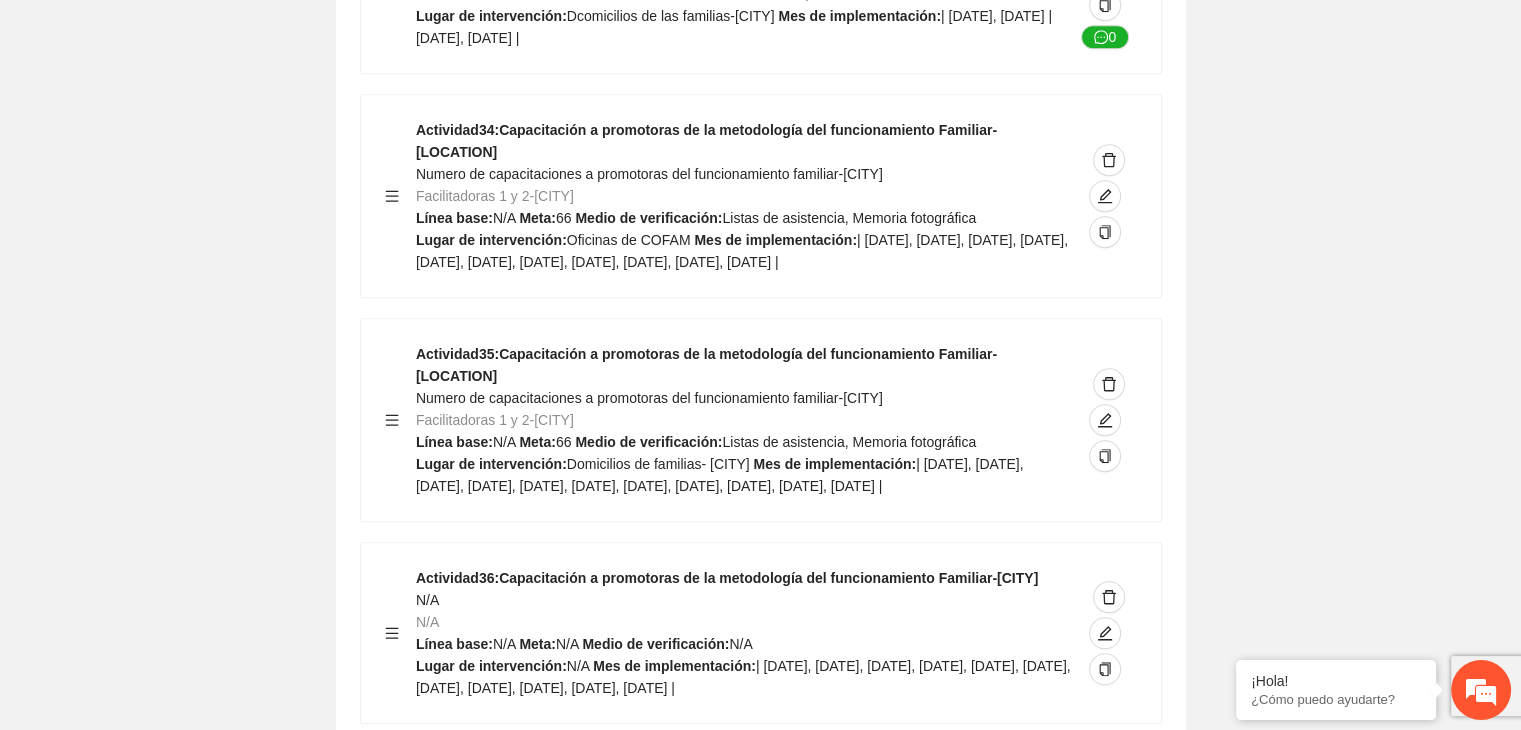 click on "Guardar Objetivo de desarrollo Exportar Contribuir a la disminución de incidencia en violencia familiar en las zonas de [CITY], [CITY] y [CITY] del Municipio de Chihuahua. Indicadores Indicador 1 : Violencia familiar disminuyendo en un 5% en [CITY] Número de carpetas de investigación de Violencia familiar disminuyendo en un 5% en [CITY] Metodología: Se solicita información al Observatorio Ciudadano de FICOSEC sobre el número de carpetas de violencia familiar en las colonias de intervención Línea base: 29 Meta: 25 Fórmula: Suma de carpetas de investigación de violencia familiar disminuyendo en un 5% en [CITY] Medio de verificación: Reporte/Informe 0 Indicador 2 : Violencia familiar disminuyendo en un 5% en [CITY] Número de carpetas de investigación de Violencia familiar disminuyendo en un 5% en [CITY] Metodología: Línea base: 63 Meta: 56 Fórmula: Medio de verificación: Reporte/Informe 0 3 :" at bounding box center [760, -7451] 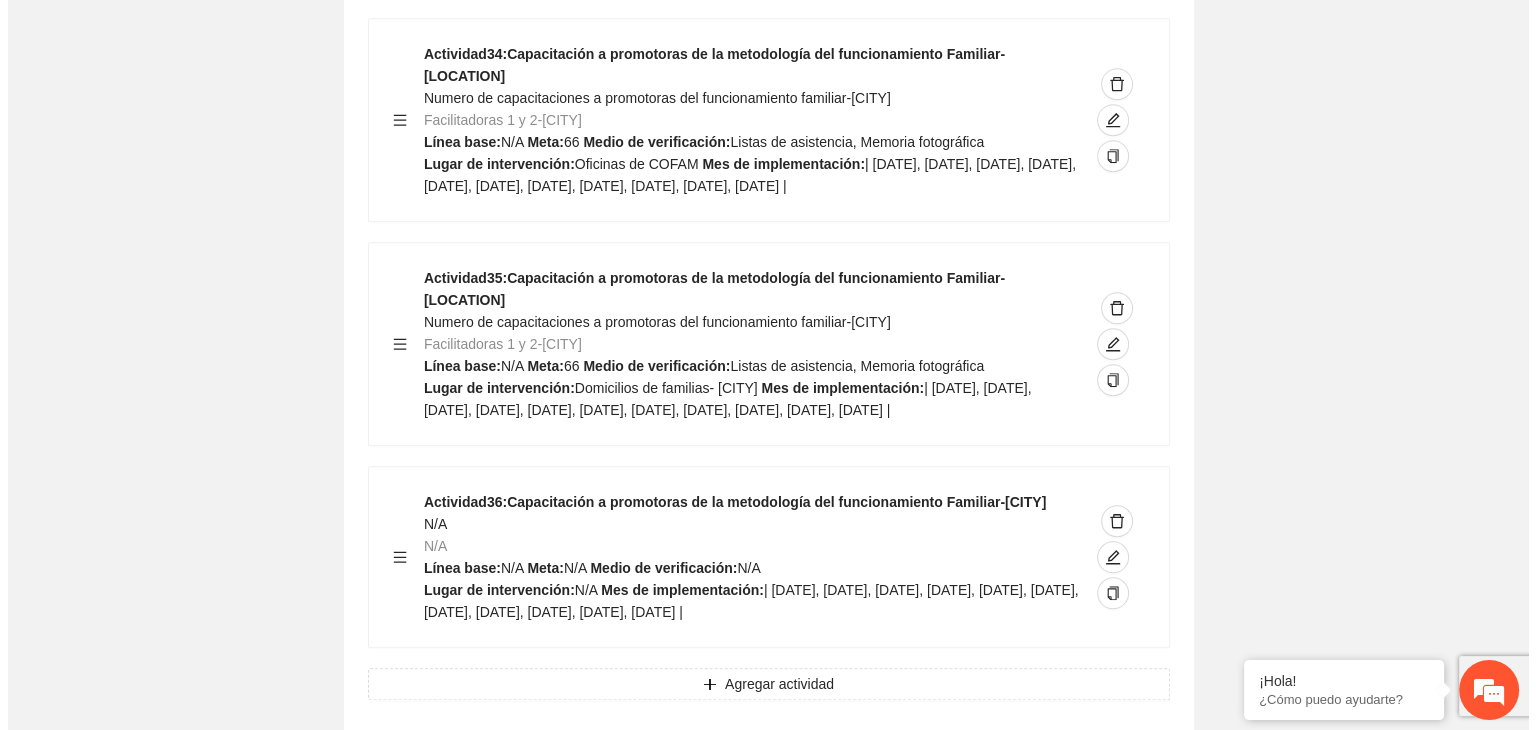 scroll, scrollTop: 16700, scrollLeft: 0, axis: vertical 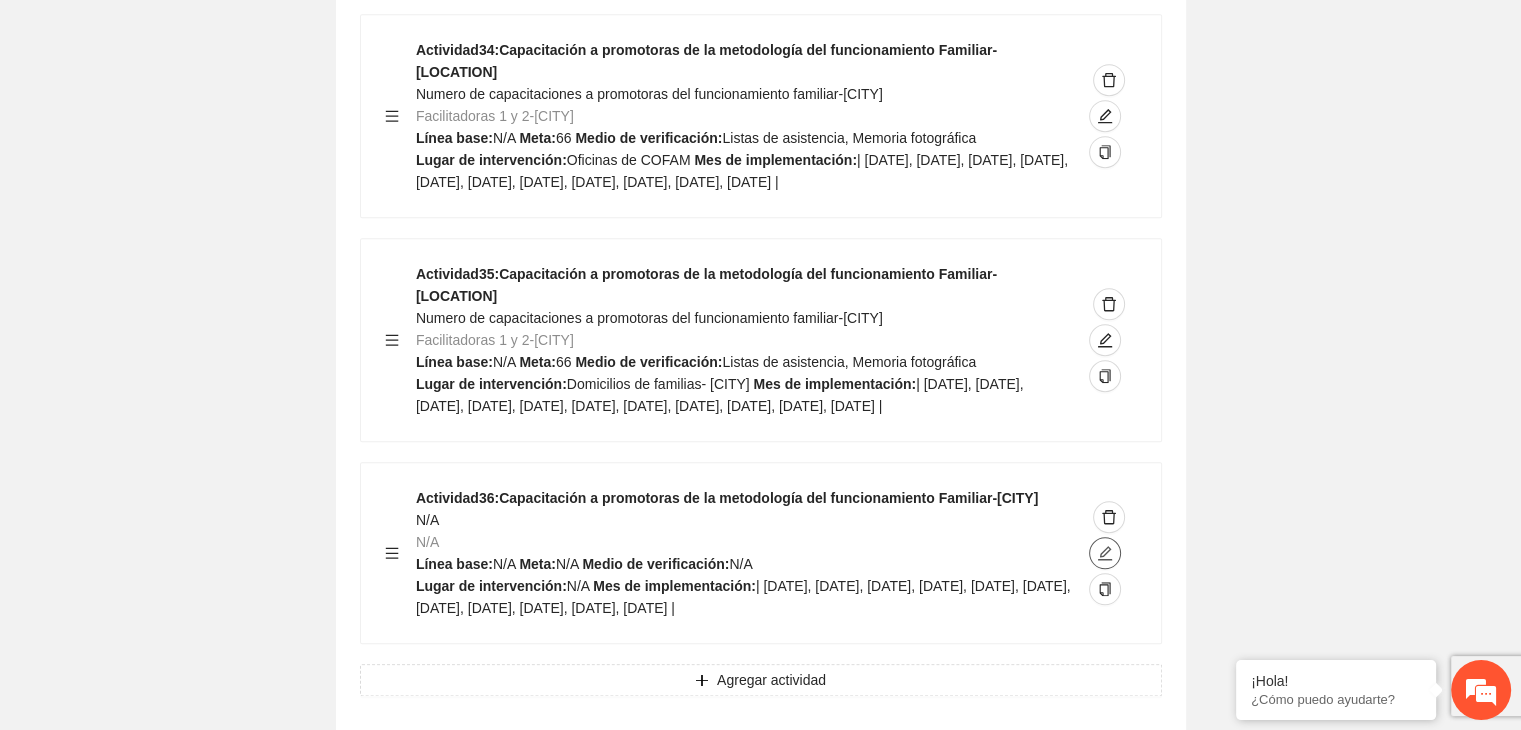 click 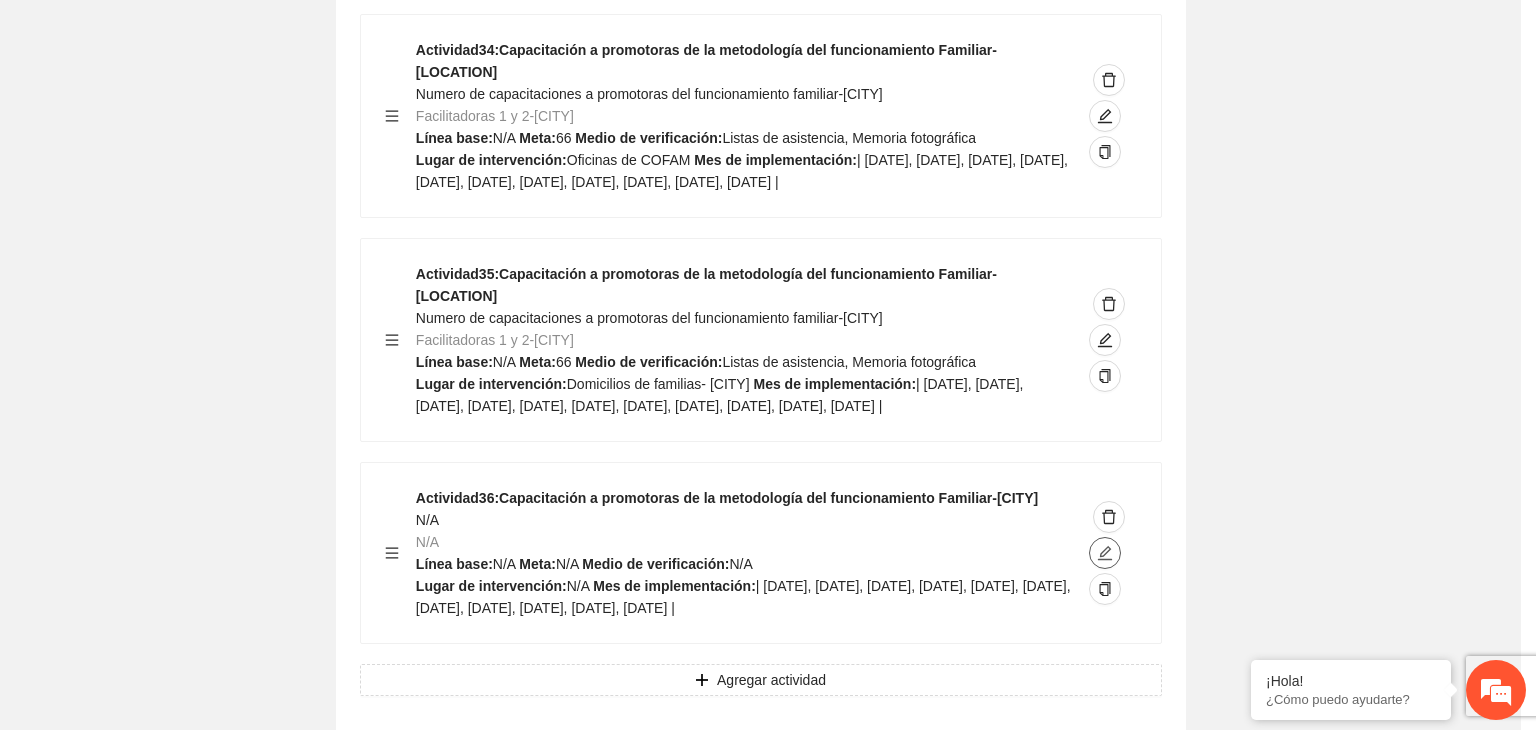 type 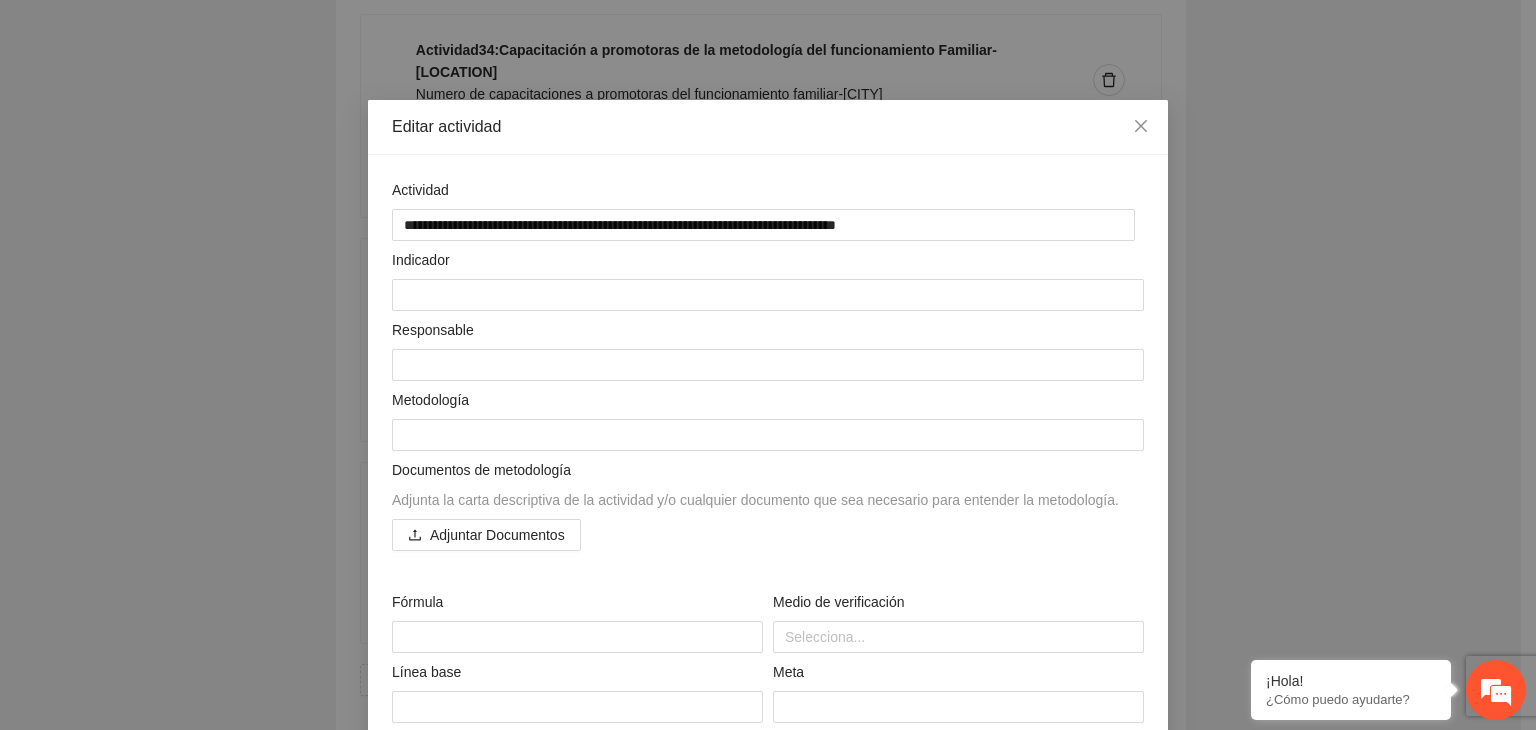 click on "**********" at bounding box center (768, 365) 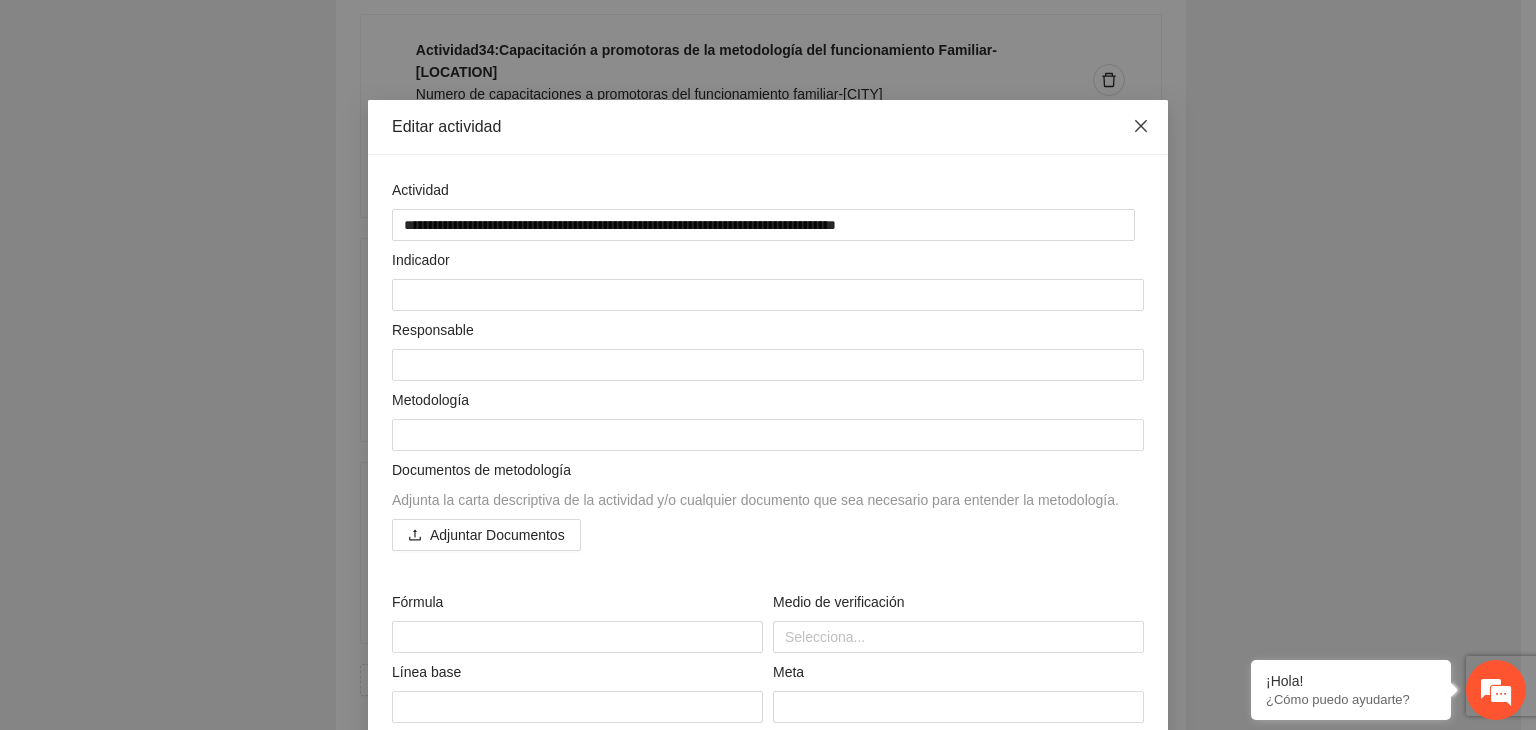 click at bounding box center [1141, 127] 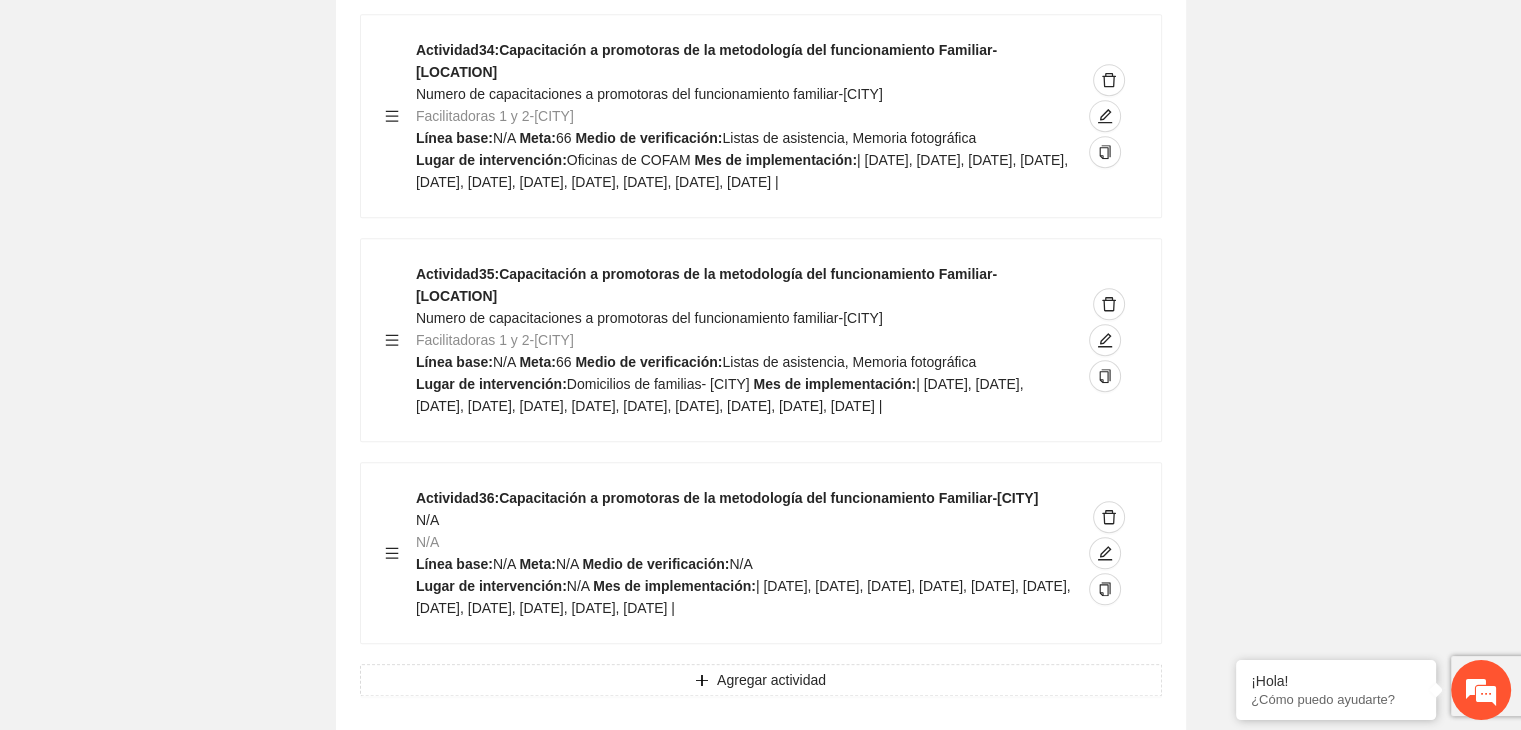 click on "Guardar Objetivo de desarrollo Exportar Contribuir a la disminución de incidencia en violencia familiar en las zonas de [CITY], [CITY] y [CITY] del Municipio de Chihuahua. Indicadores Indicador 1 : Violencia familiar disminuyendo en un 5% en [CITY] Número de carpetas de investigación de Violencia familiar disminuyendo en un 5% en [CITY] Metodología: Se solicita información al Observatorio Ciudadano de FICOSEC sobre el número de carpetas de violencia familiar en las colonias de intervención Línea base: 29 Meta: 25 Fórmula: Suma de carpetas de investigación de violencia familiar disminuyendo en un 5% en [CITY] Medio de verificación: Reporte/Informe 0 Indicador 2 : Violencia familiar disminuyendo en un 5% en [CITY] Número de carpetas de investigación de Violencia familiar disminuyendo en un 5% en [CITY] Metodología: Línea base: 63 Meta: 56 Fórmula: Medio de verificación: Reporte/Informe 0 3 :" at bounding box center (760, -7531) 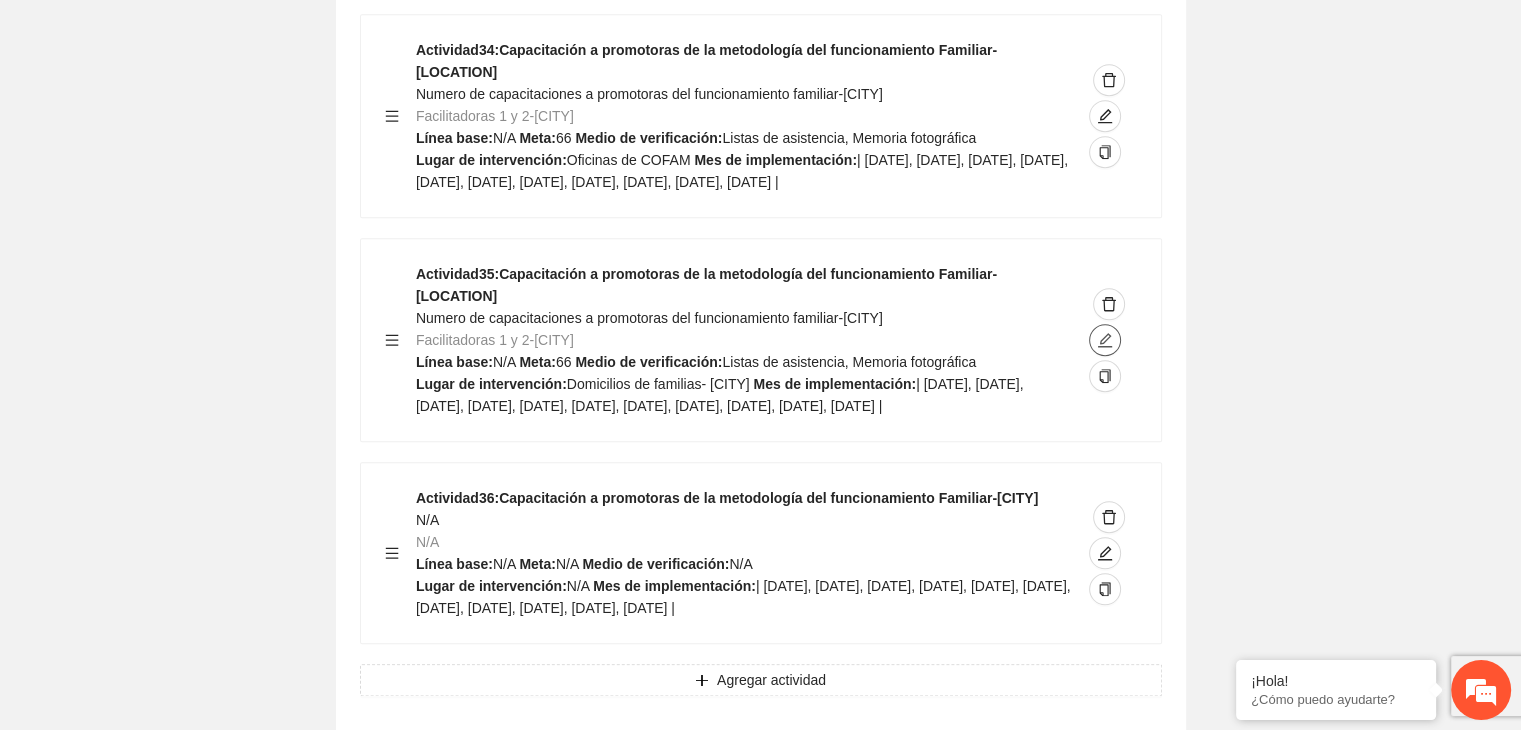 click 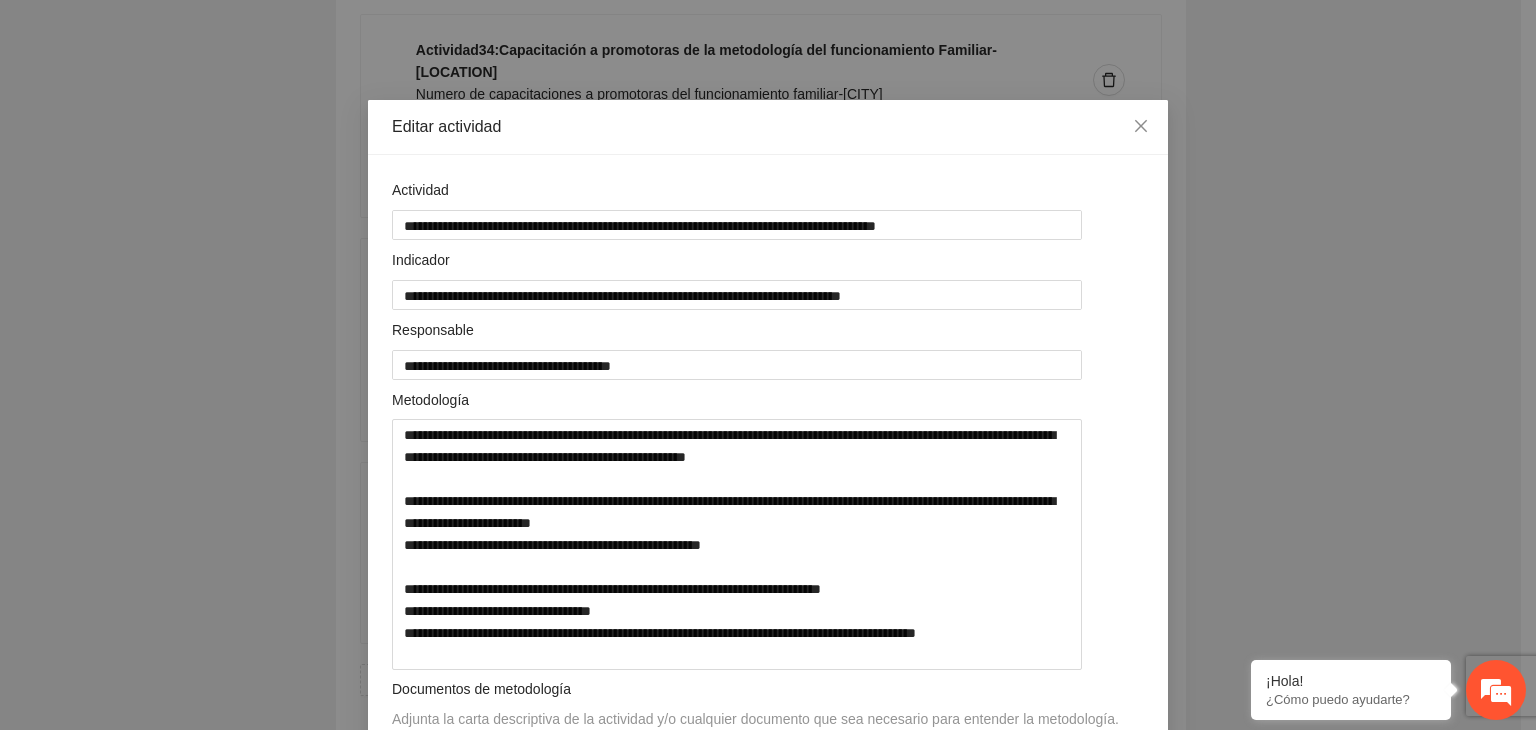 click on "**********" at bounding box center (768, 365) 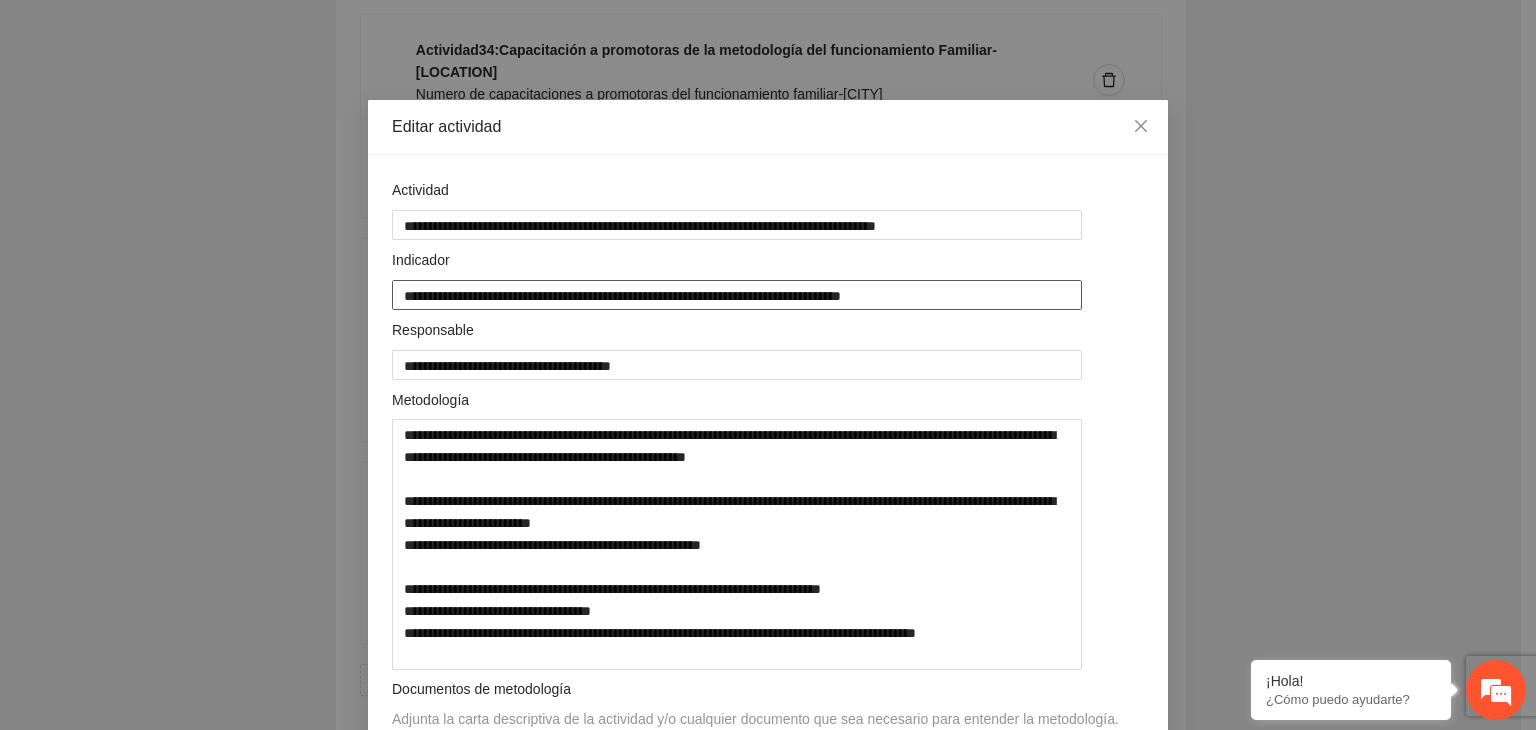 drag, startPoint x: 818, startPoint y: 296, endPoint x: 305, endPoint y: 312, distance: 513.24945 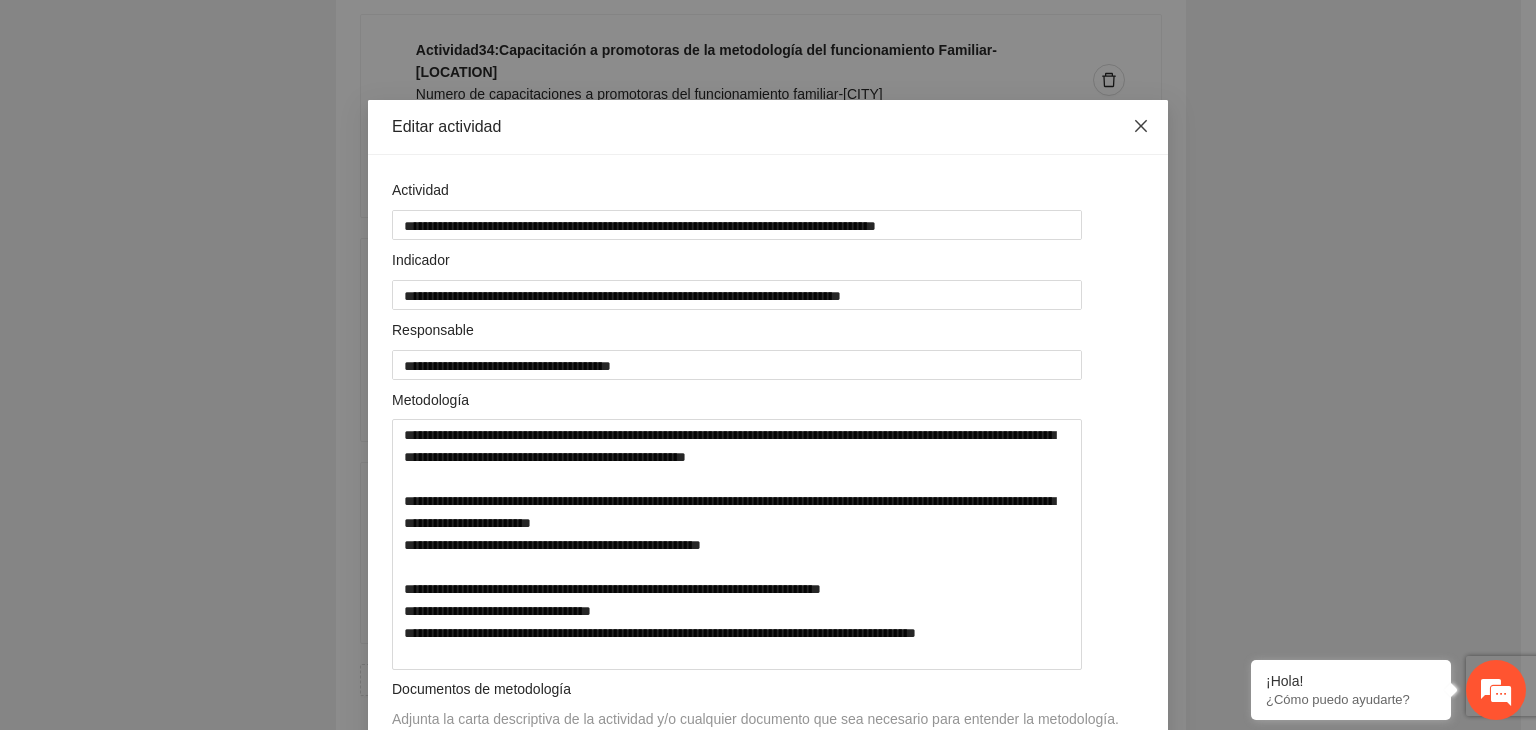 click 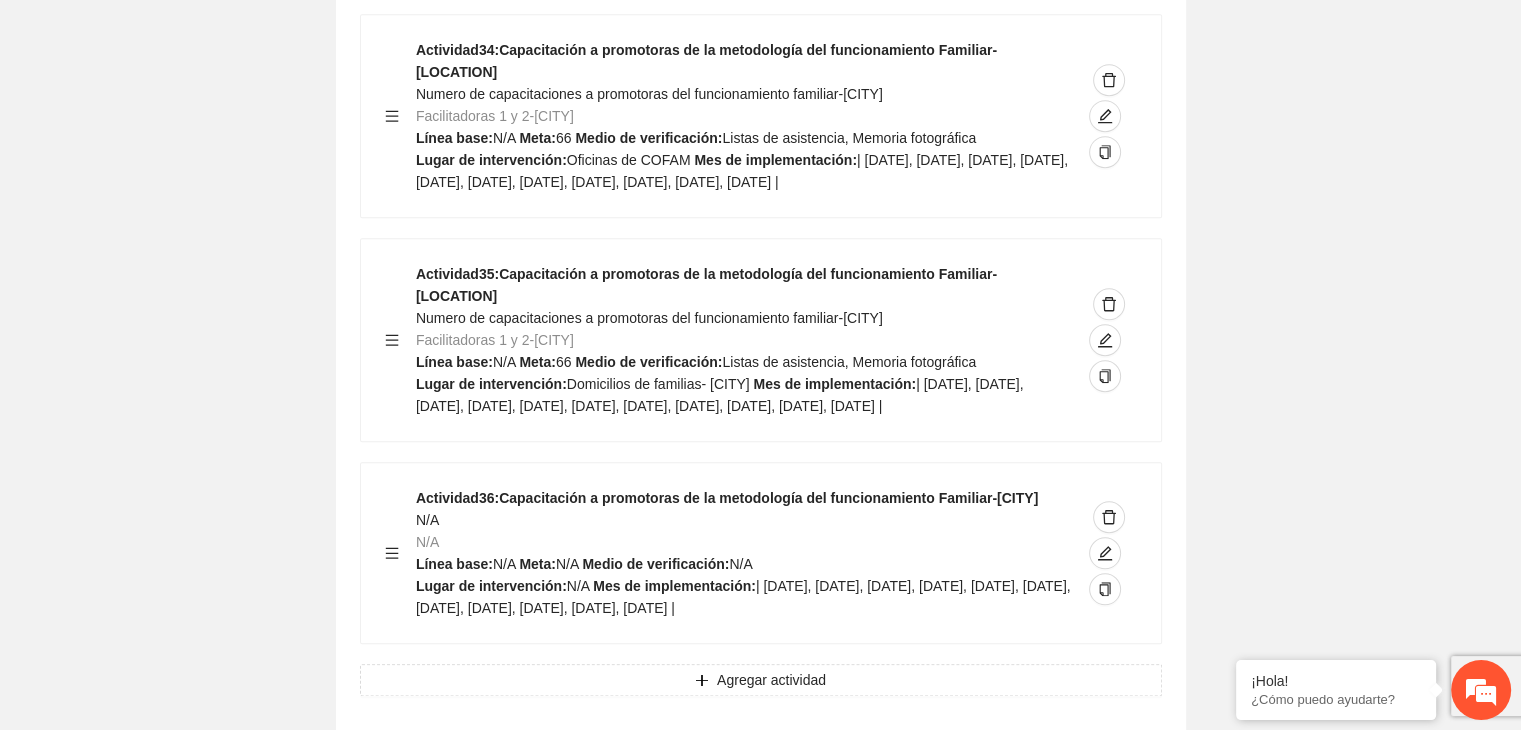 click on "Guardar Objetivo de desarrollo Exportar Contribuir a la disminución de incidencia en violencia familiar en las zonas de [CITY], [CITY] y [CITY] del Municipio de Chihuahua. Indicadores Indicador 1 : Violencia familiar disminuyendo en un 5% en [CITY] Número de carpetas de investigación de Violencia familiar disminuyendo en un 5% en [CITY] Metodología: Se solicita información al Observatorio Ciudadano de FICOSEC sobre el número de carpetas de violencia familiar en las colonias de intervención Línea base: 29 Meta: 25 Fórmula: Suma de carpetas de investigación de violencia familiar disminuyendo en un 5% en [CITY] Medio de verificación: Reporte/Informe 0 Indicador 2 : Violencia familiar disminuyendo en un 5% en [CITY] Número de carpetas de investigación de Violencia familiar disminuyendo en un 5% en [CITY] Metodología: Línea base: 63 Meta: 56 Fórmula: Medio de verificación: Reporte/Informe 0 3 :" at bounding box center [760, -7531] 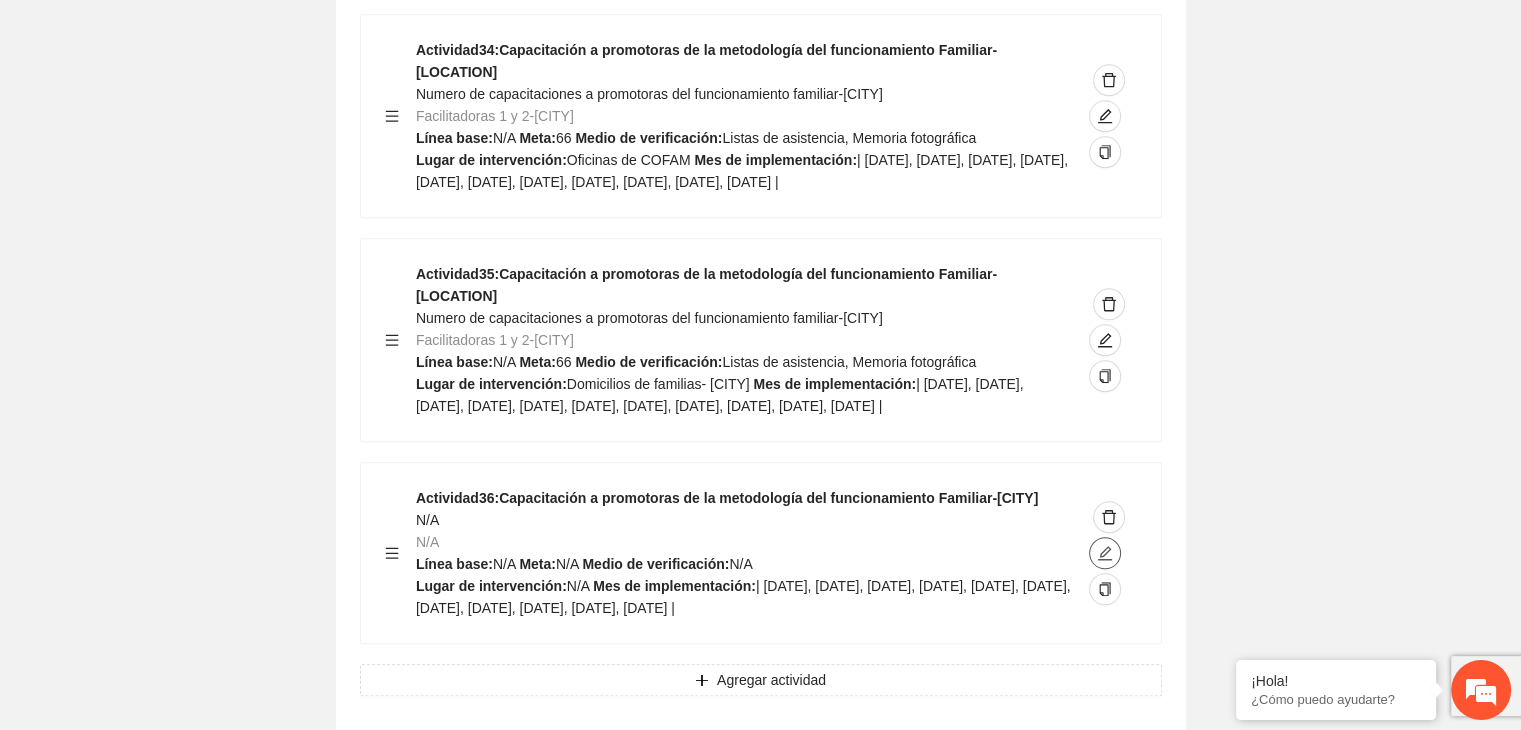 click 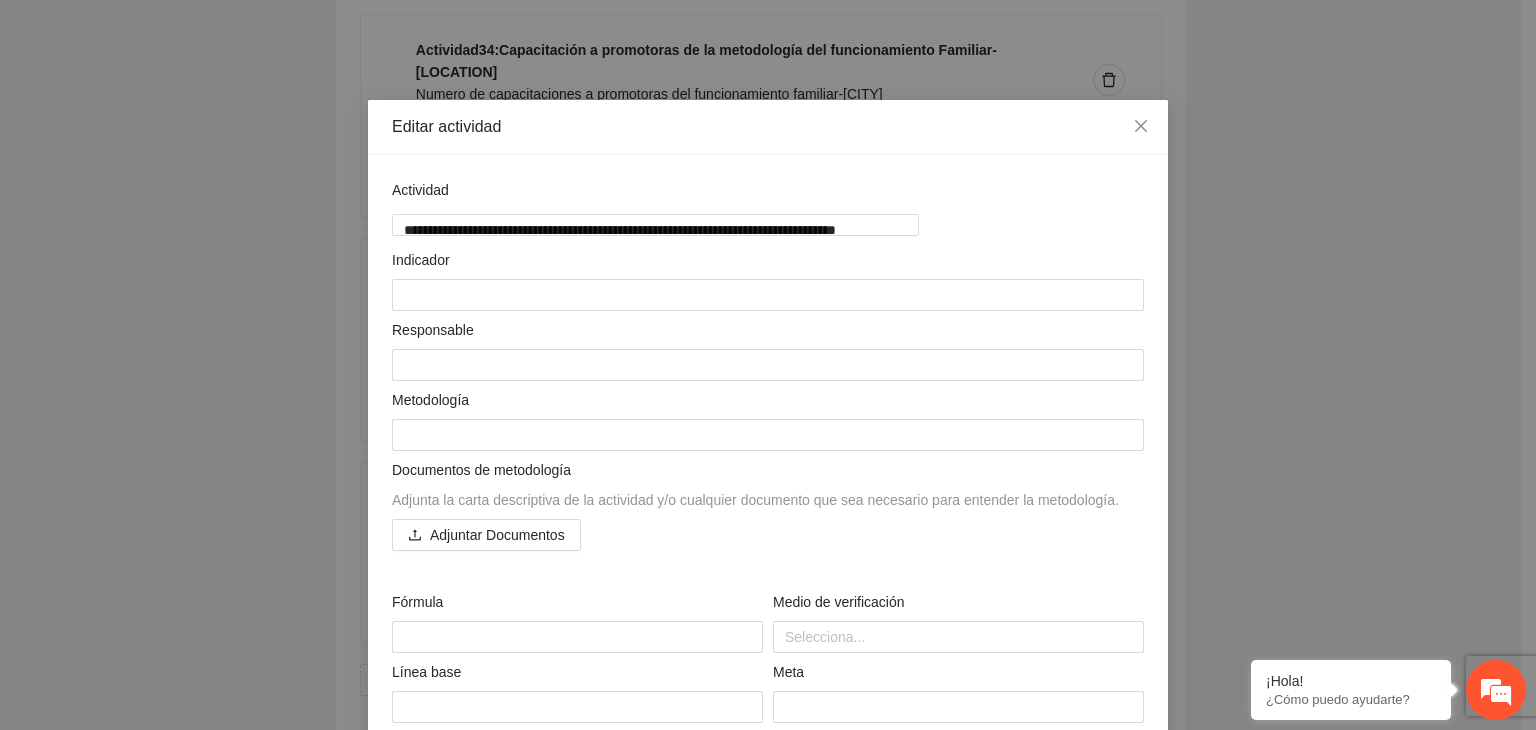 click on "**********" at bounding box center (768, 365) 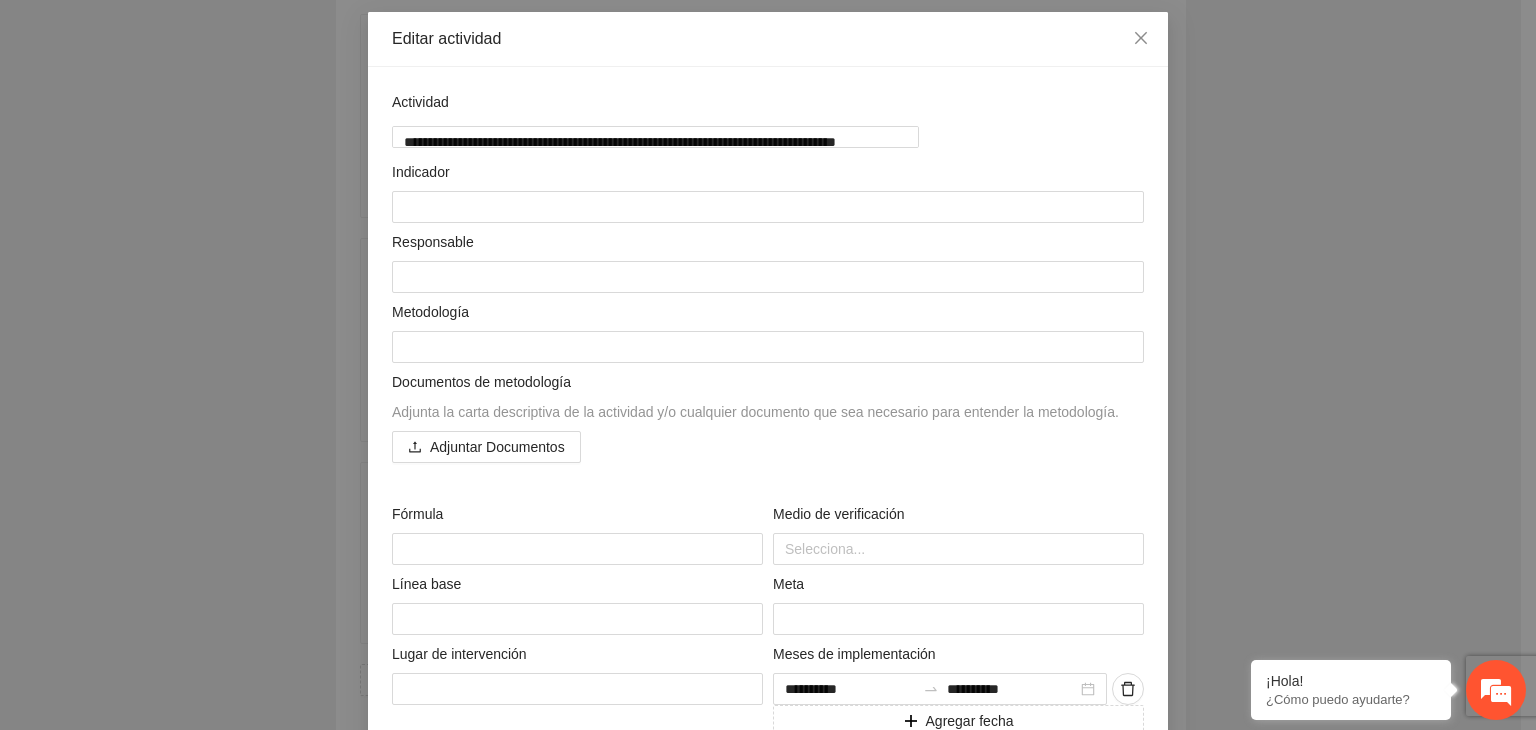 scroll, scrollTop: 120, scrollLeft: 0, axis: vertical 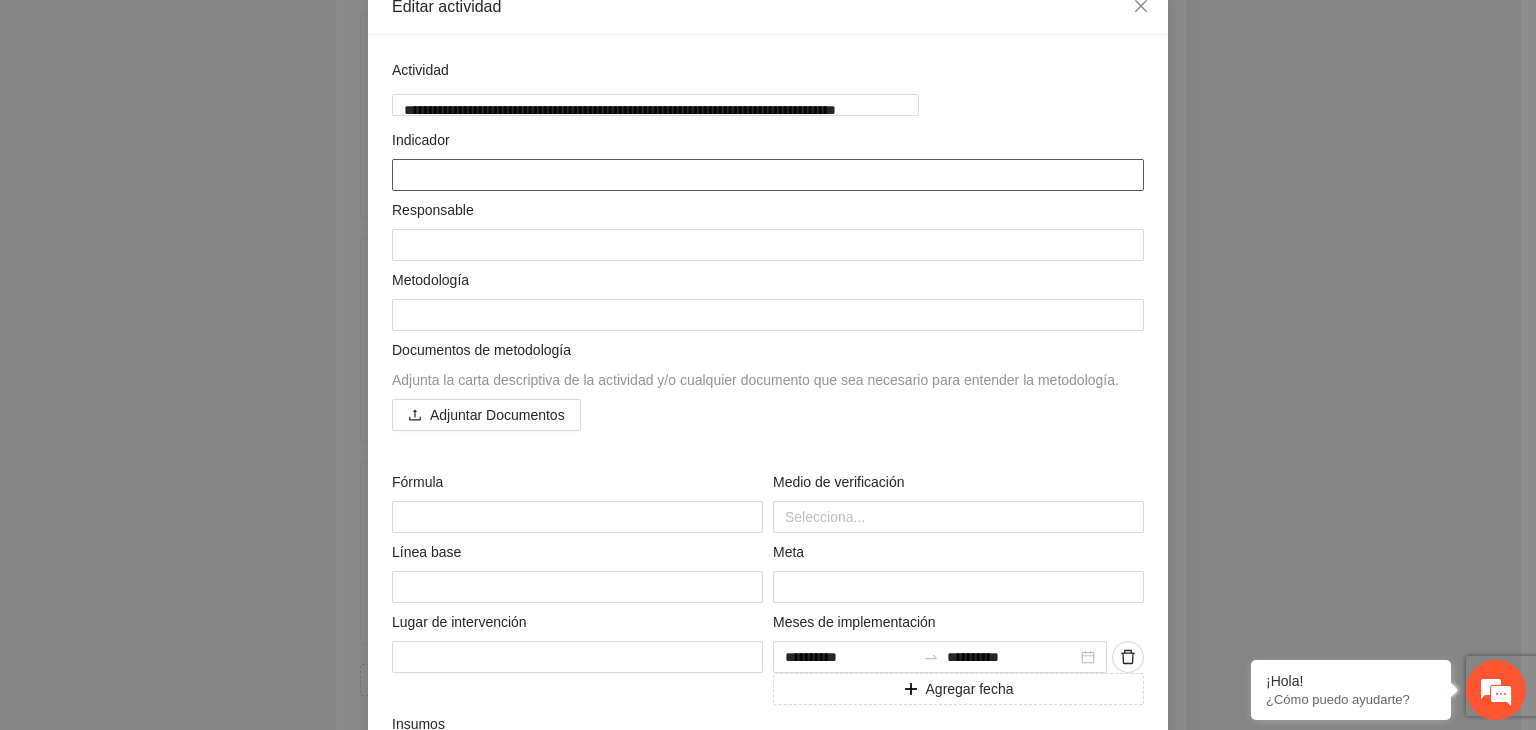 click at bounding box center [768, 175] 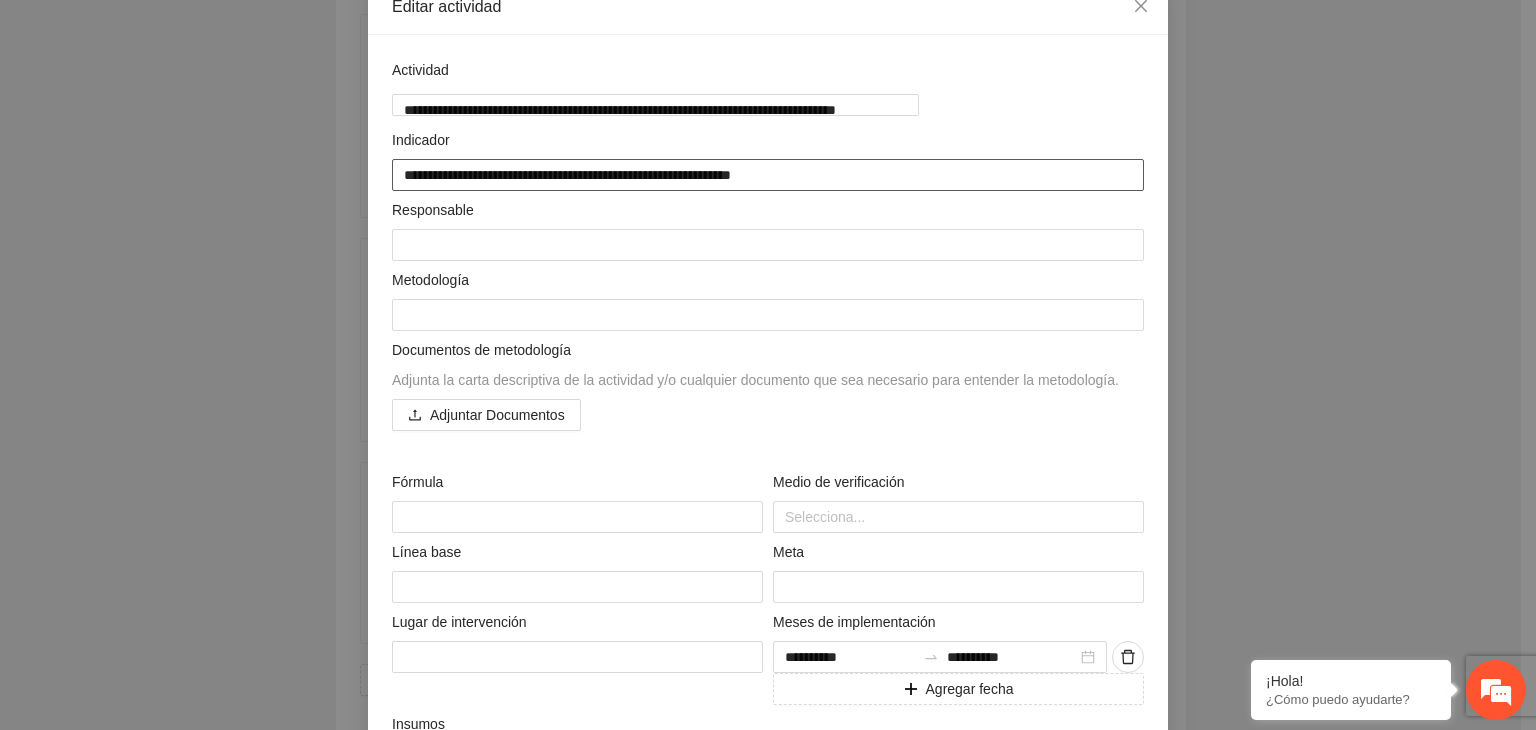 type on "**********" 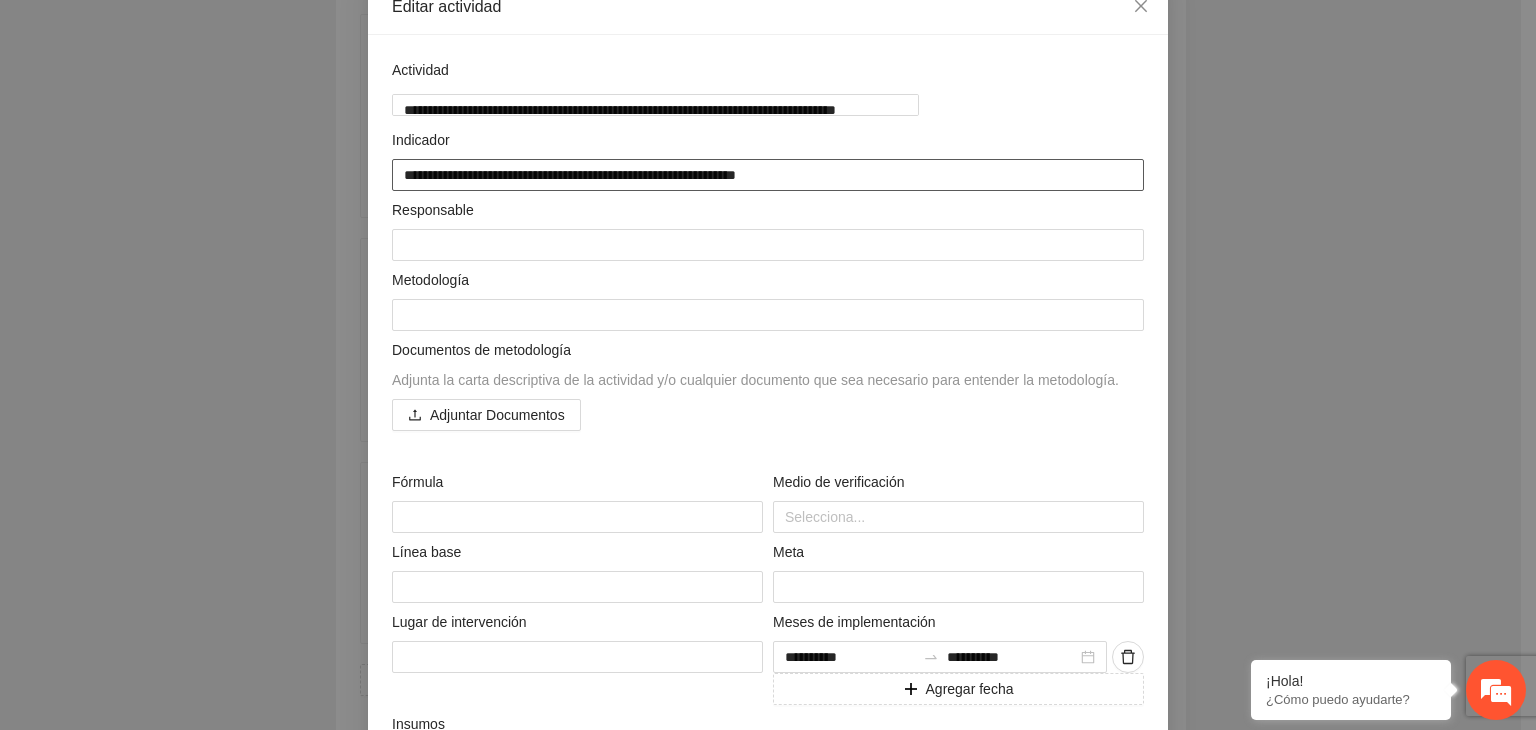 type on "**********" 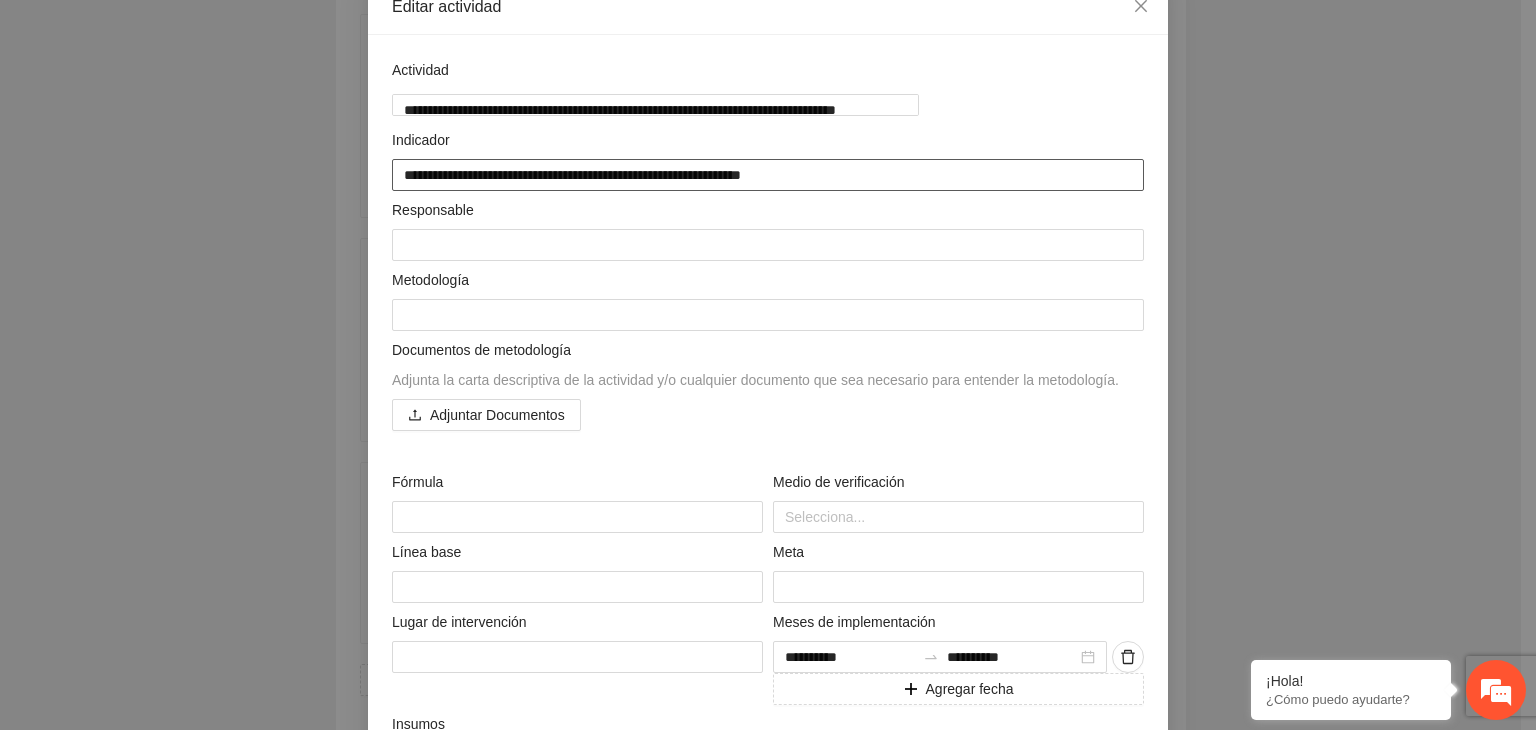 type on "**********" 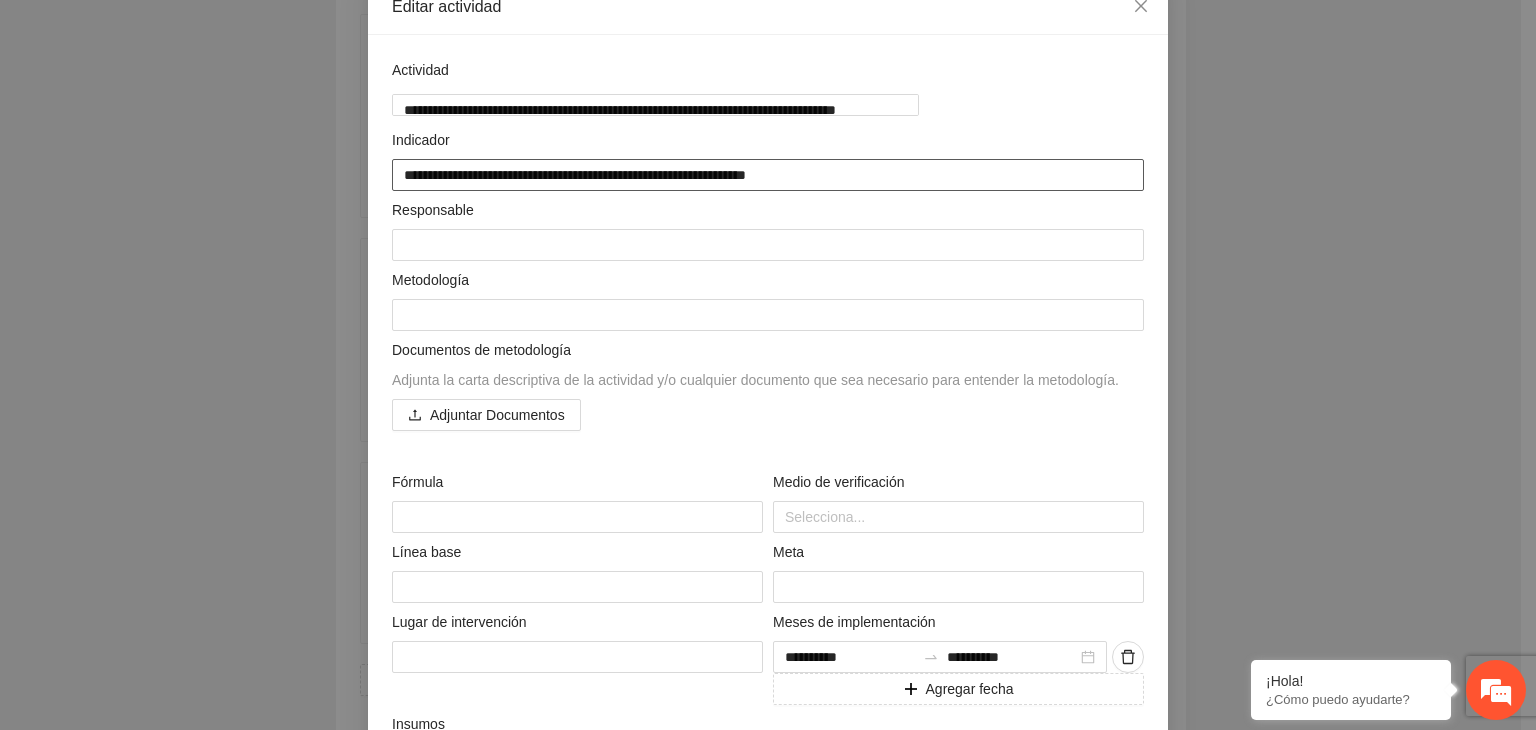 type on "**********" 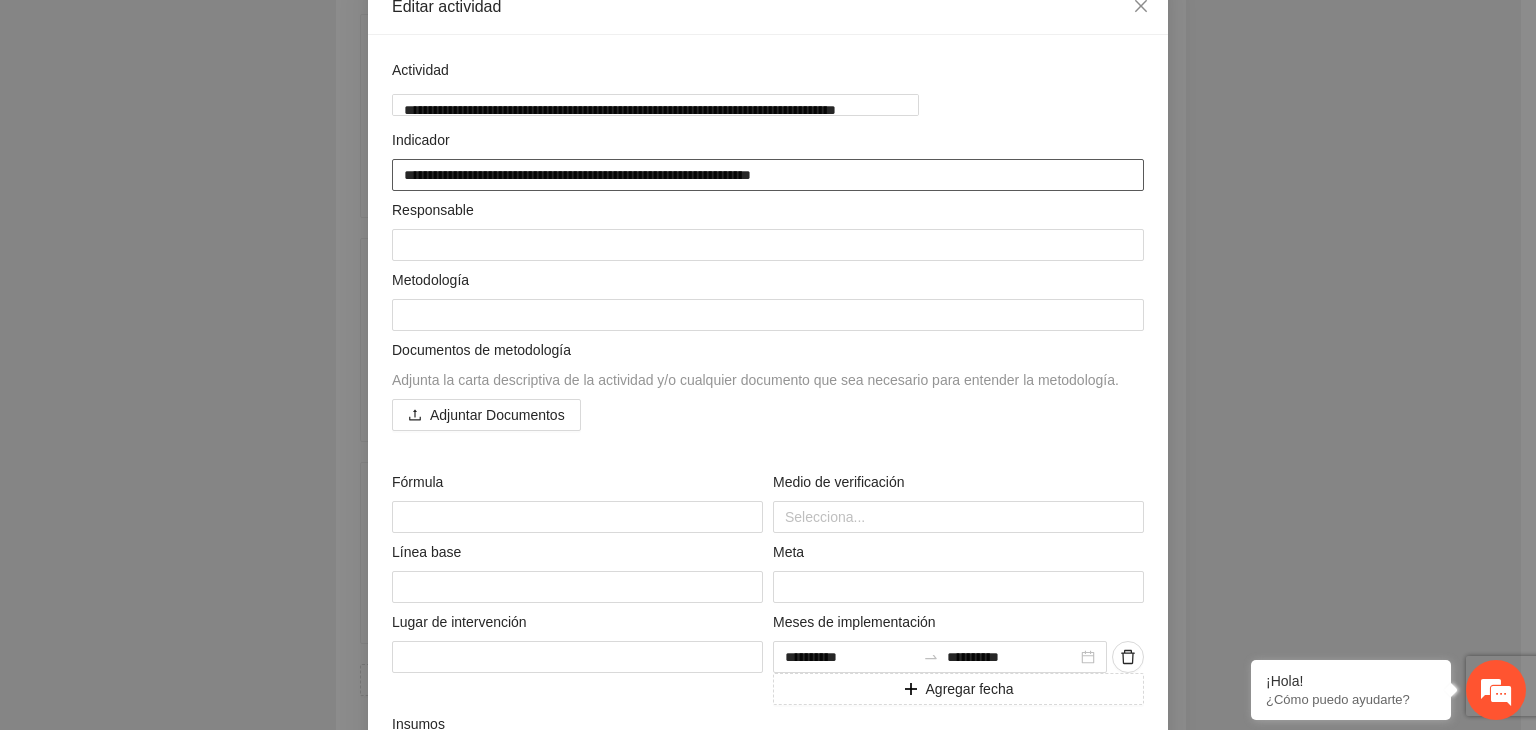 type on "**********" 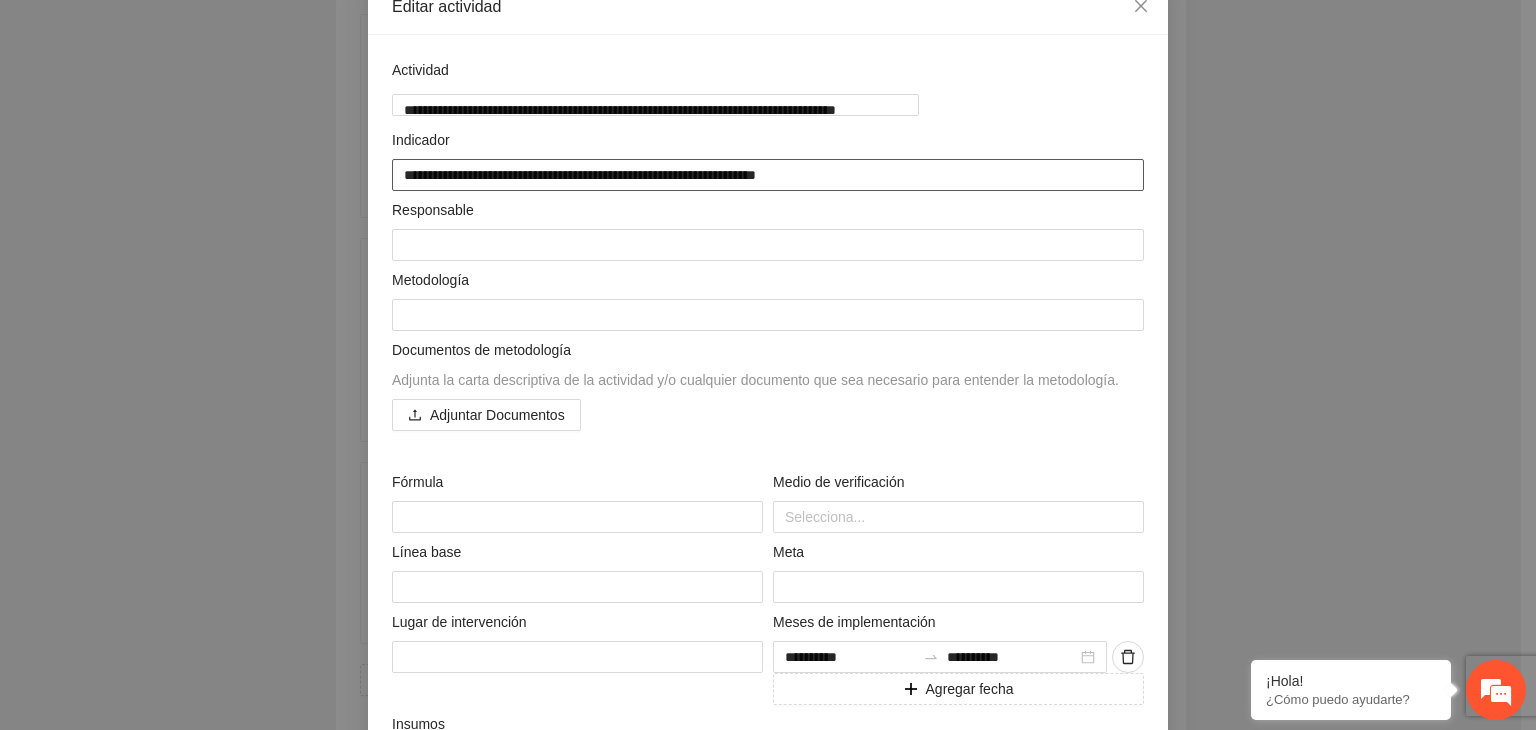 type on "**********" 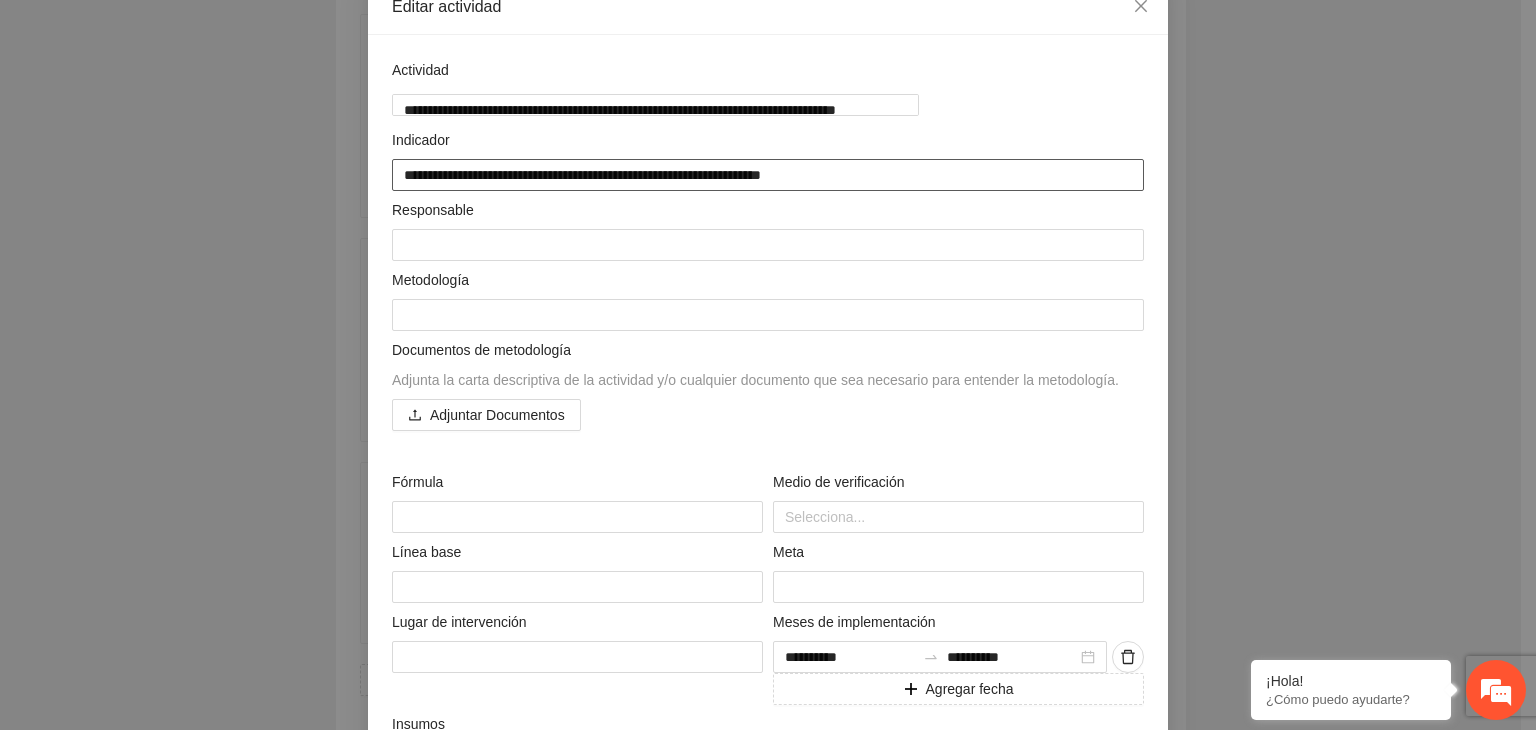 type on "**********" 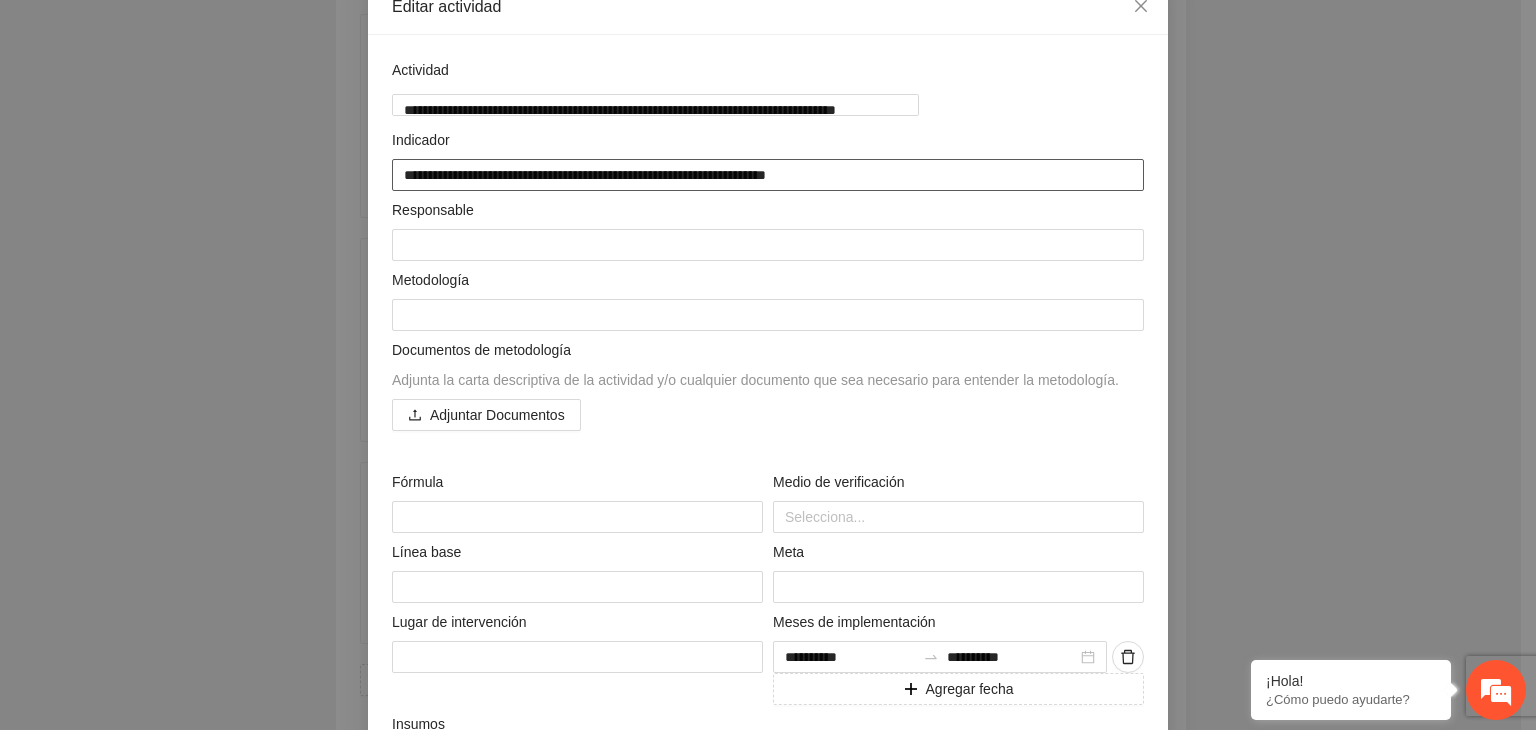 type on "**********" 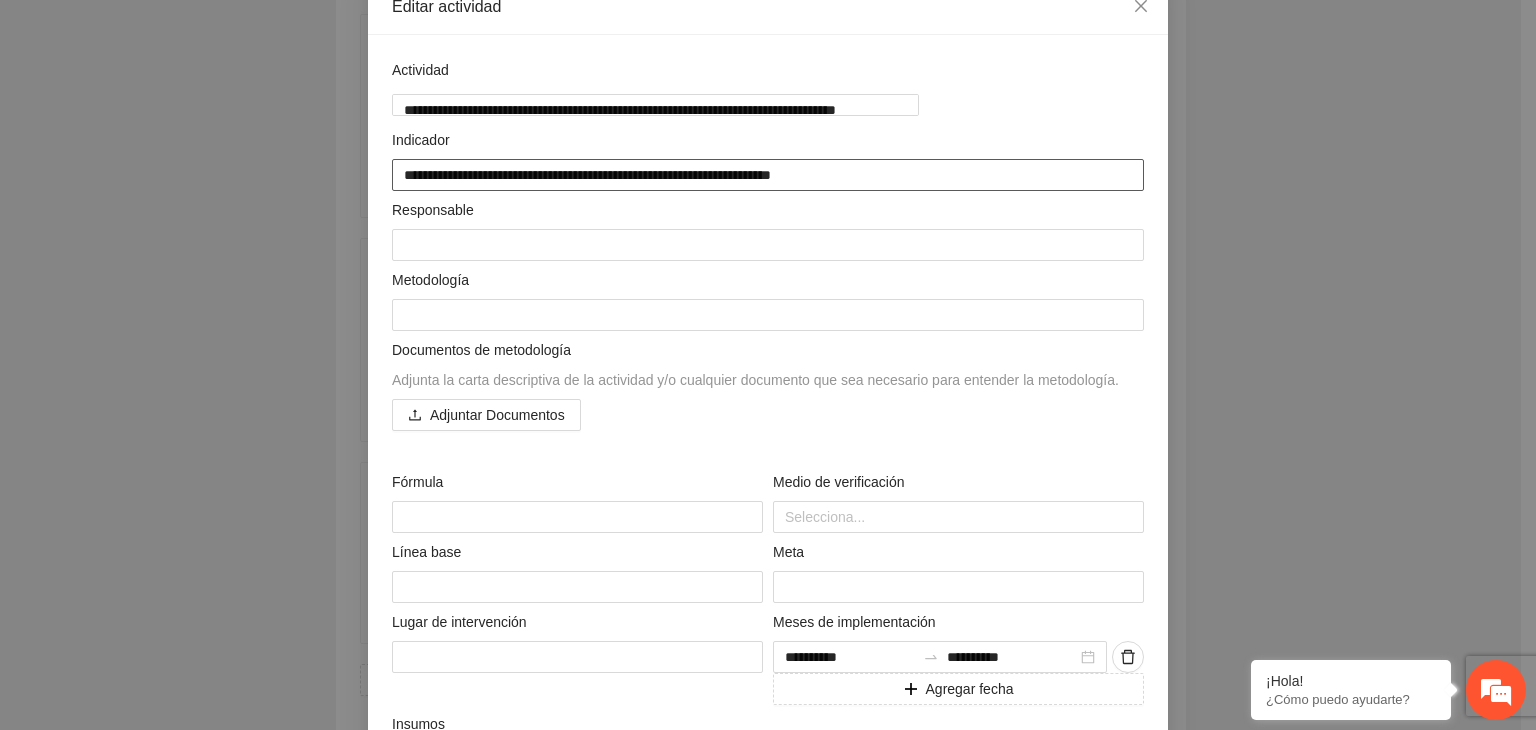 type on "**********" 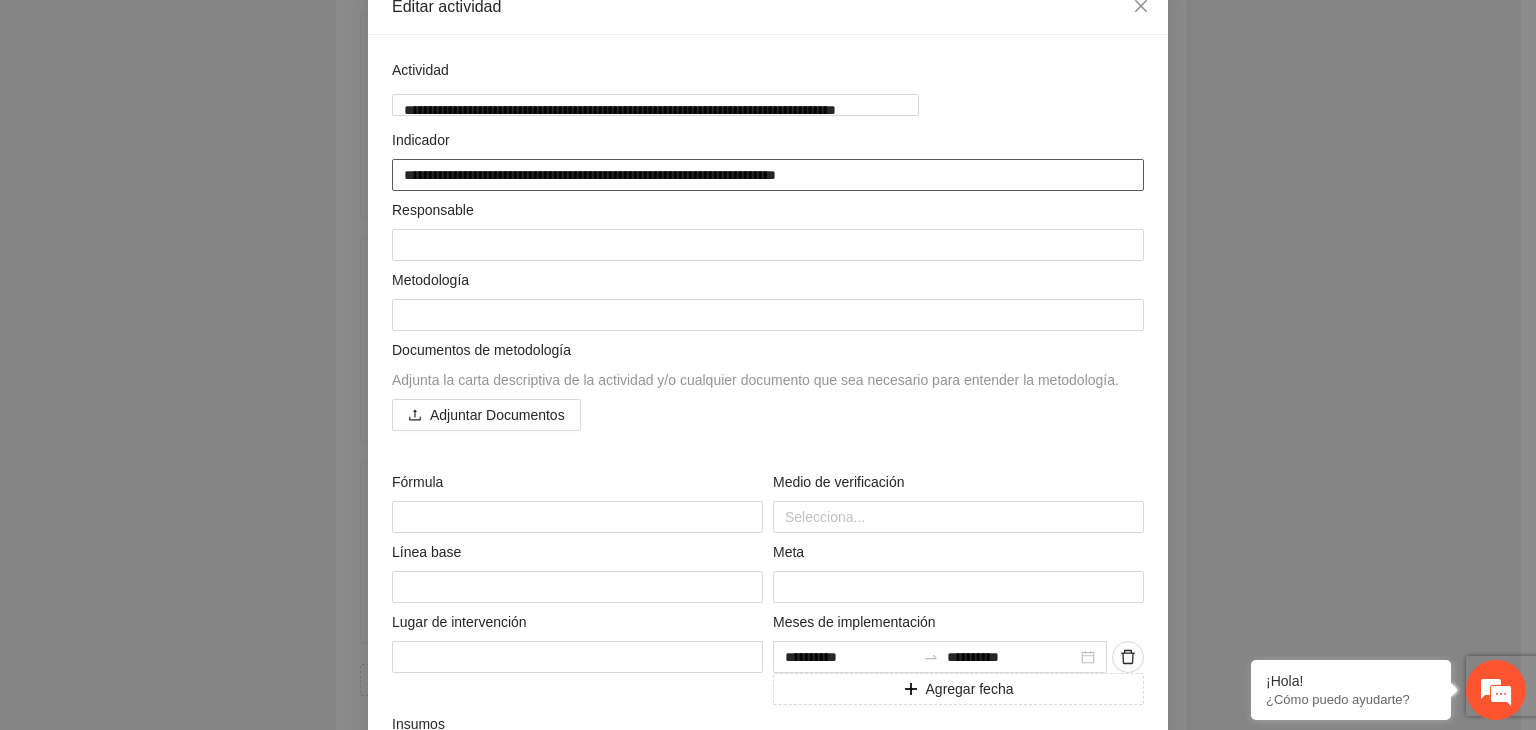 type on "**********" 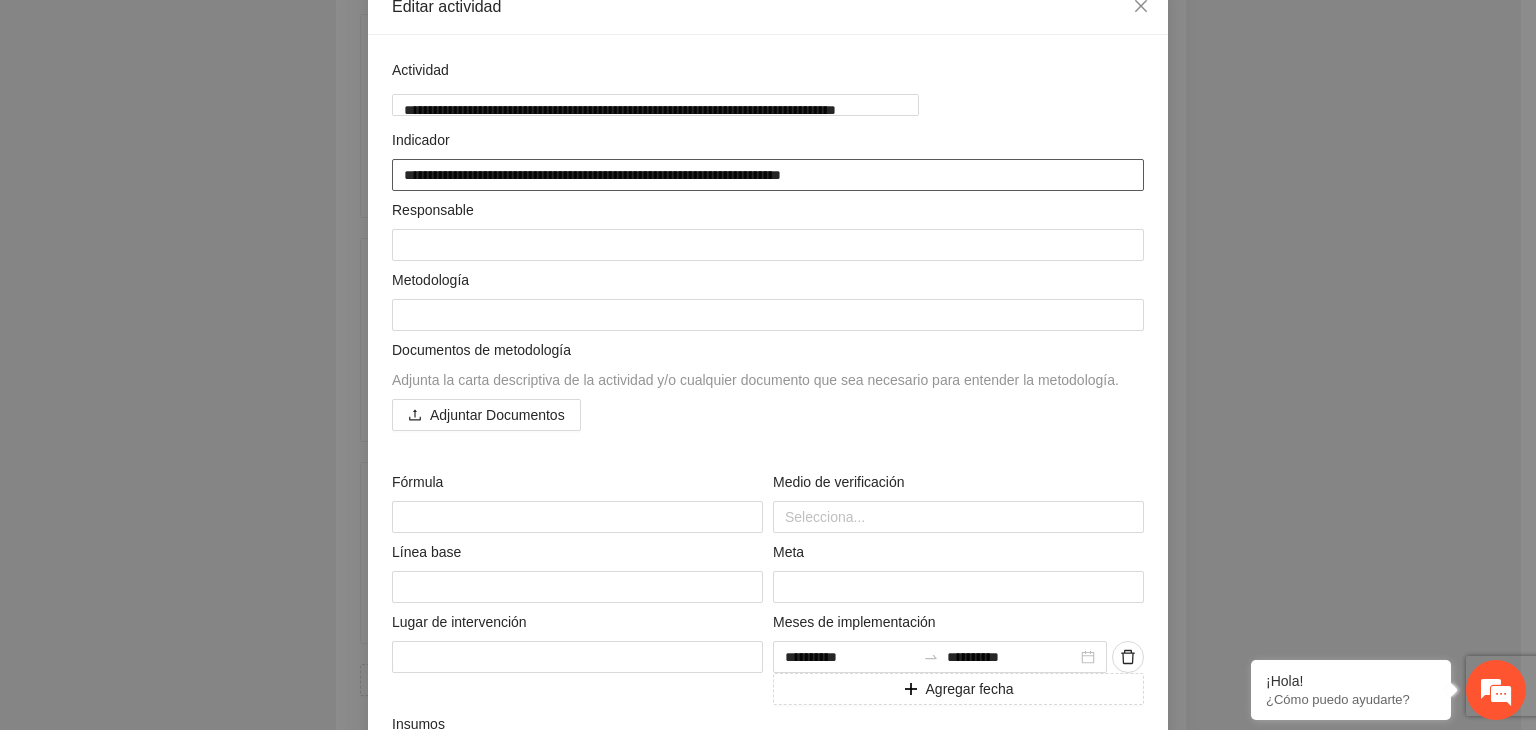 type on "**********" 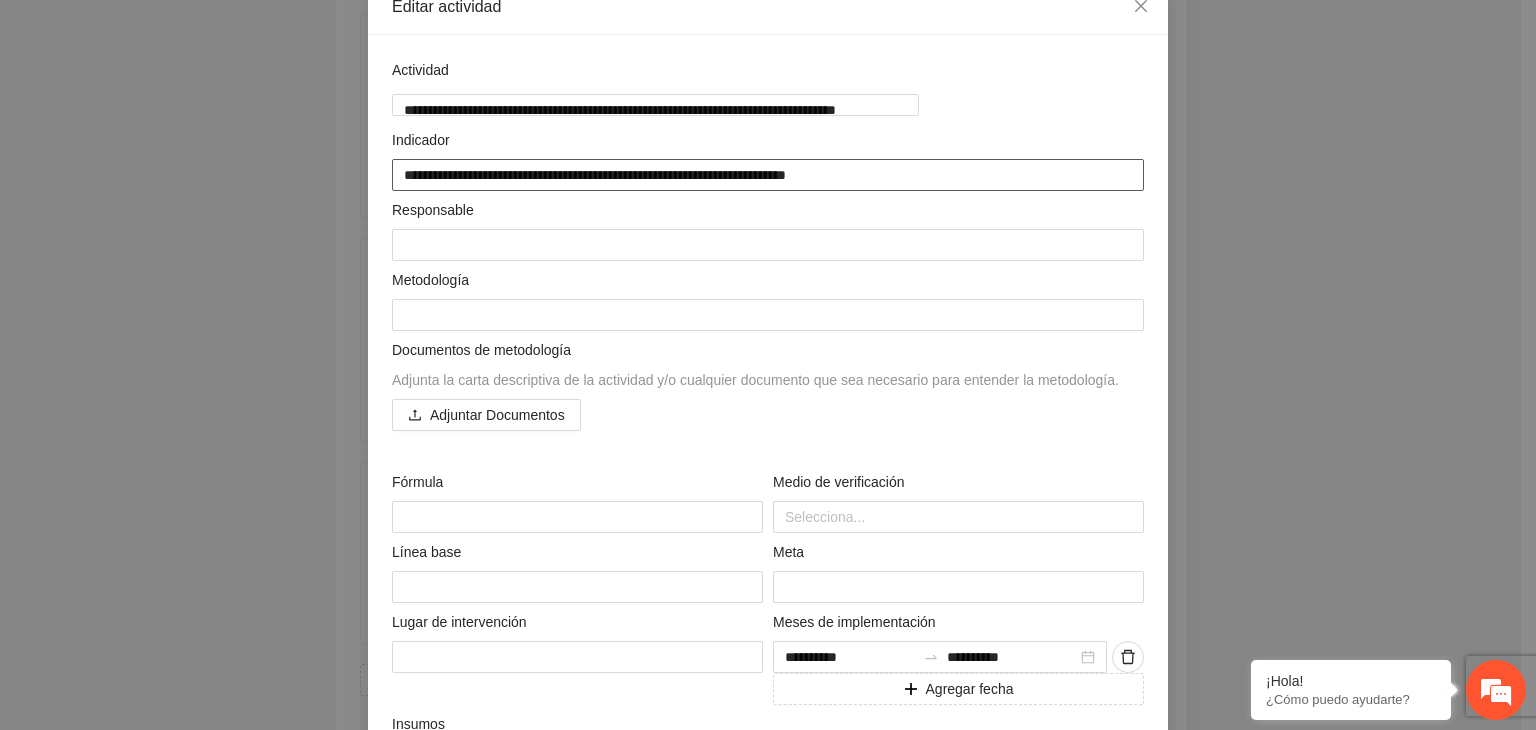 type on "**********" 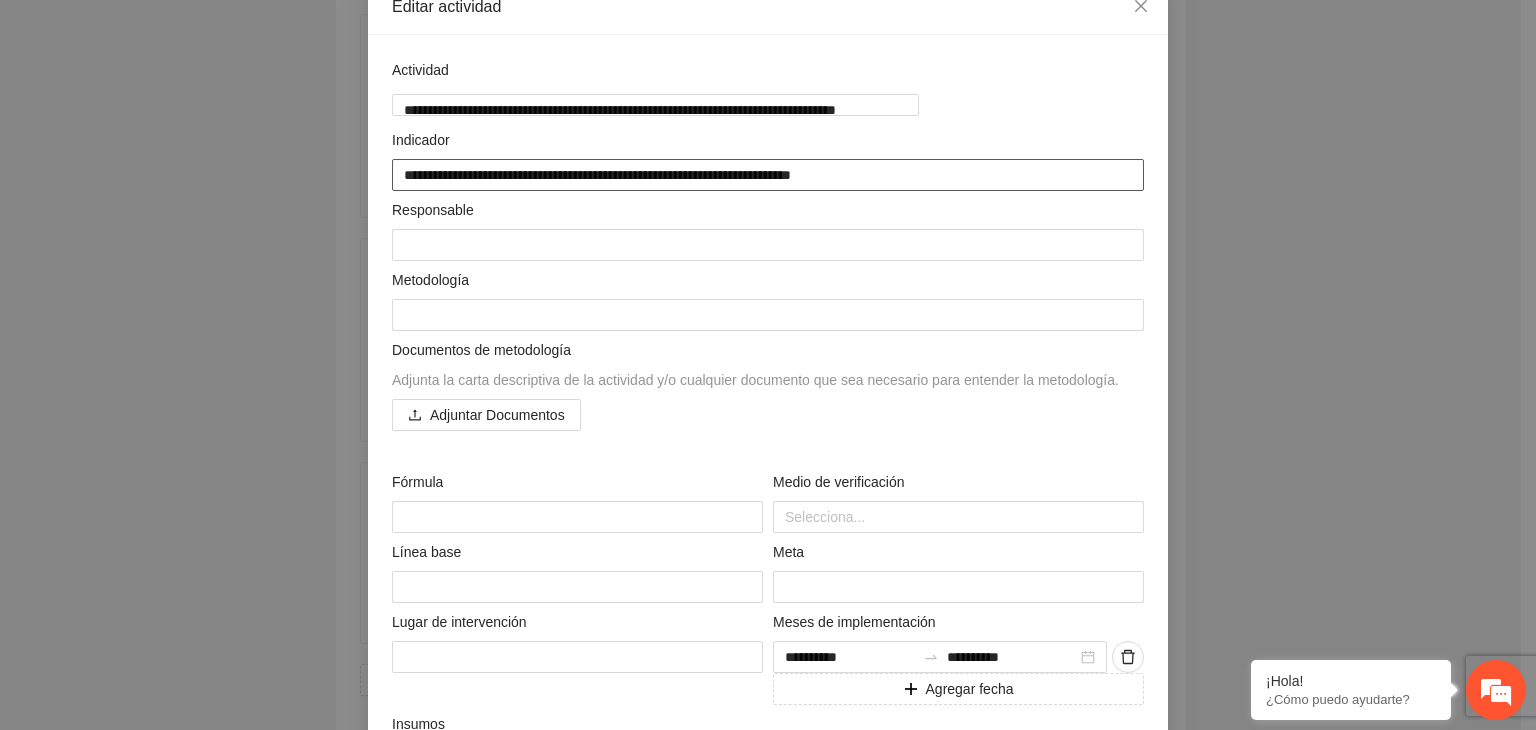 type on "**********" 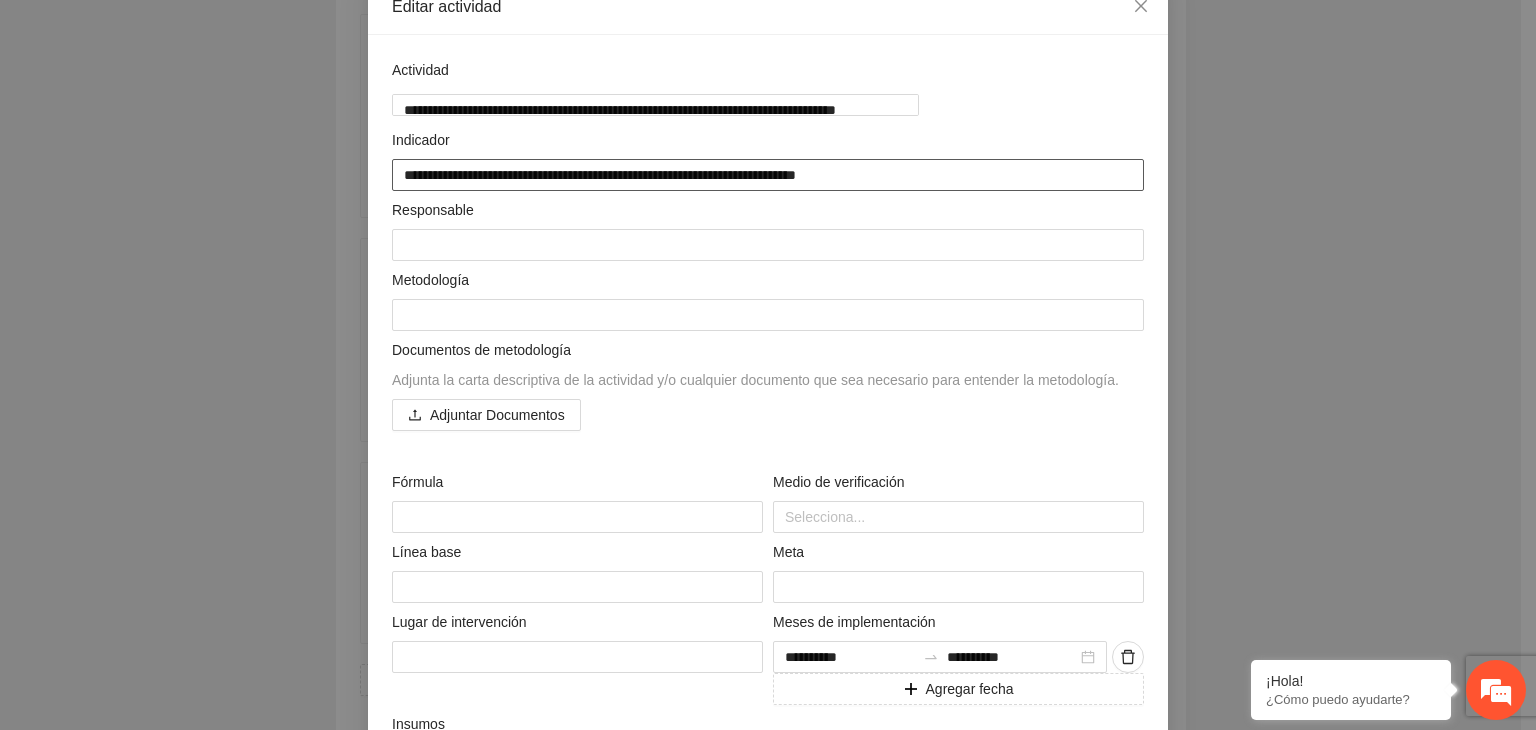 type on "**********" 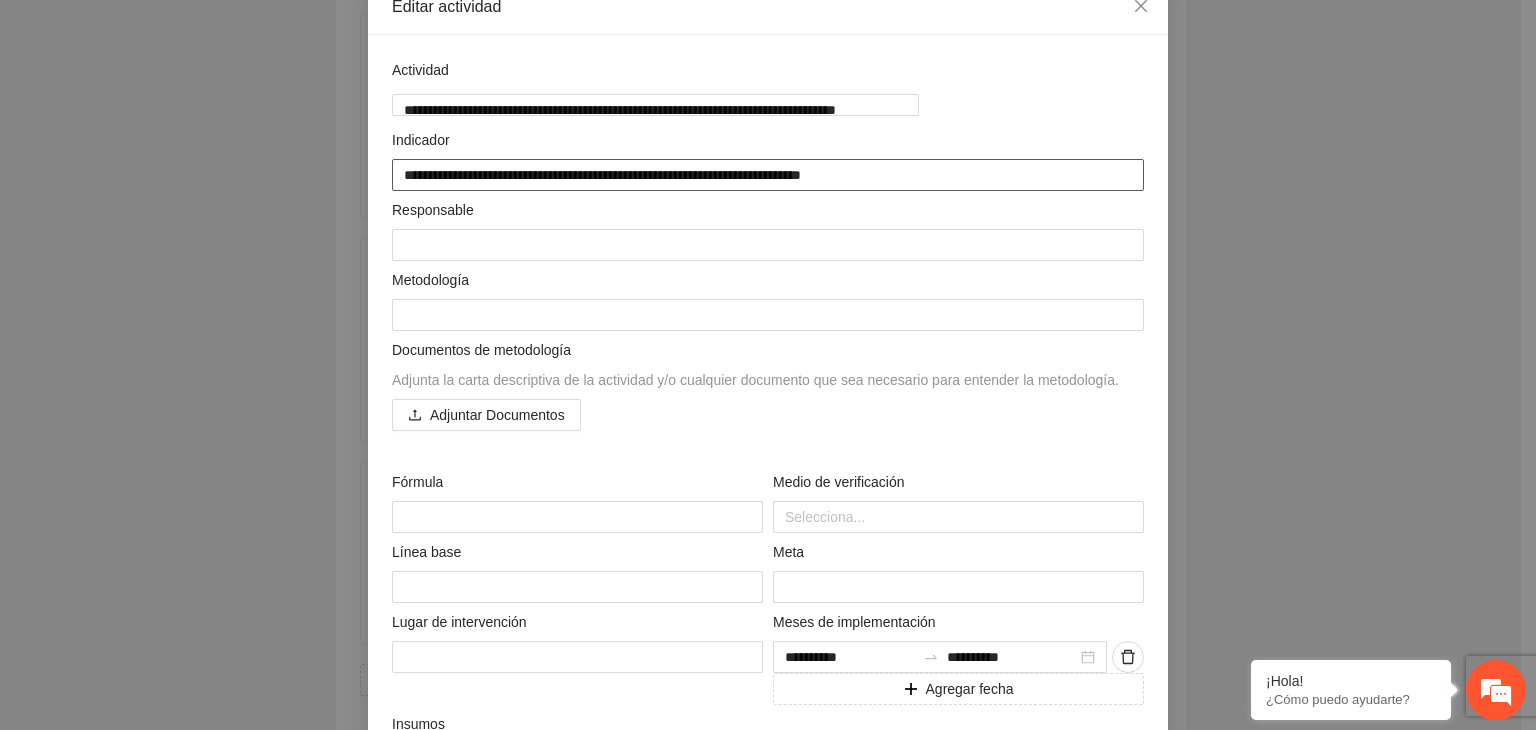type on "**********" 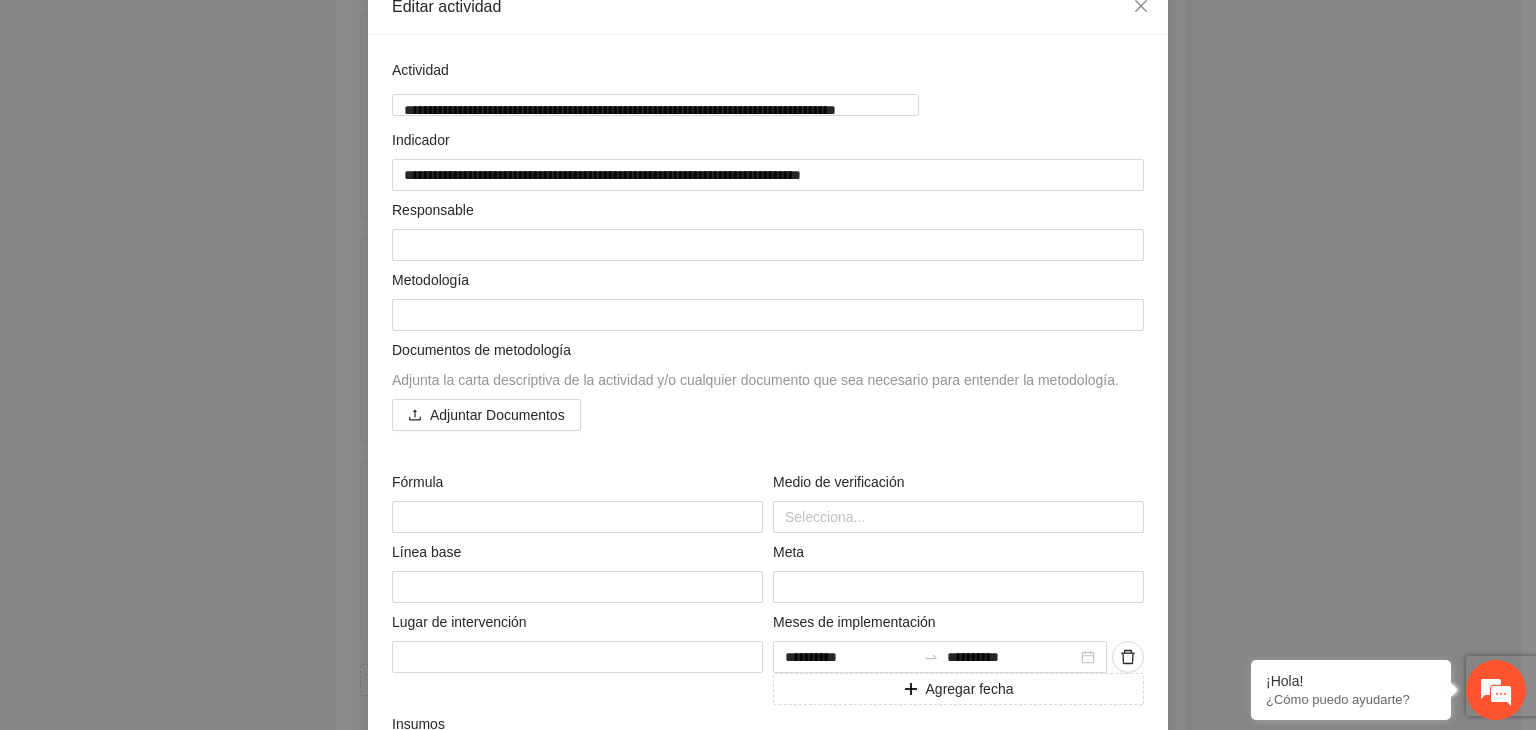 click on "**********" at bounding box center (768, 365) 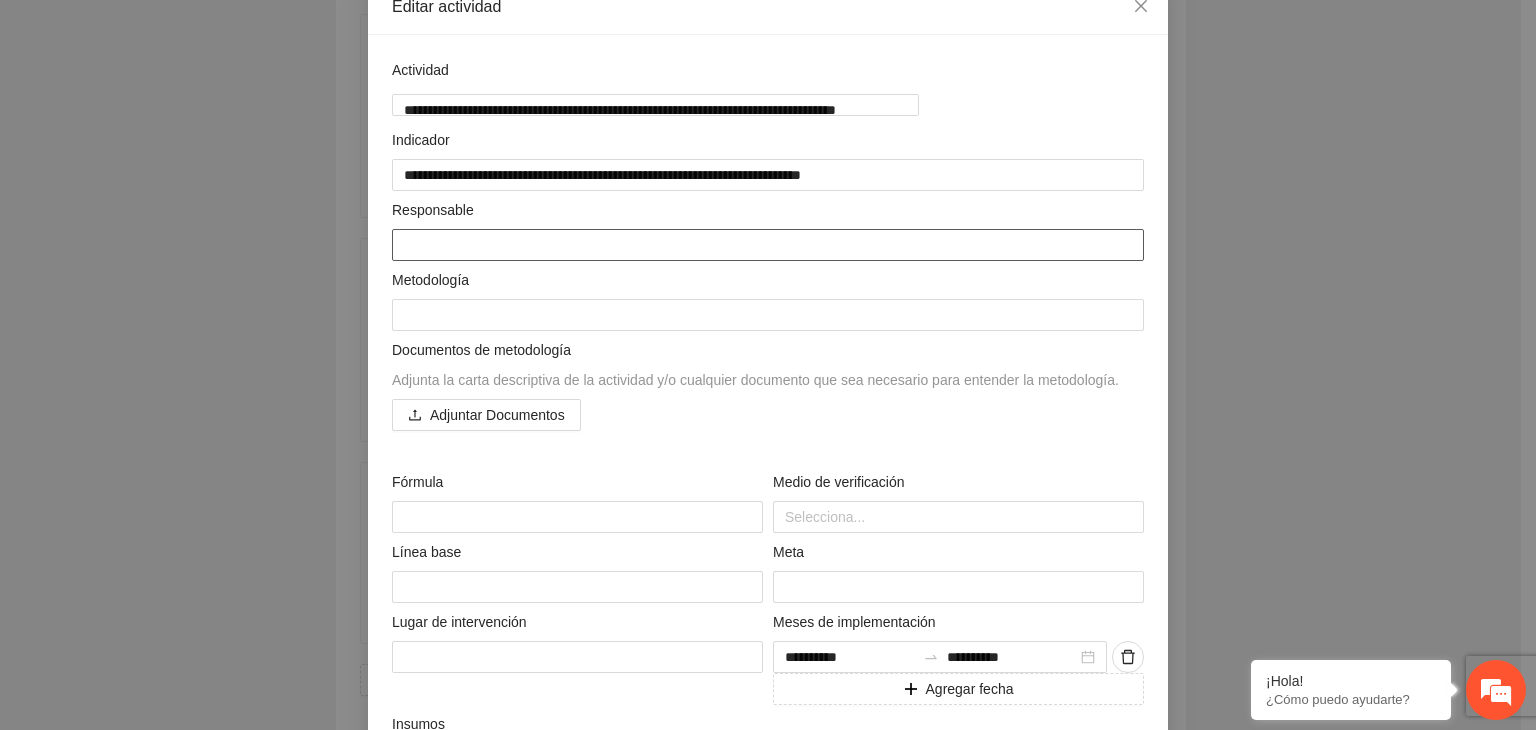 click at bounding box center (768, 245) 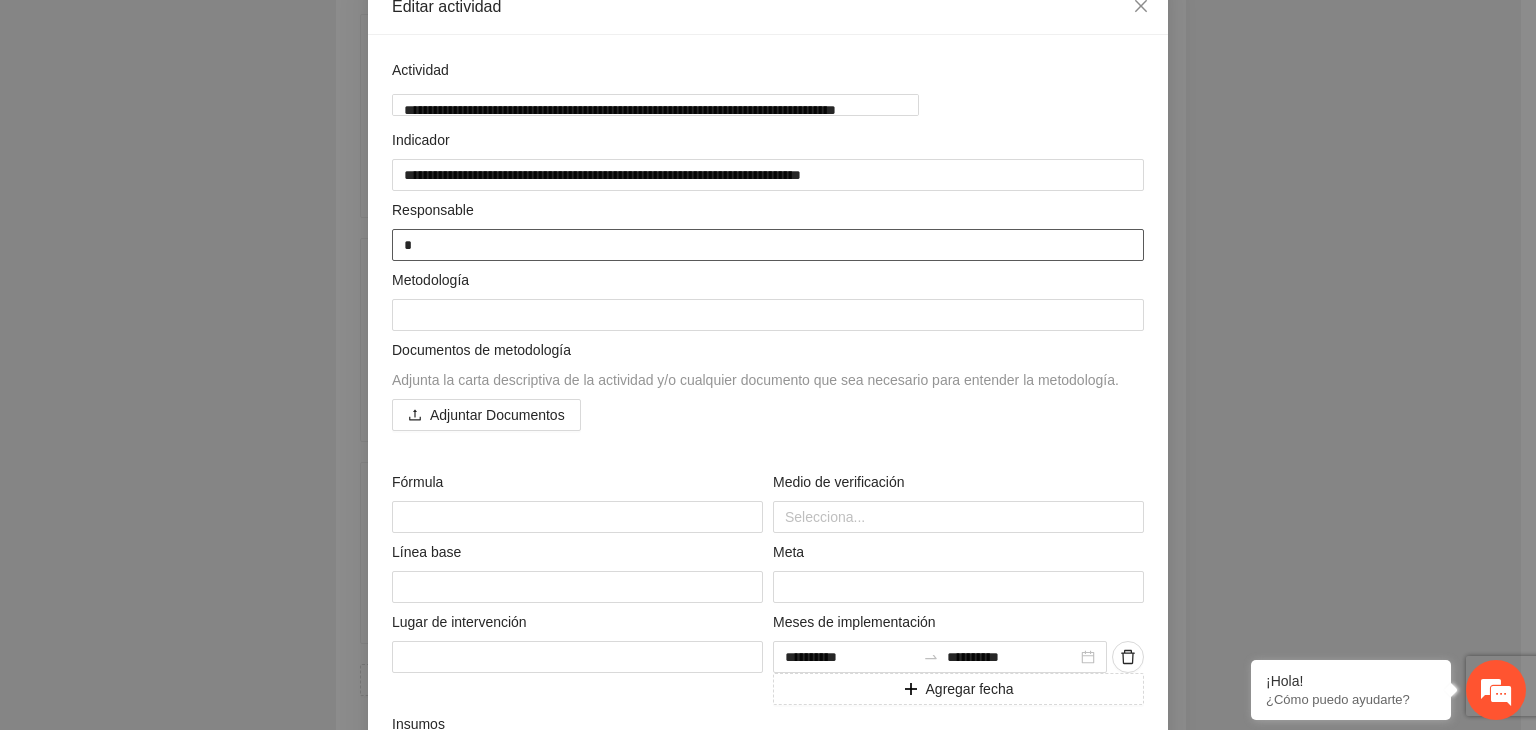 type on "**" 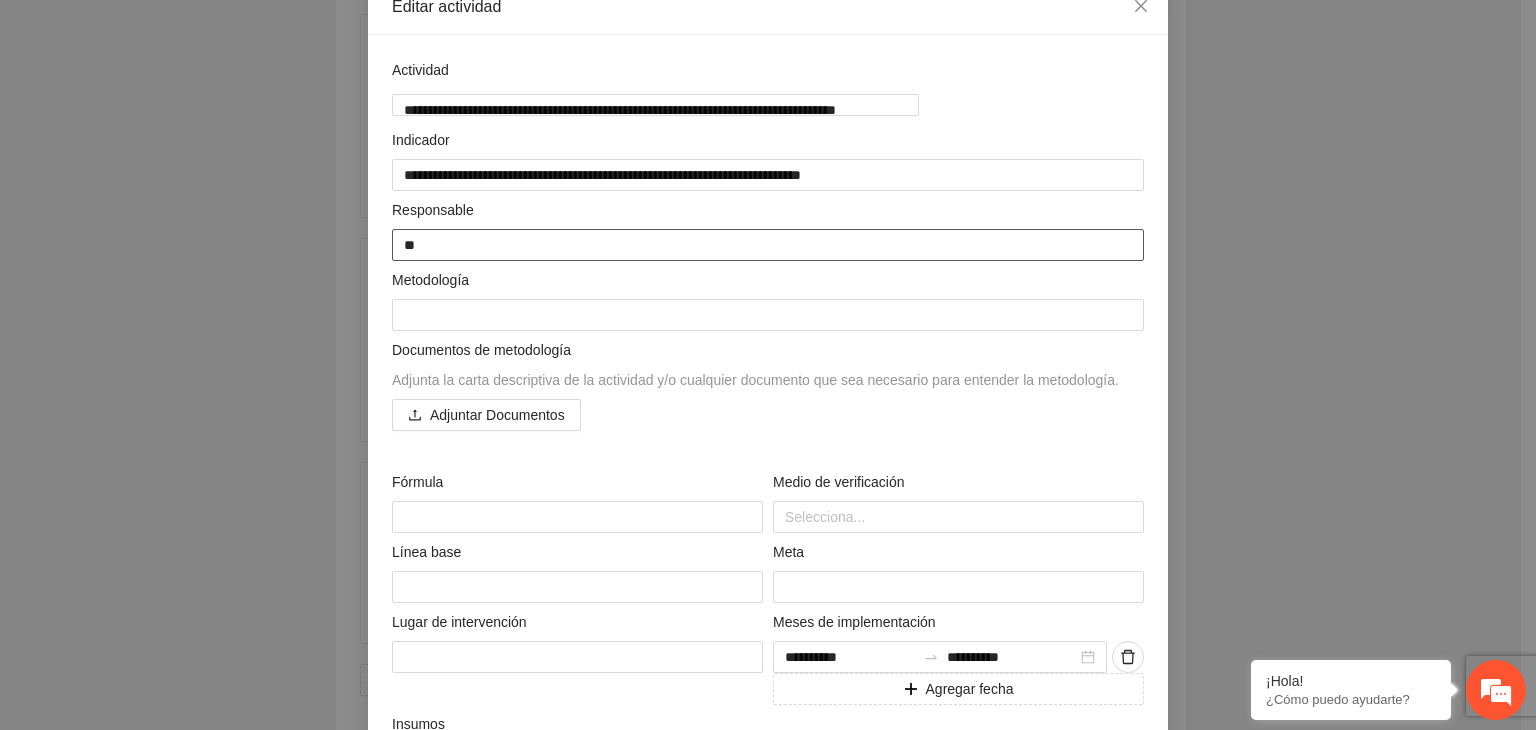 type on "***" 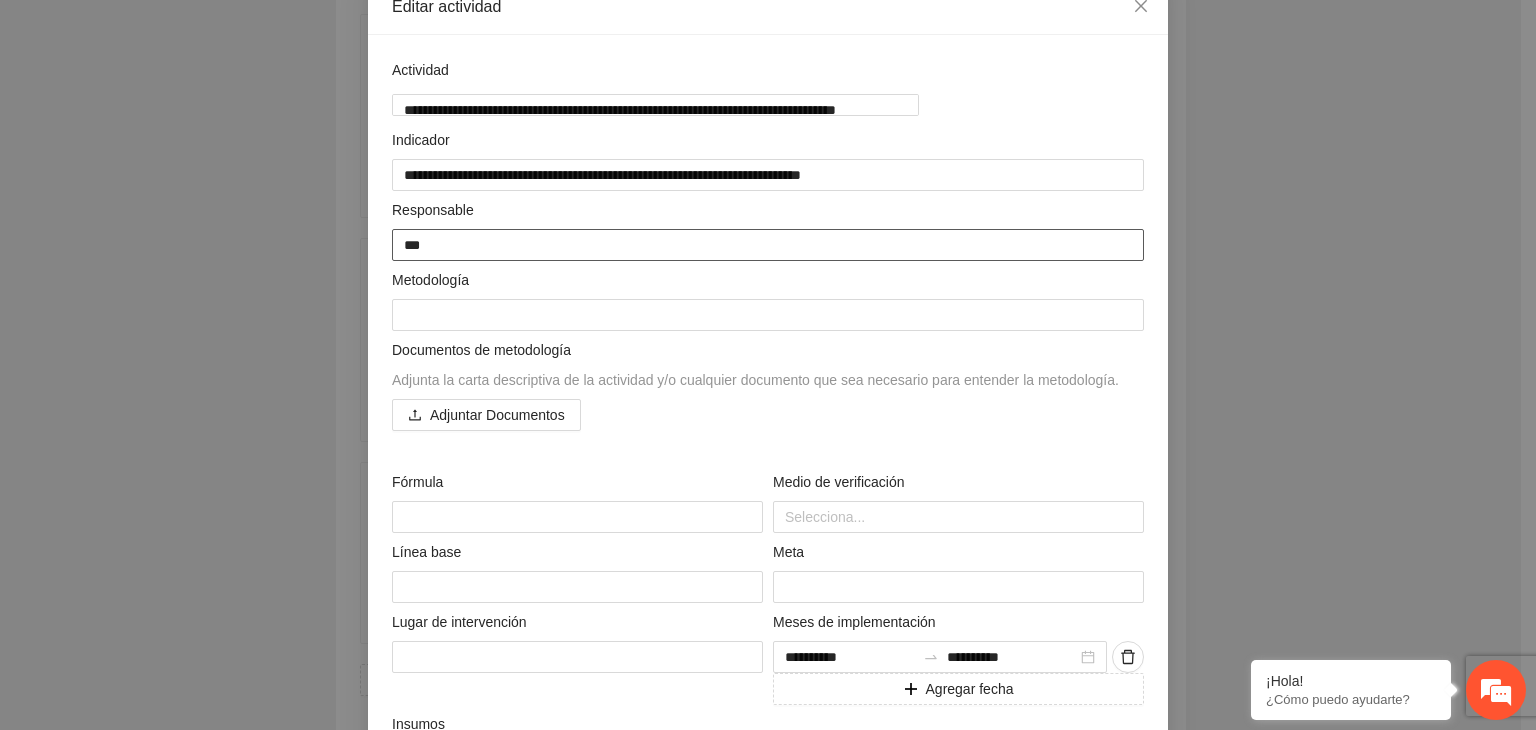 type on "****" 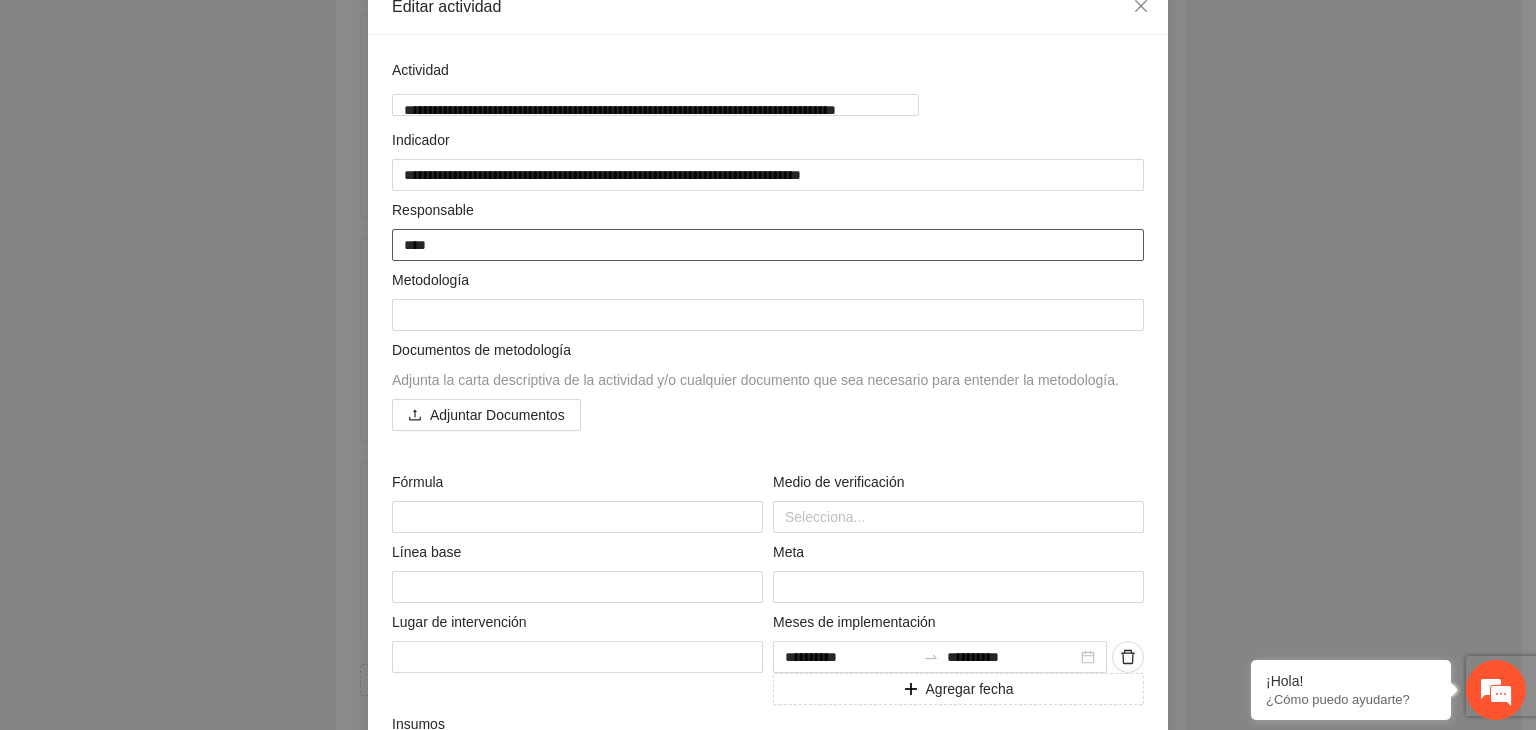 type on "*****" 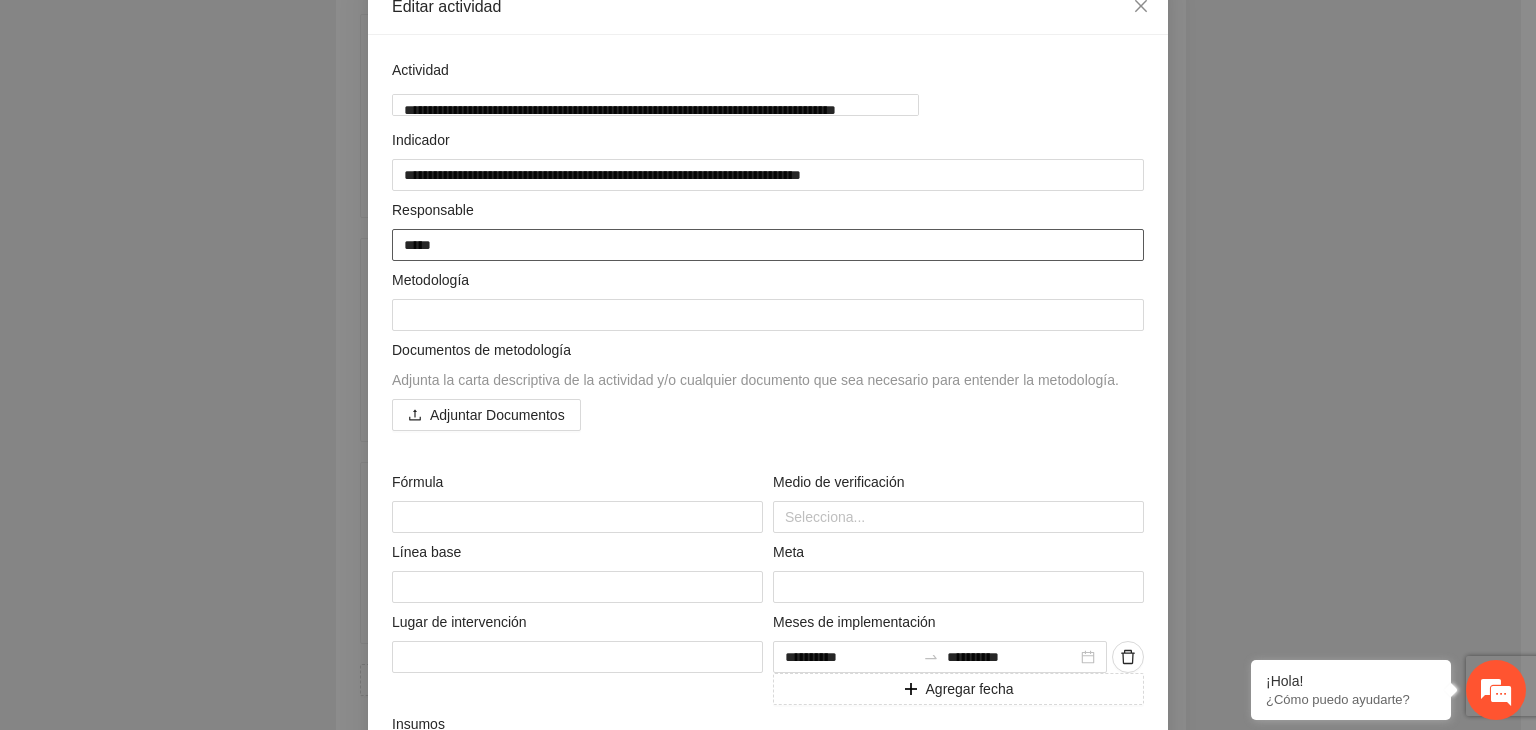 type on "******" 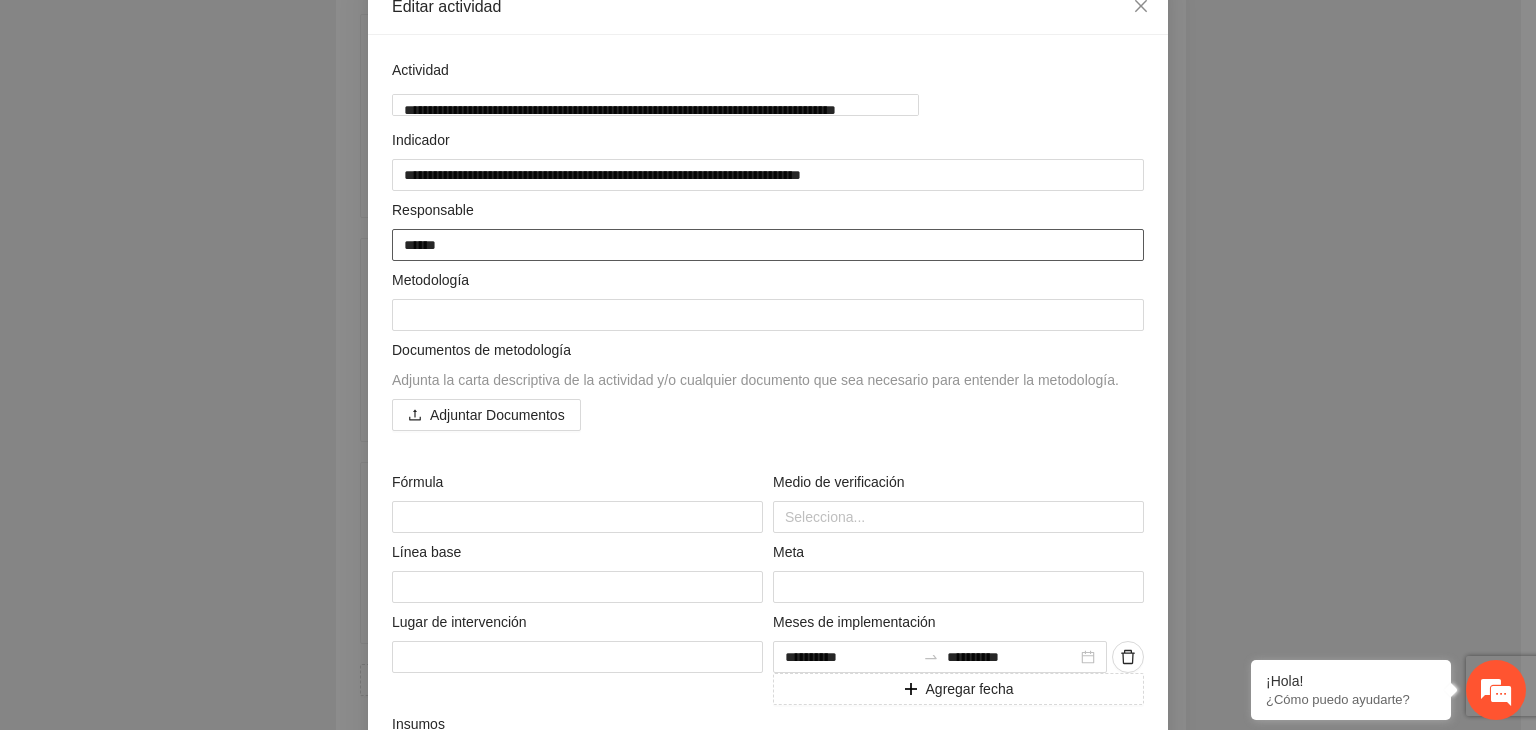 type on "*******" 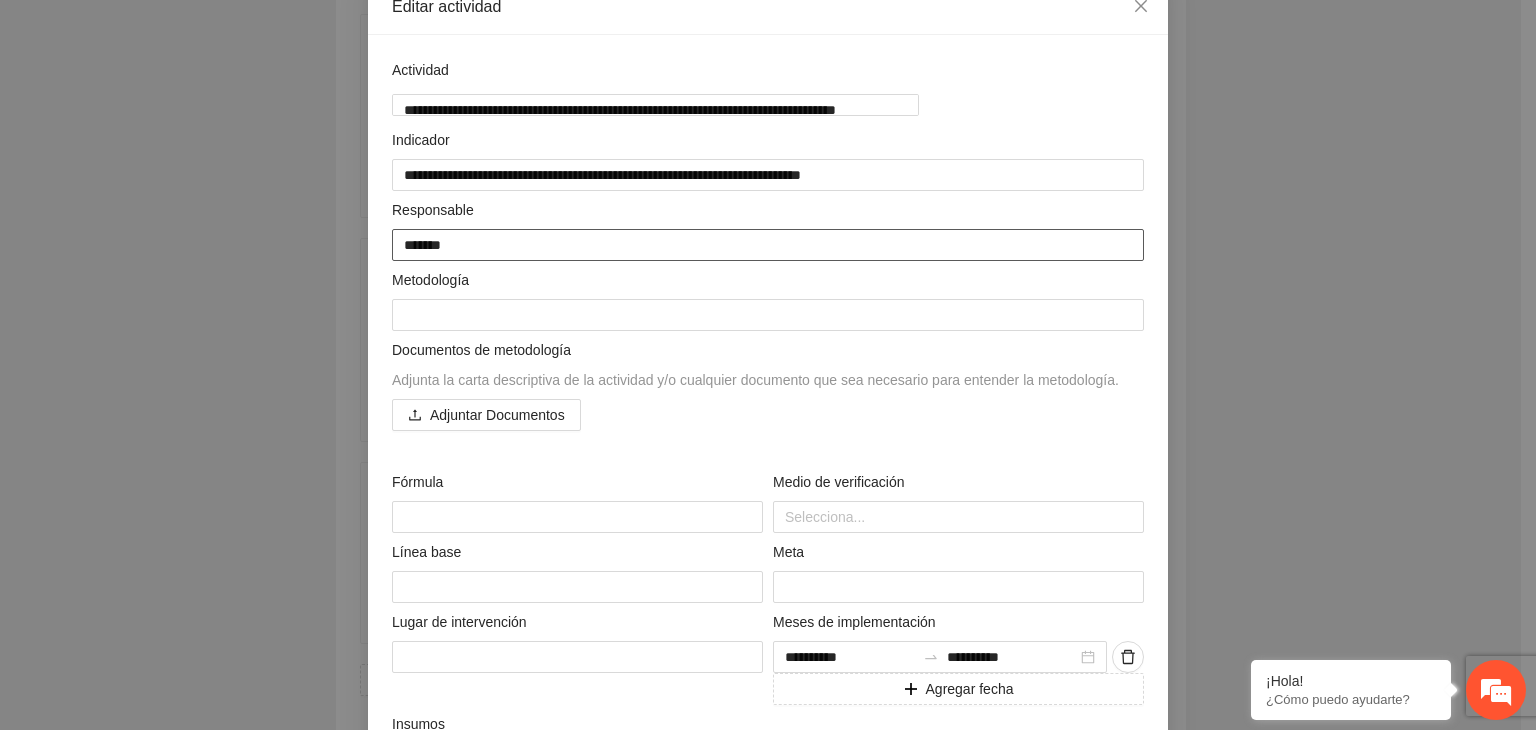 type on "********" 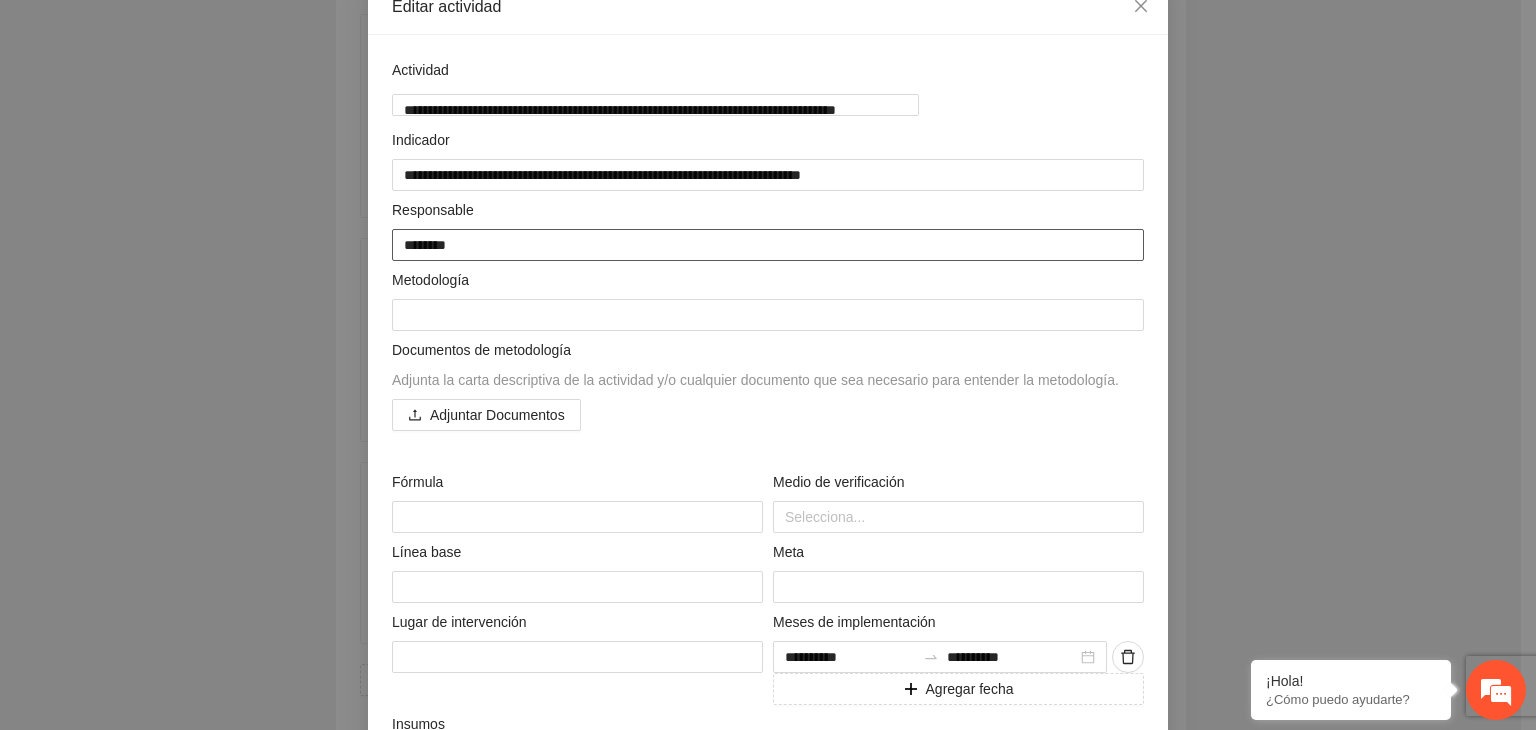 type on "*********" 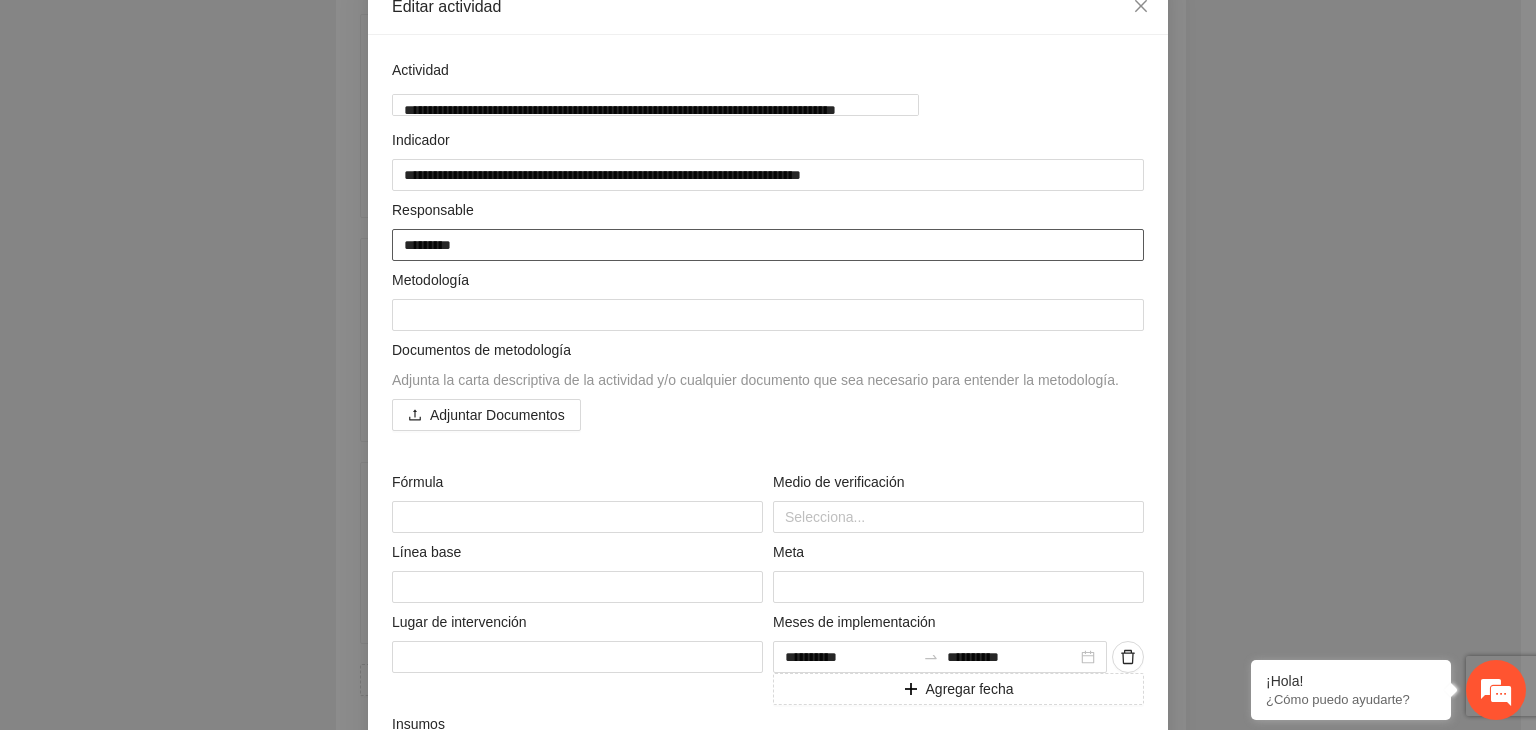 type on "**********" 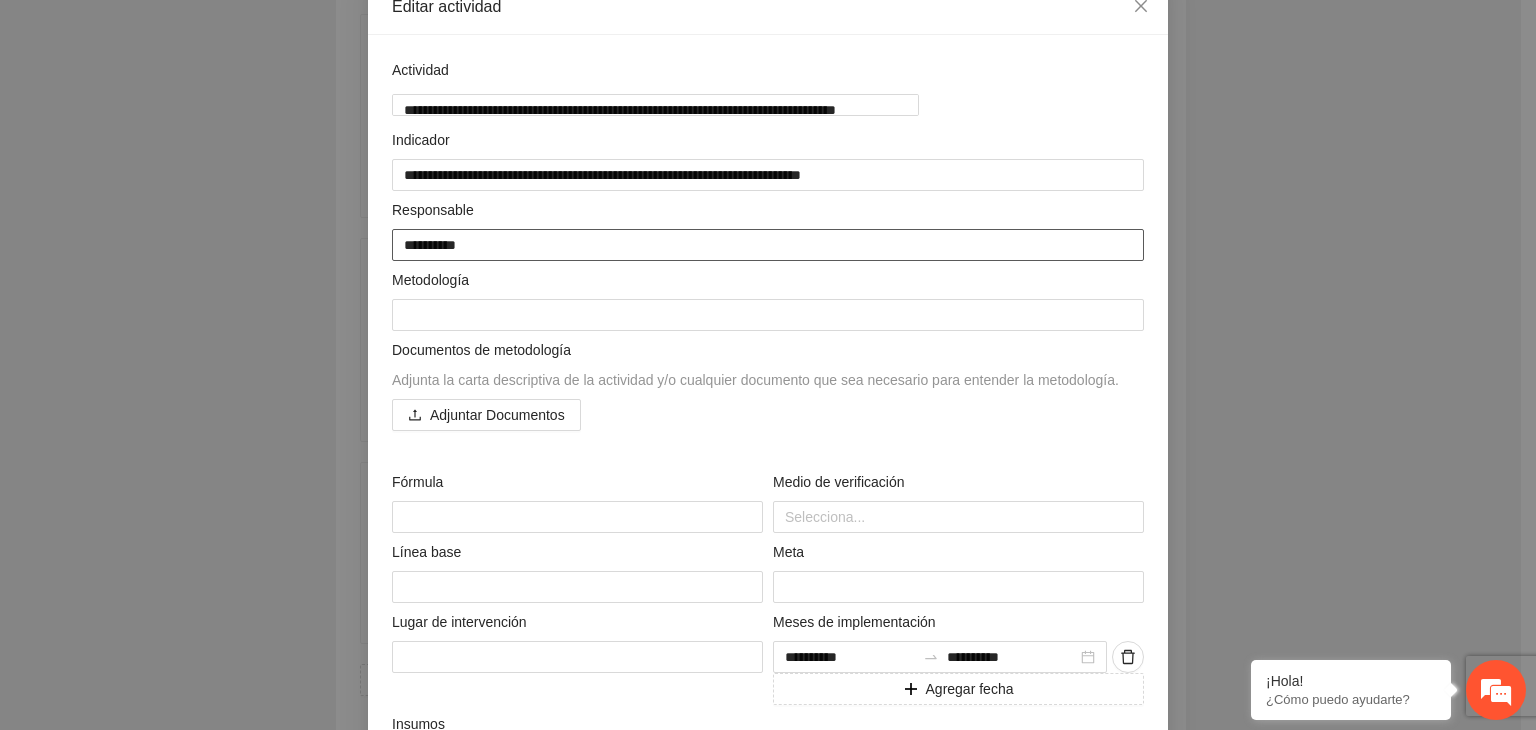 type on "**********" 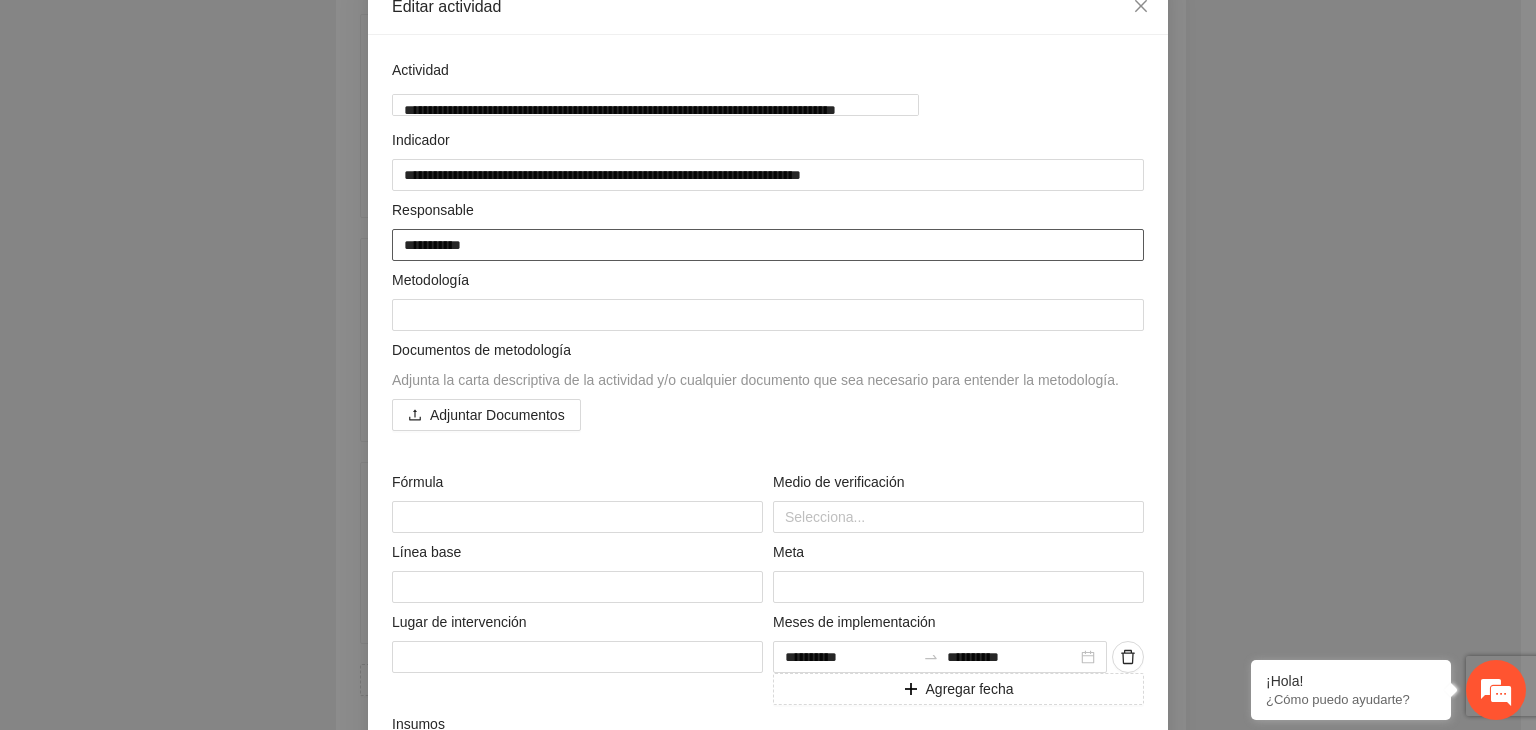 type on "**********" 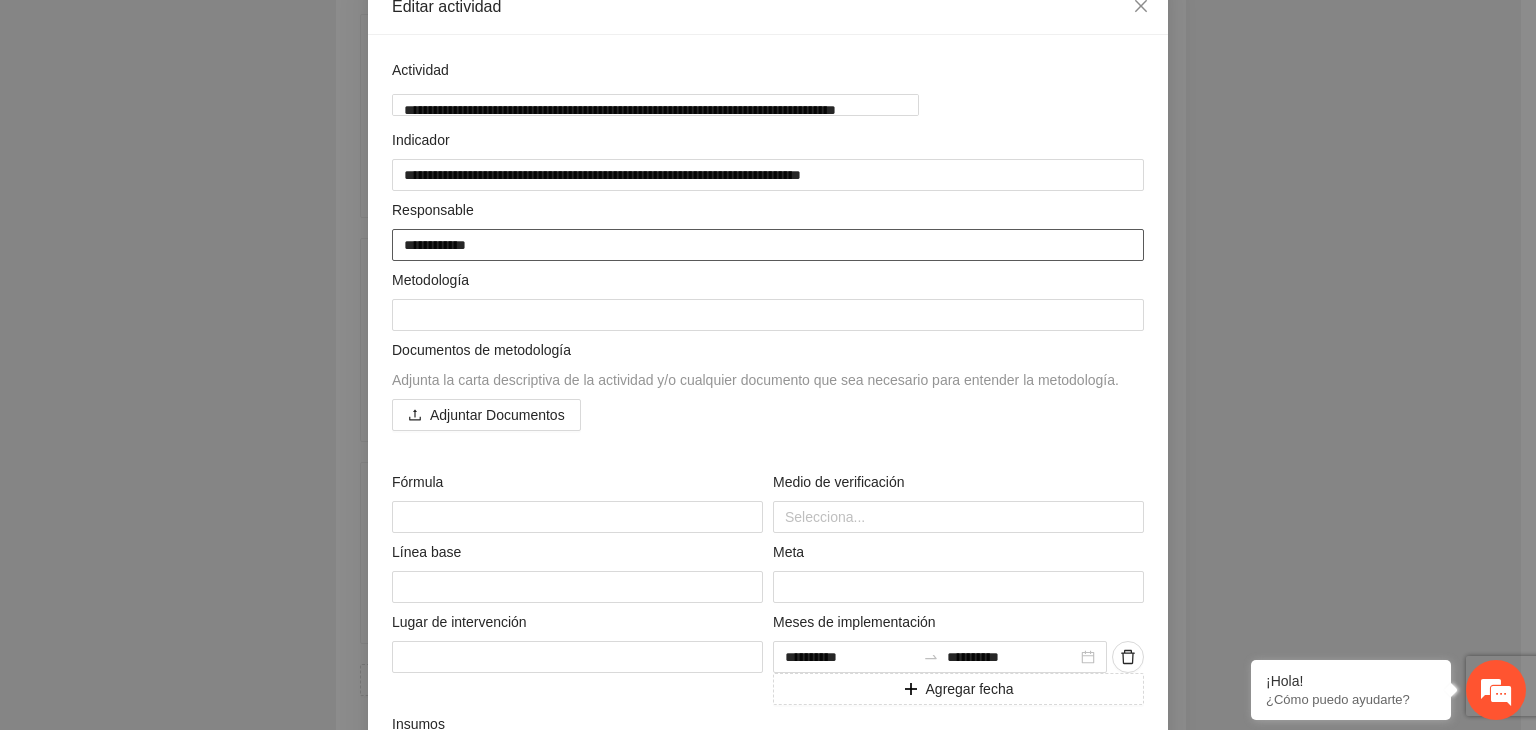 type on "**********" 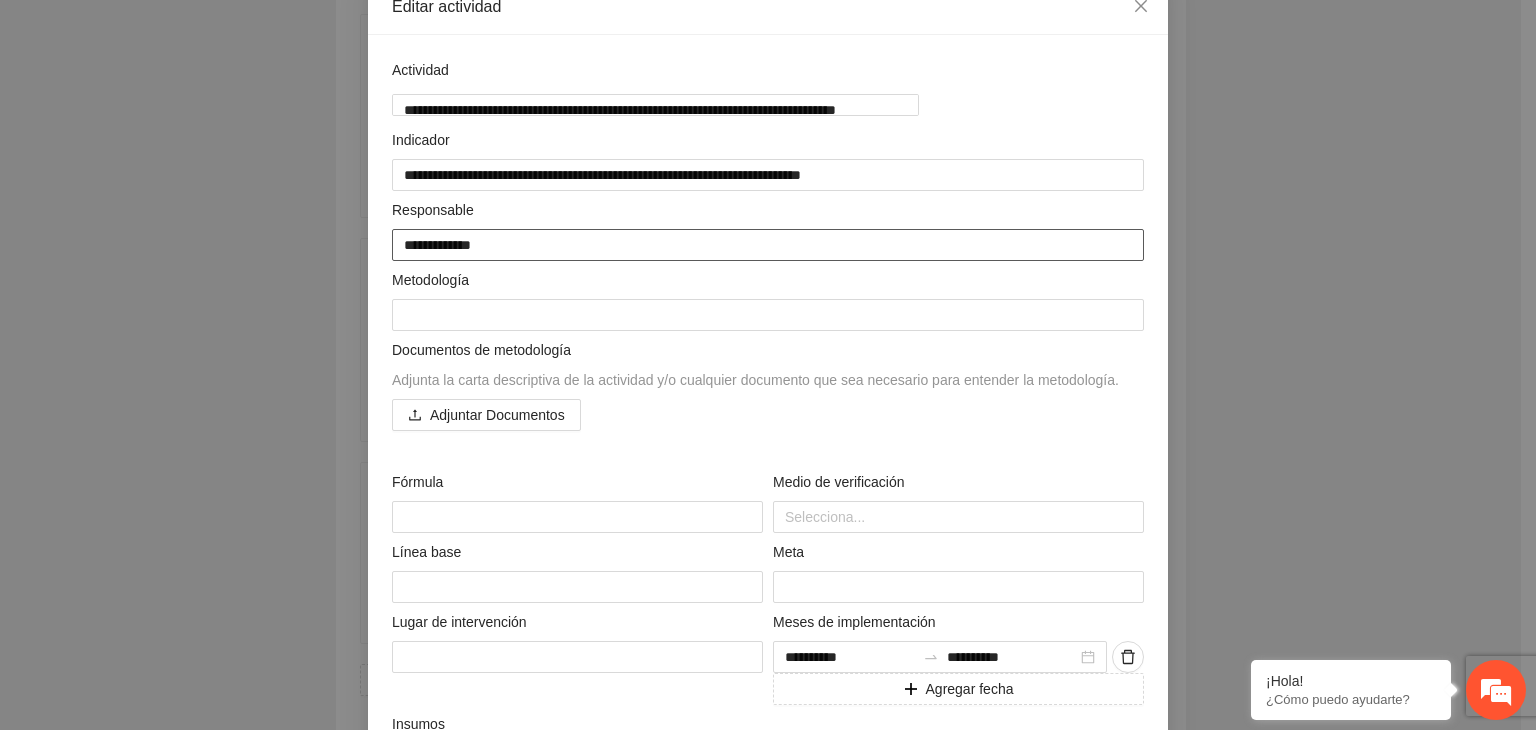 type on "**********" 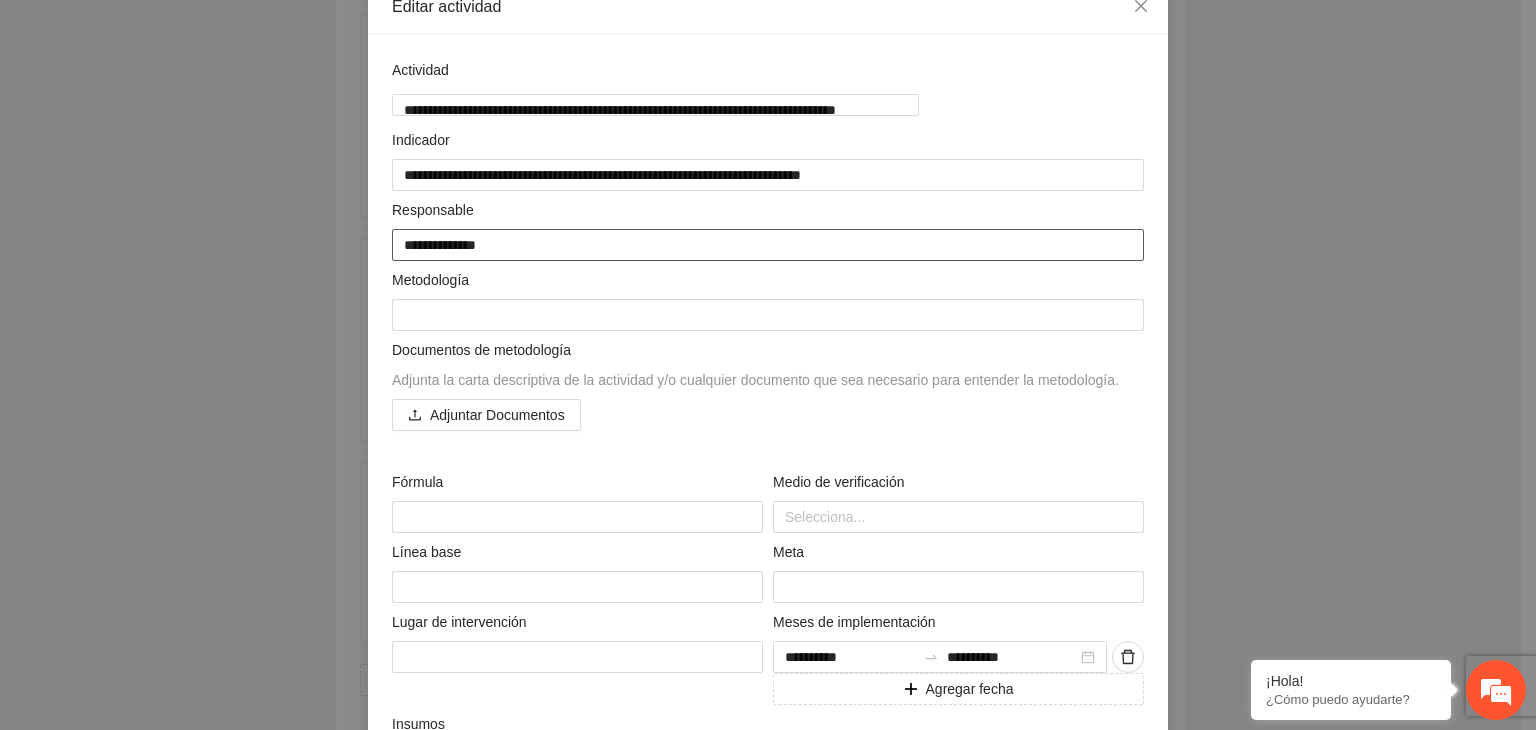 type on "**********" 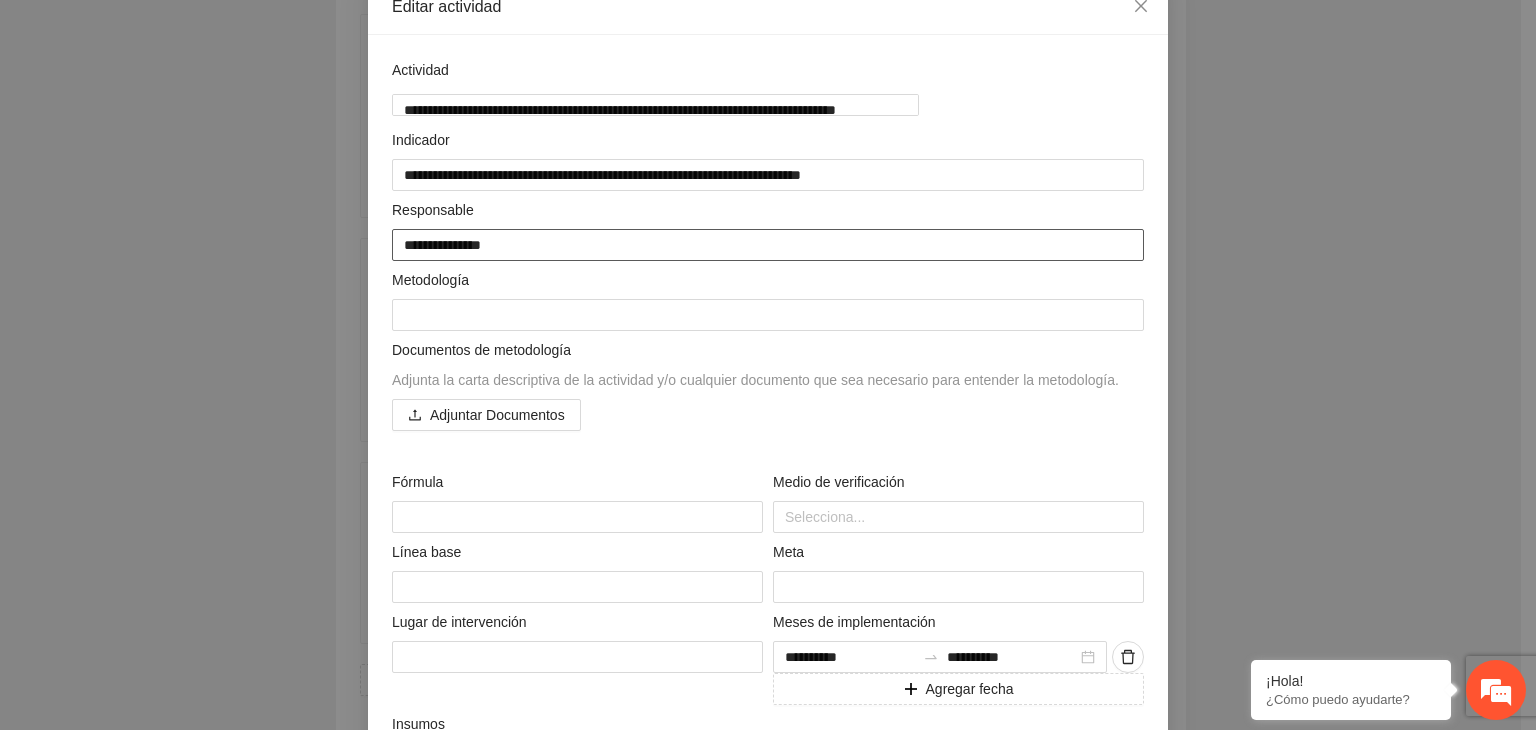 type on "**********" 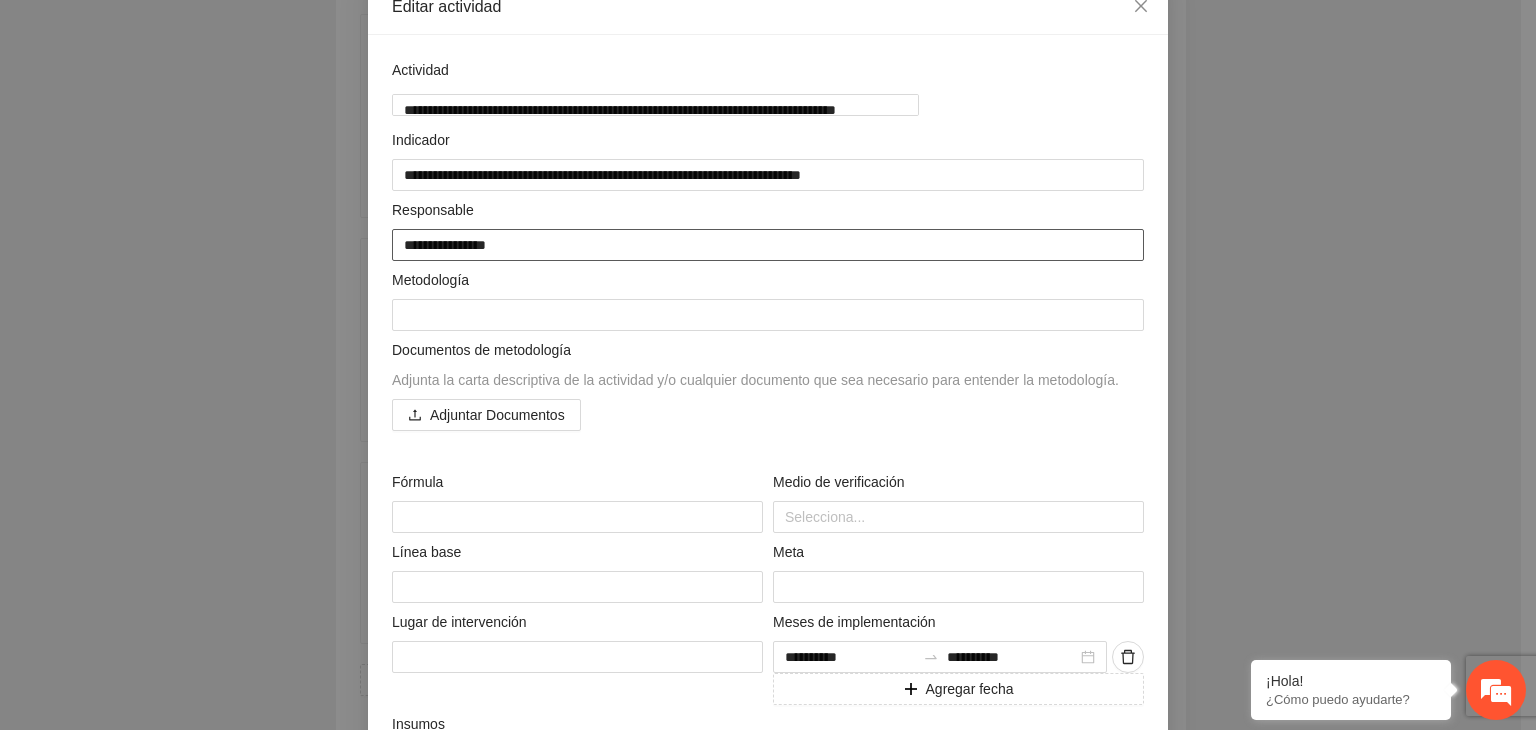 type on "**********" 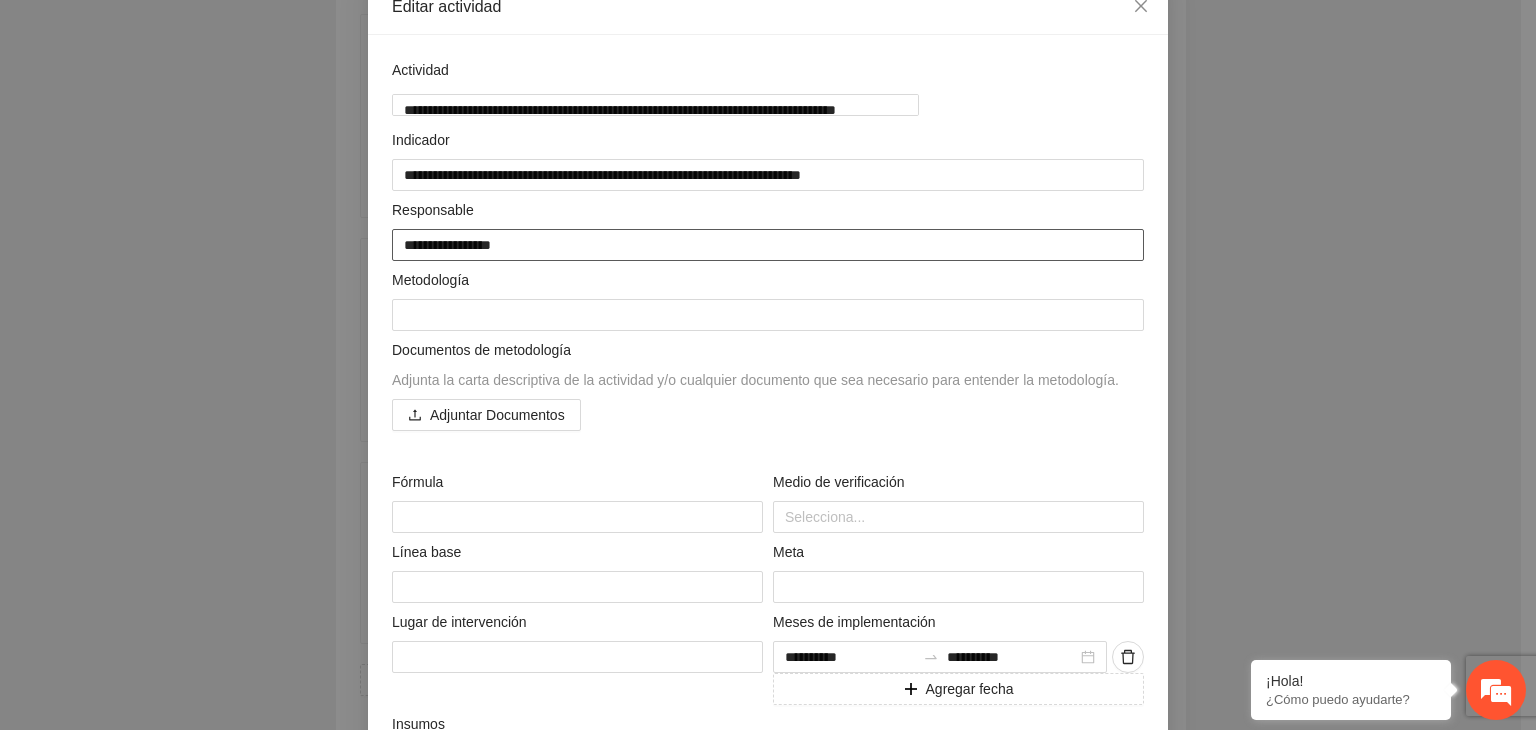 type on "**********" 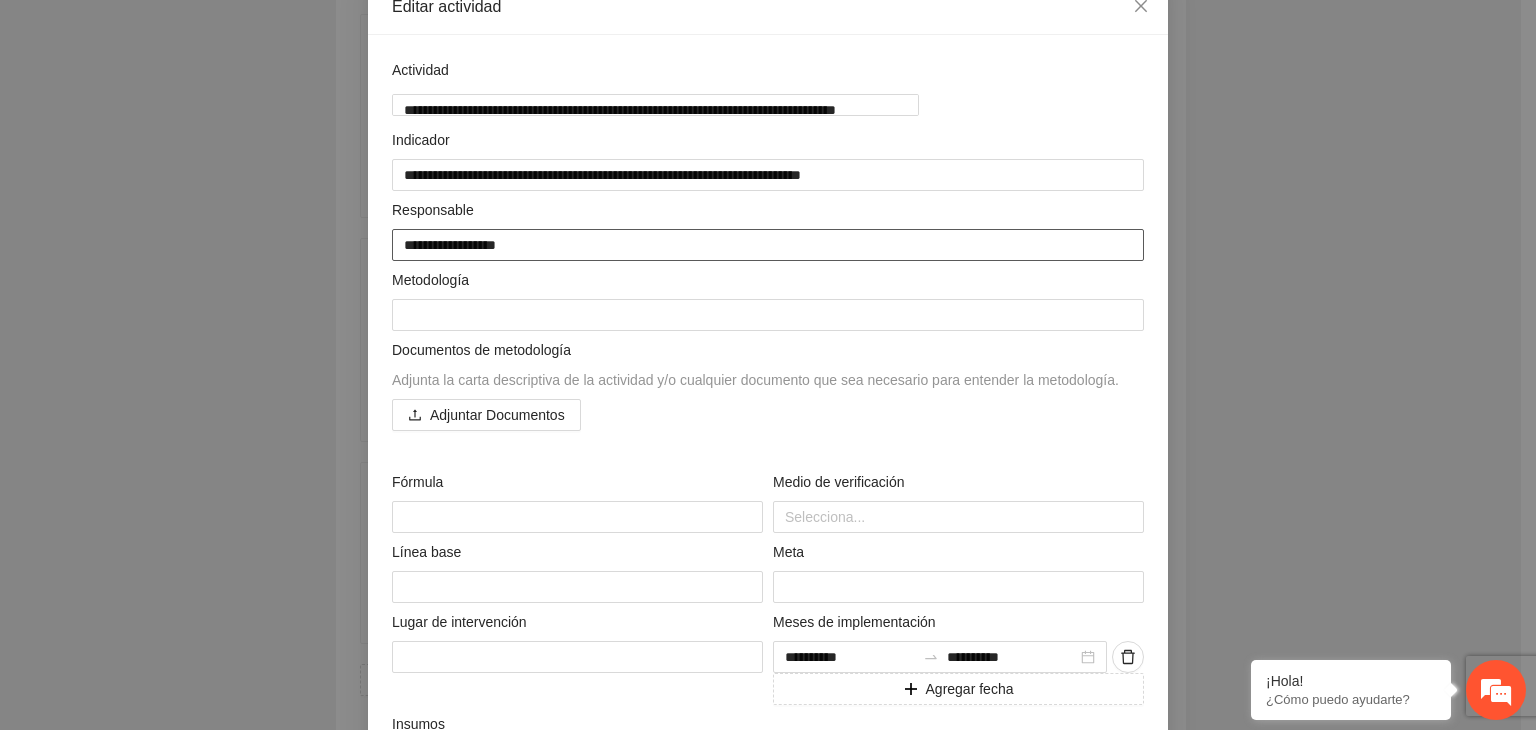 type on "**********" 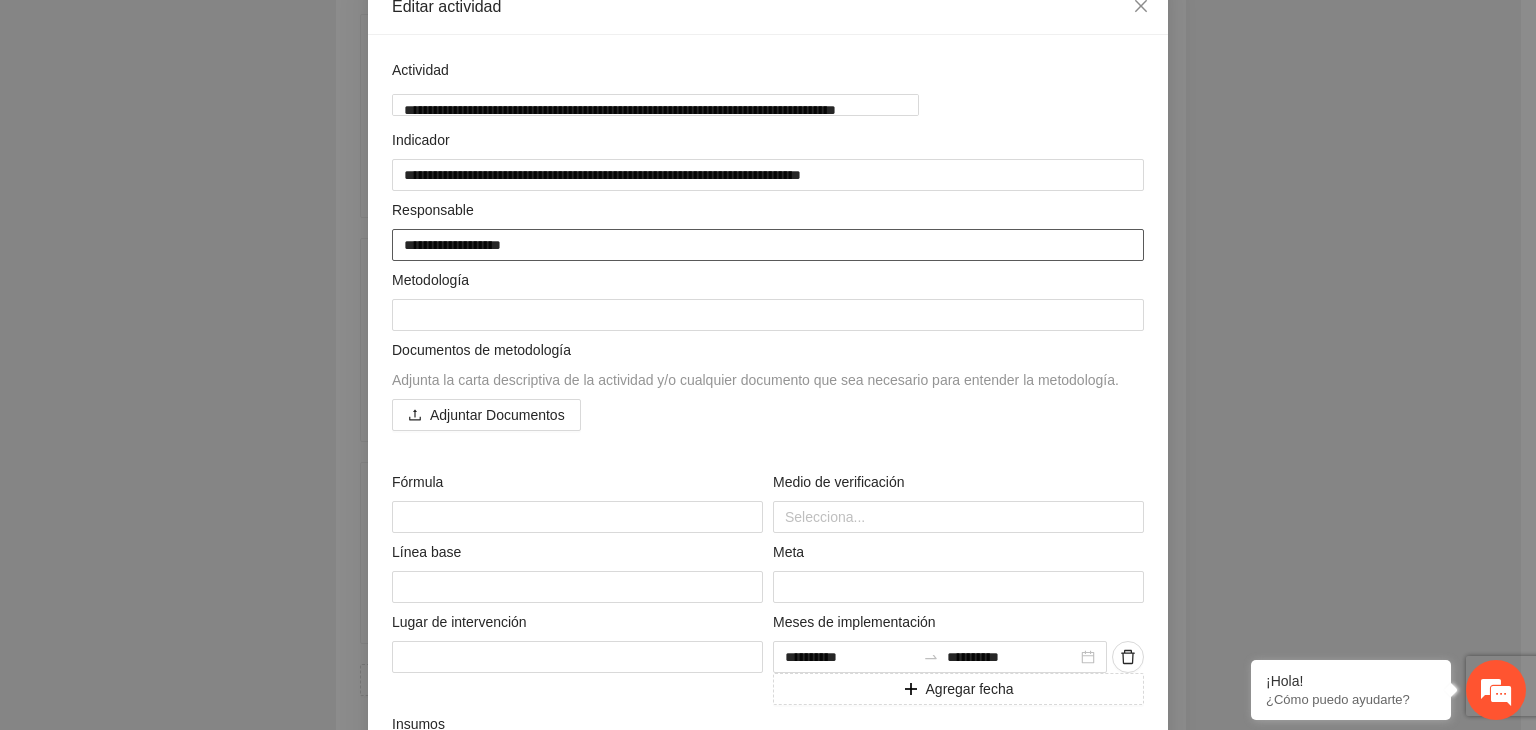 type on "**********" 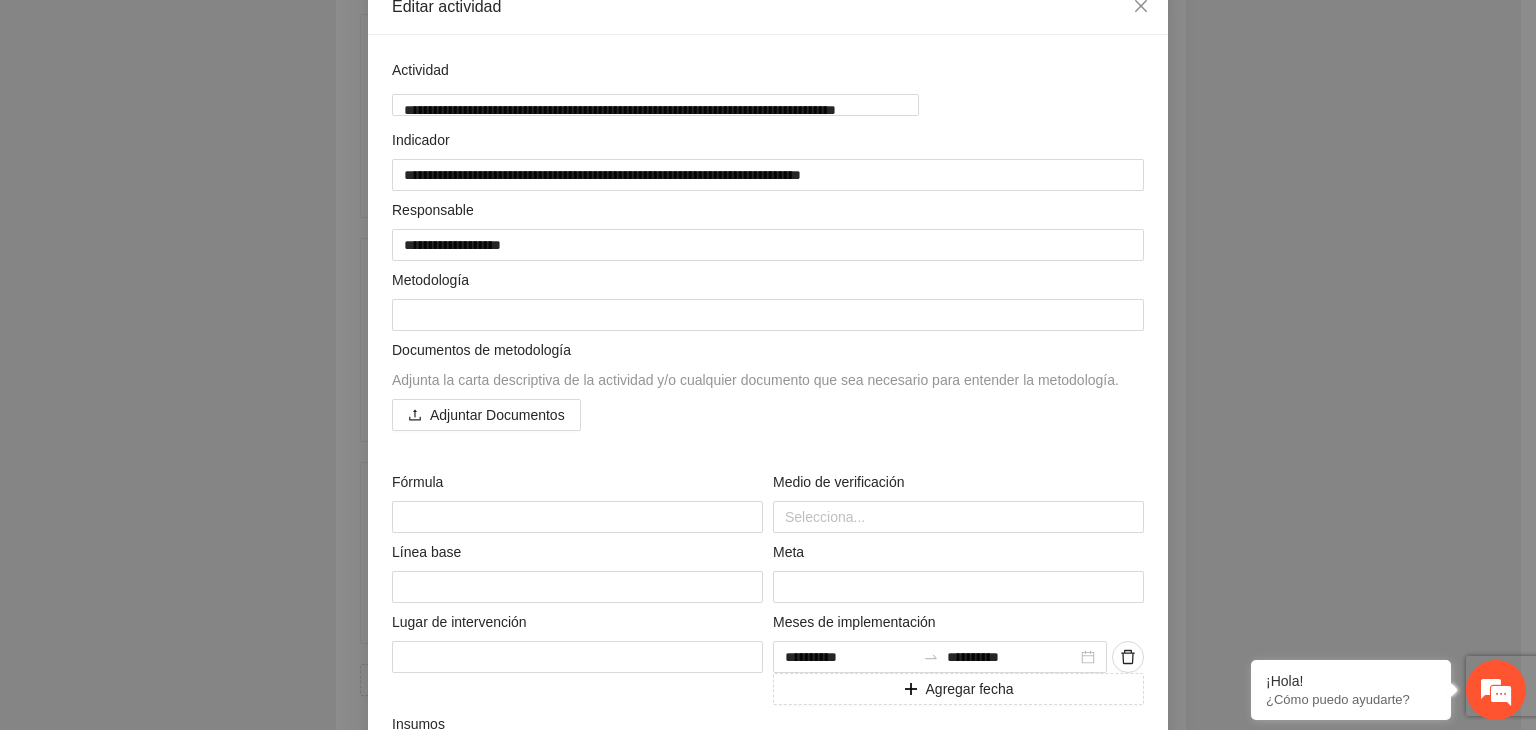 click on "**********" at bounding box center [768, 365] 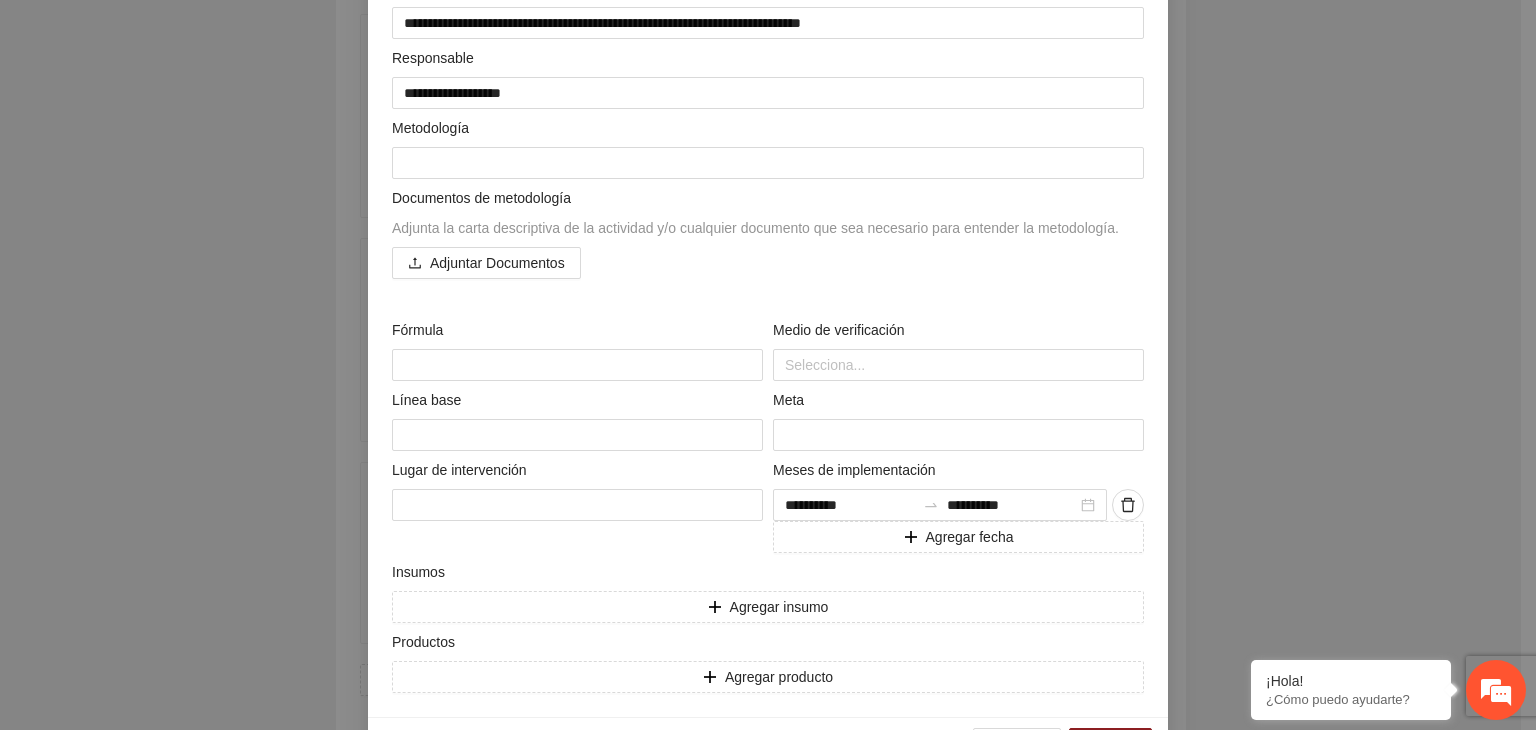 scroll, scrollTop: 336, scrollLeft: 0, axis: vertical 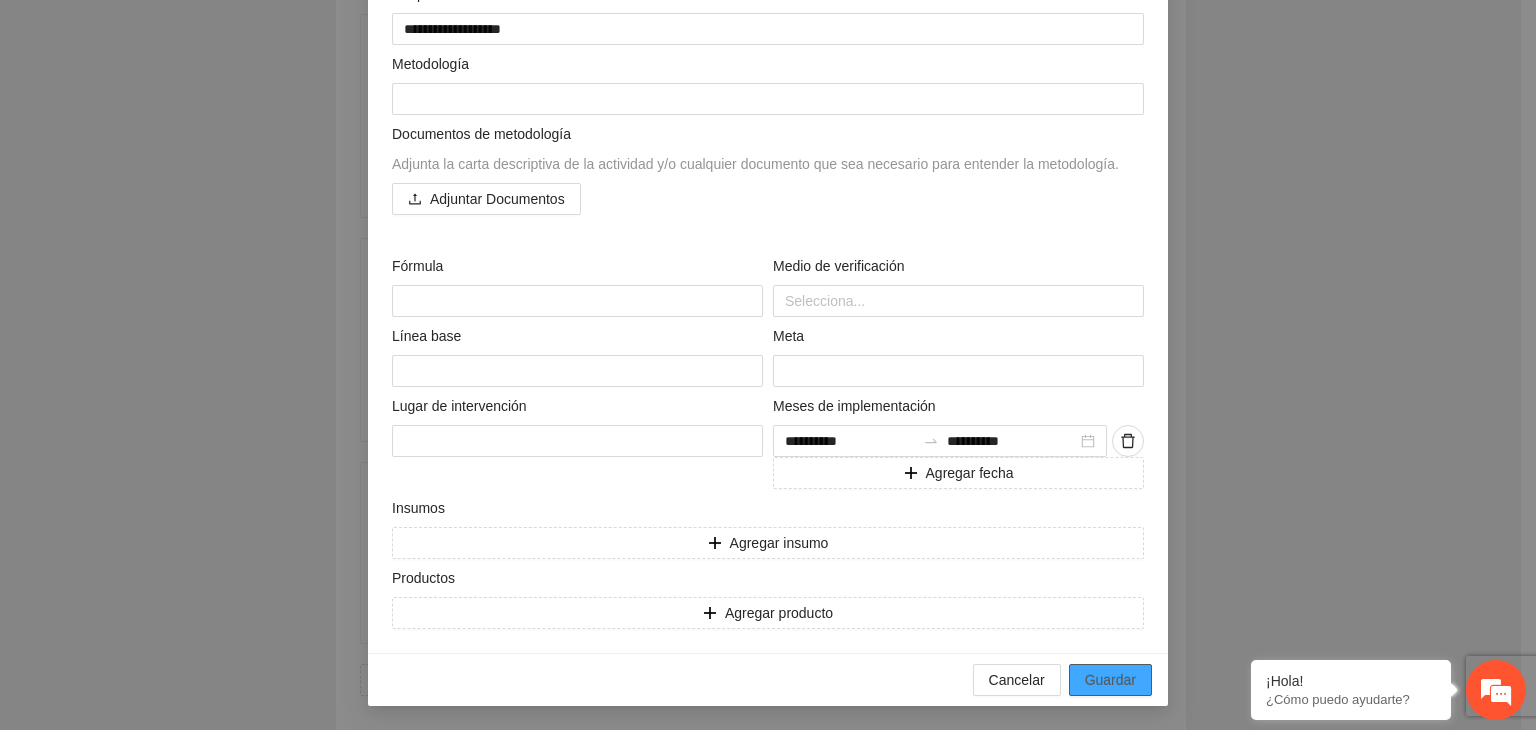 click on "Guardar" at bounding box center [1110, 680] 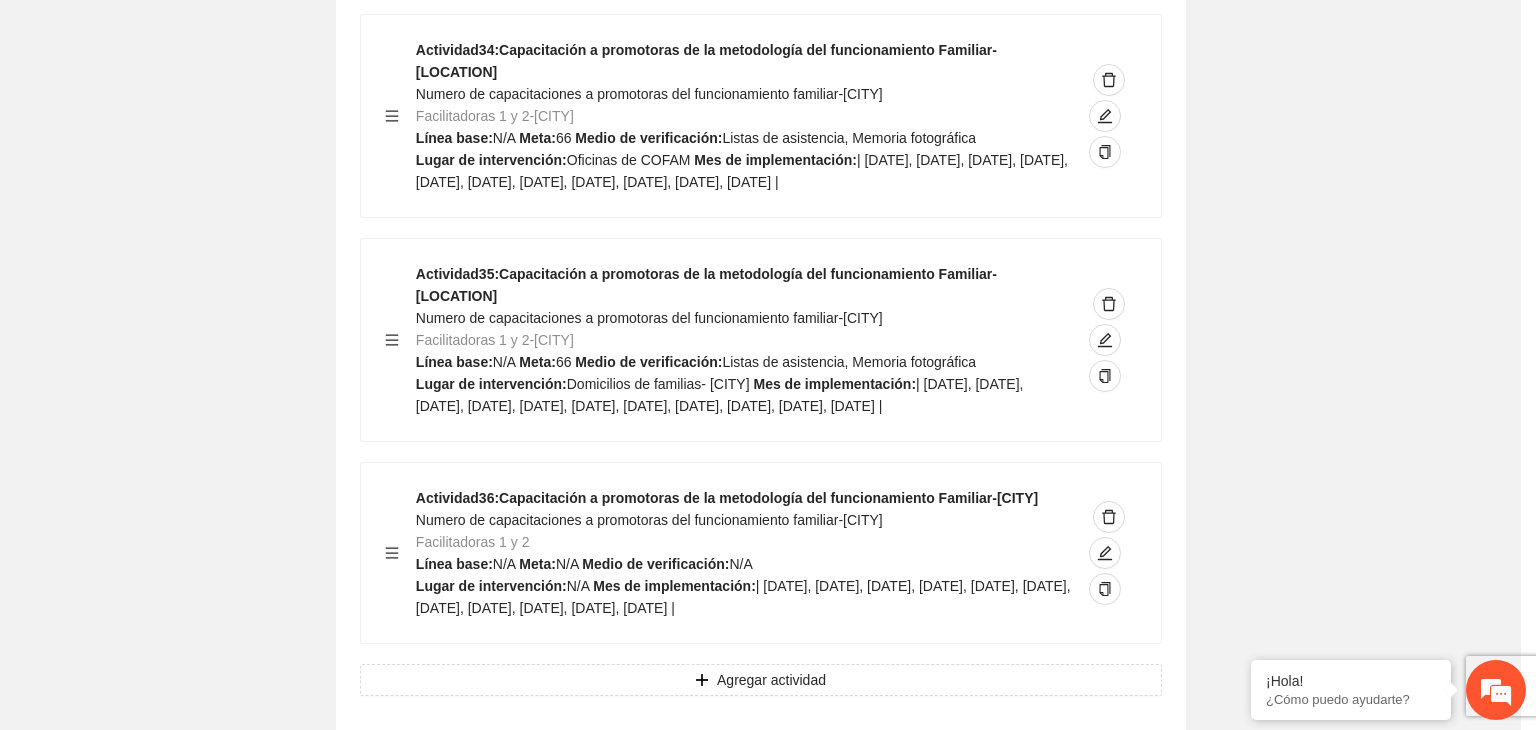scroll, scrollTop: 204, scrollLeft: 0, axis: vertical 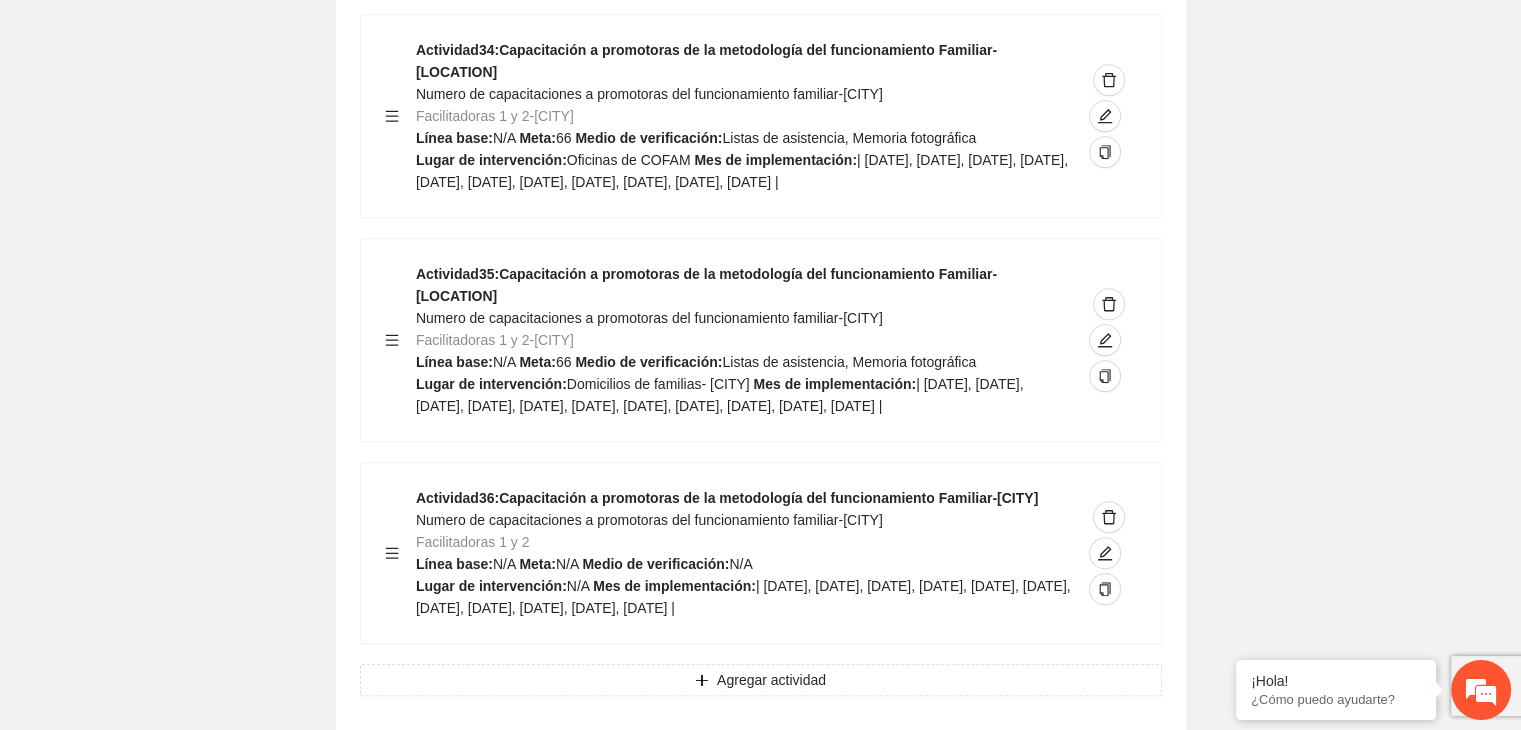 click on "Guardar Objetivo de desarrollo Exportar Contribuir a la disminución de incidencia en violencia familiar en las zonas de [CITY], [CITY] y [CITY] del Municipio de Chihuahua. Indicadores Indicador 1 : Violencia familiar disminuyendo en un 5% en [CITY] Número de carpetas de investigación de Violencia familiar disminuyendo en un 5% en [CITY] Metodología: Se solicita información al Observatorio Ciudadano de FICOSEC sobre el número de carpetas de violencia familiar en las colonias de intervención Línea base: 29 Meta: 25 Fórmula: Suma de carpetas de investigación de violencia familiar disminuyendo en un 5% en [CITY] Medio de verificación: Reporte/Informe 0 Indicador 2 : Violencia familiar disminuyendo en un 5% en [CITY] Número de carpetas de investigación de Violencia familiar disminuyendo en un 5% en [CITY] Metodología: Línea base: 63 Meta: 56 Fórmula: Medio de verificación: Reporte/Informe 0 3 :" at bounding box center (760, -7531) 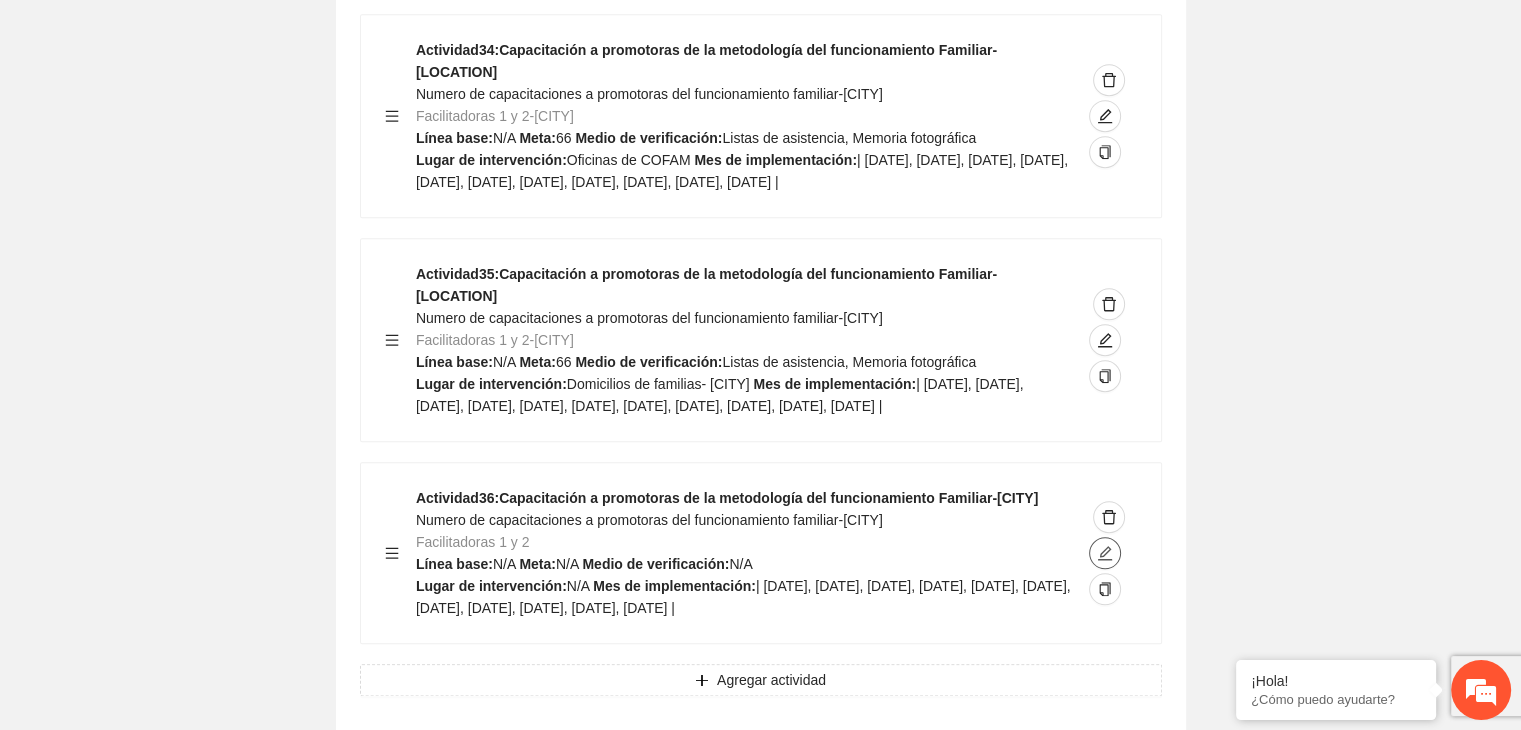 click 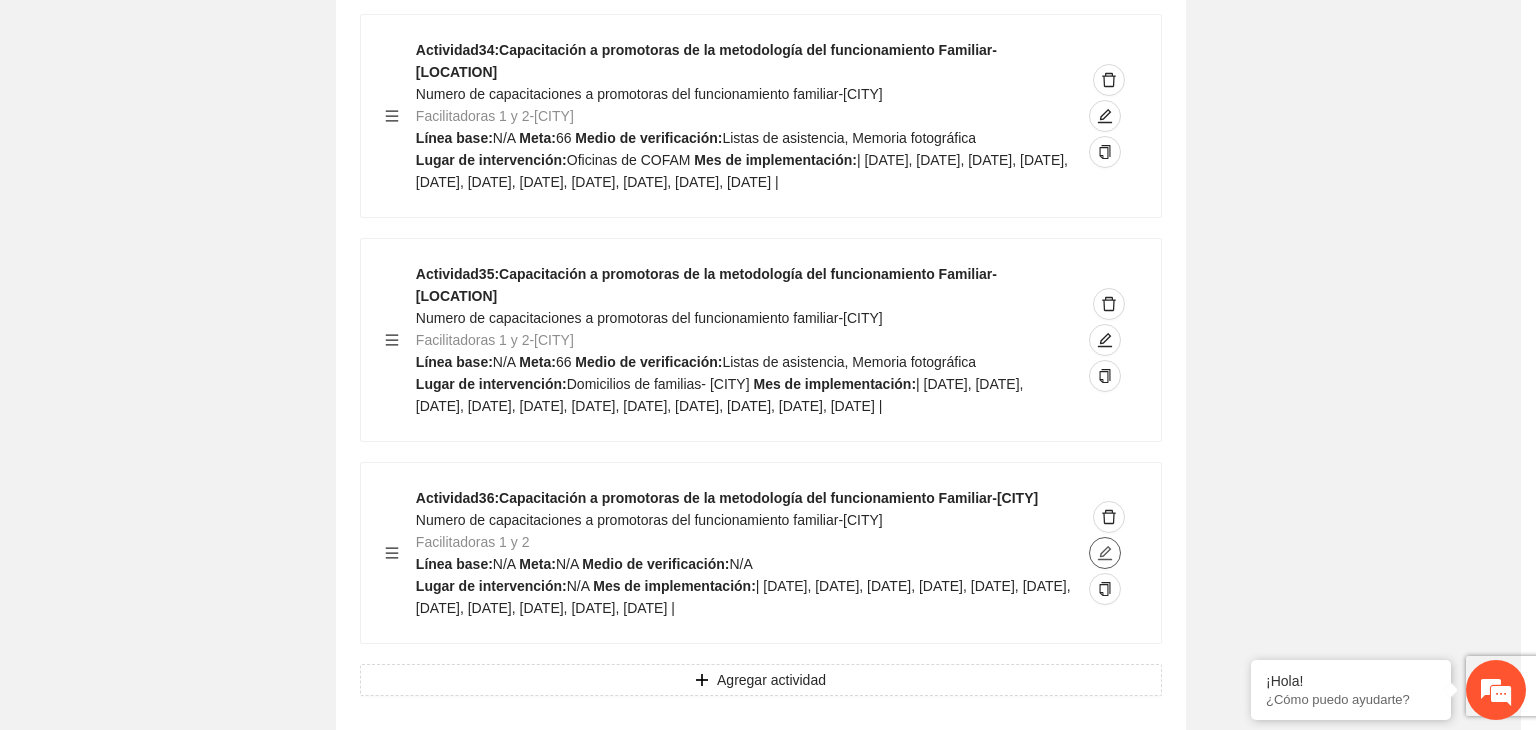 type 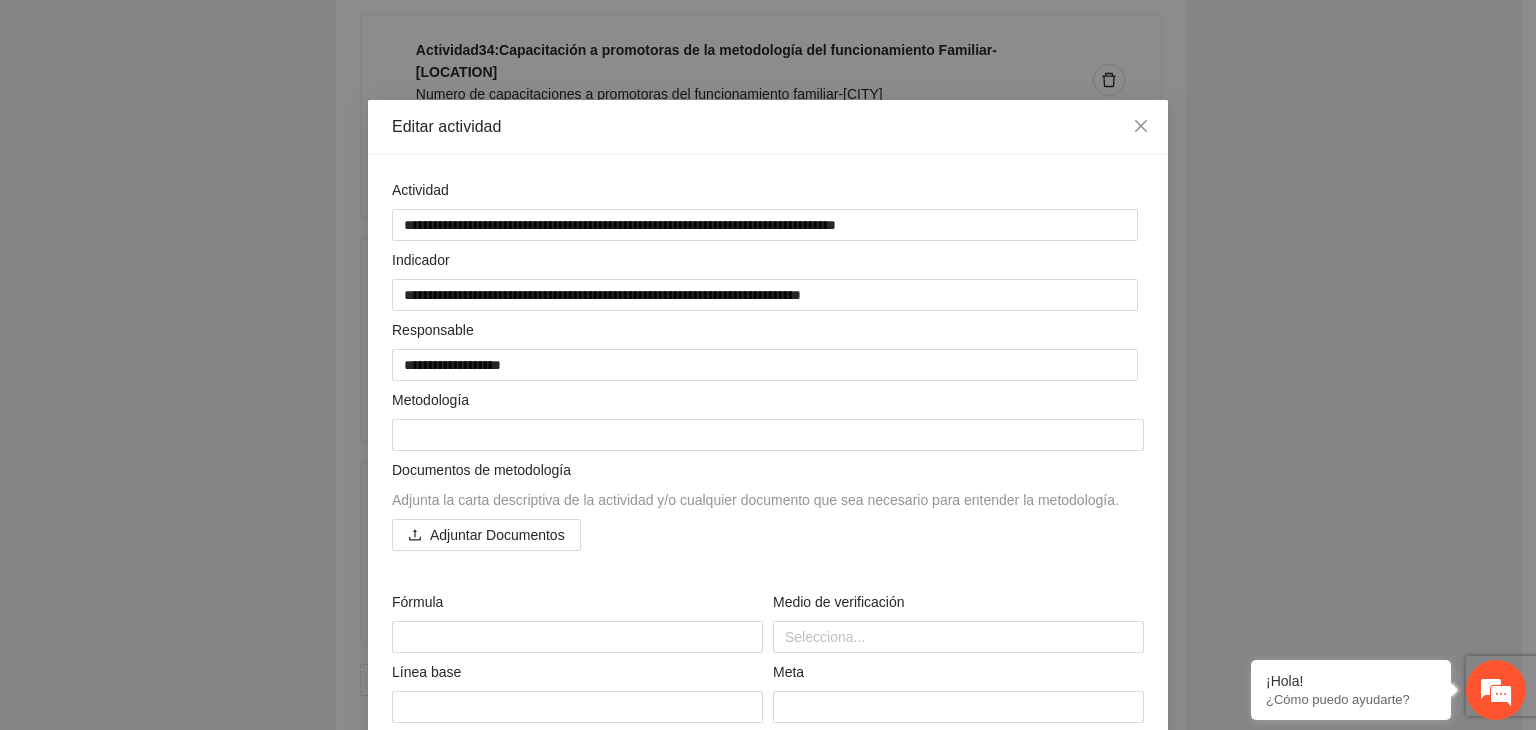 click on "**********" at bounding box center (768, 365) 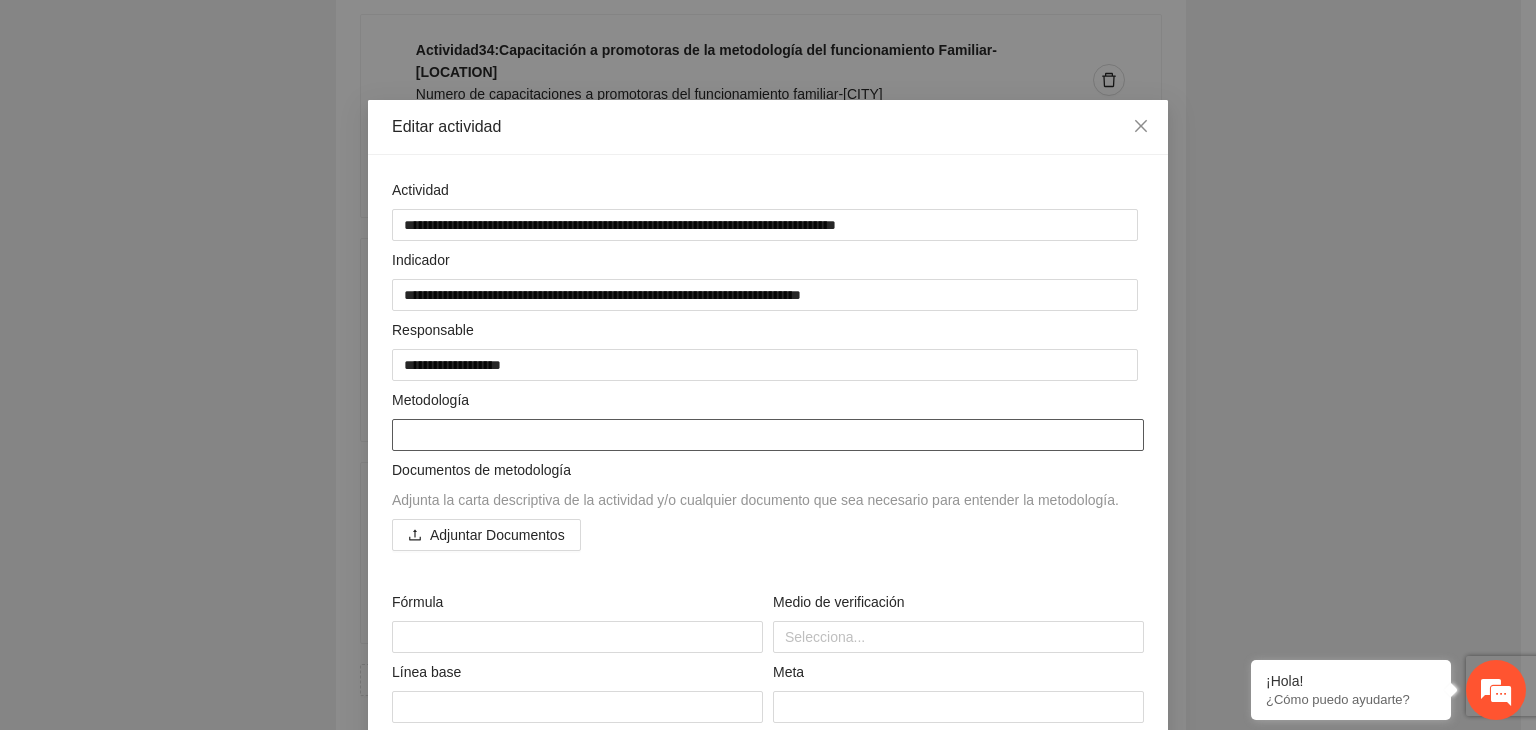 click at bounding box center (768, 435) 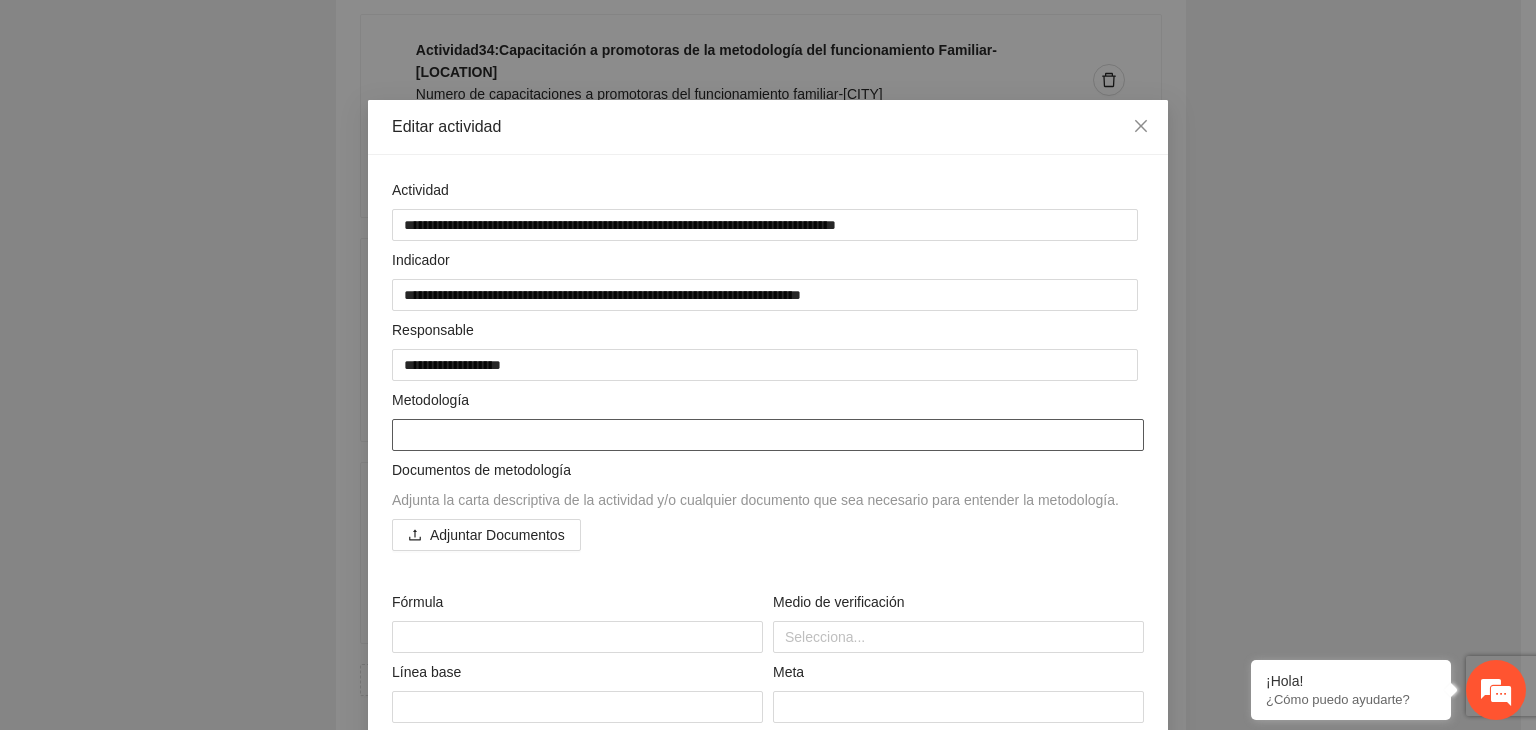 paste on "**********" 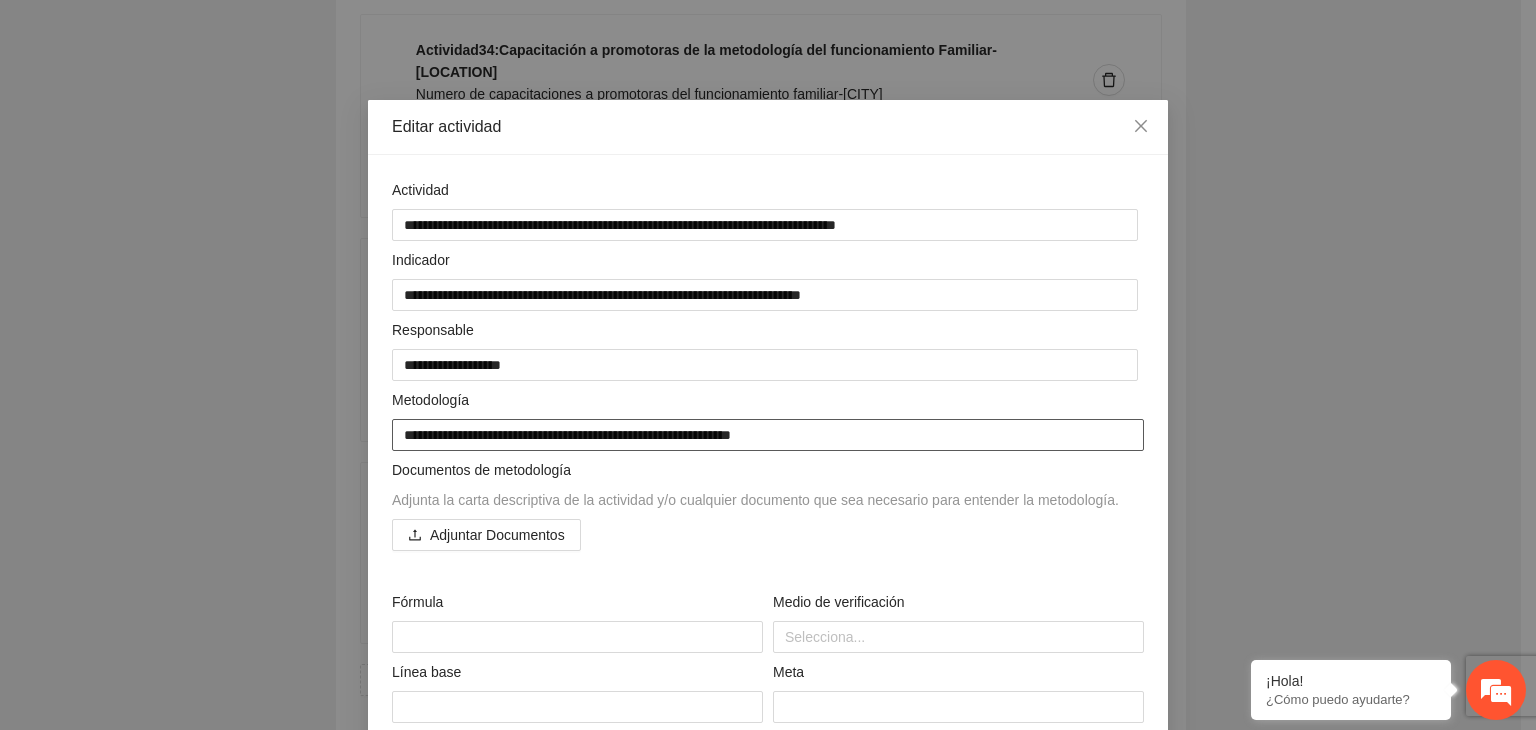 drag, startPoint x: 876, startPoint y: 442, endPoint x: 862, endPoint y: 441, distance: 14.035668 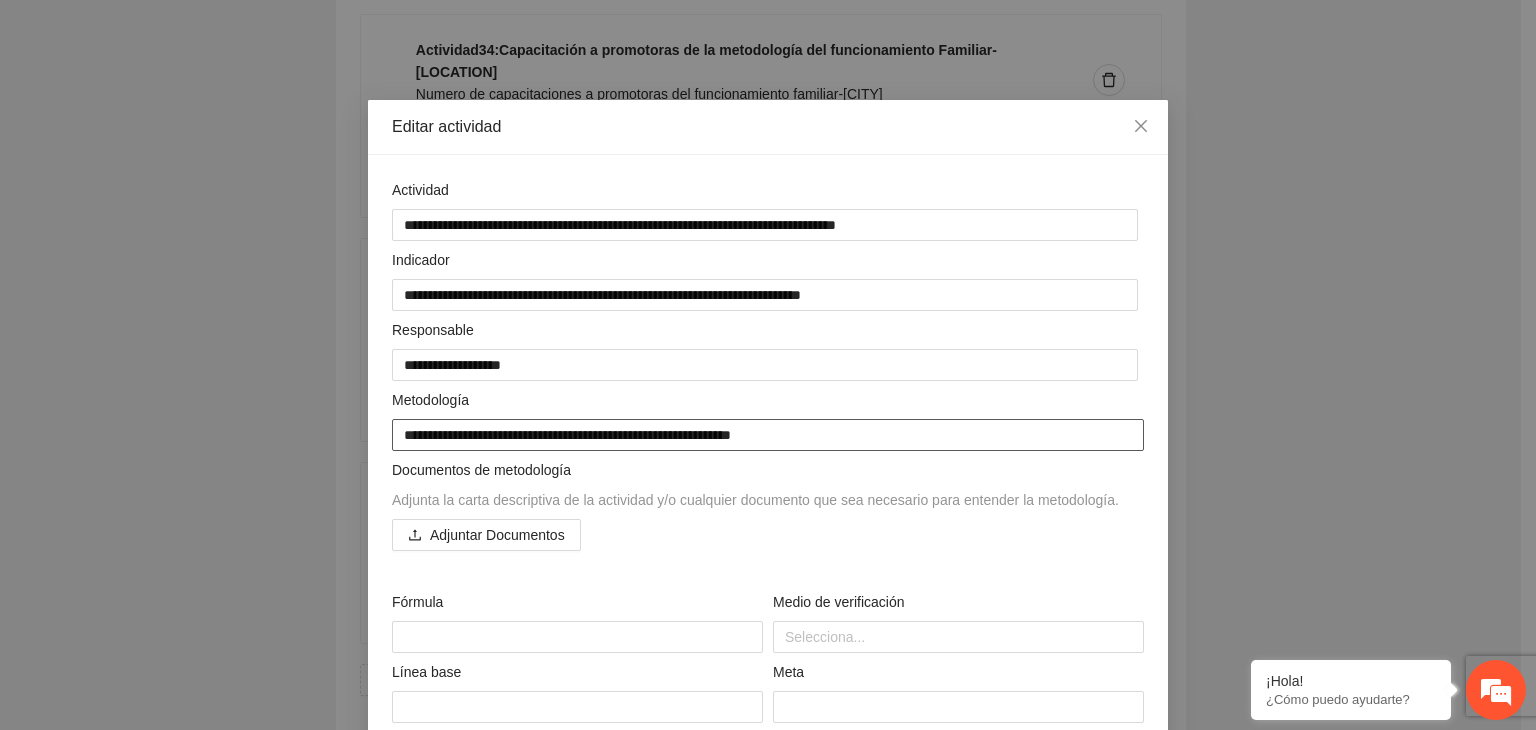 drag, startPoint x: 856, startPoint y: 441, endPoint x: 178, endPoint y: 444, distance: 678.00665 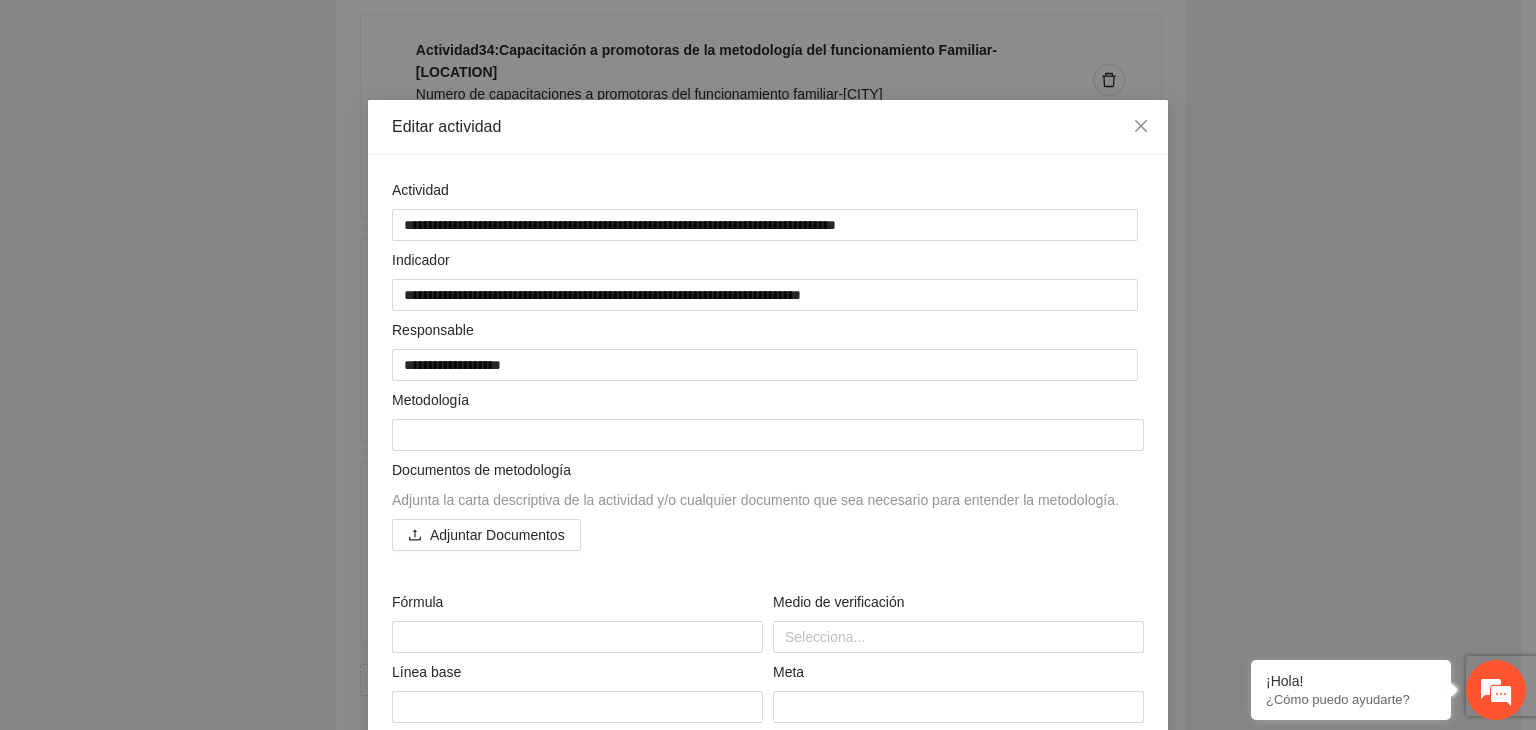 click on "**********" at bounding box center (768, 365) 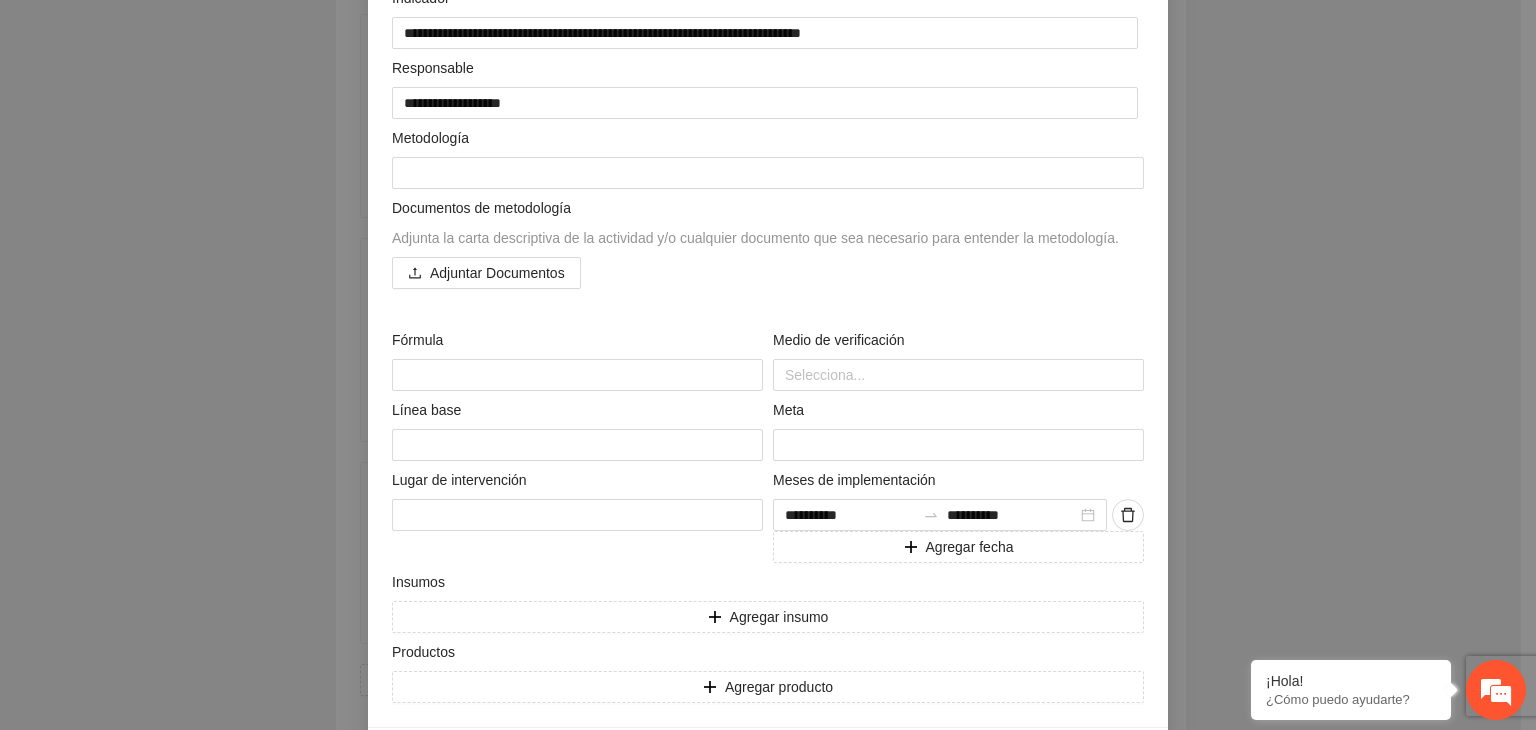 scroll, scrollTop: 336, scrollLeft: 0, axis: vertical 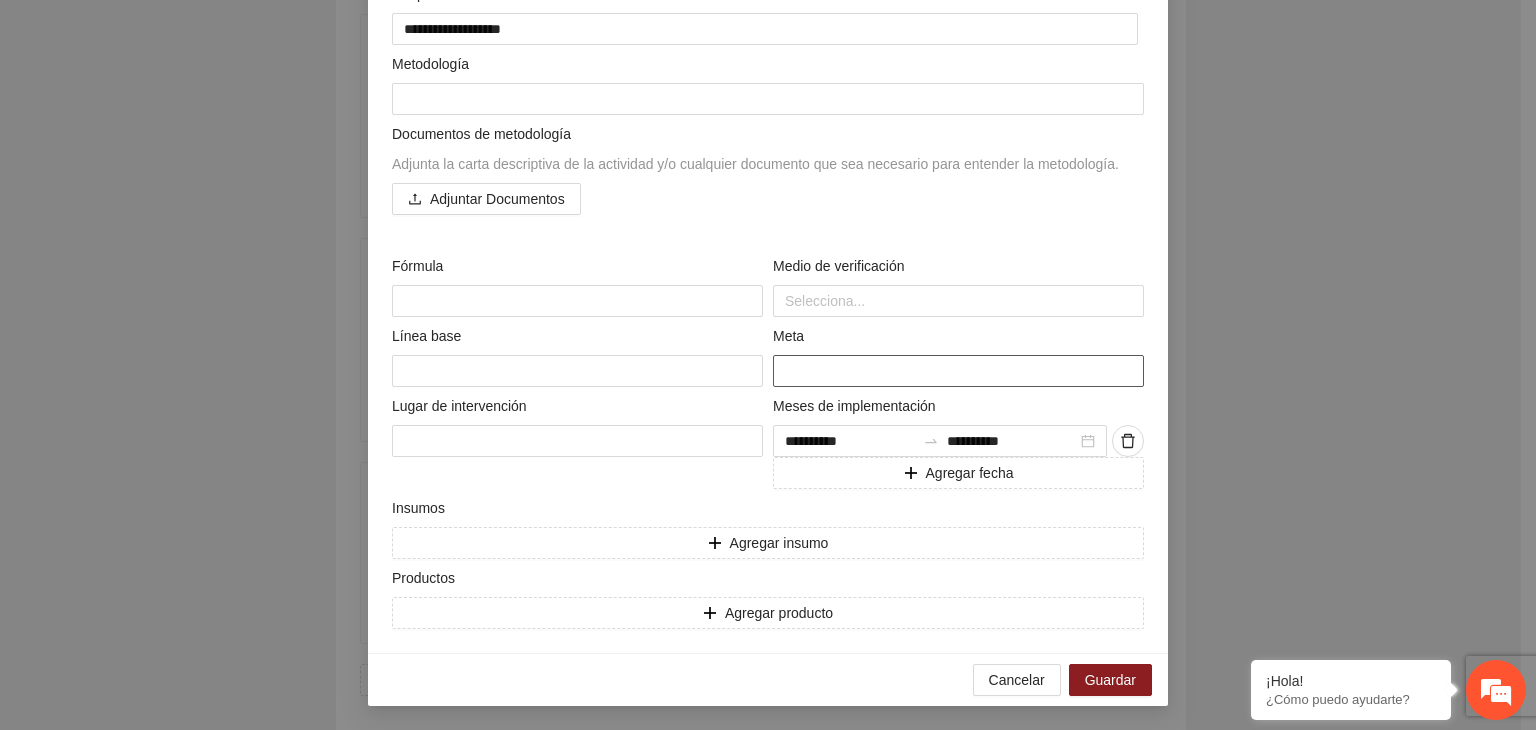 click at bounding box center (958, 371) 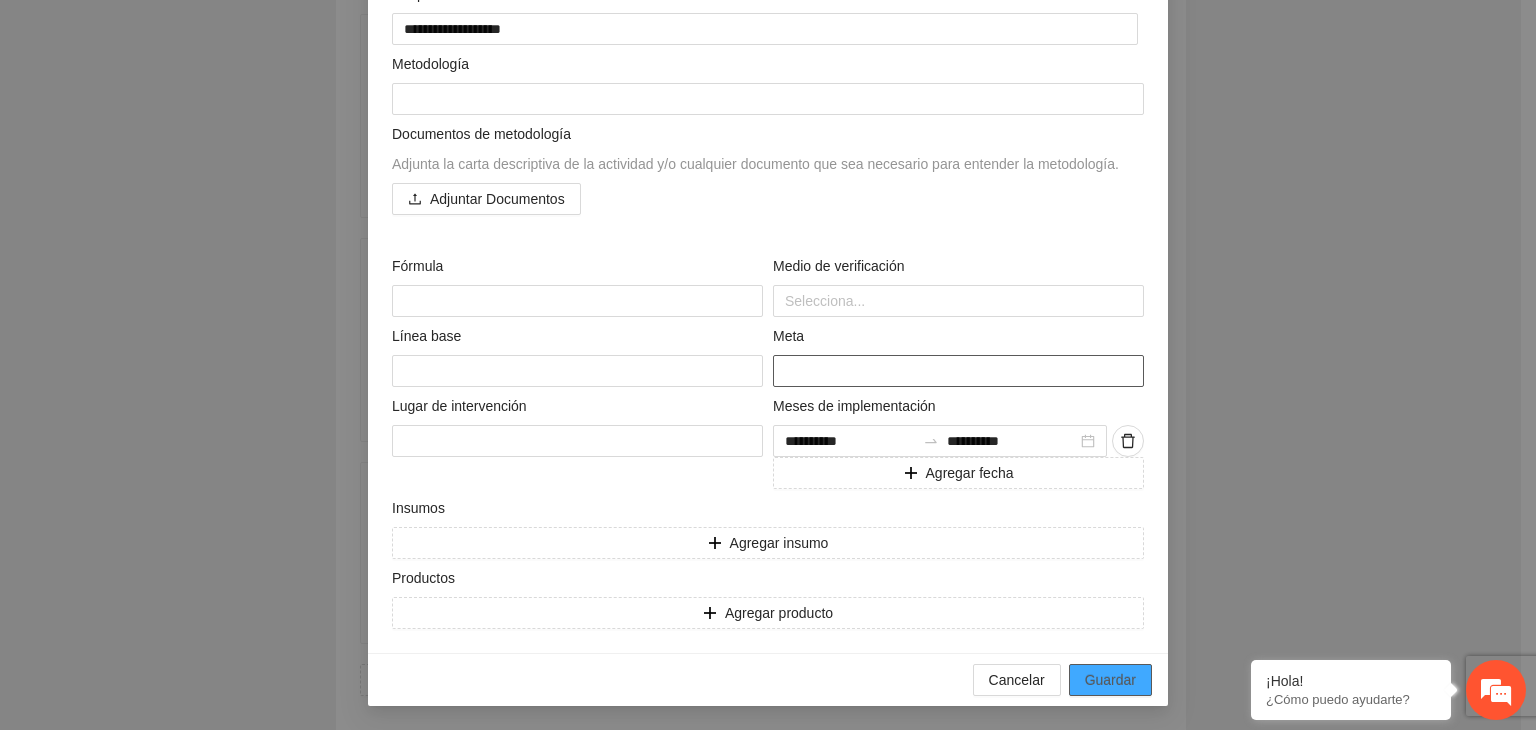 type on "**" 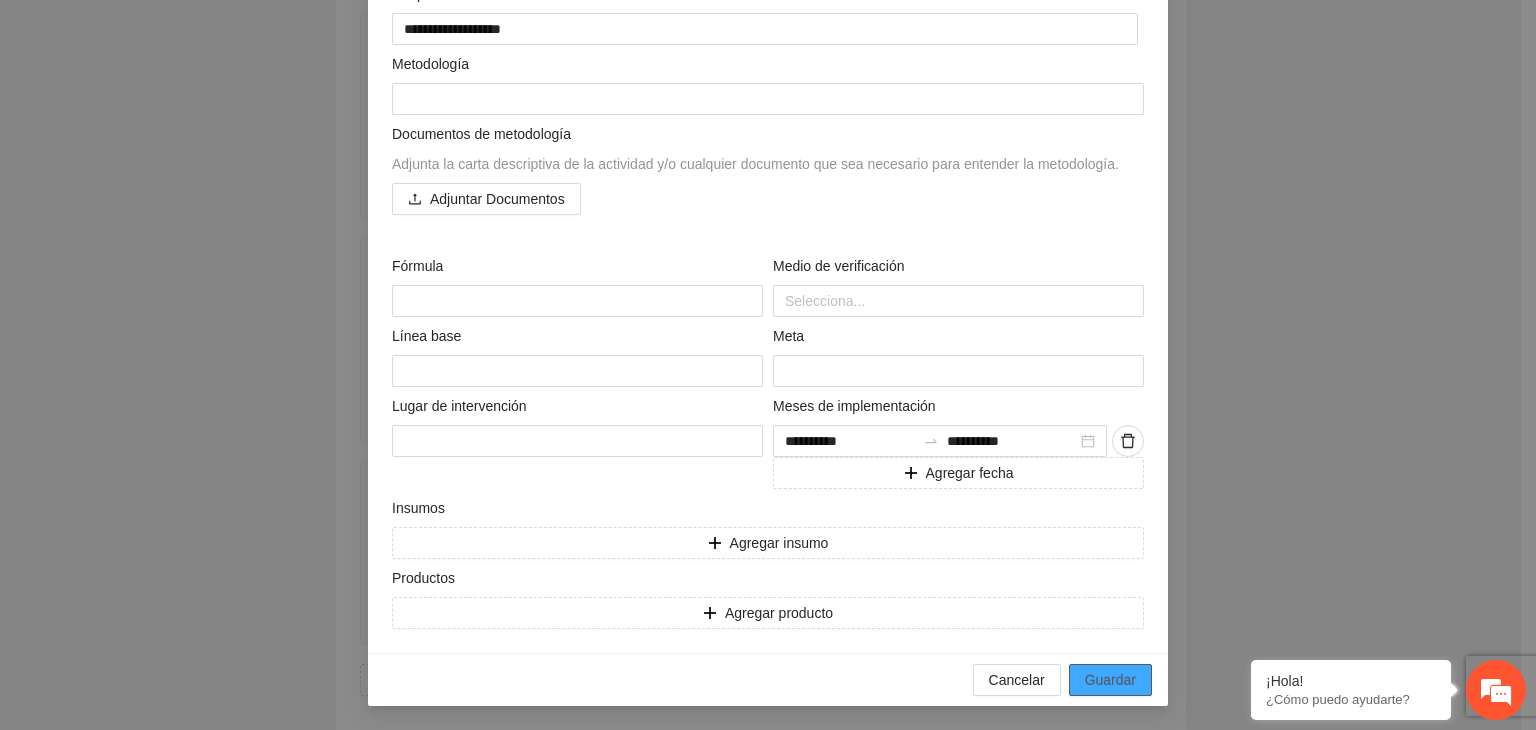 click on "Guardar" at bounding box center [1110, 680] 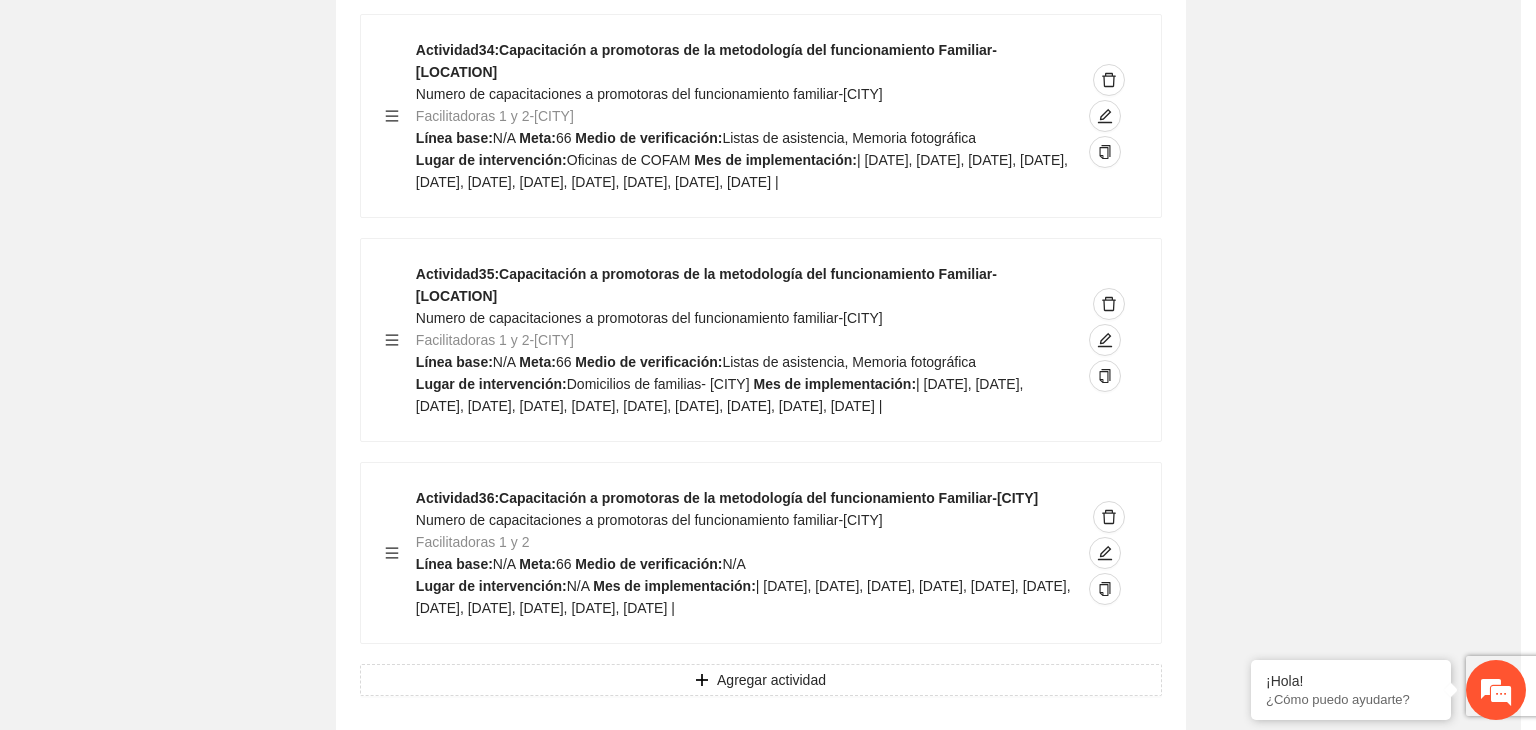 scroll, scrollTop: 204, scrollLeft: 0, axis: vertical 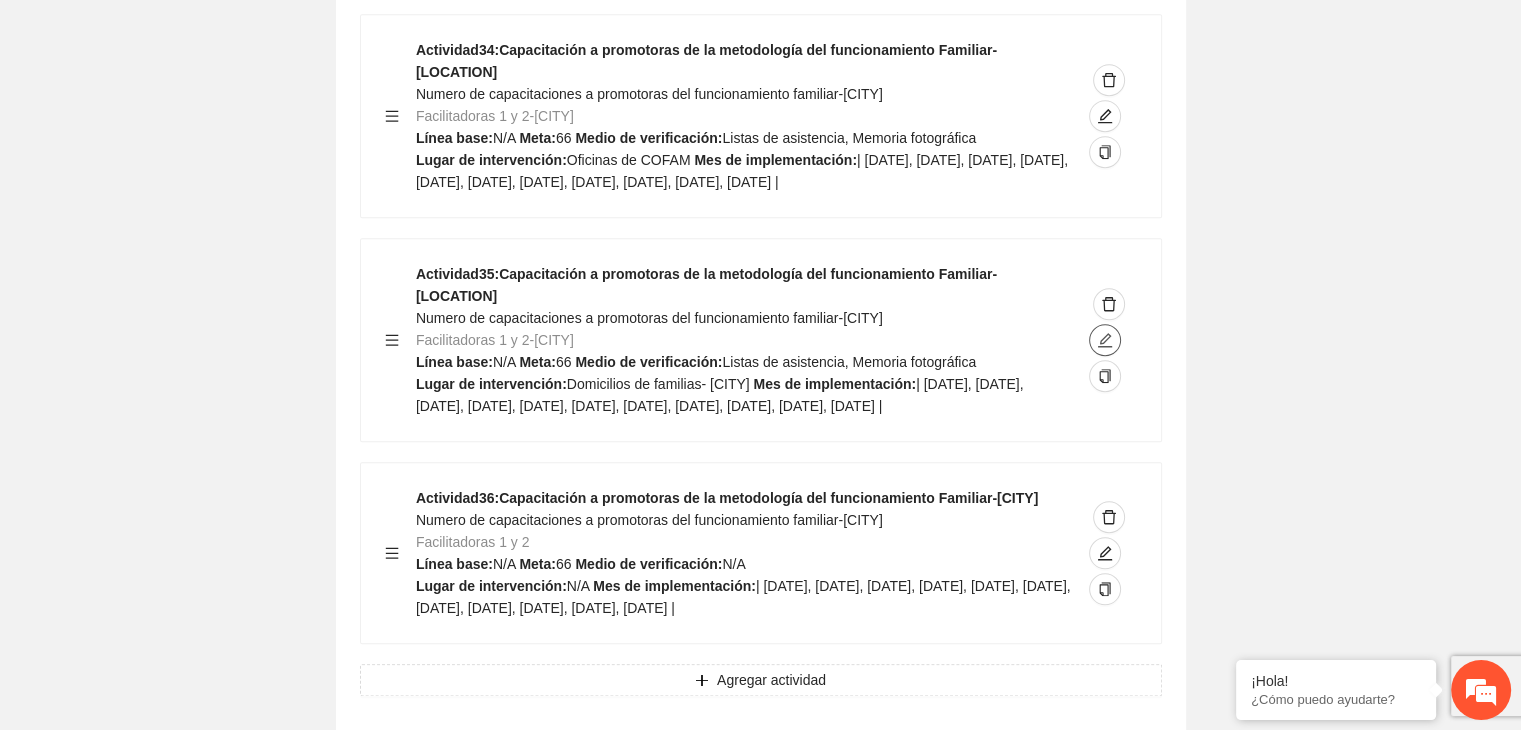 click 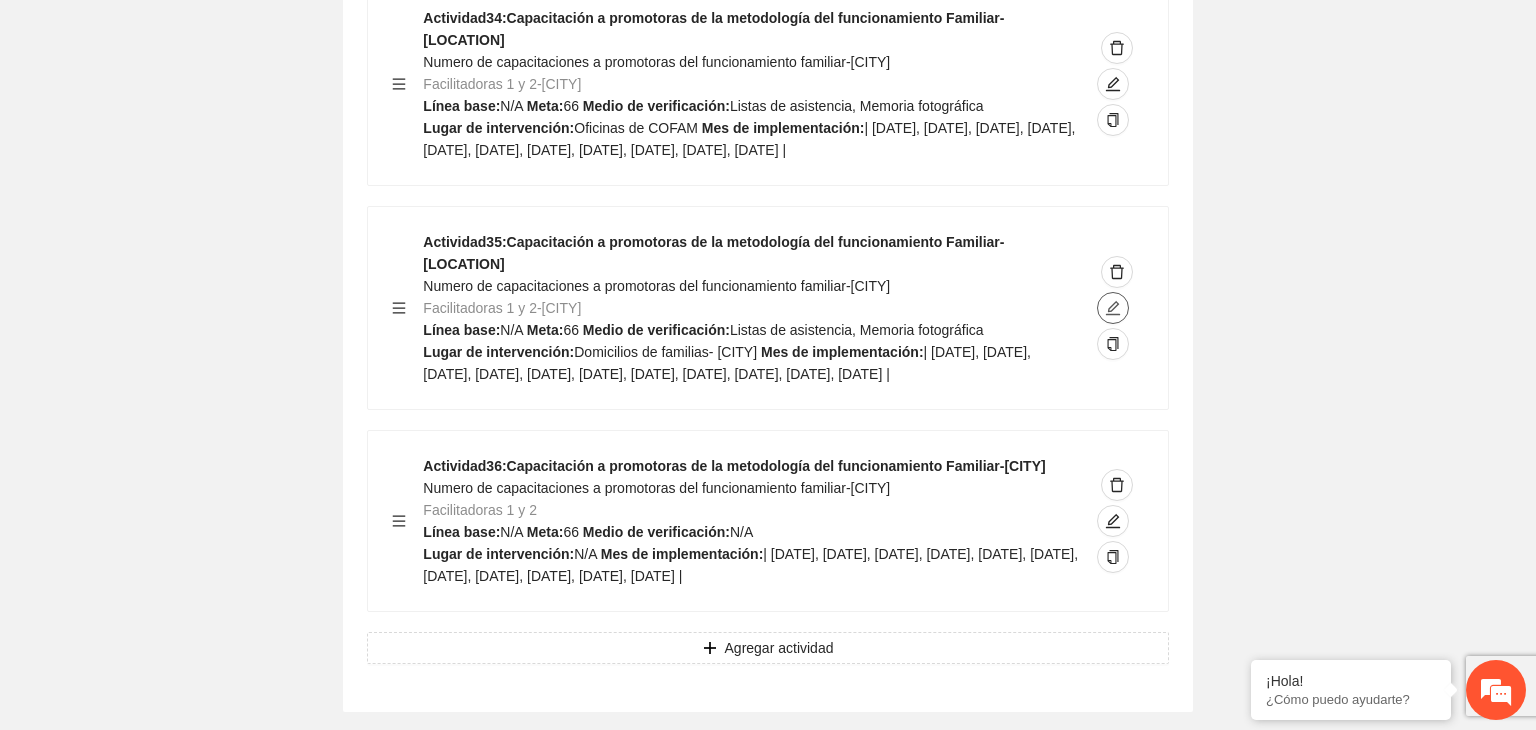 type on "**********" 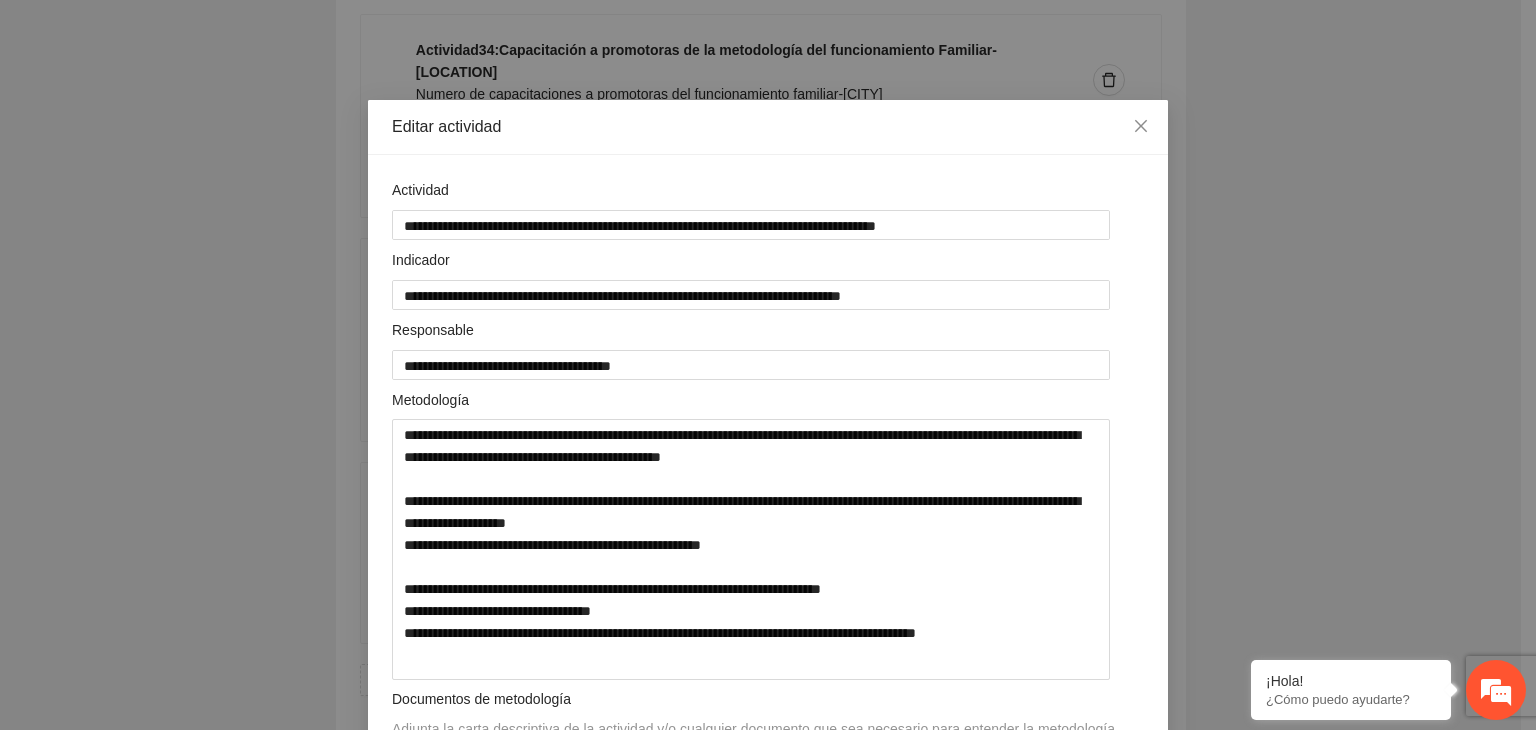 click on "**********" at bounding box center (768, 365) 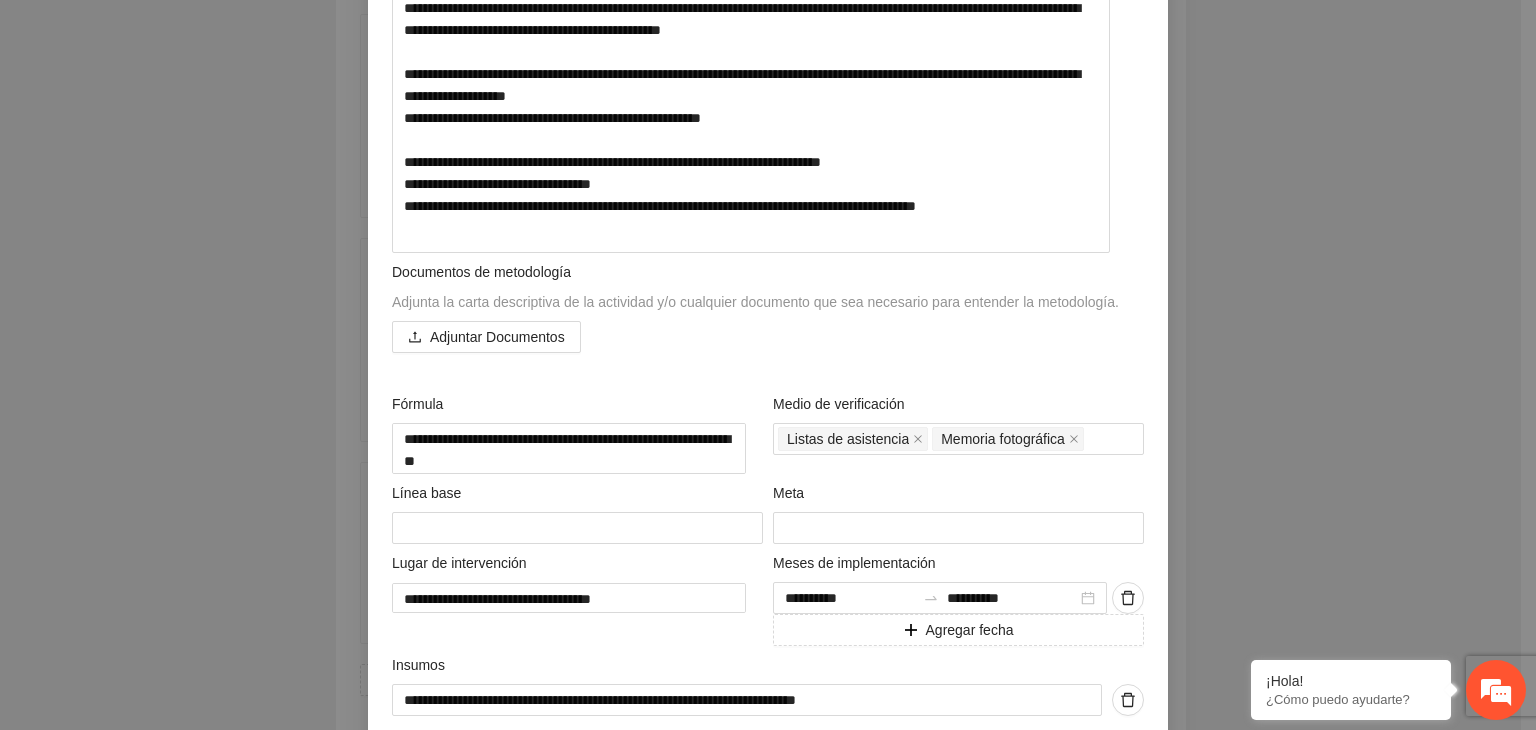 scroll, scrollTop: 400, scrollLeft: 0, axis: vertical 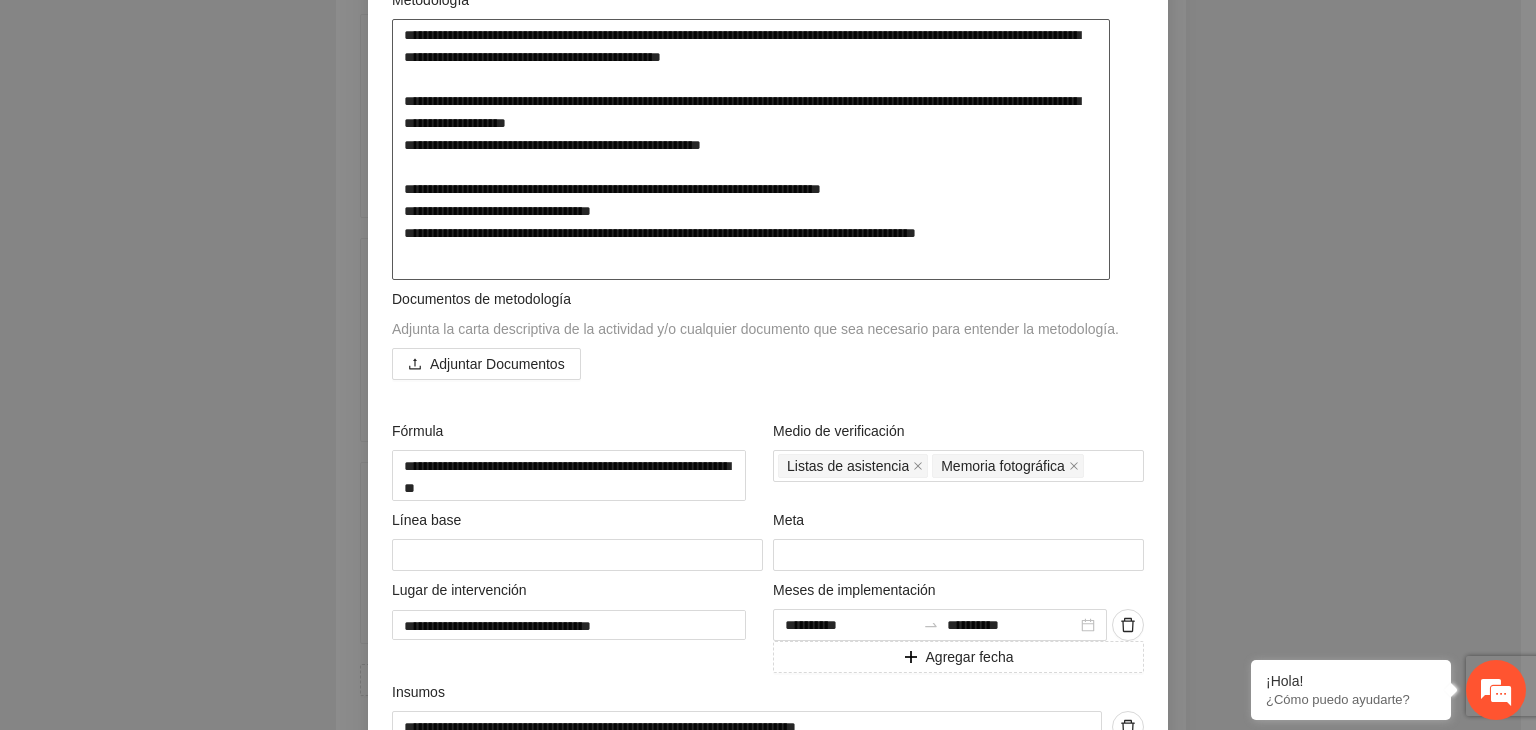 drag, startPoint x: 998, startPoint y: 242, endPoint x: 310, endPoint y: 37, distance: 717.892 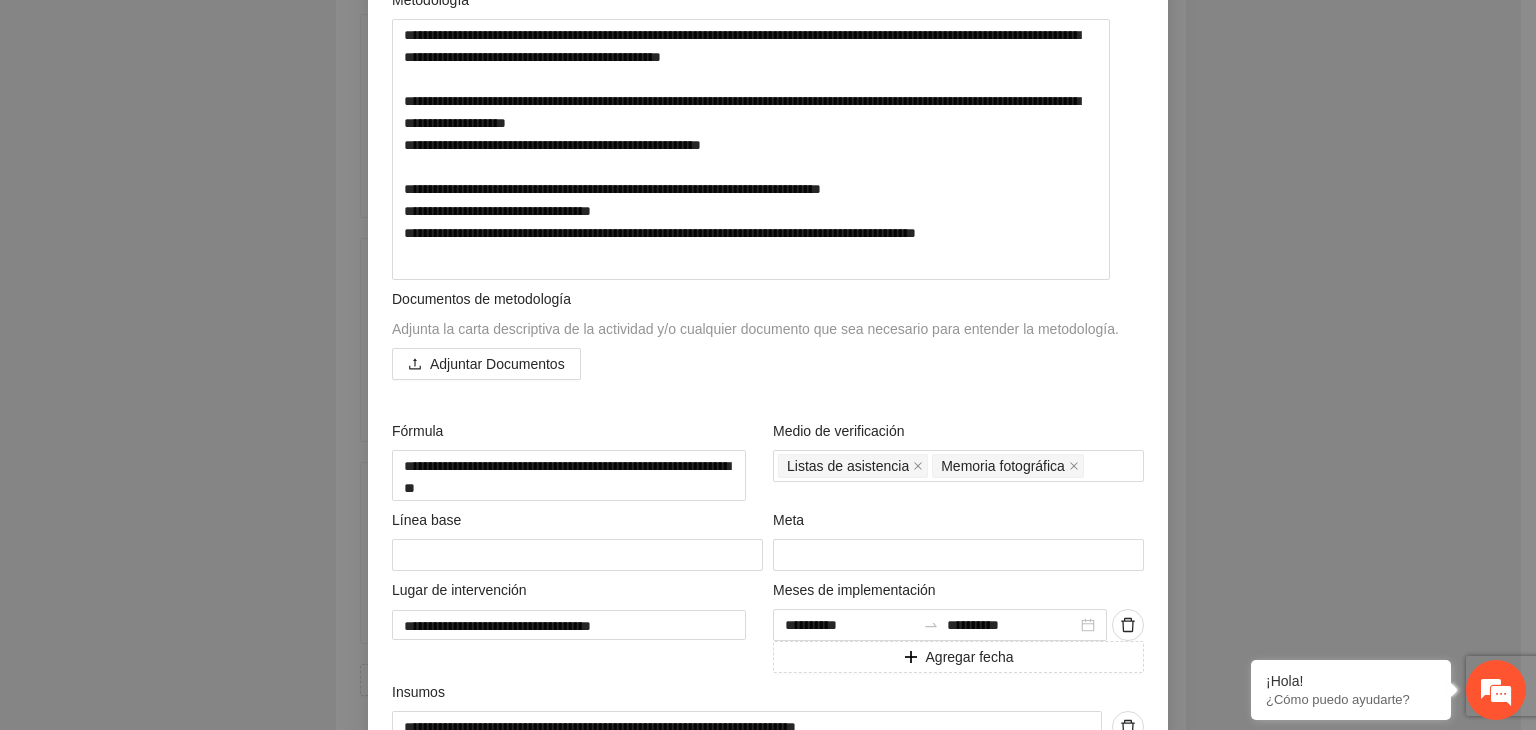 click on "**********" at bounding box center [768, 365] 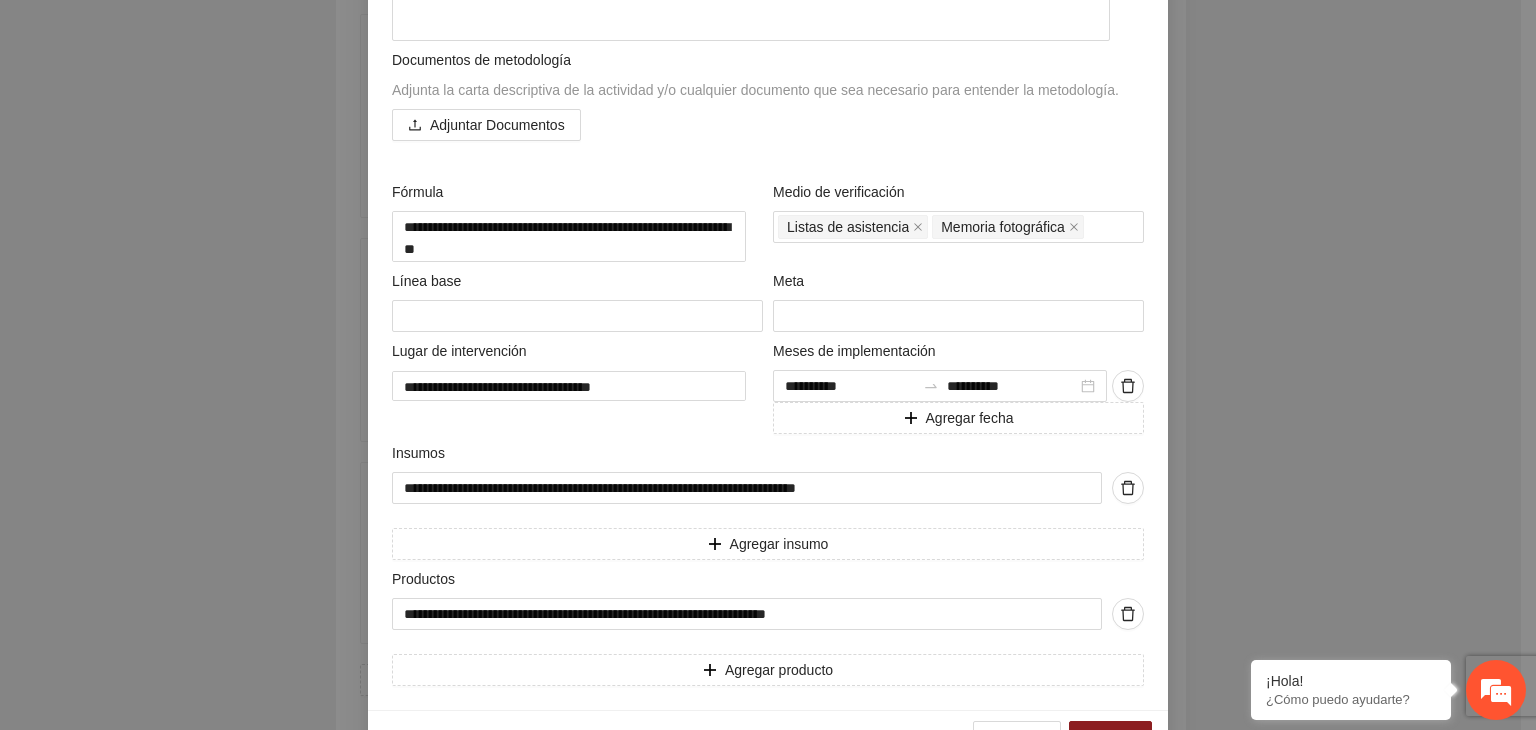 scroll, scrollTop: 711, scrollLeft: 0, axis: vertical 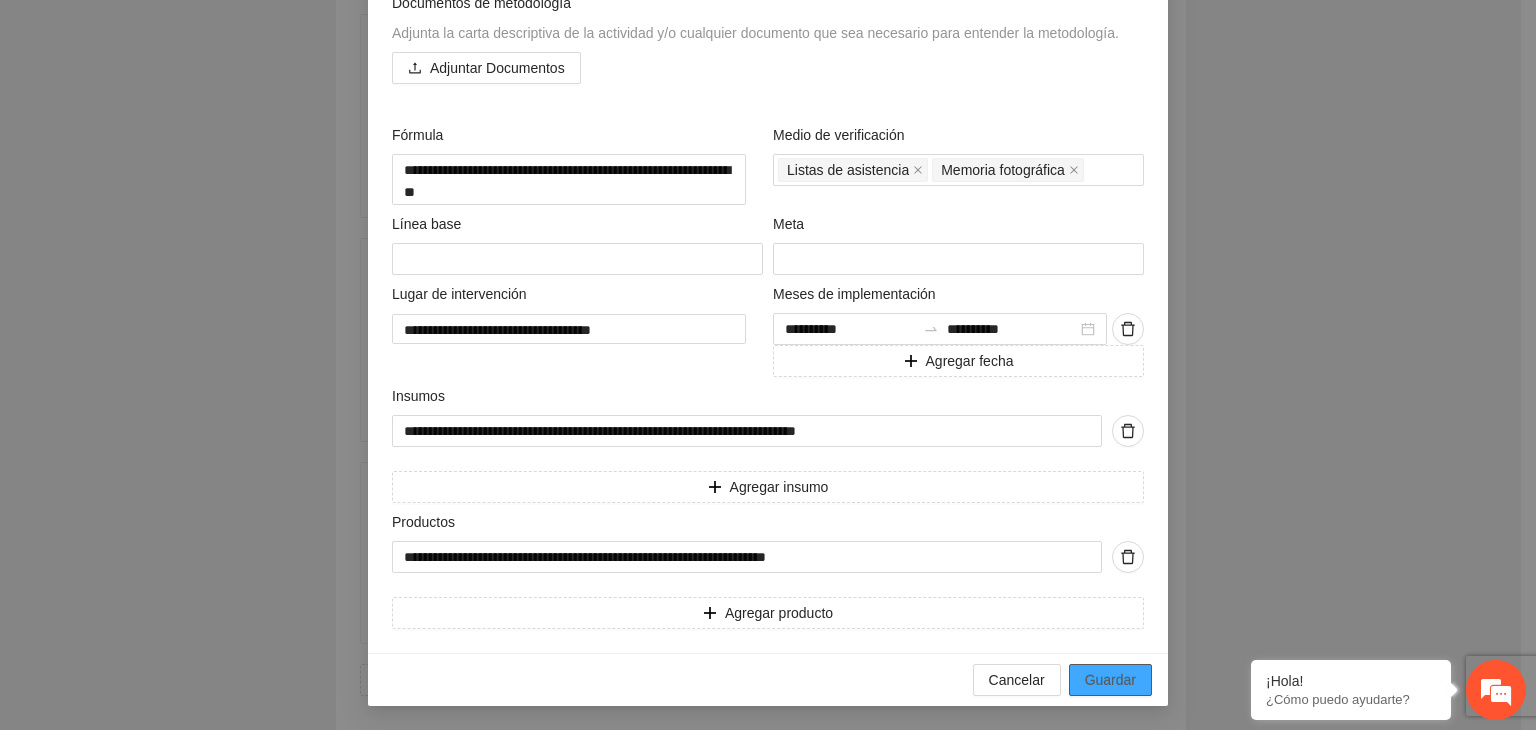 click on "Guardar" at bounding box center [1110, 680] 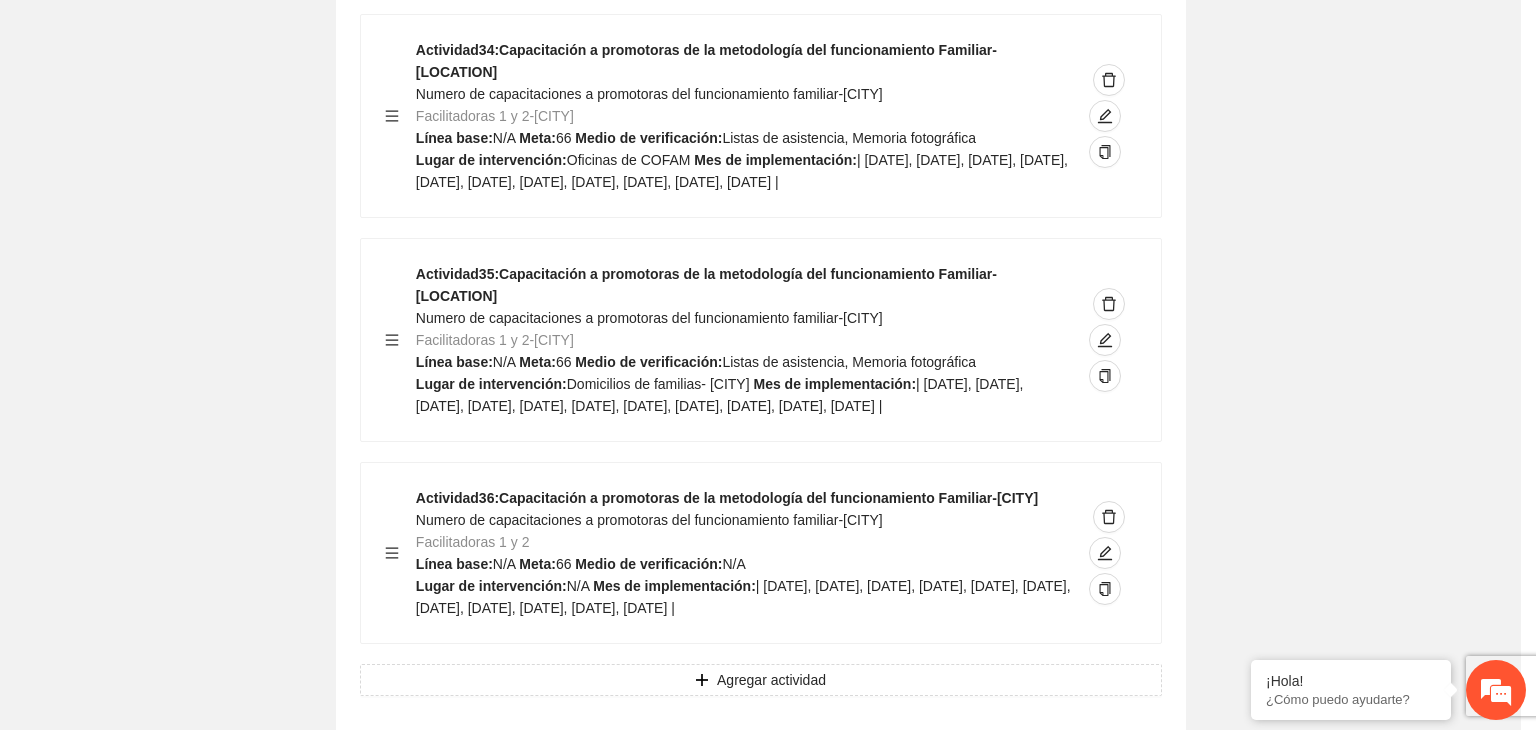 scroll, scrollTop: 204, scrollLeft: 0, axis: vertical 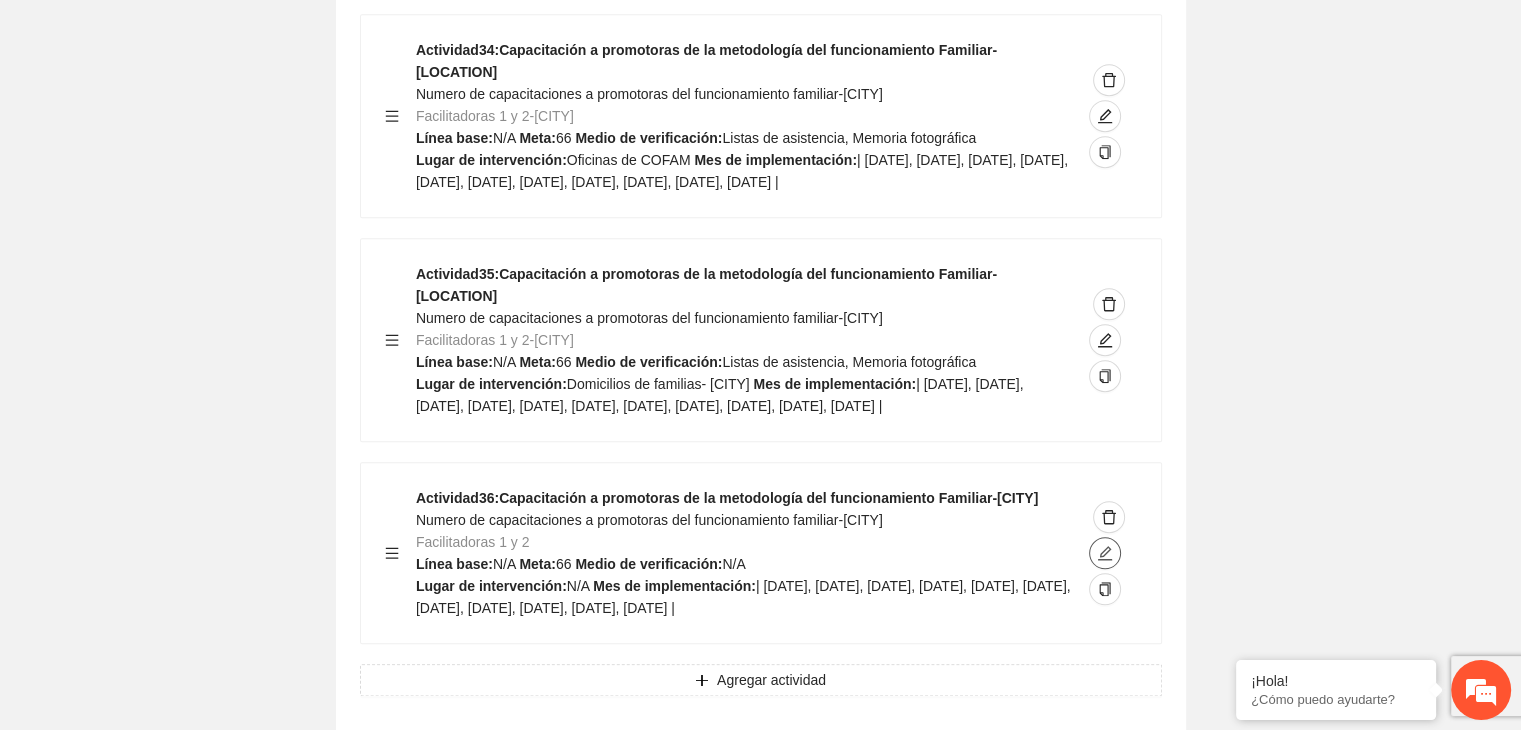 click 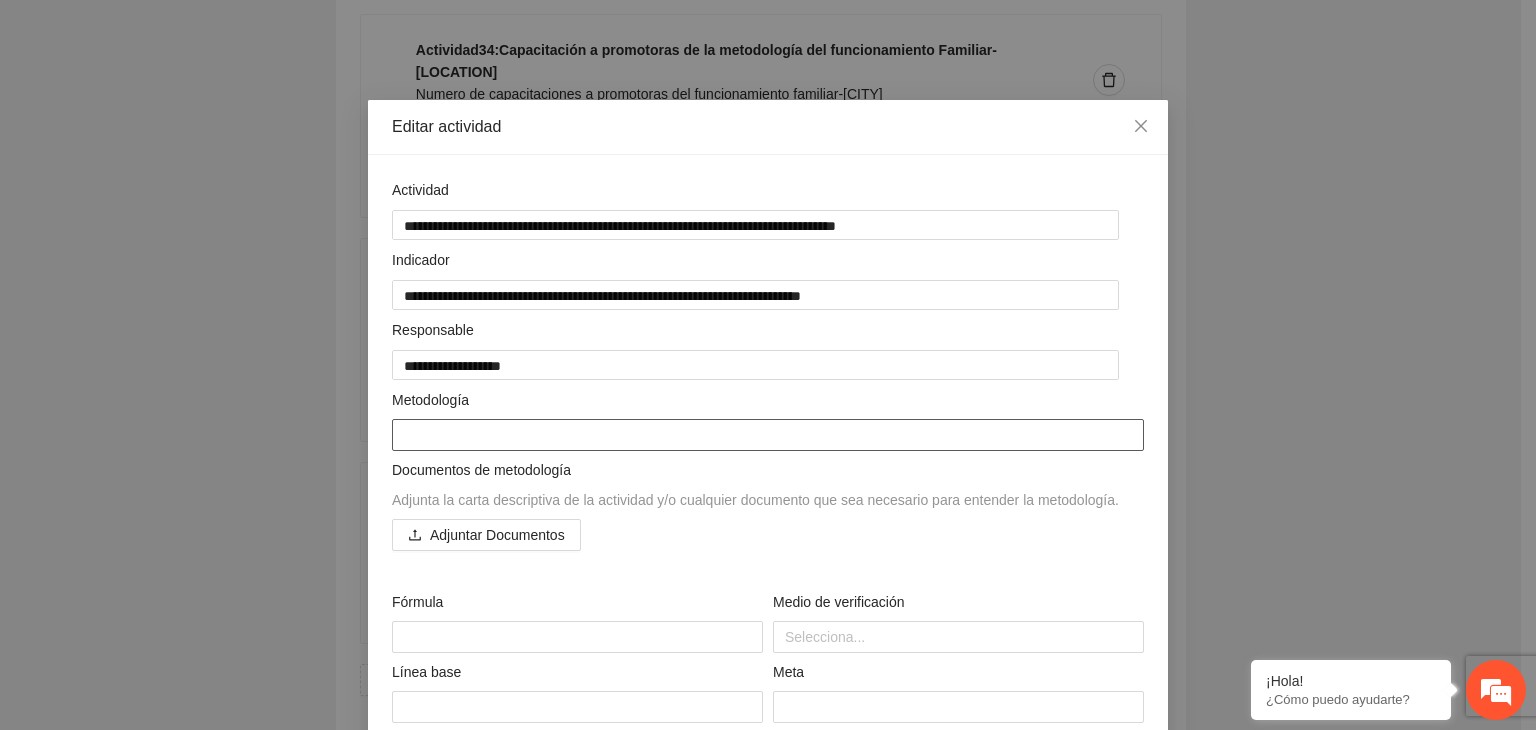 click at bounding box center (768, 435) 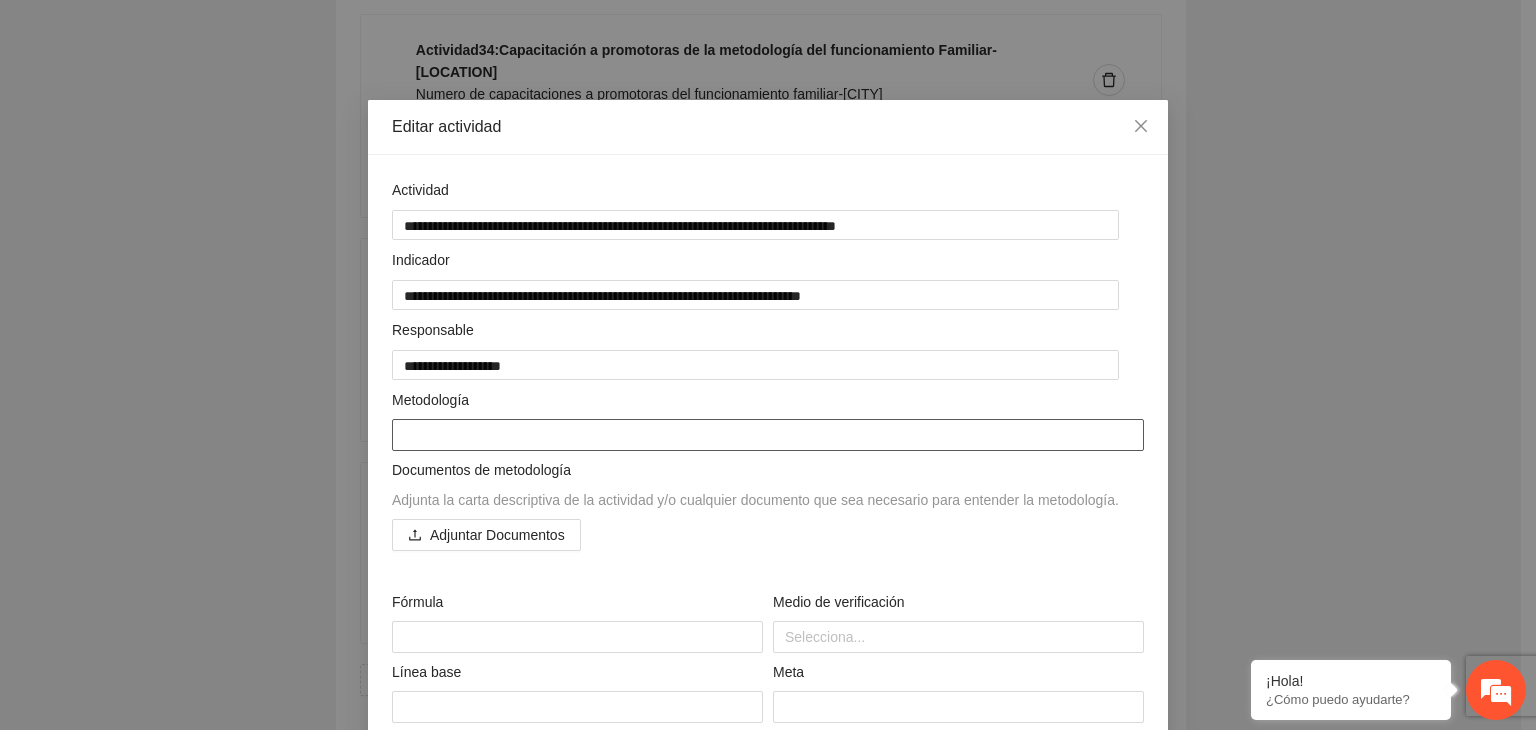 paste on "**********" 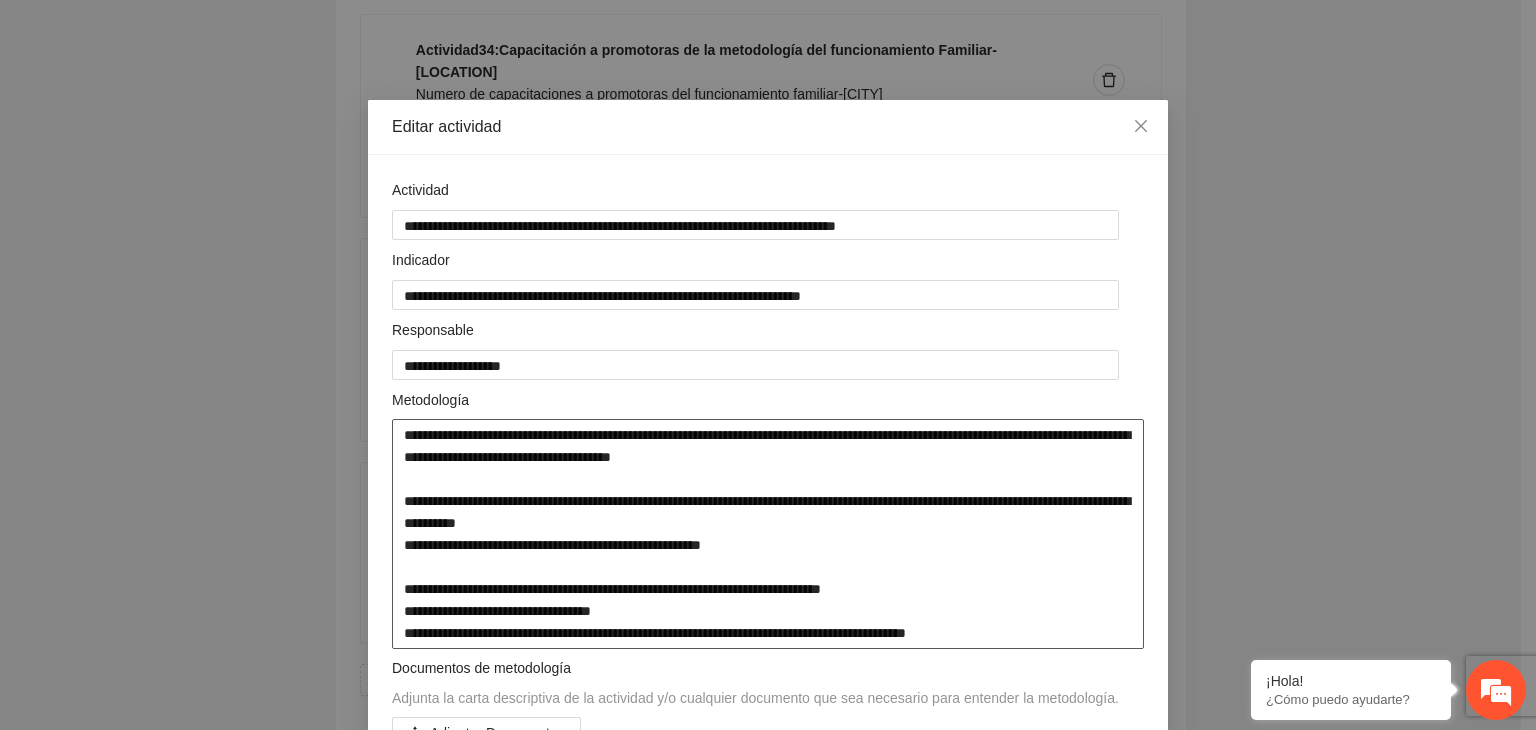 type on "**********" 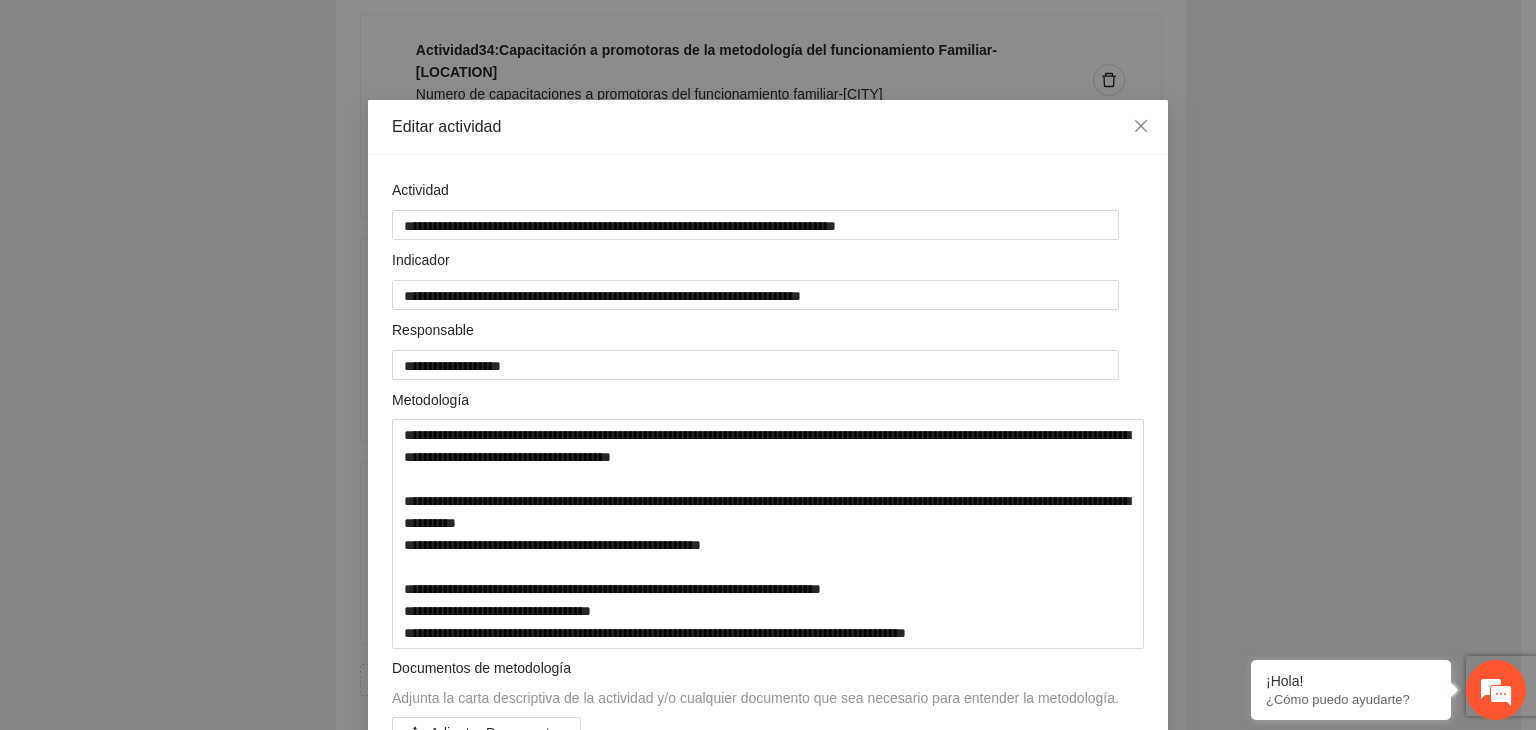 click on "**********" at bounding box center (768, 365) 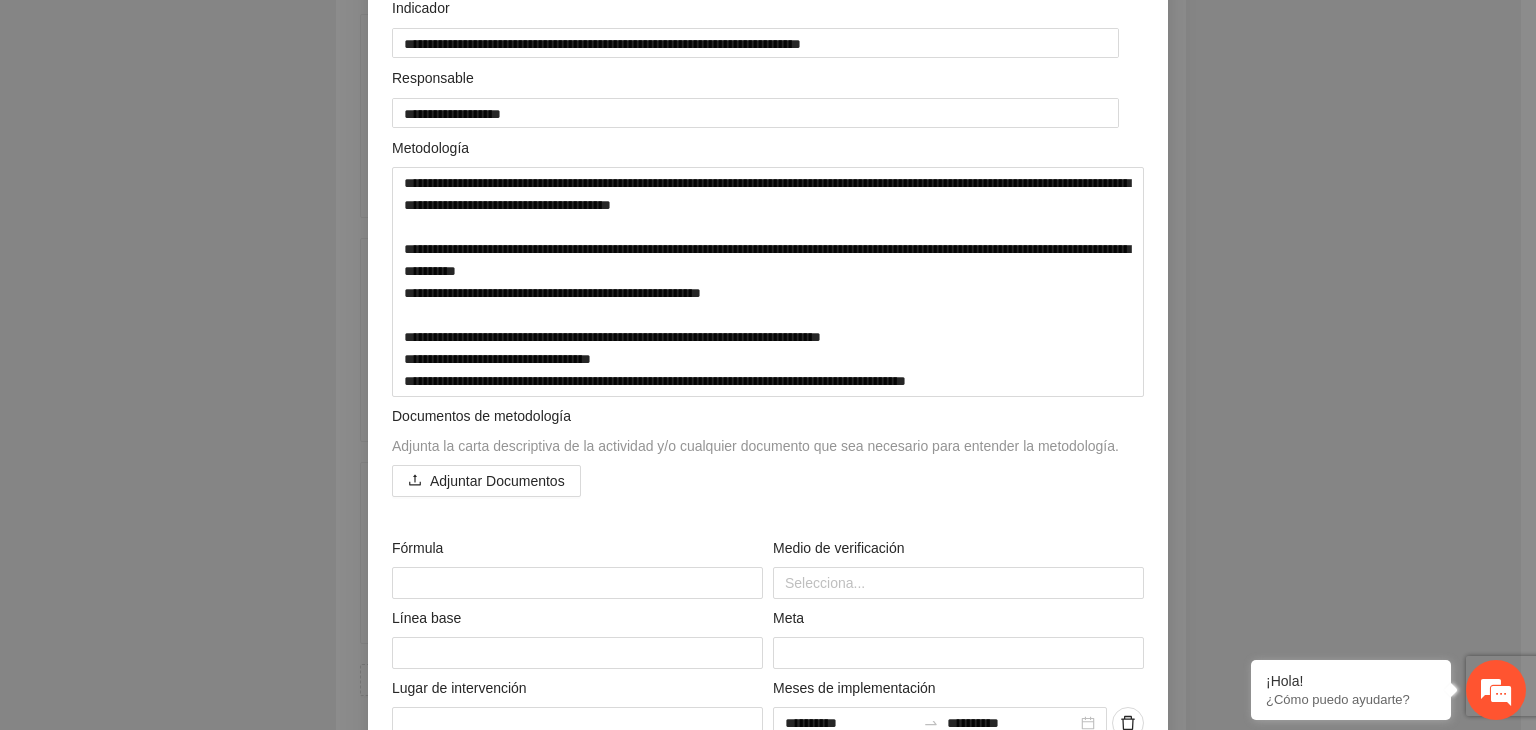 scroll, scrollTop: 480, scrollLeft: 0, axis: vertical 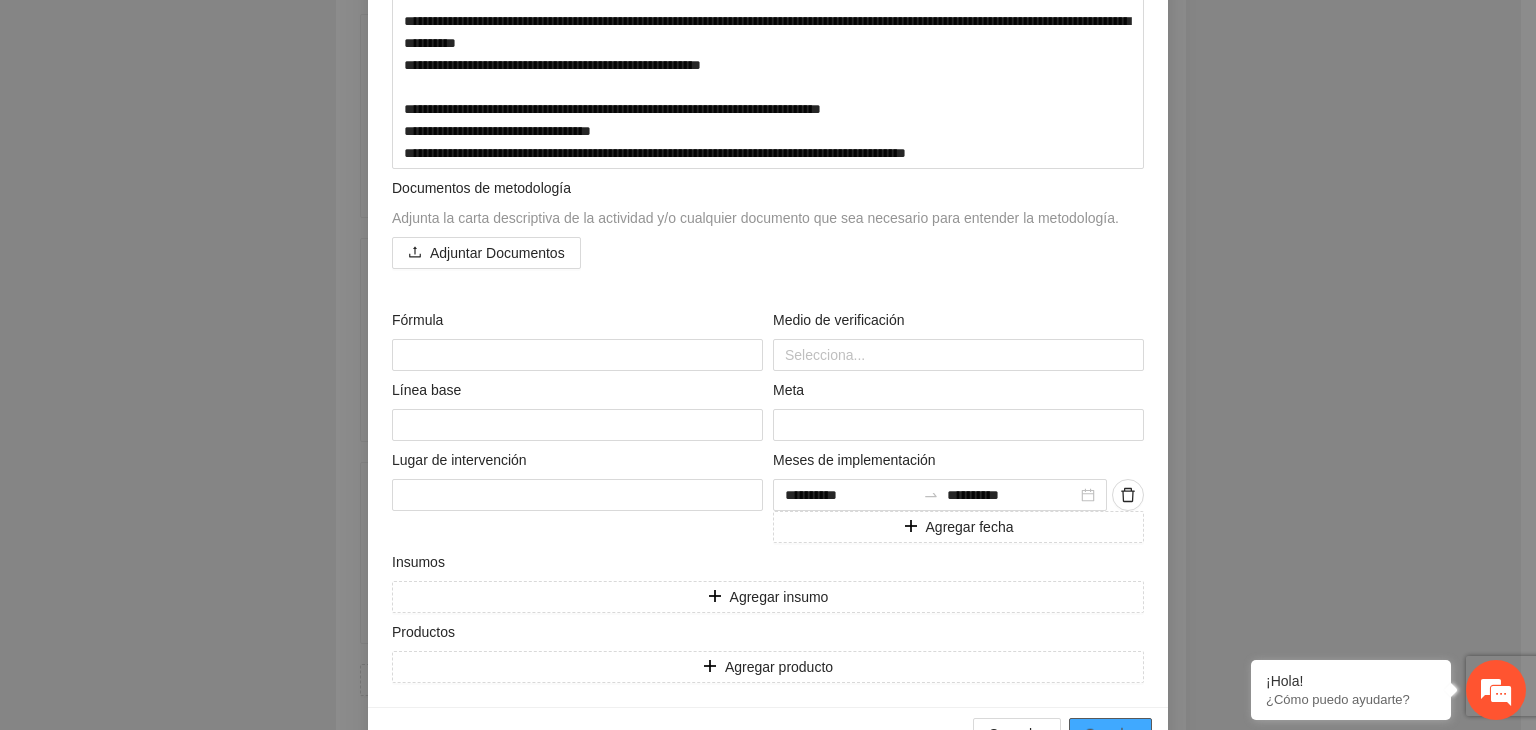 click on "Guardar" at bounding box center [1110, 734] 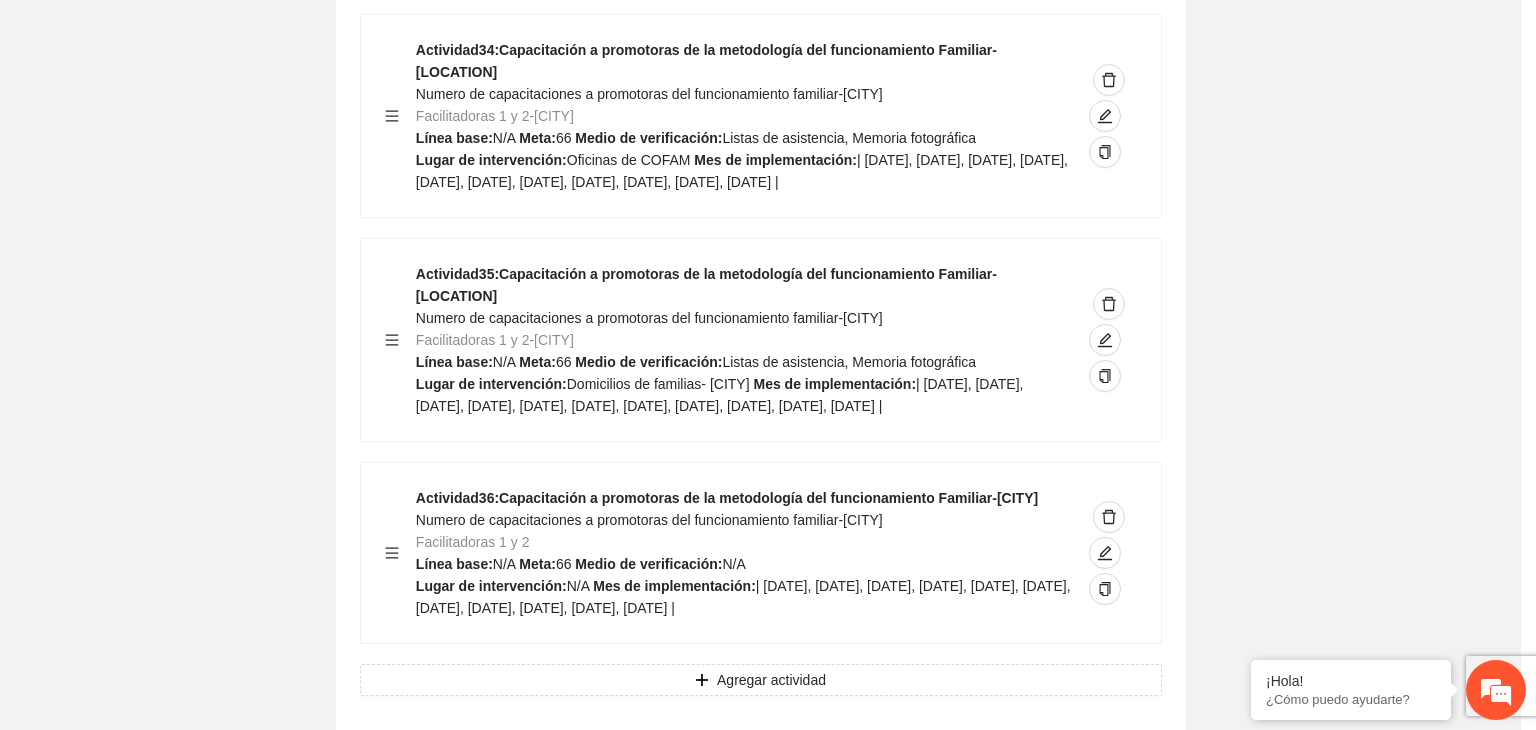 scroll, scrollTop: 204, scrollLeft: 0, axis: vertical 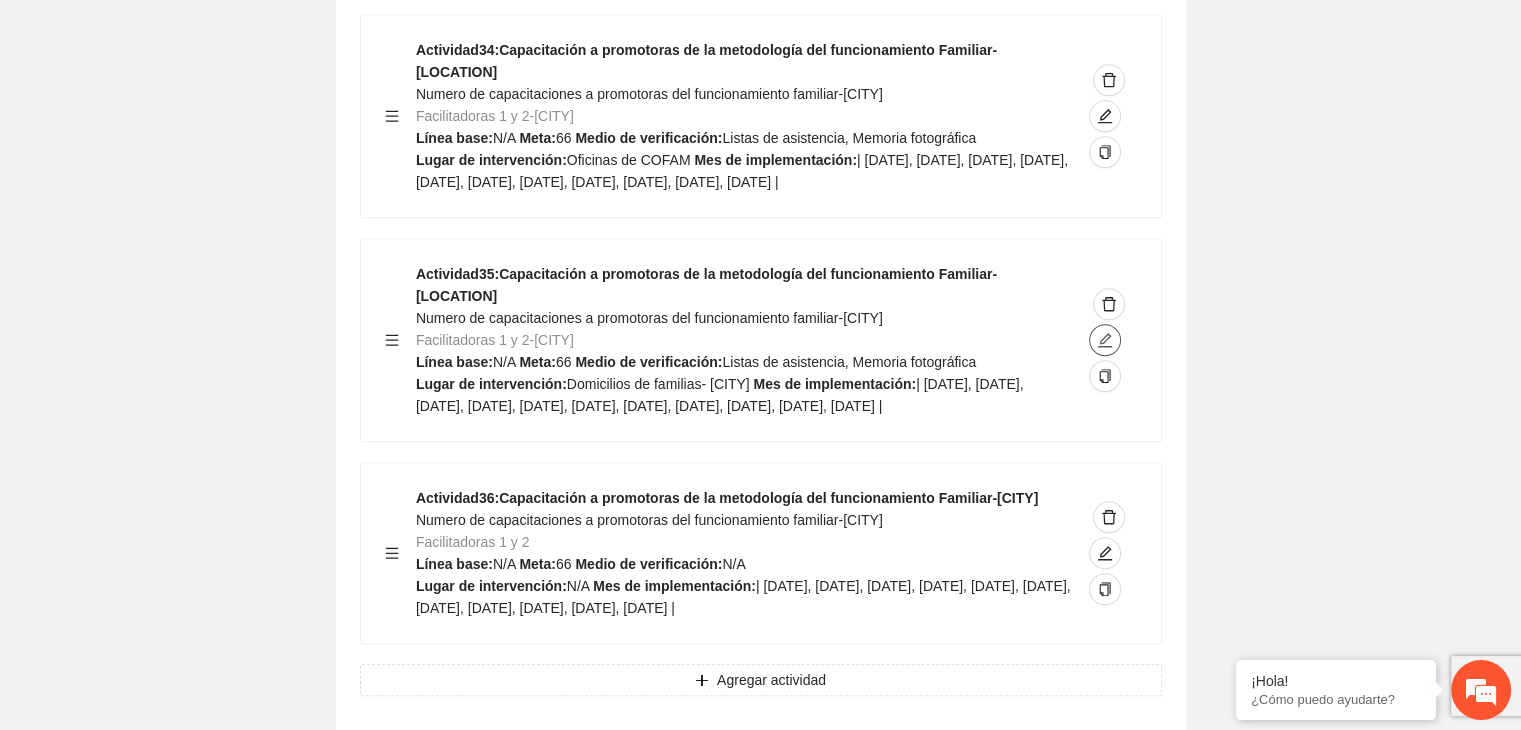 click 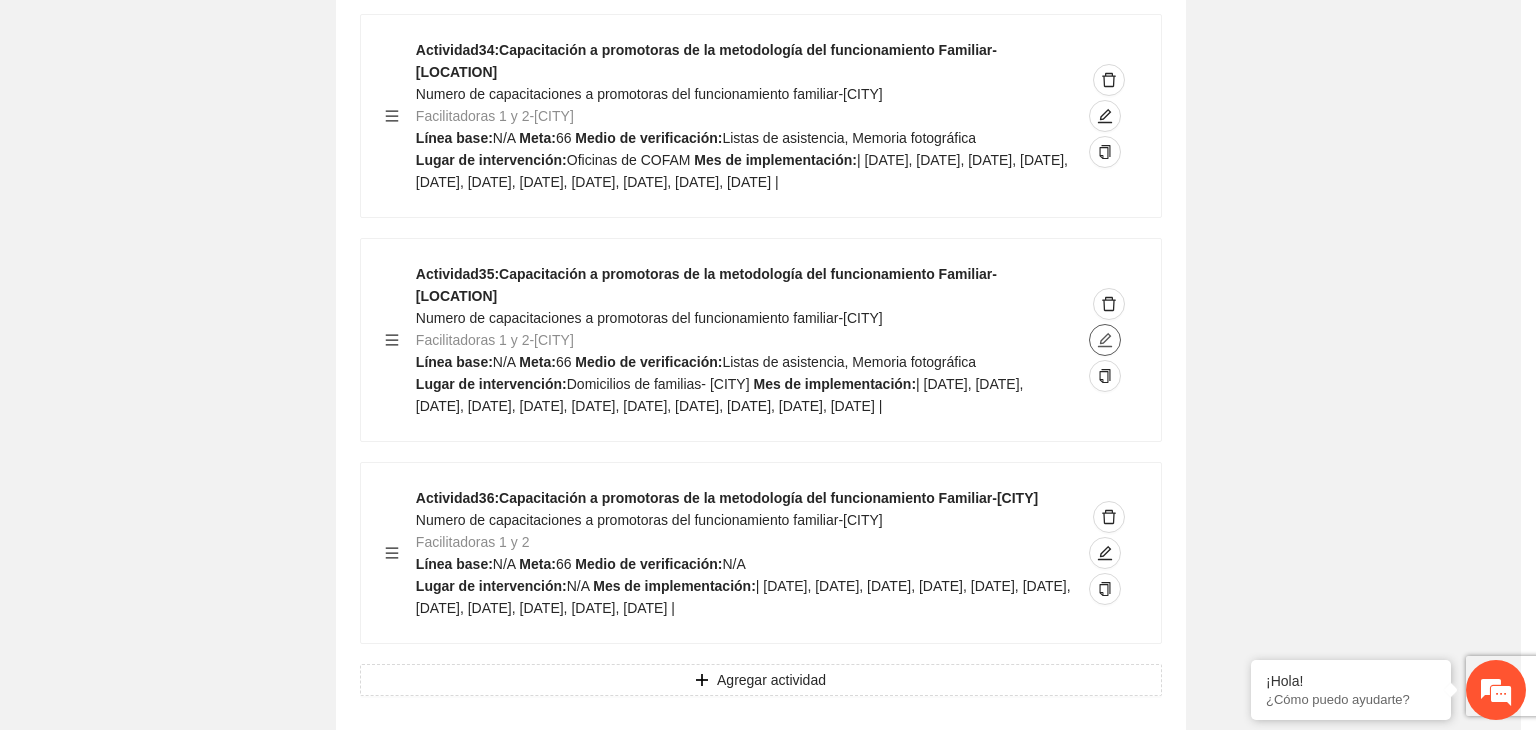 type on "**********" 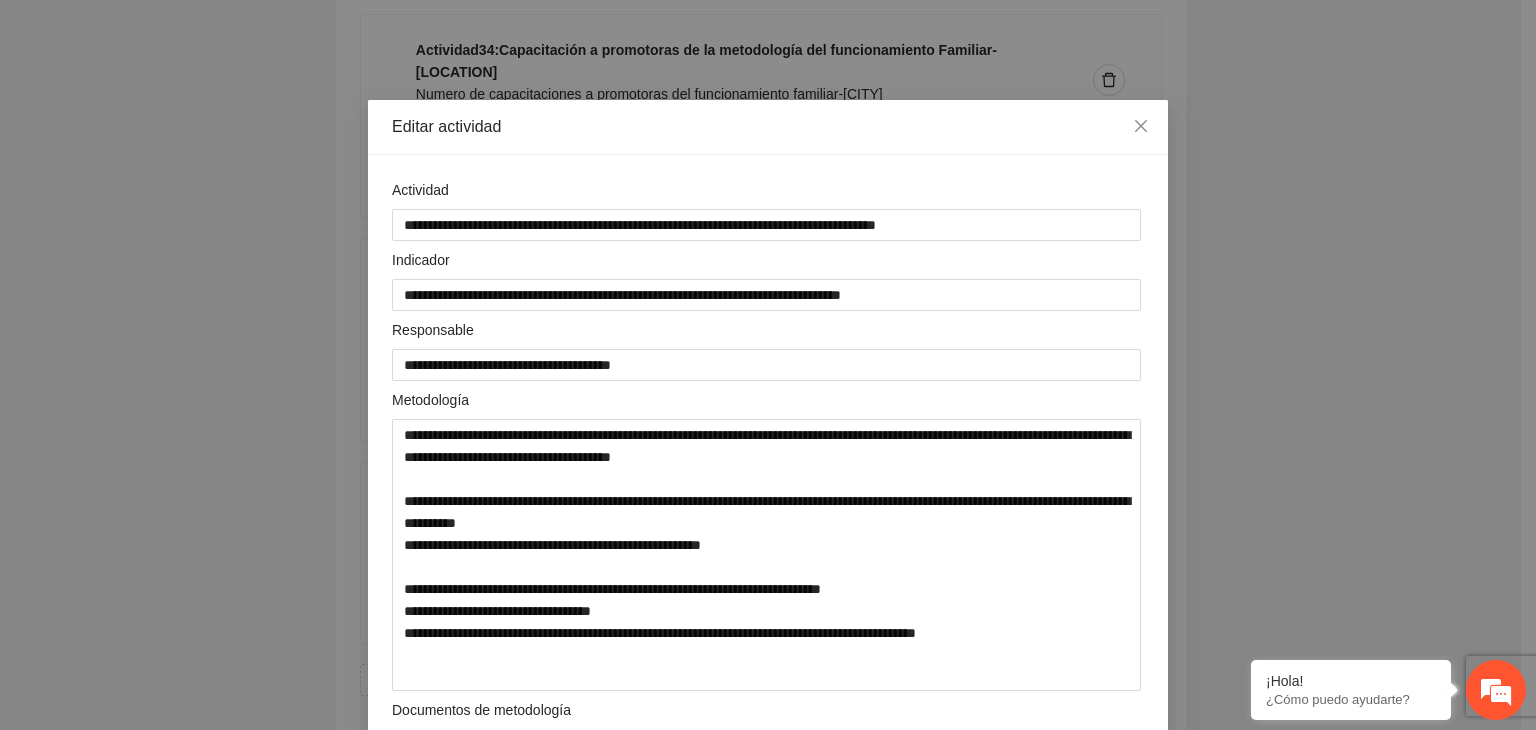 click on "**********" at bounding box center [768, 365] 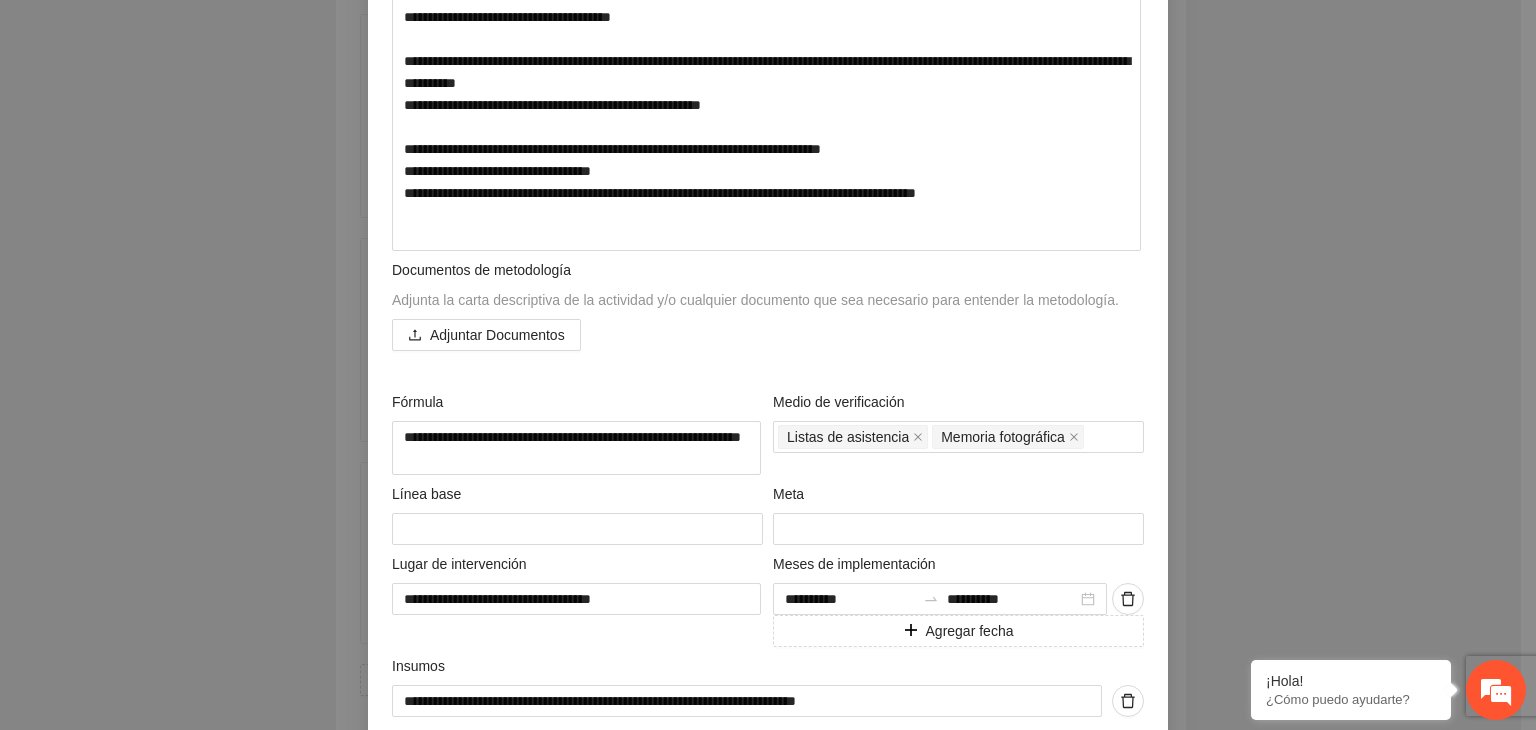 scroll, scrollTop: 480, scrollLeft: 0, axis: vertical 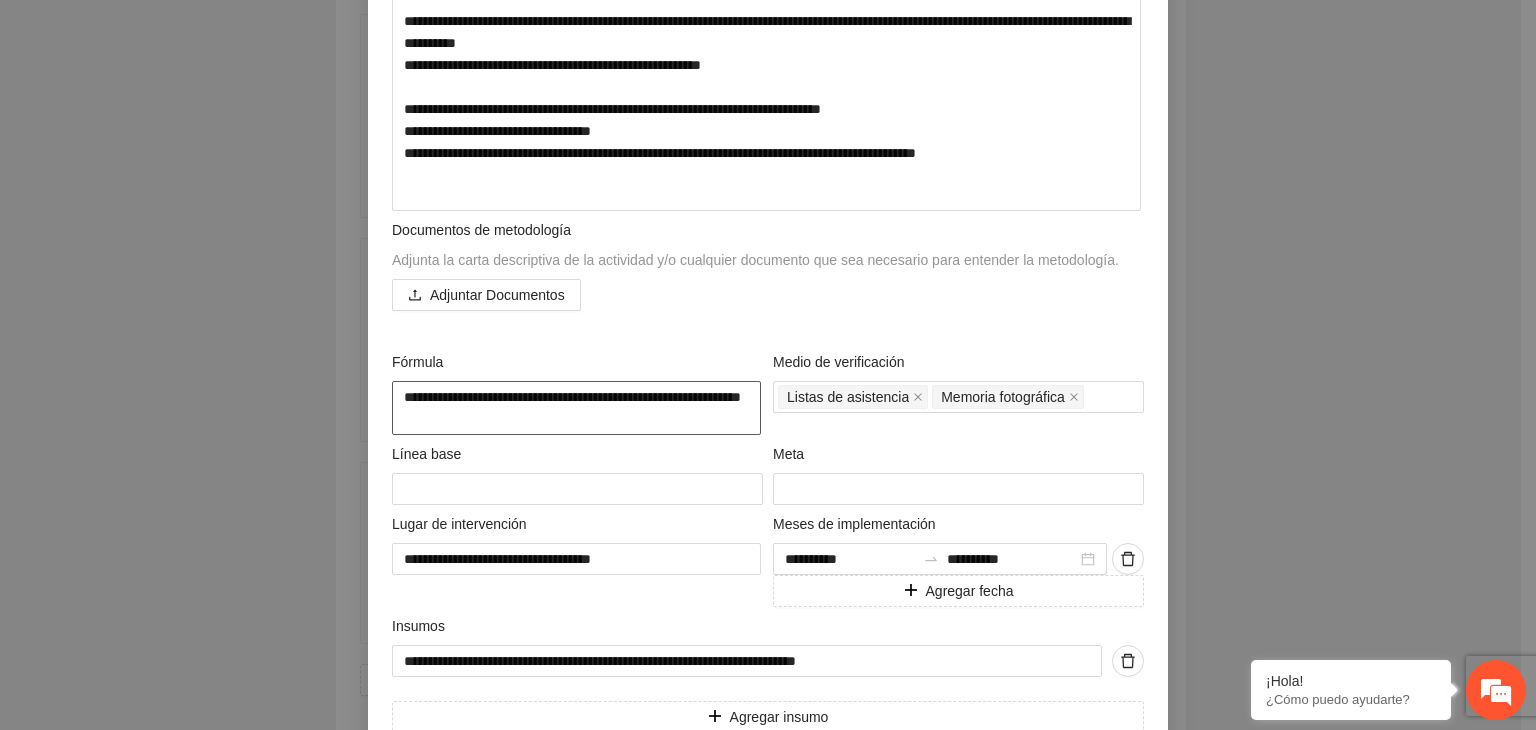 drag, startPoint x: 419, startPoint y: 419, endPoint x: 377, endPoint y: 382, distance: 55.97321 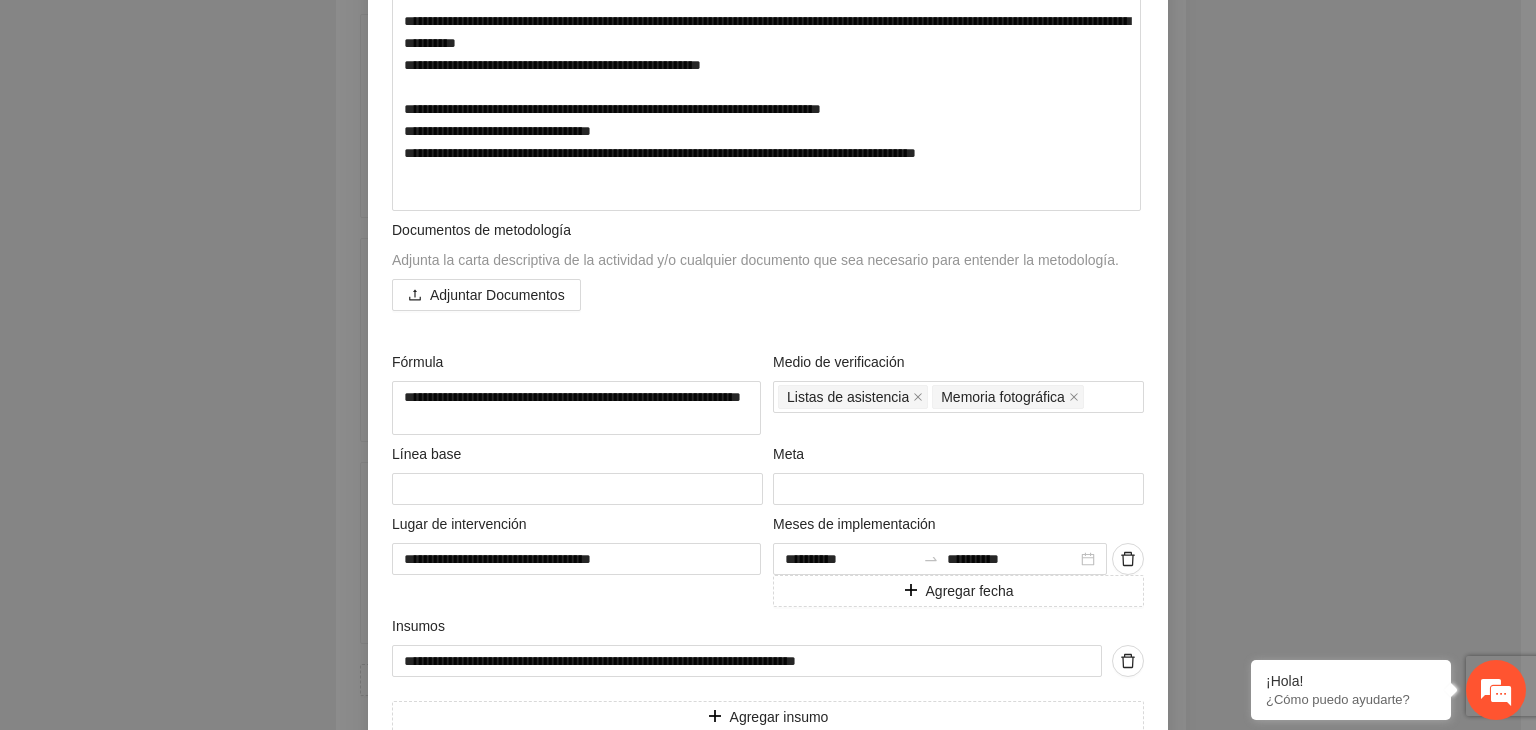 click on "**********" at bounding box center (768, 365) 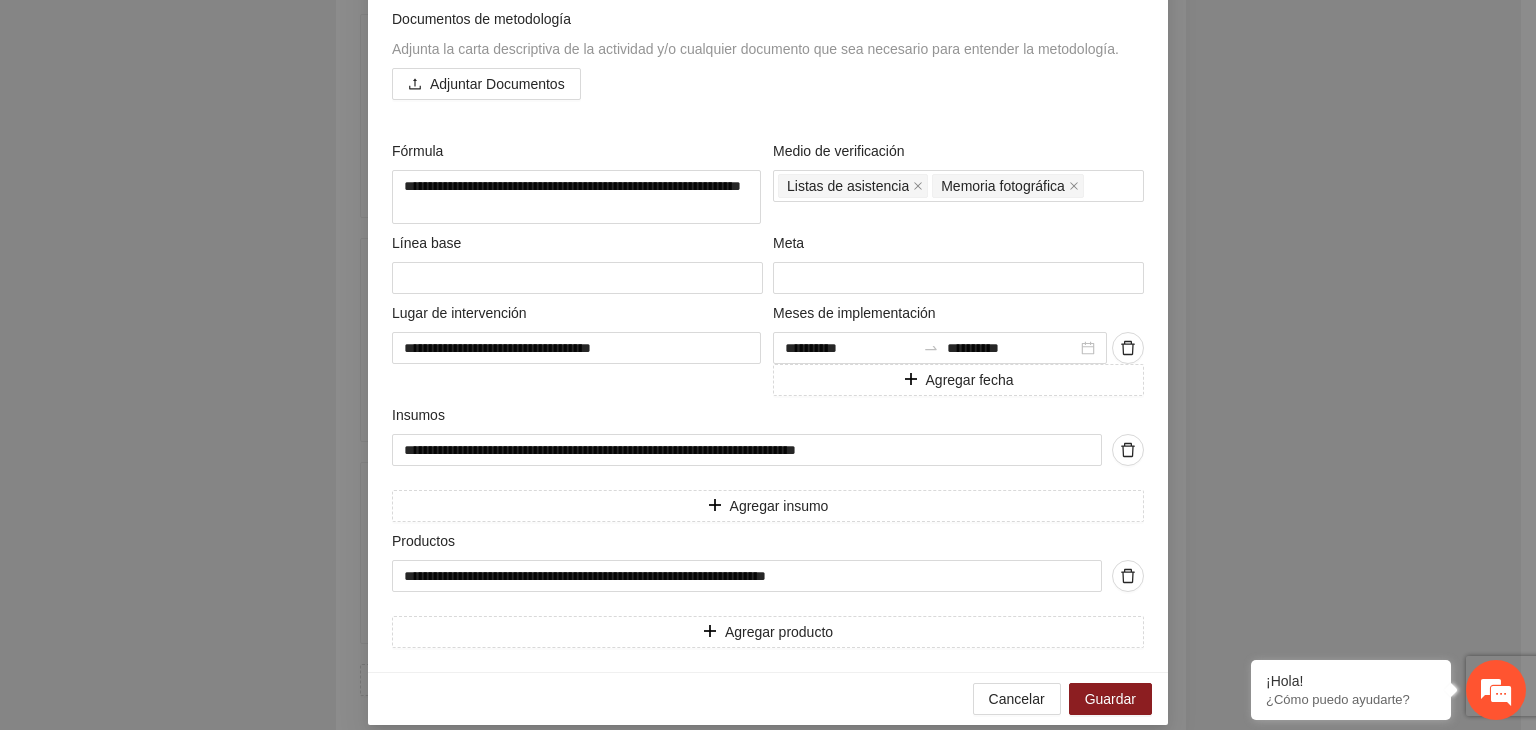 scroll, scrollTop: 711, scrollLeft: 0, axis: vertical 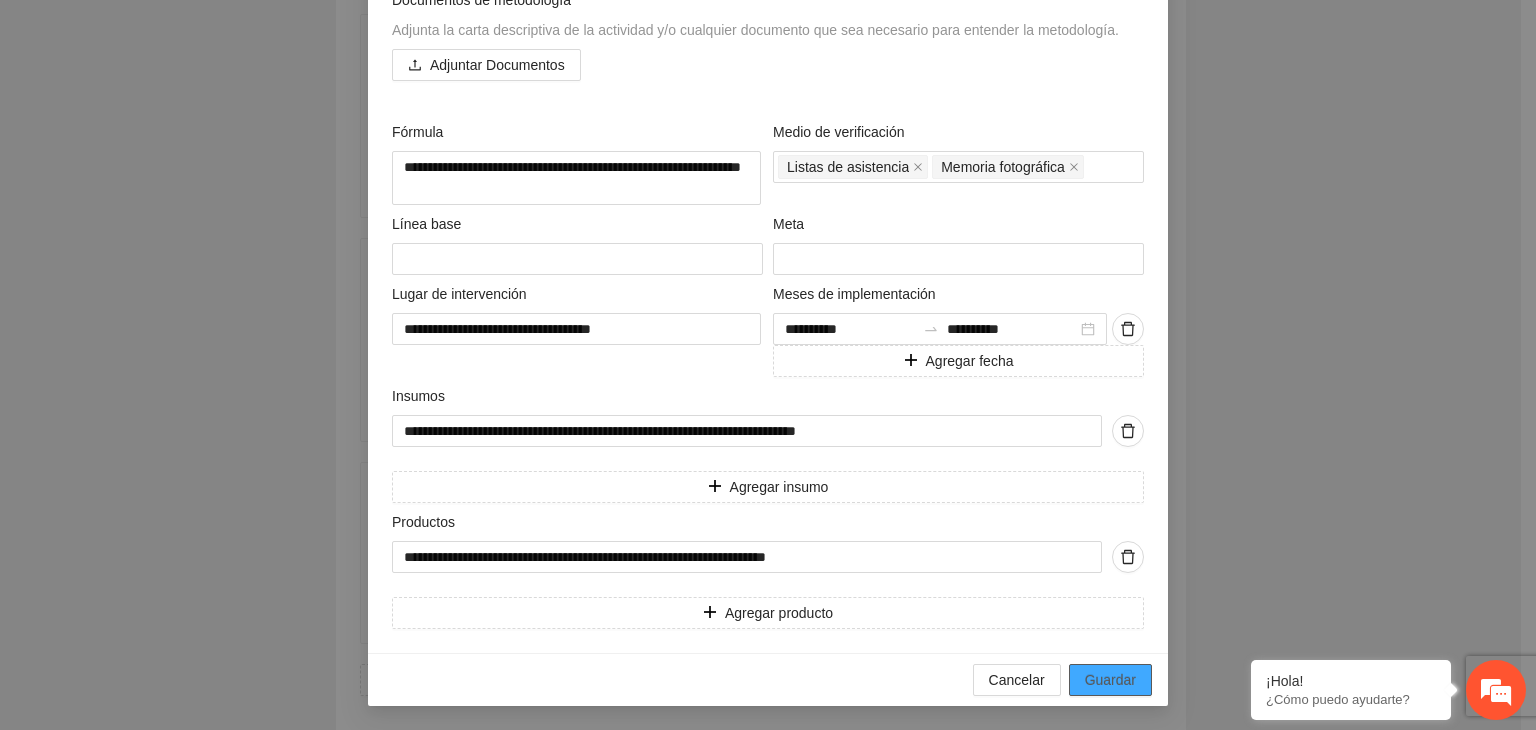 click on "Guardar" at bounding box center [1110, 680] 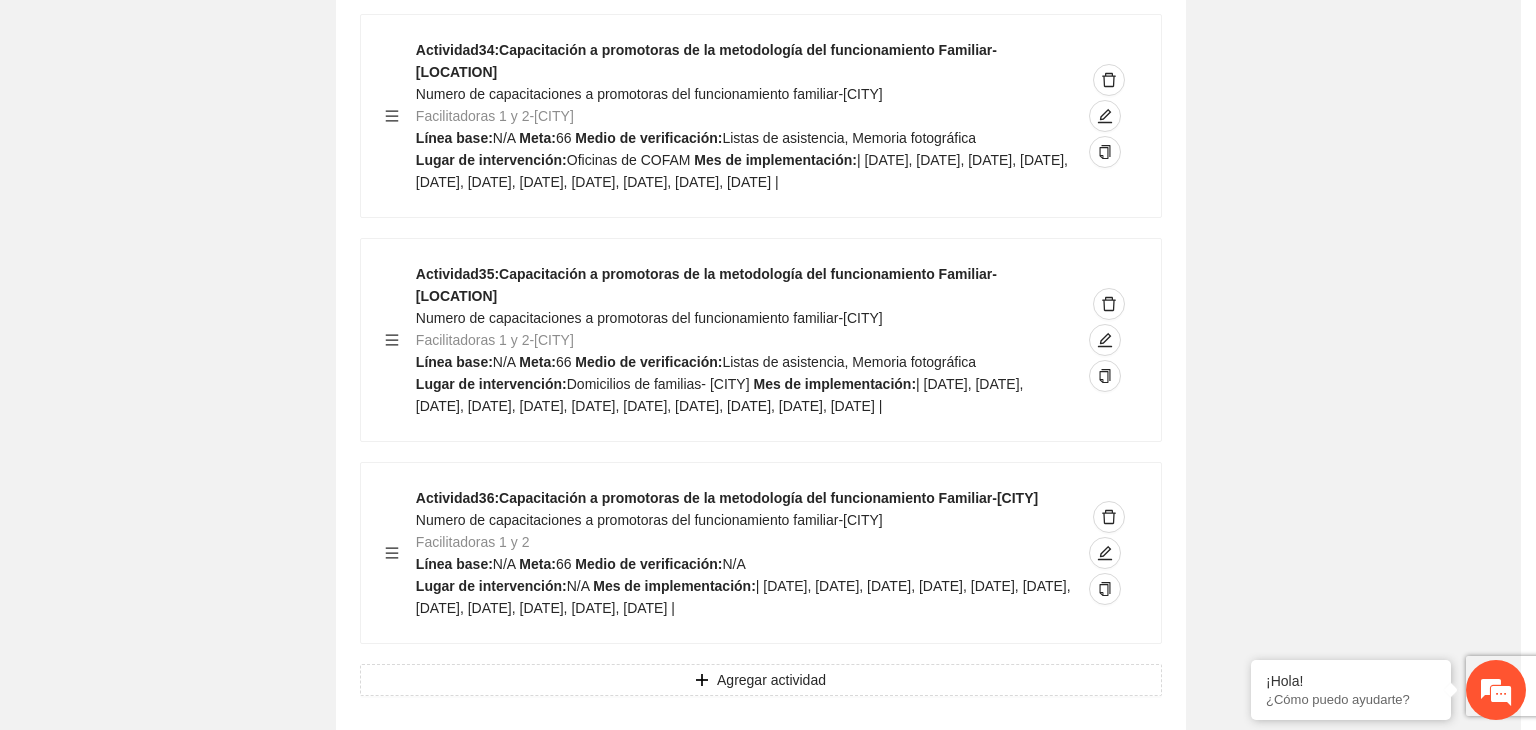 scroll, scrollTop: 204, scrollLeft: 0, axis: vertical 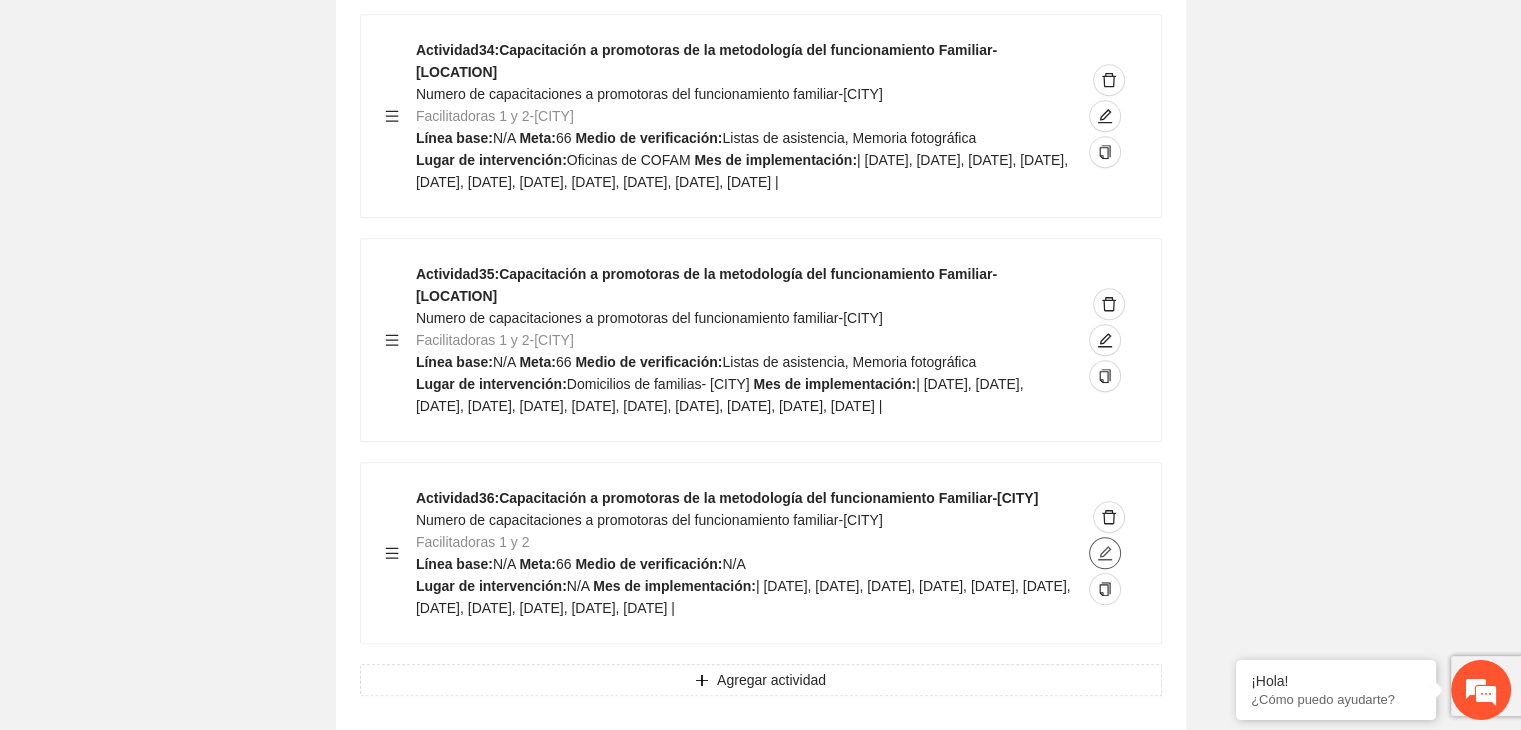 click 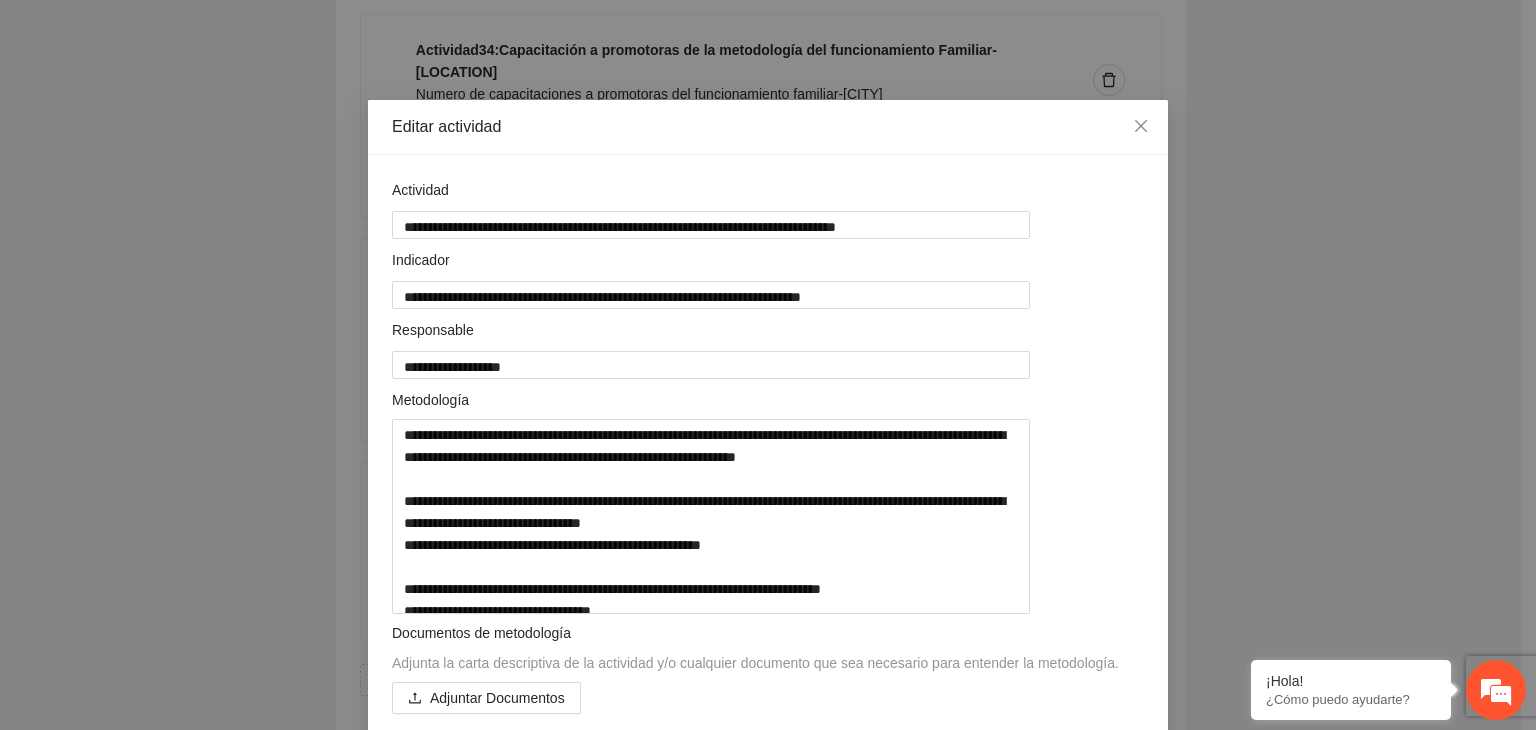 click on "**********" at bounding box center (768, 365) 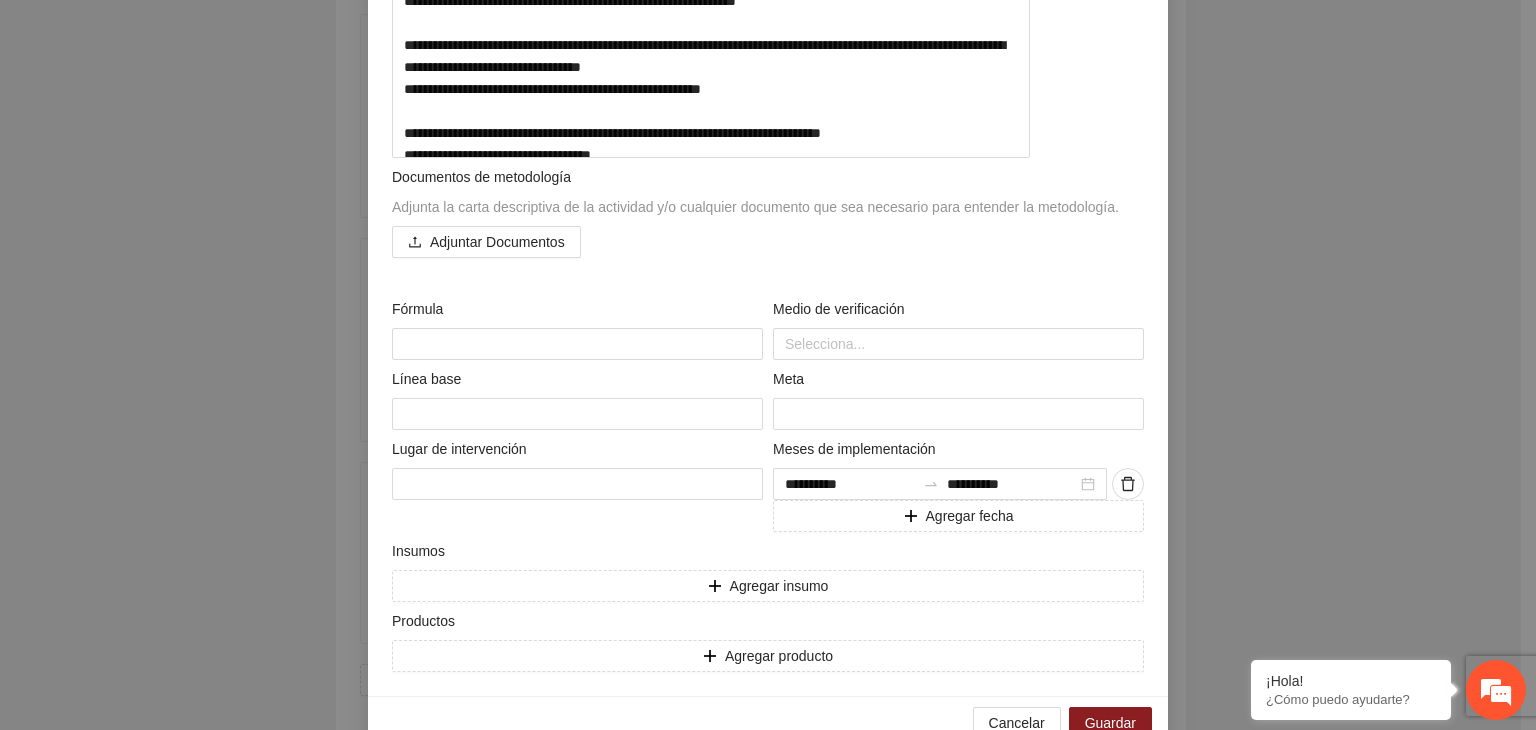 scroll, scrollTop: 520, scrollLeft: 0, axis: vertical 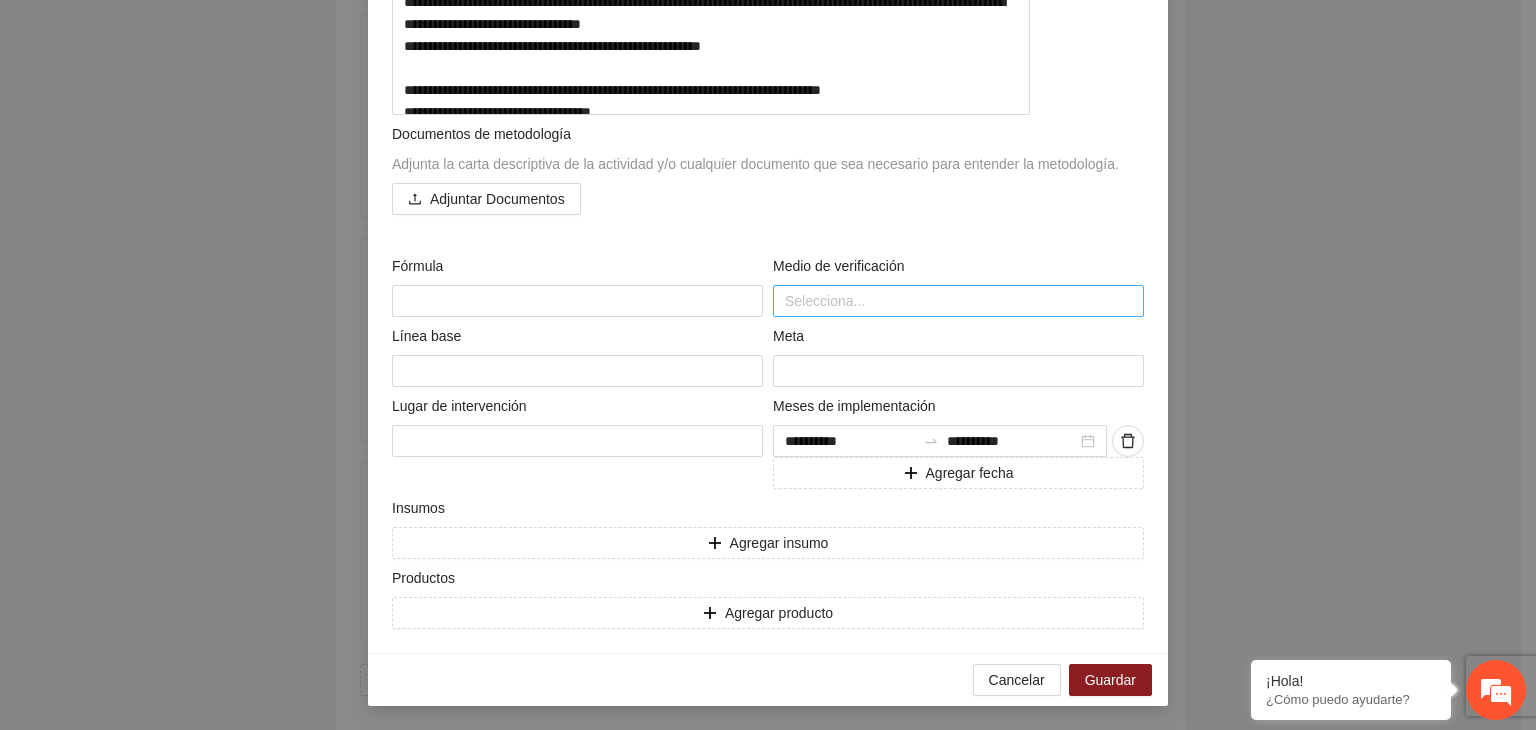 click on "Selecciona..." at bounding box center (958, 301) 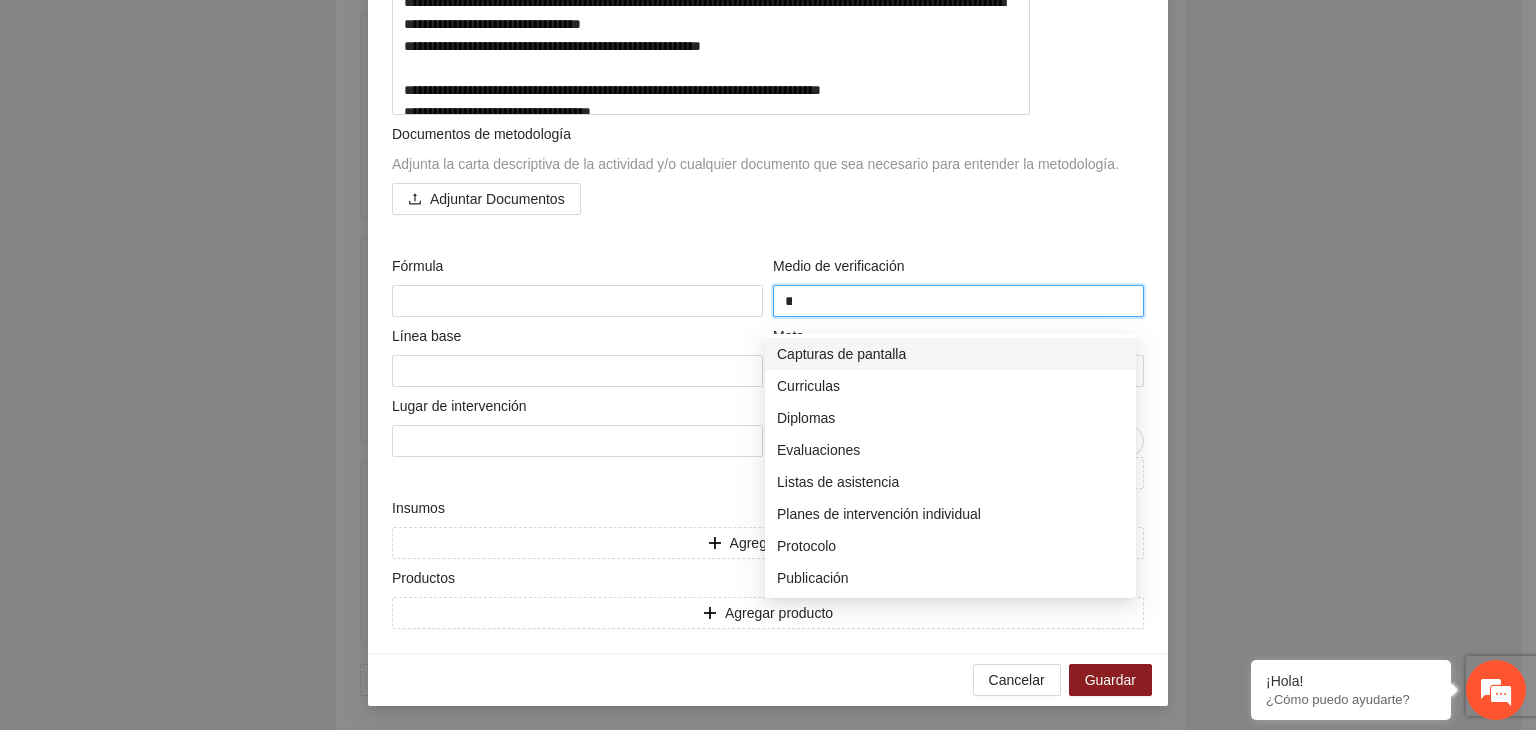 type on "***" 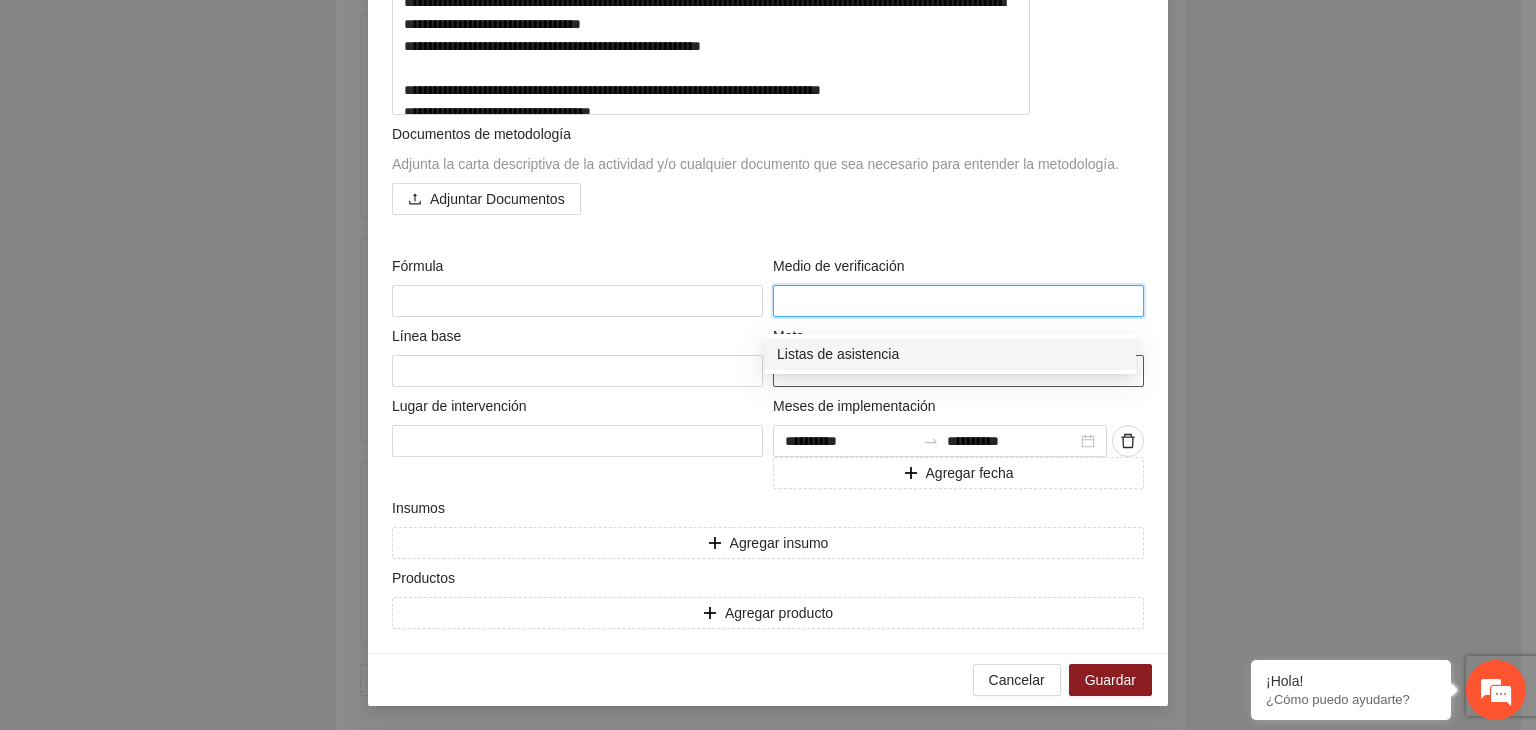 click on "**" at bounding box center (958, 371) 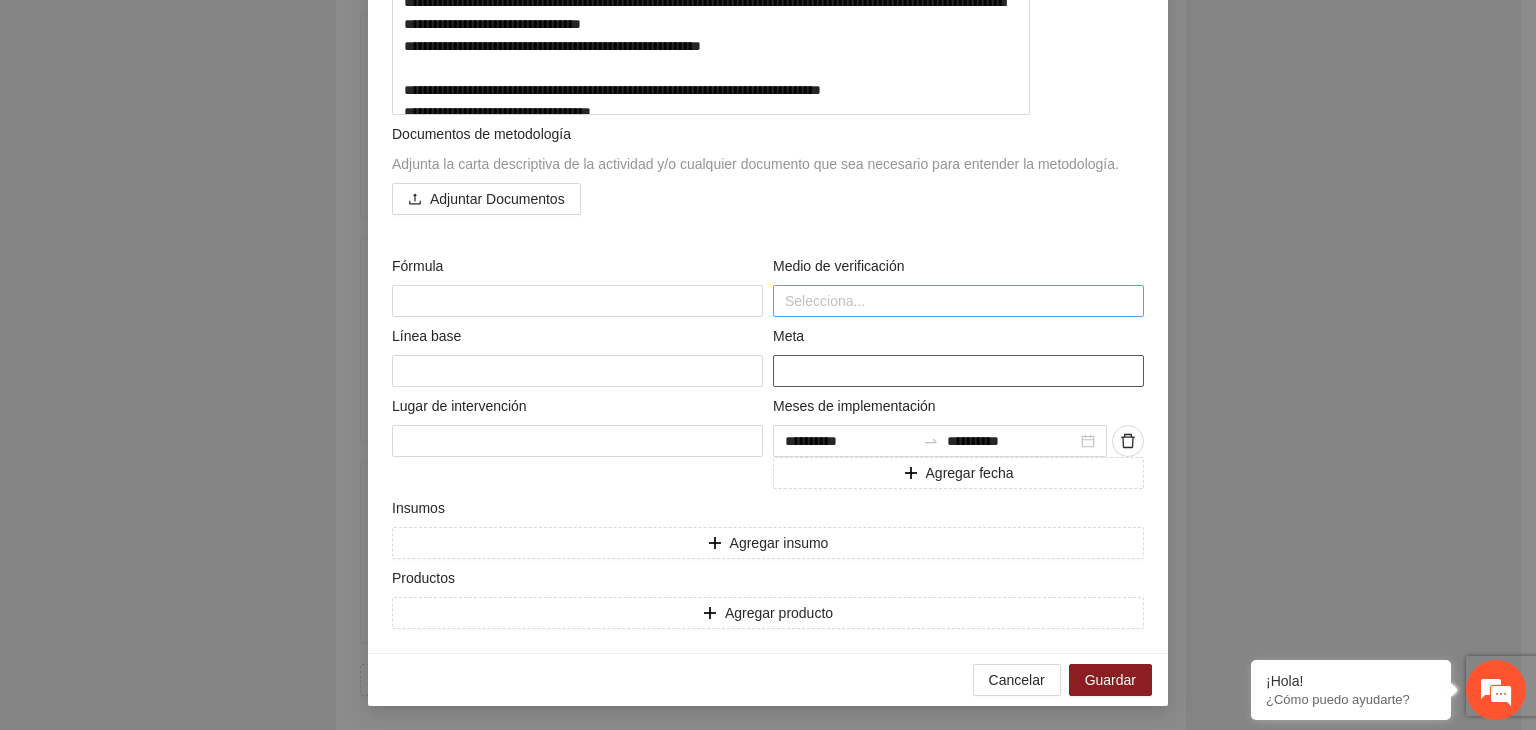 click at bounding box center [958, 301] 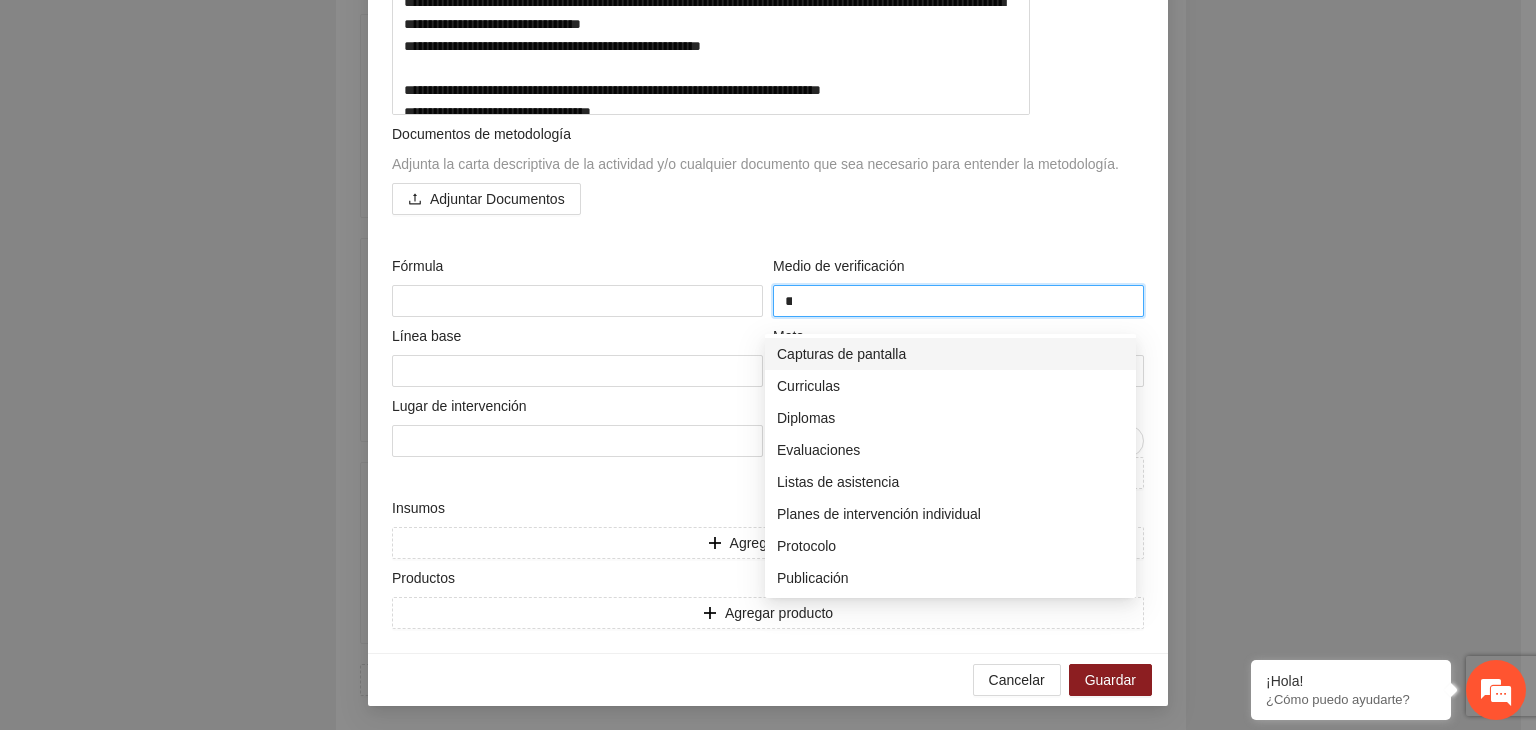 type on "***" 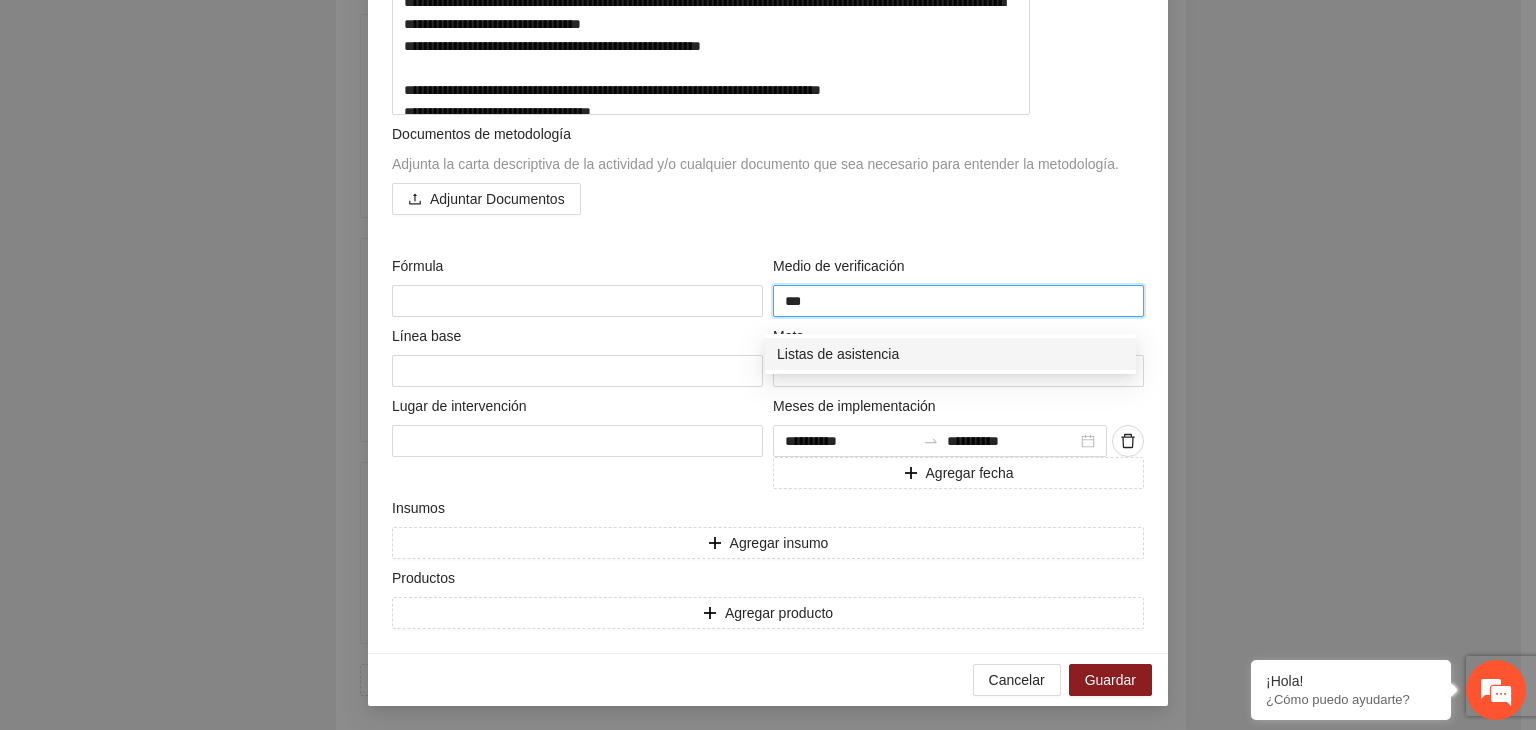 click on "Listas de asistencia" at bounding box center [950, 354] 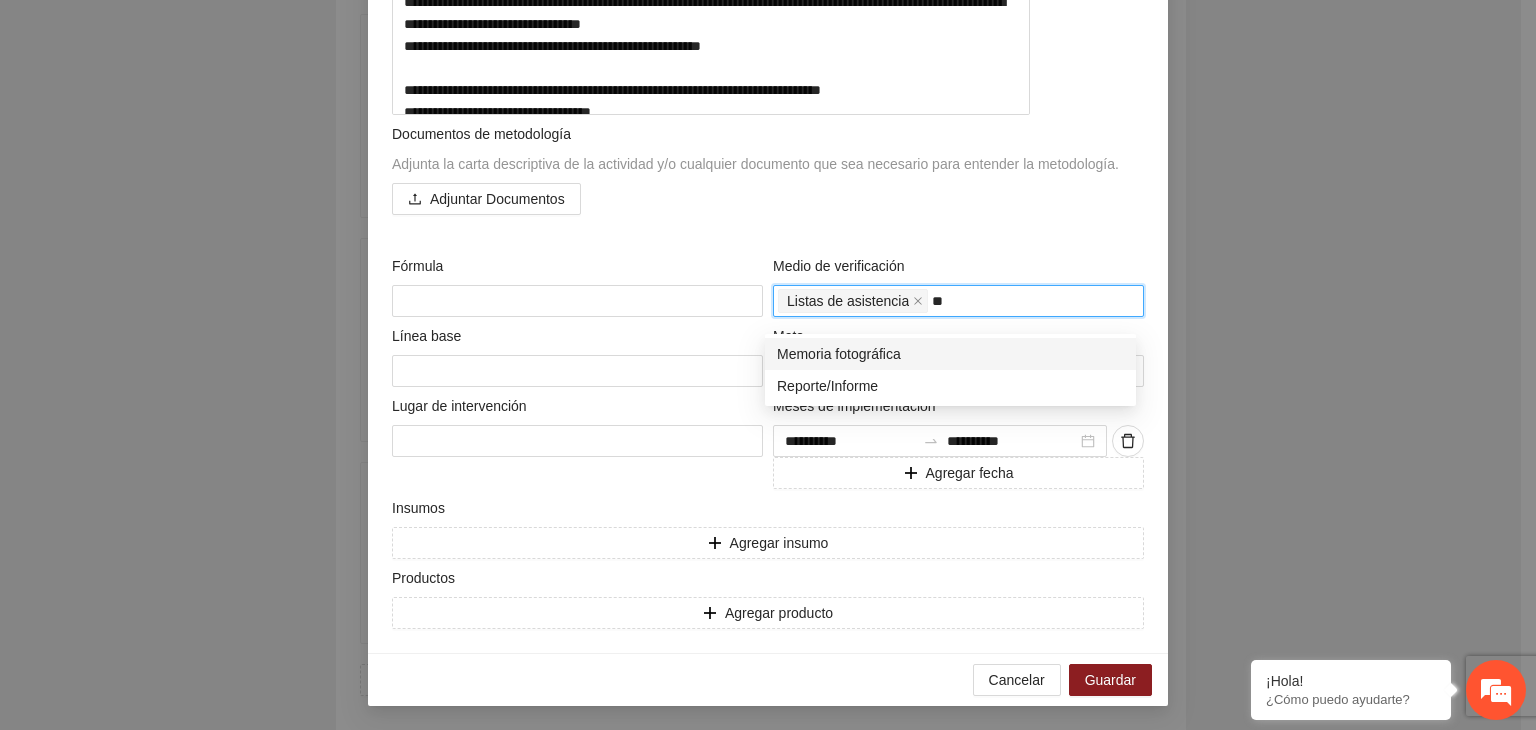 type on "***" 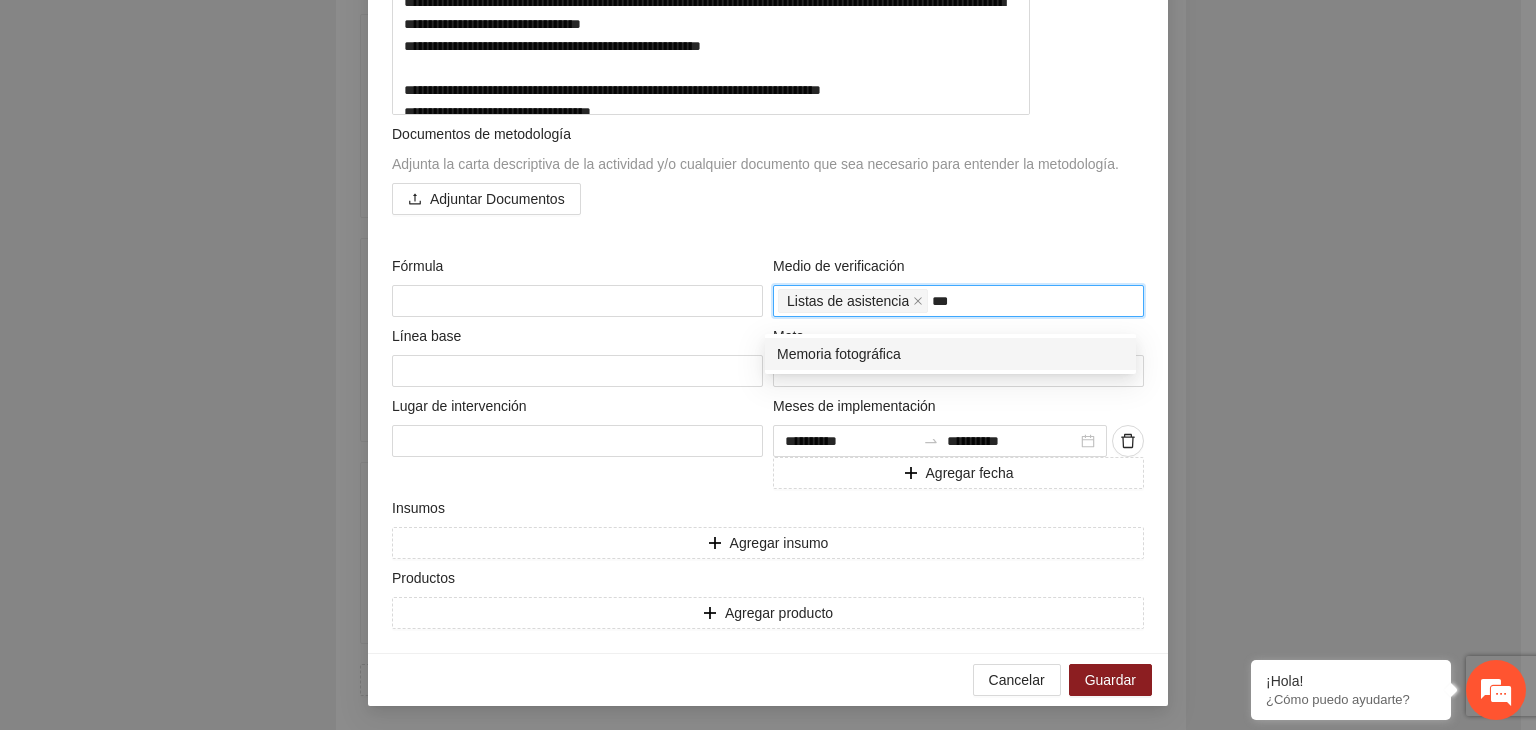 click on "Memoria fotográfica" at bounding box center (950, 354) 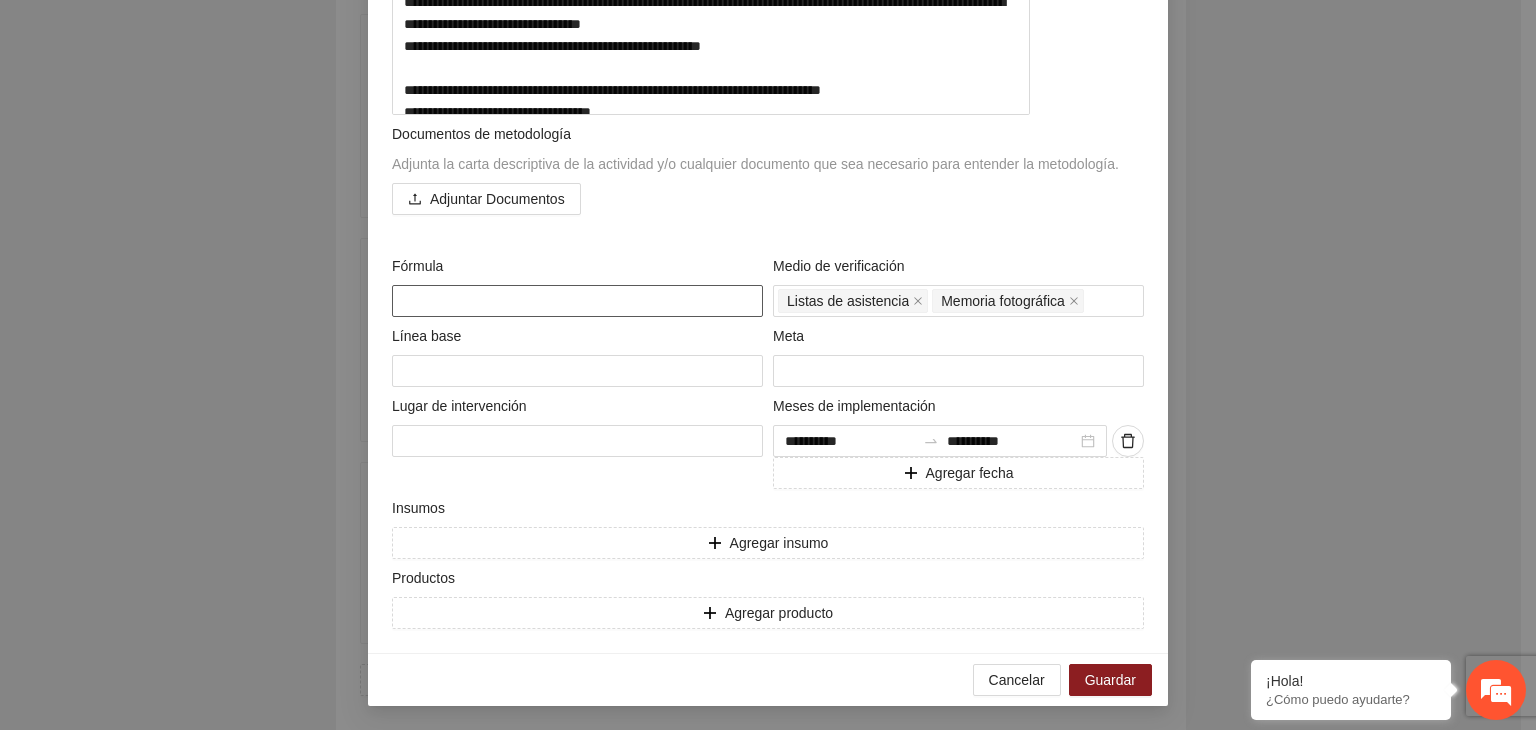 click at bounding box center [577, 301] 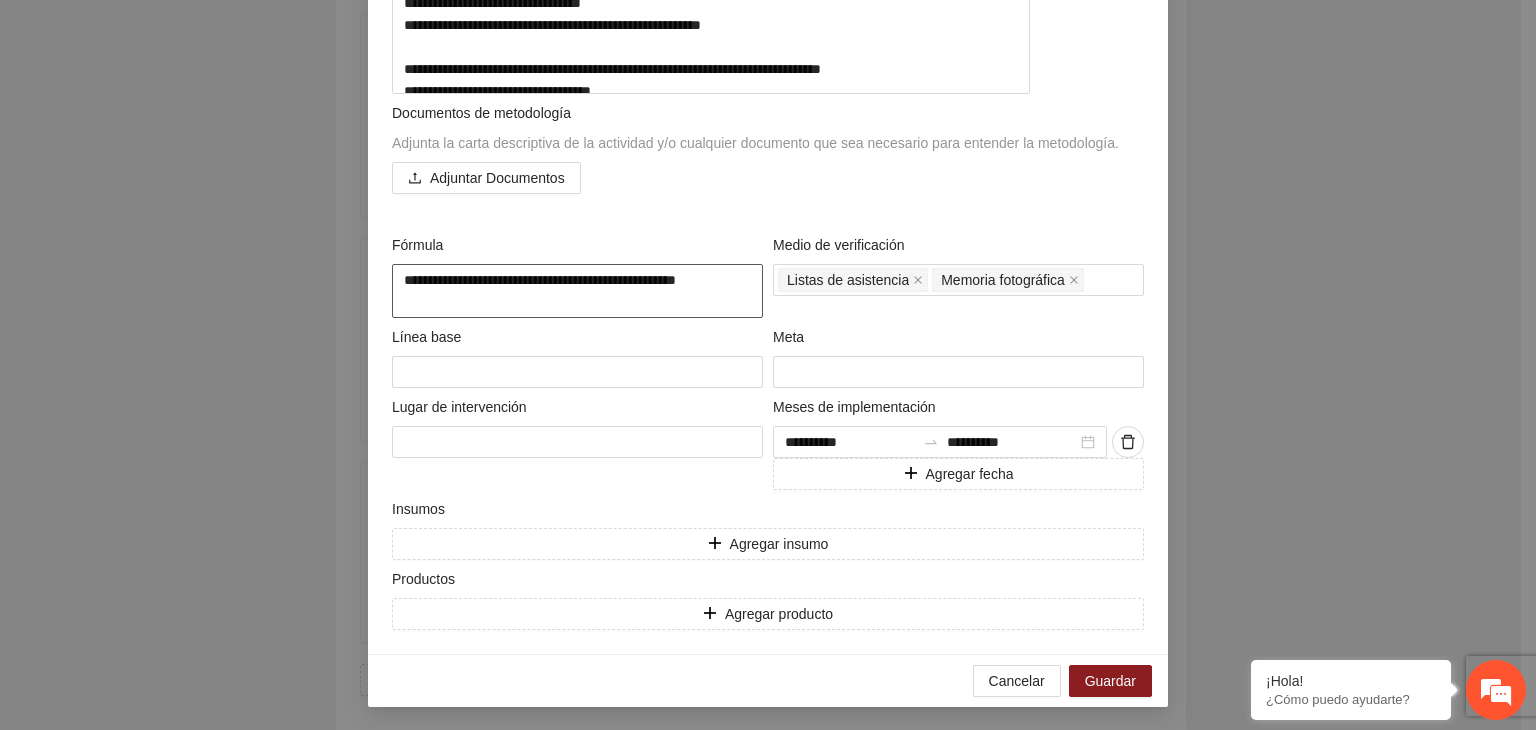 type on "**********" 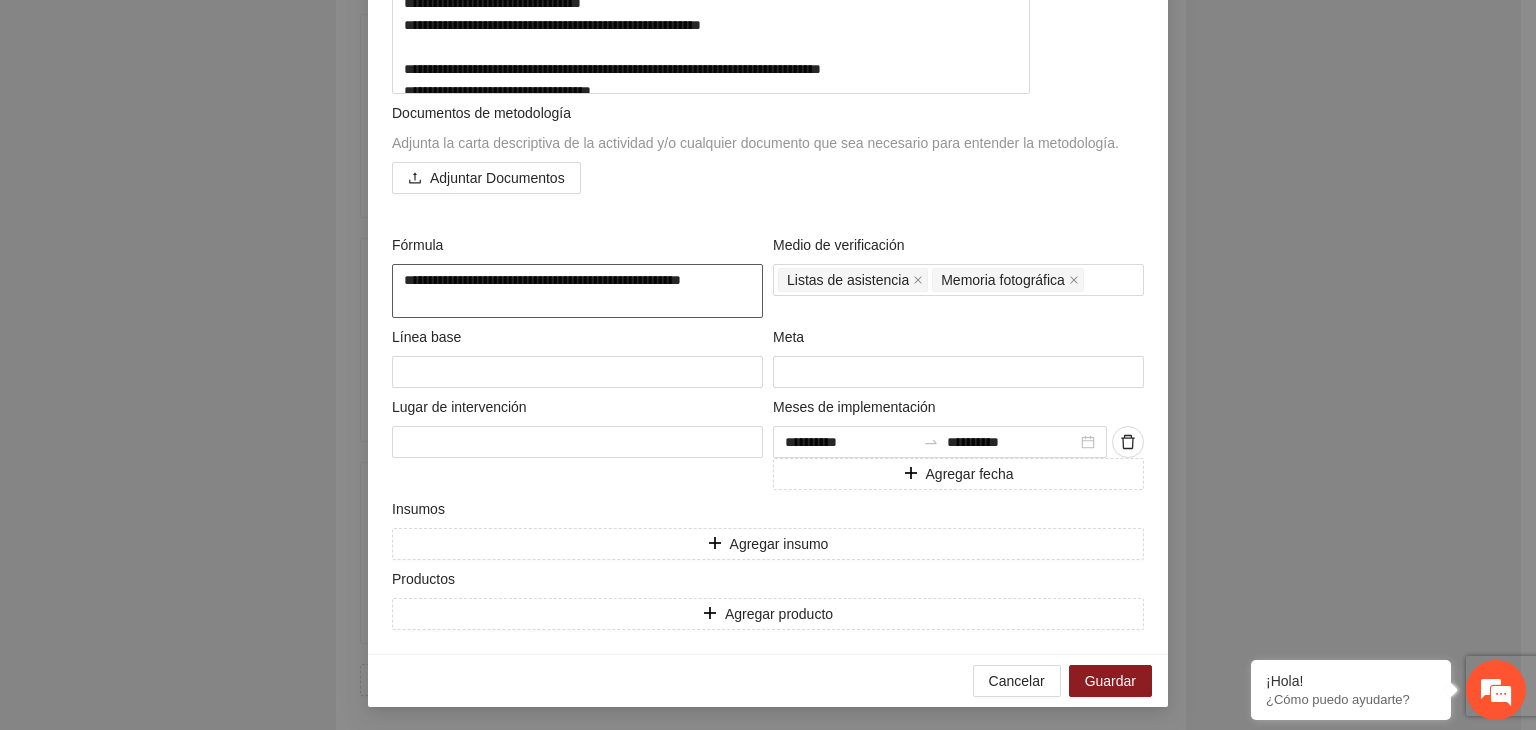 type on "**********" 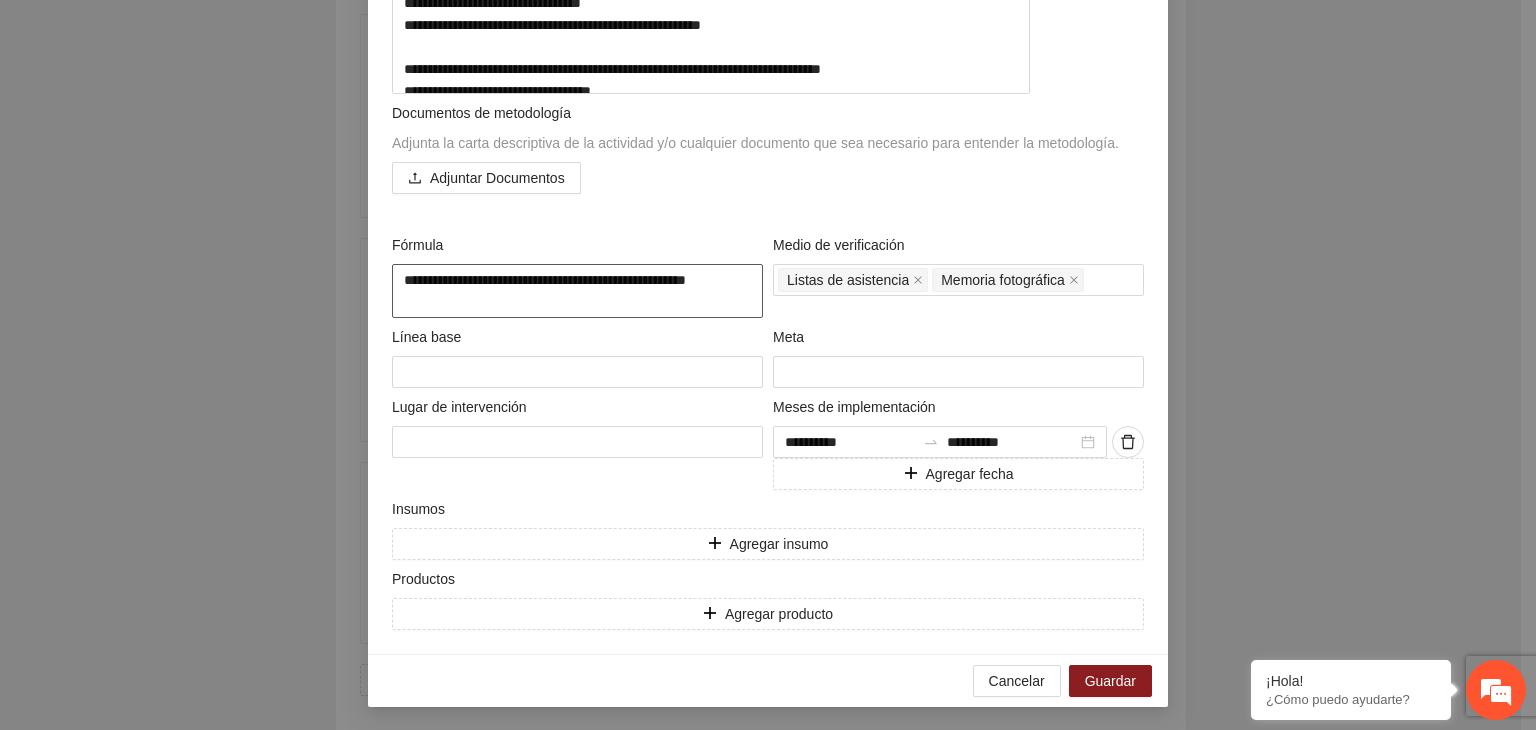 type on "**********" 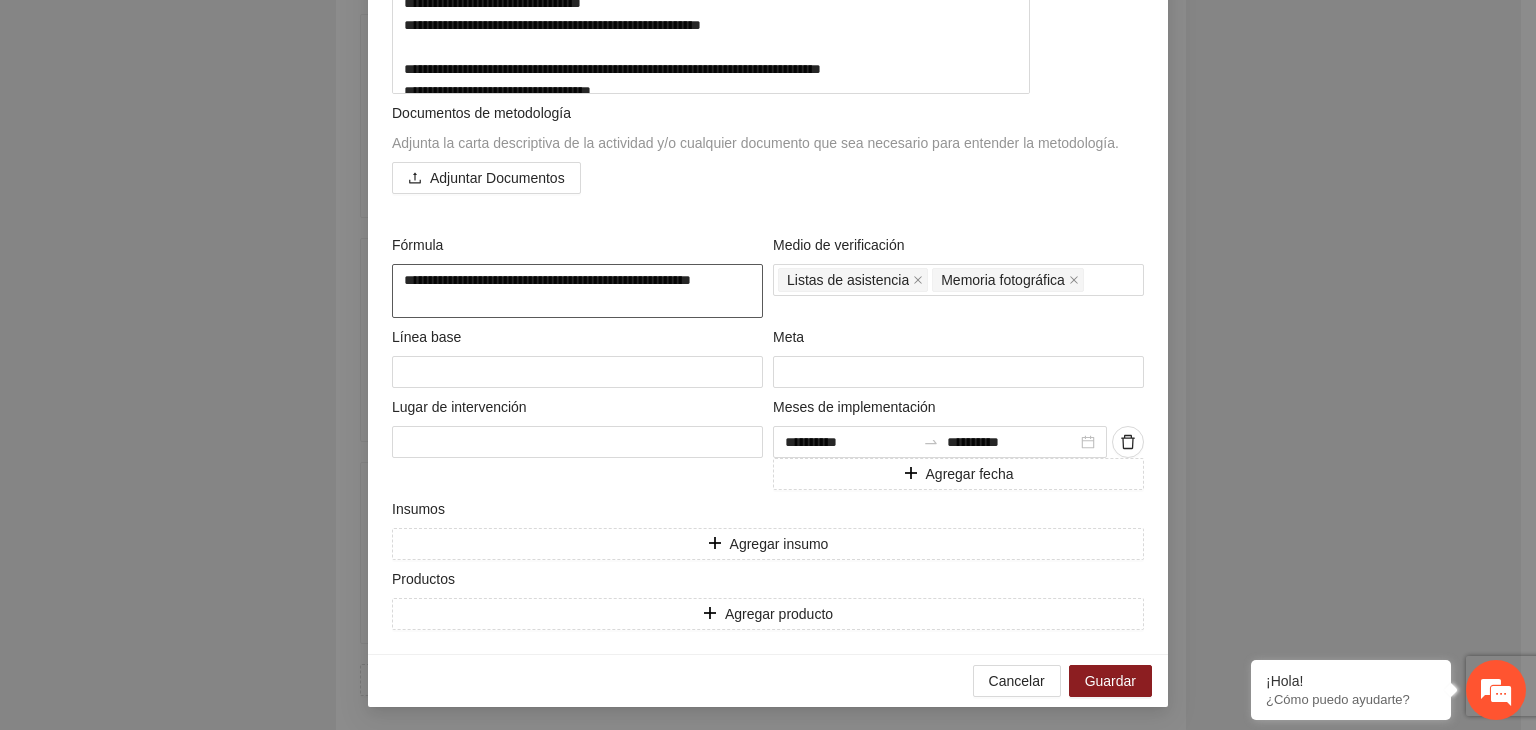 type on "**********" 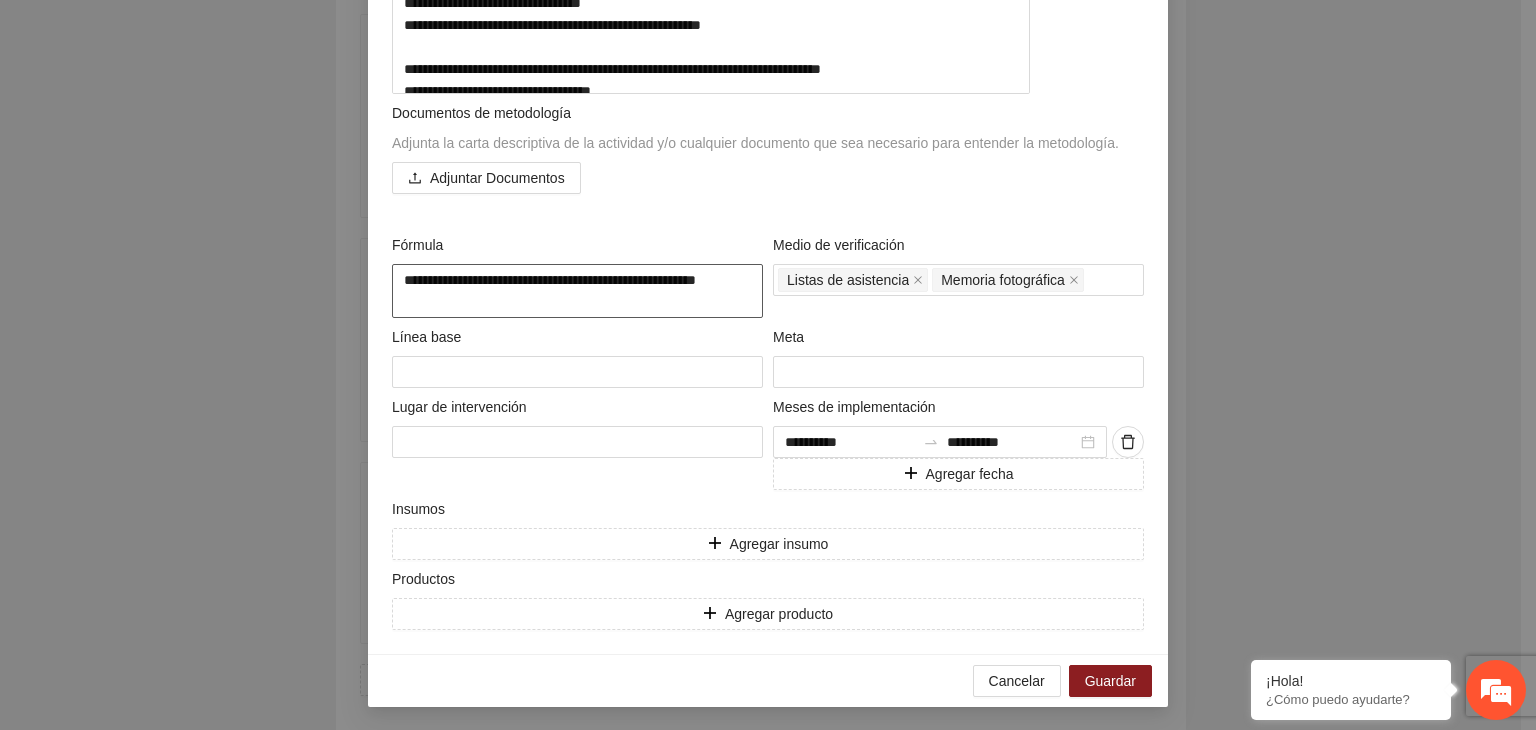 type on "**********" 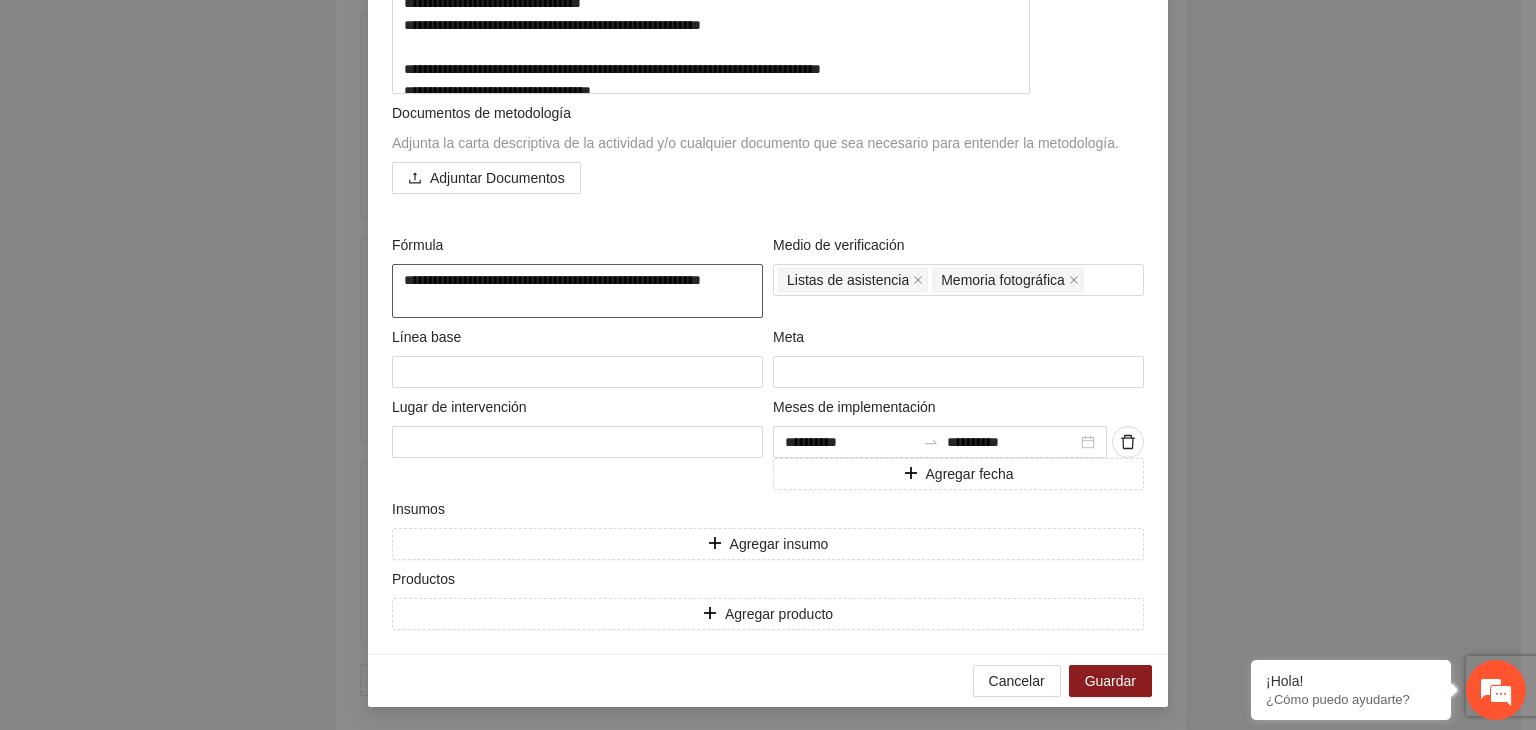 type on "**********" 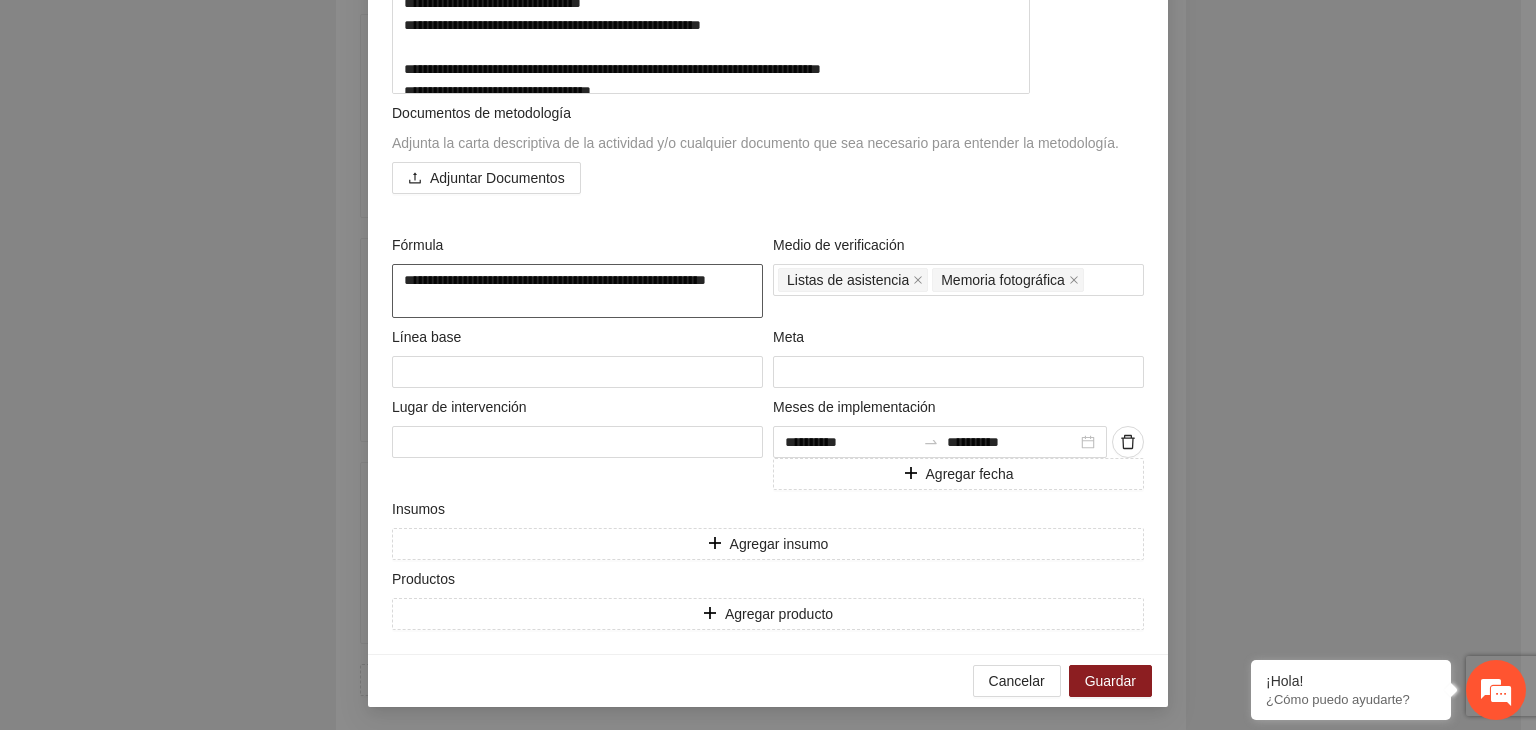 type on "**********" 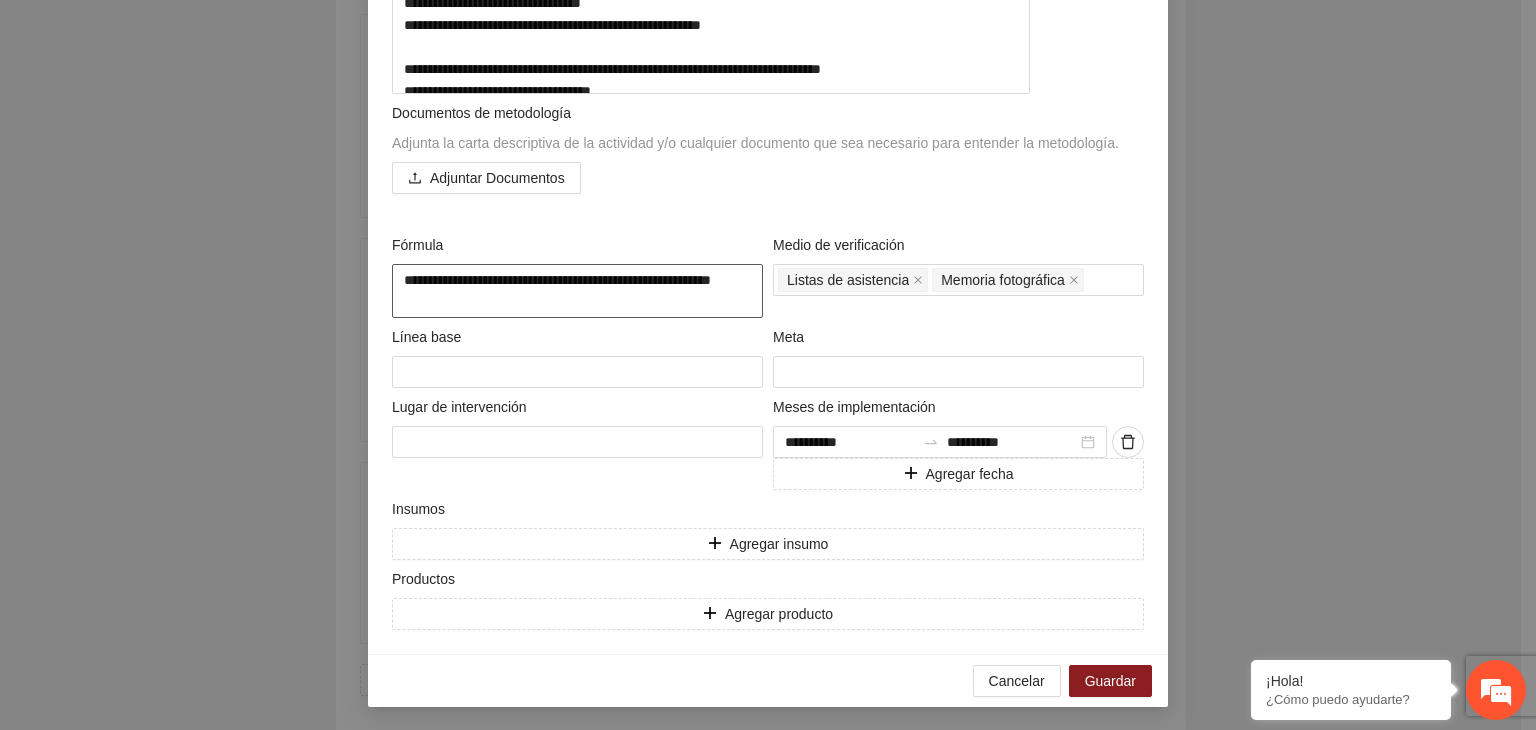 type on "**********" 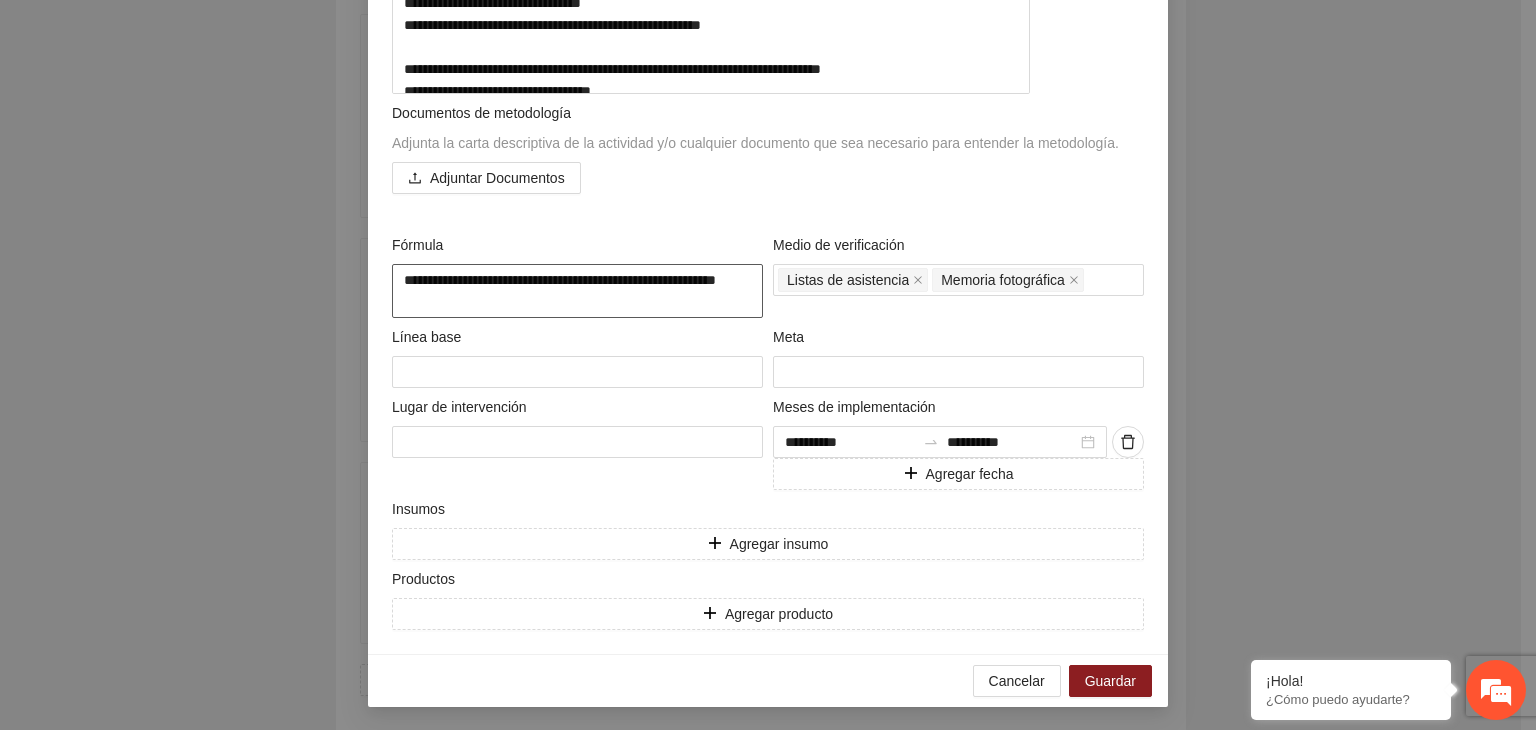 type on "**********" 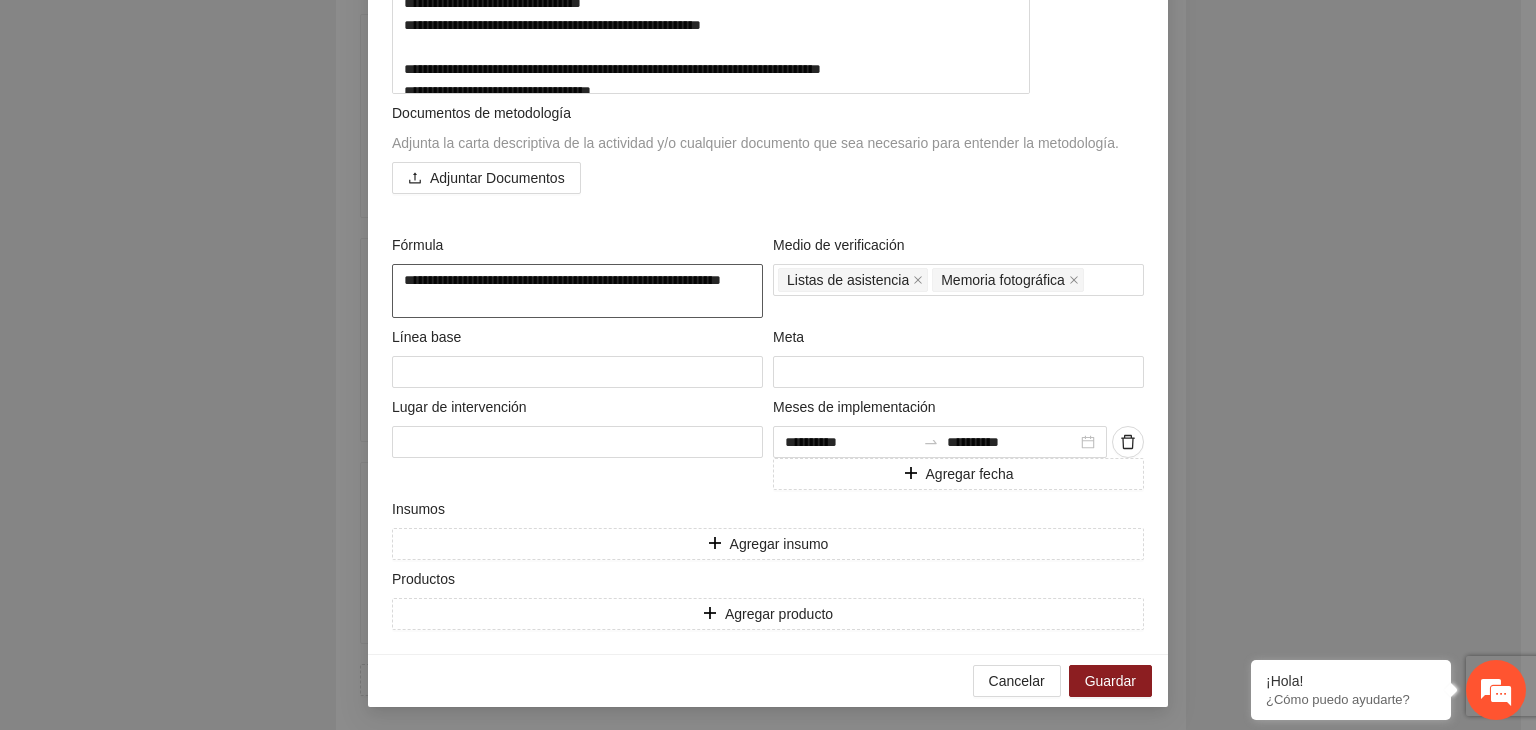 type on "**********" 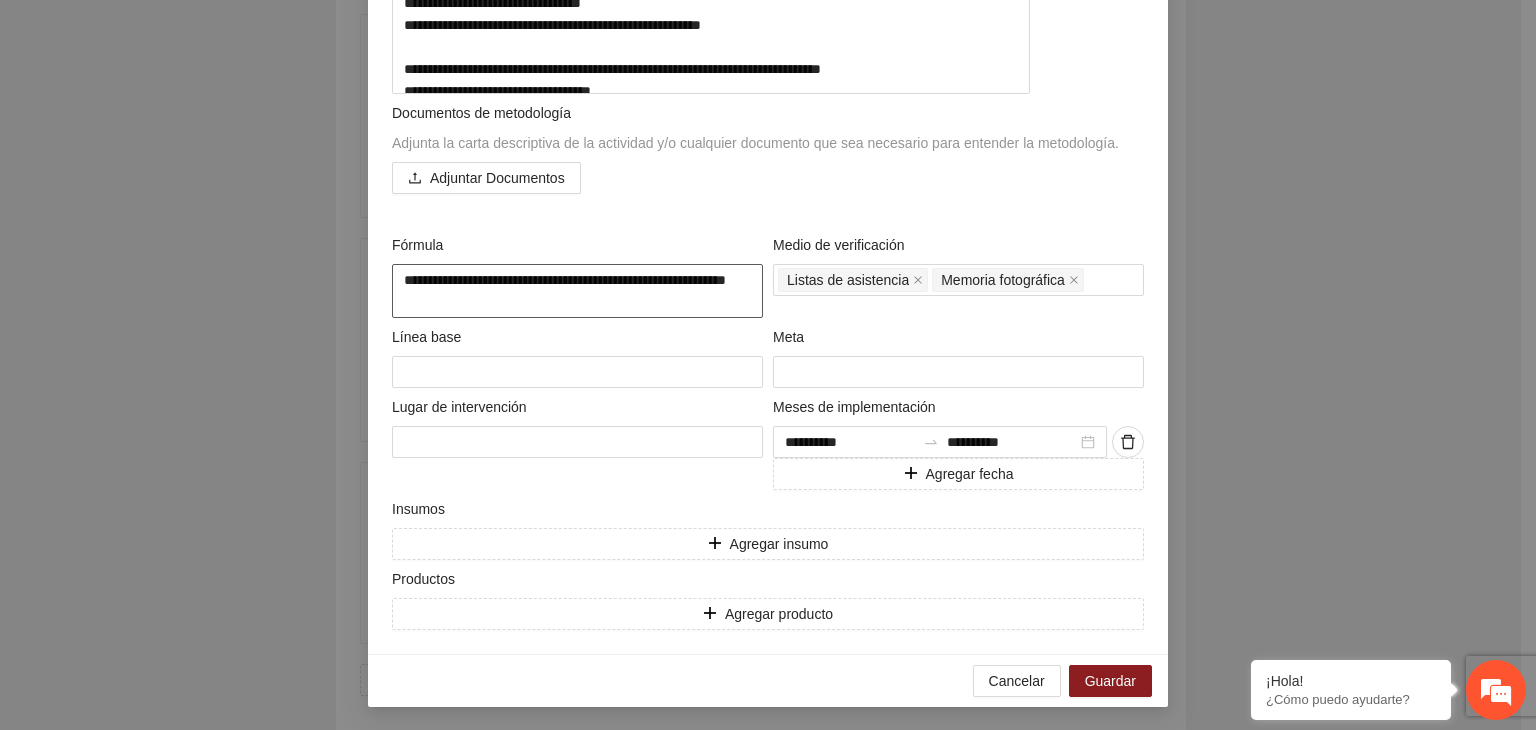 type on "**********" 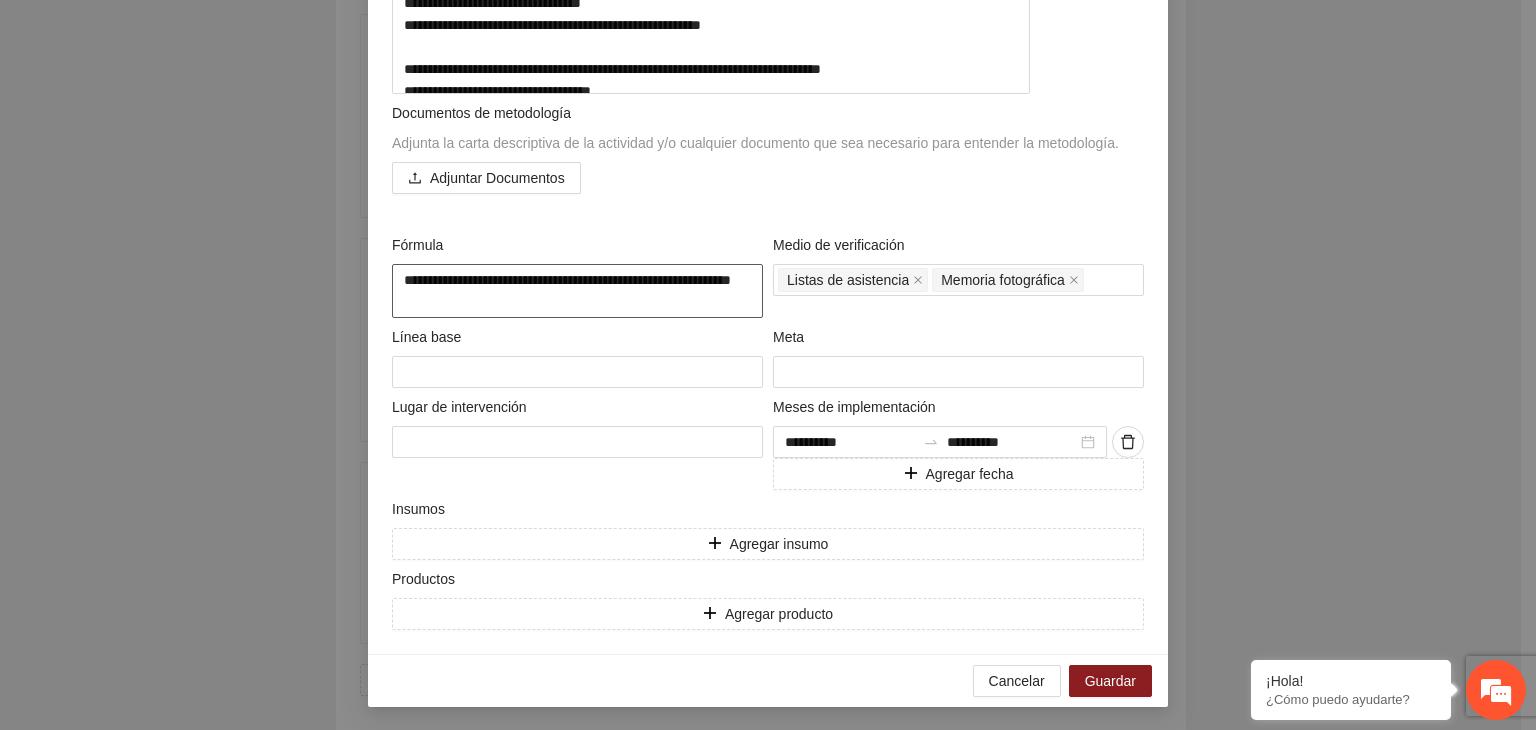 type on "**********" 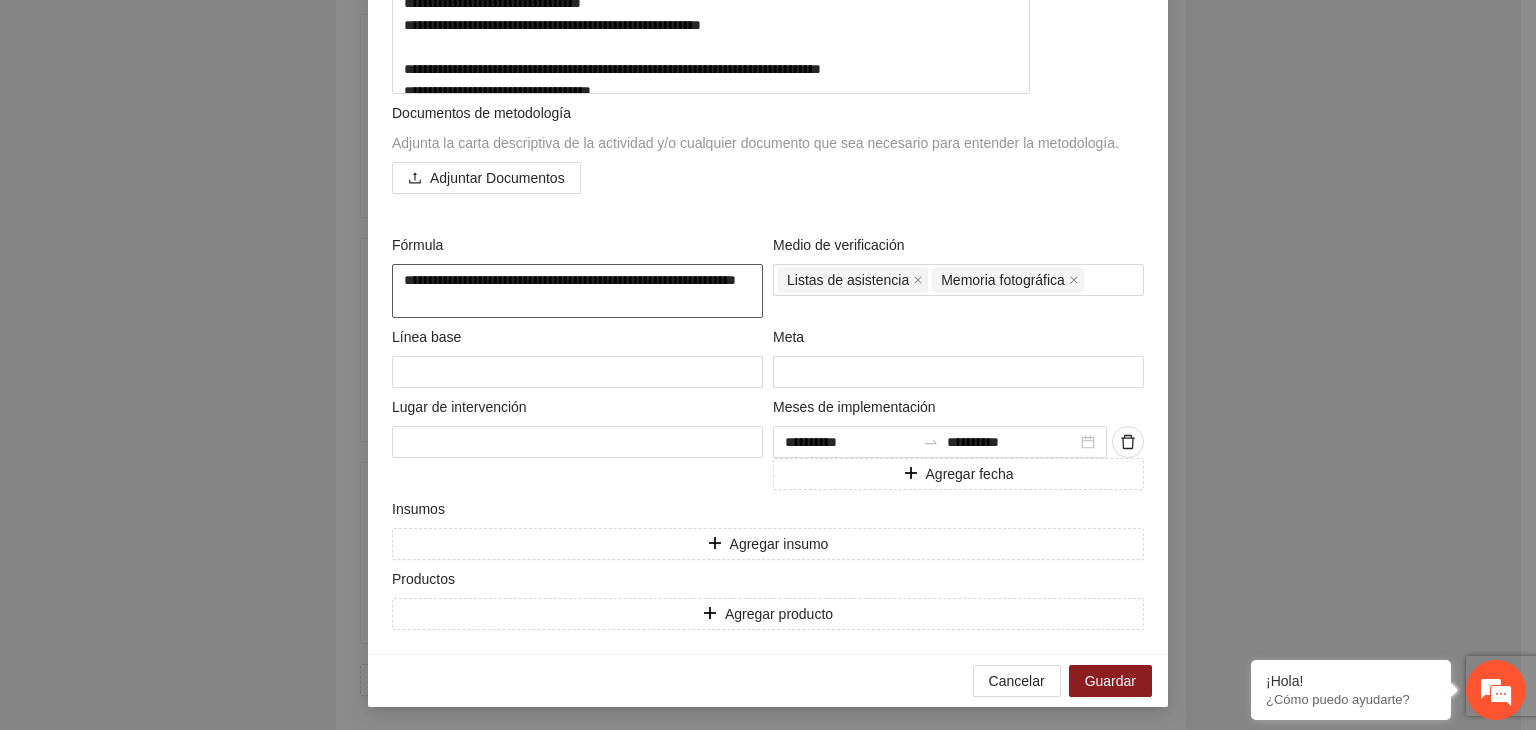 type on "**********" 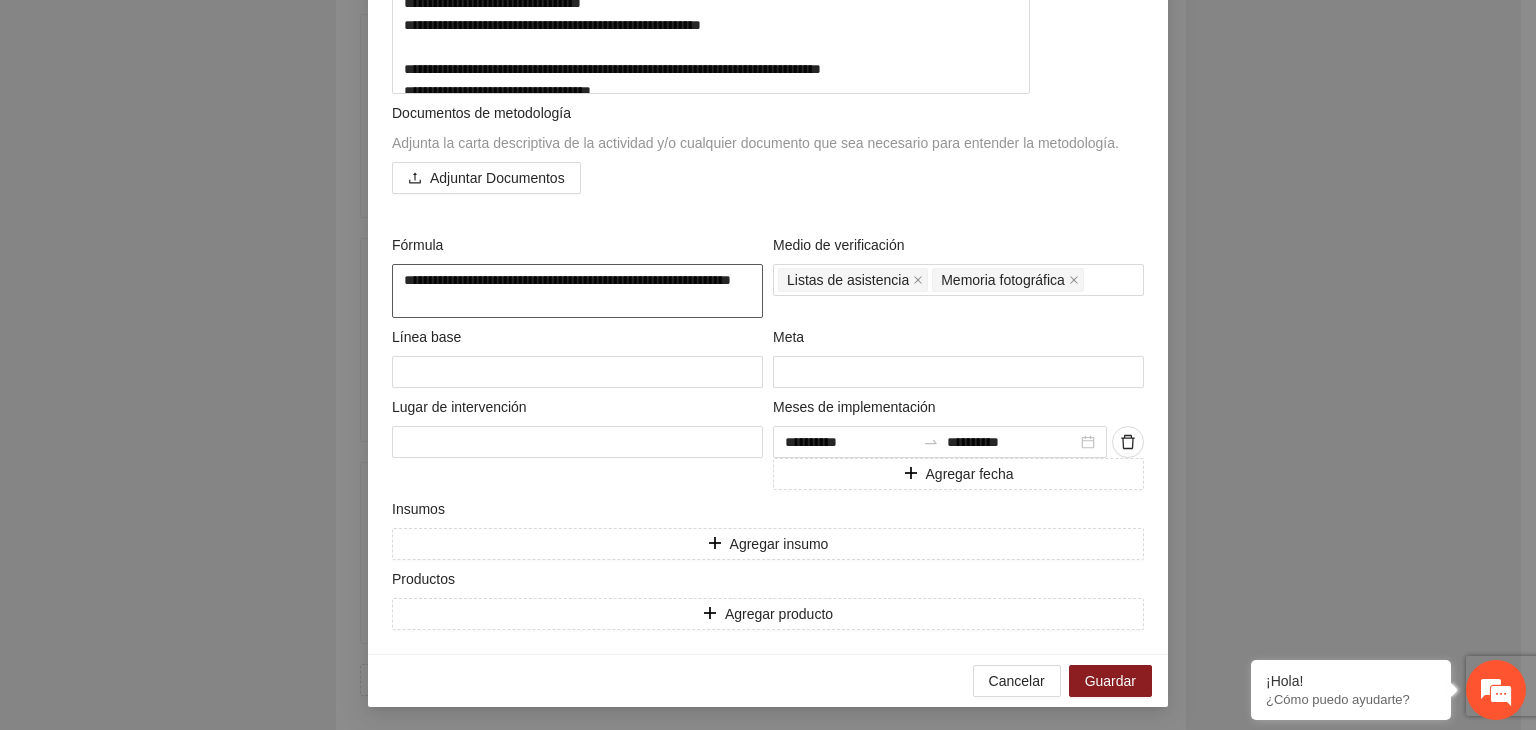 type on "**********" 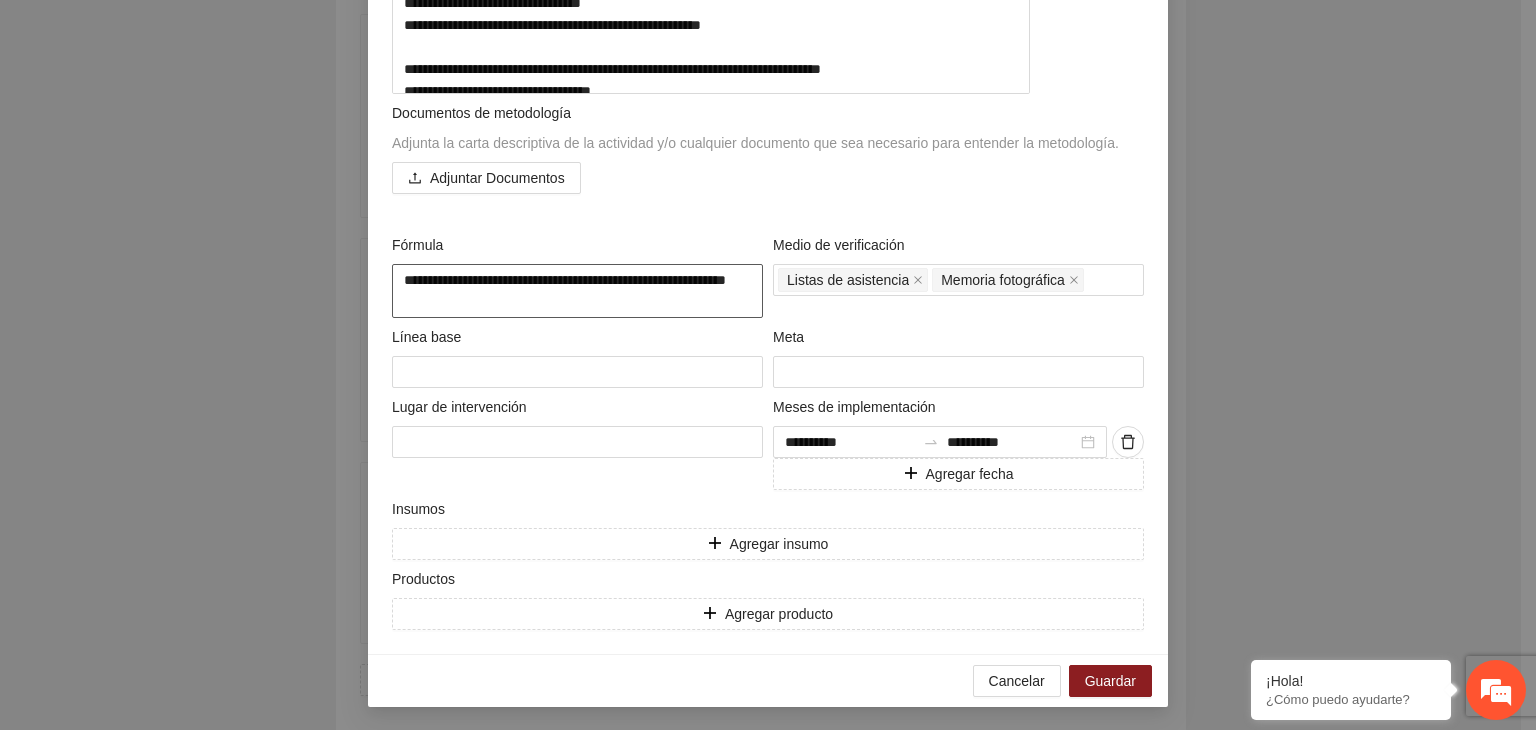type on "**********" 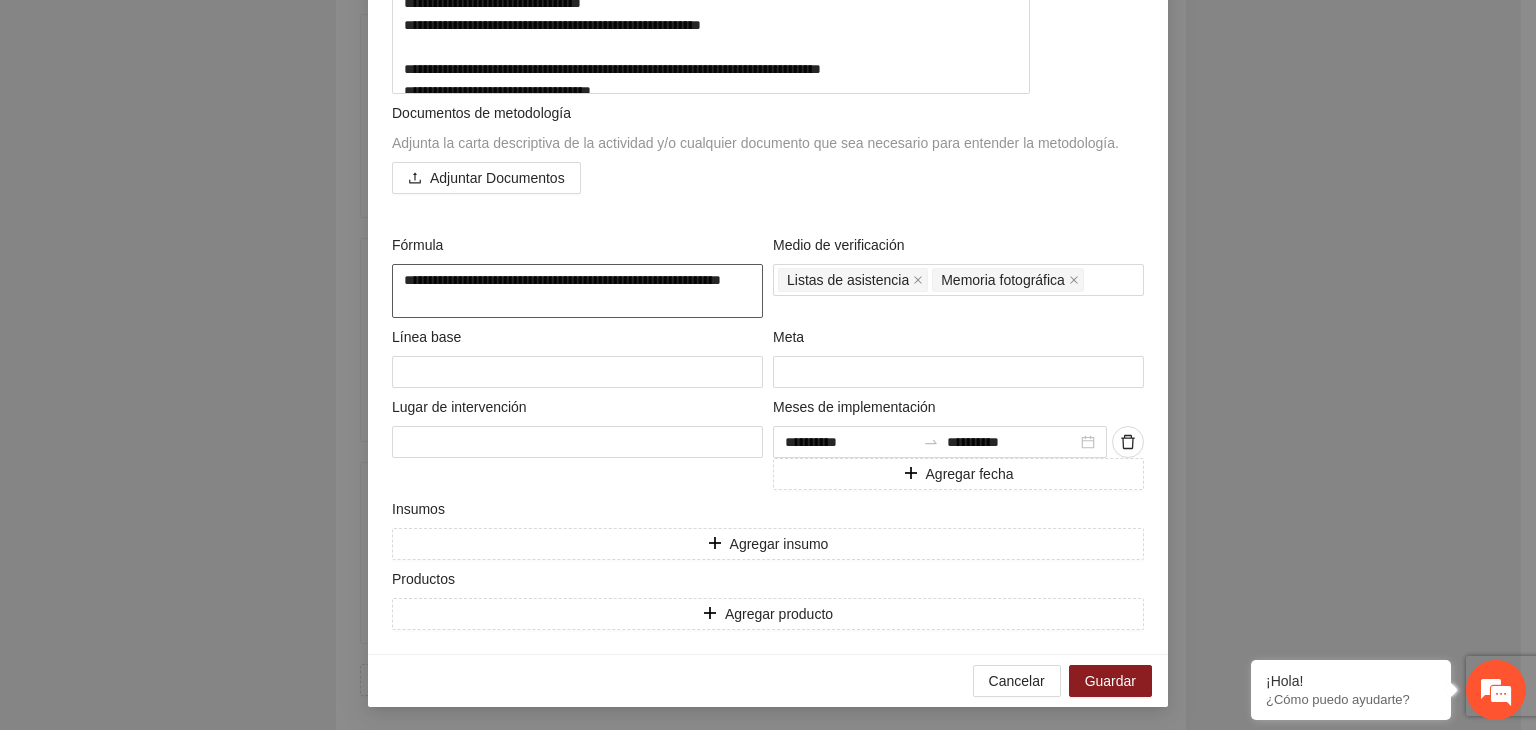type on "**********" 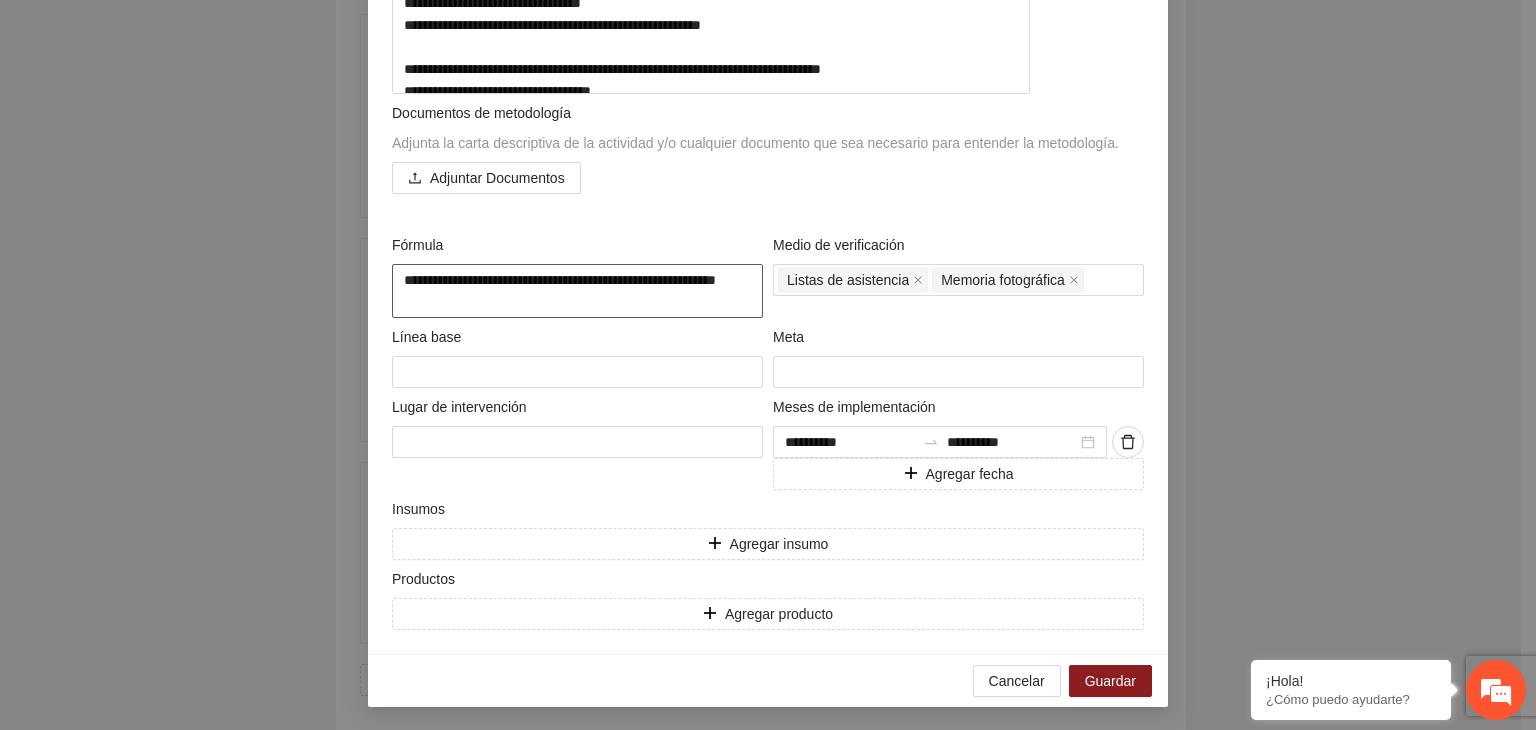 type on "**********" 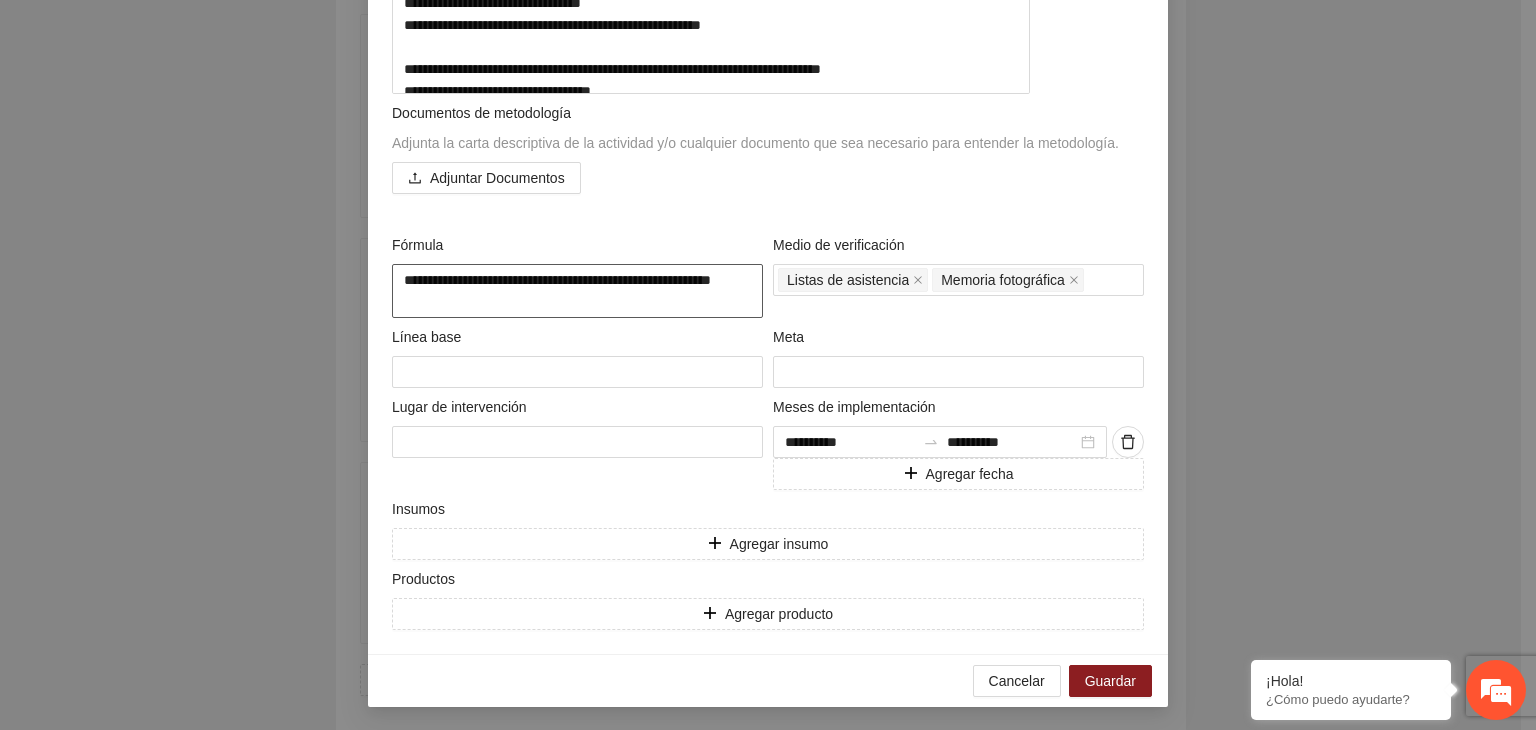 type on "**********" 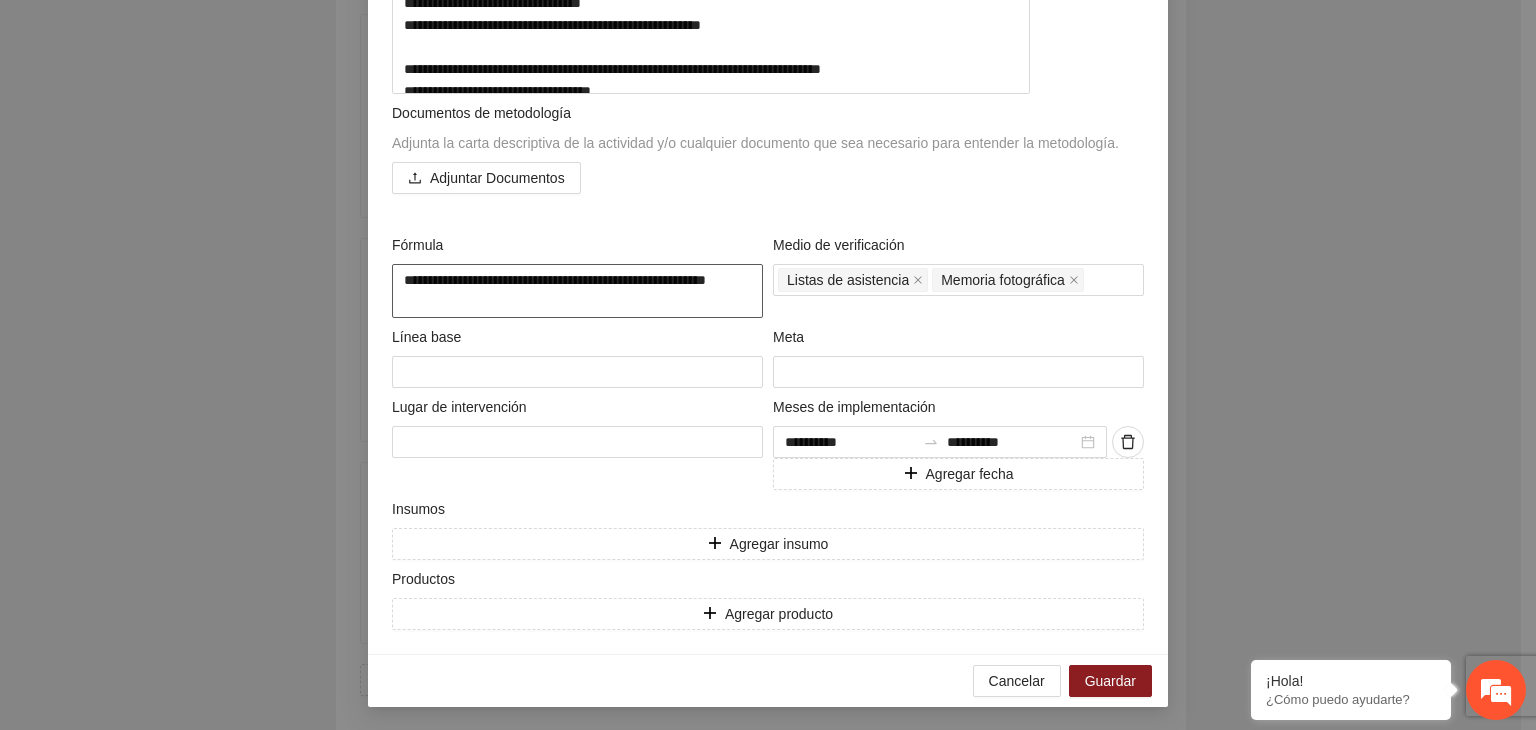 type on "**********" 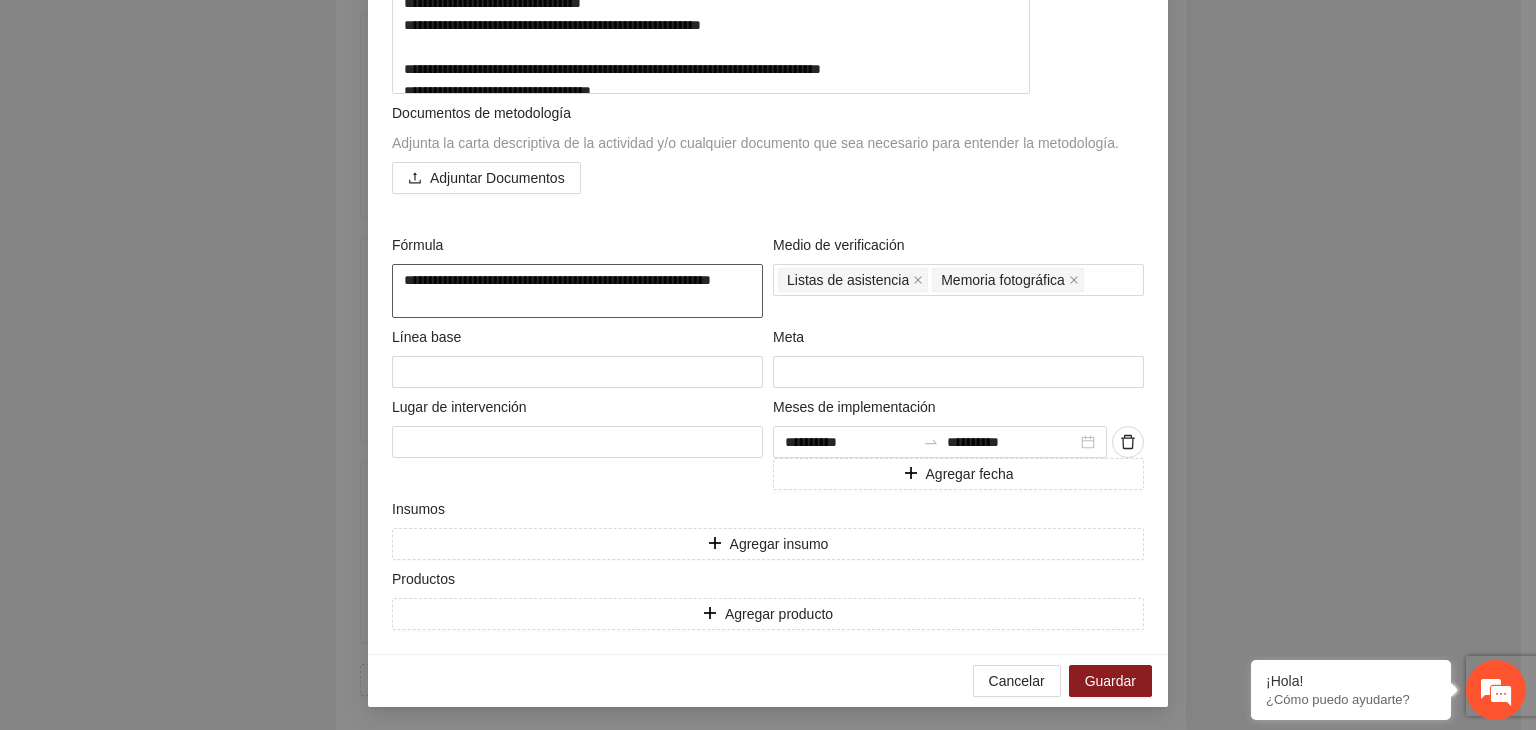 type on "**********" 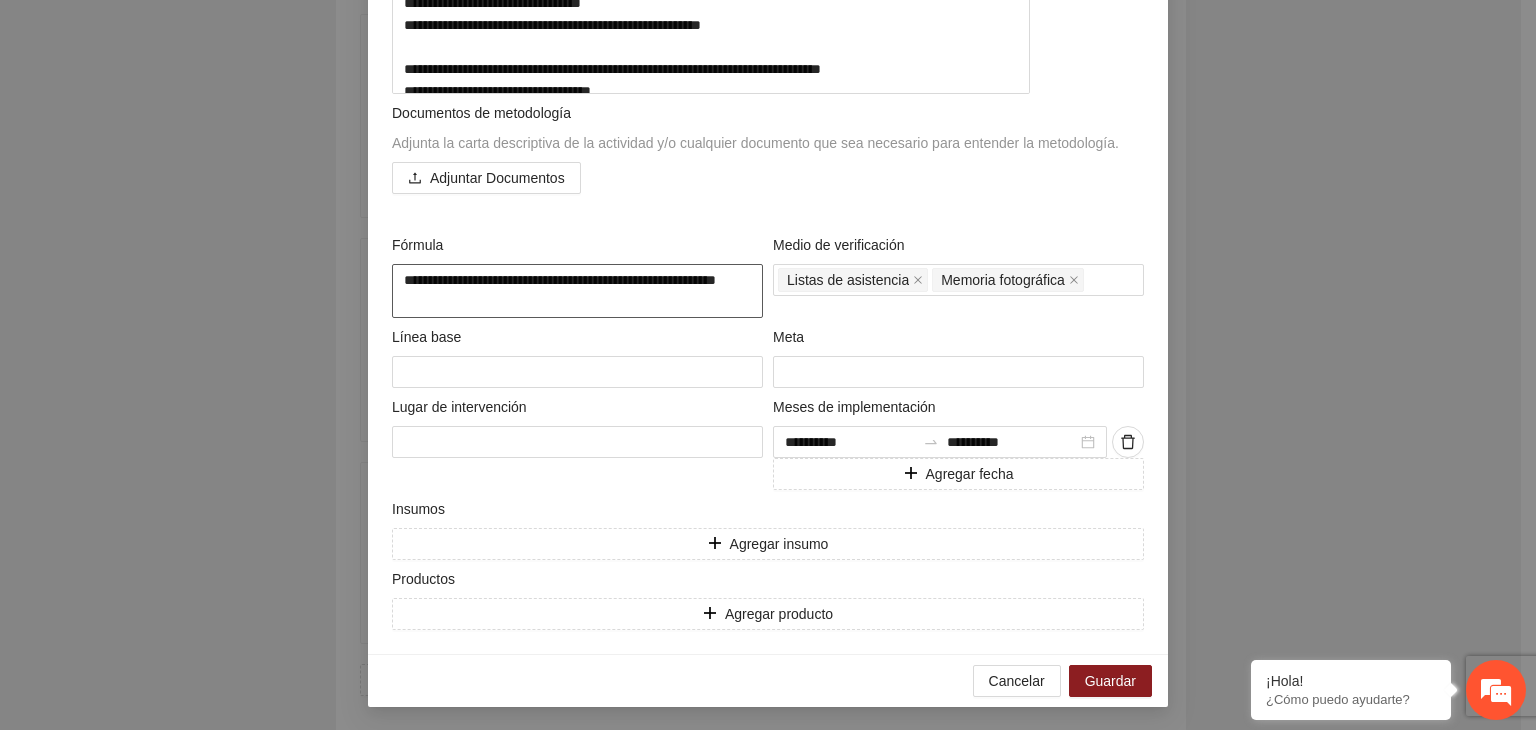 type on "**********" 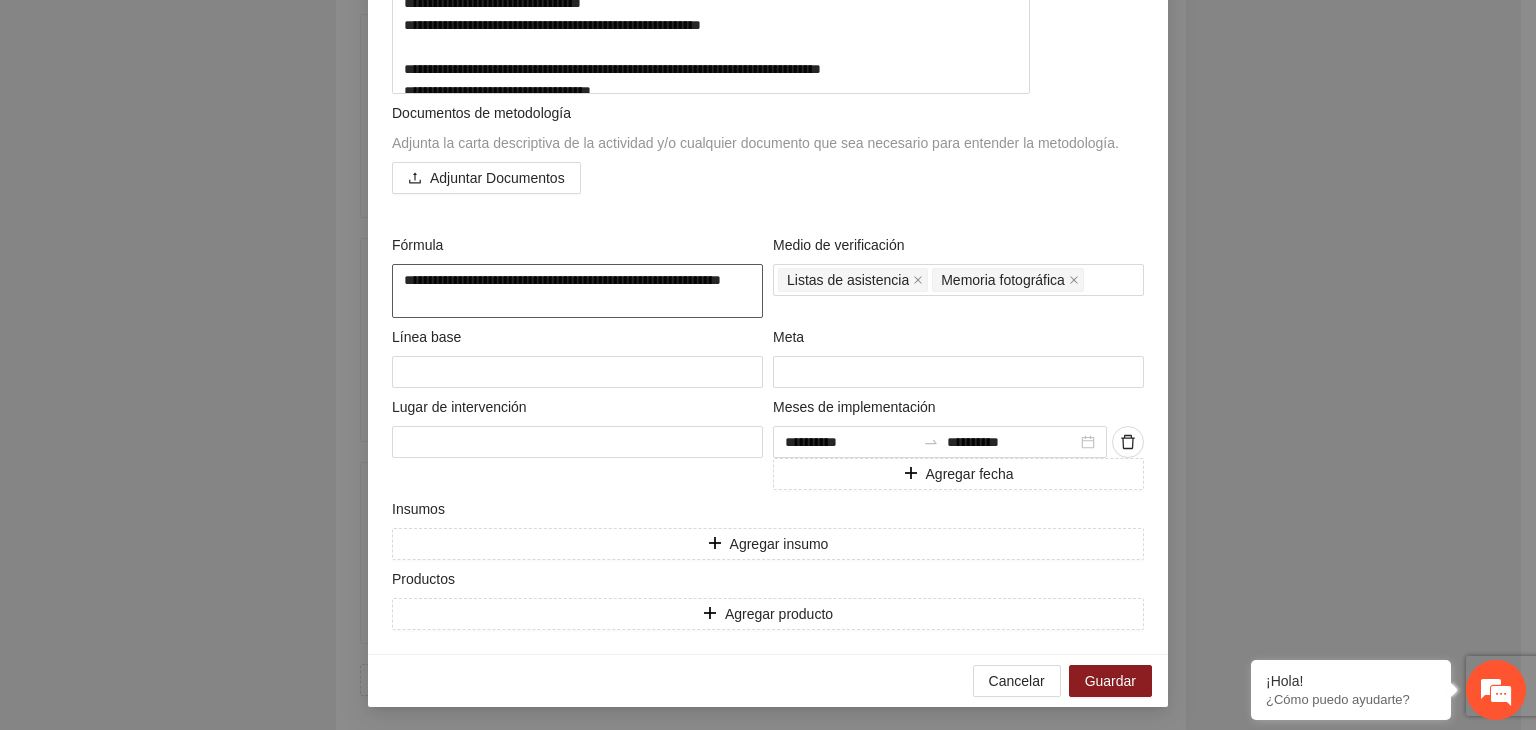 type on "**********" 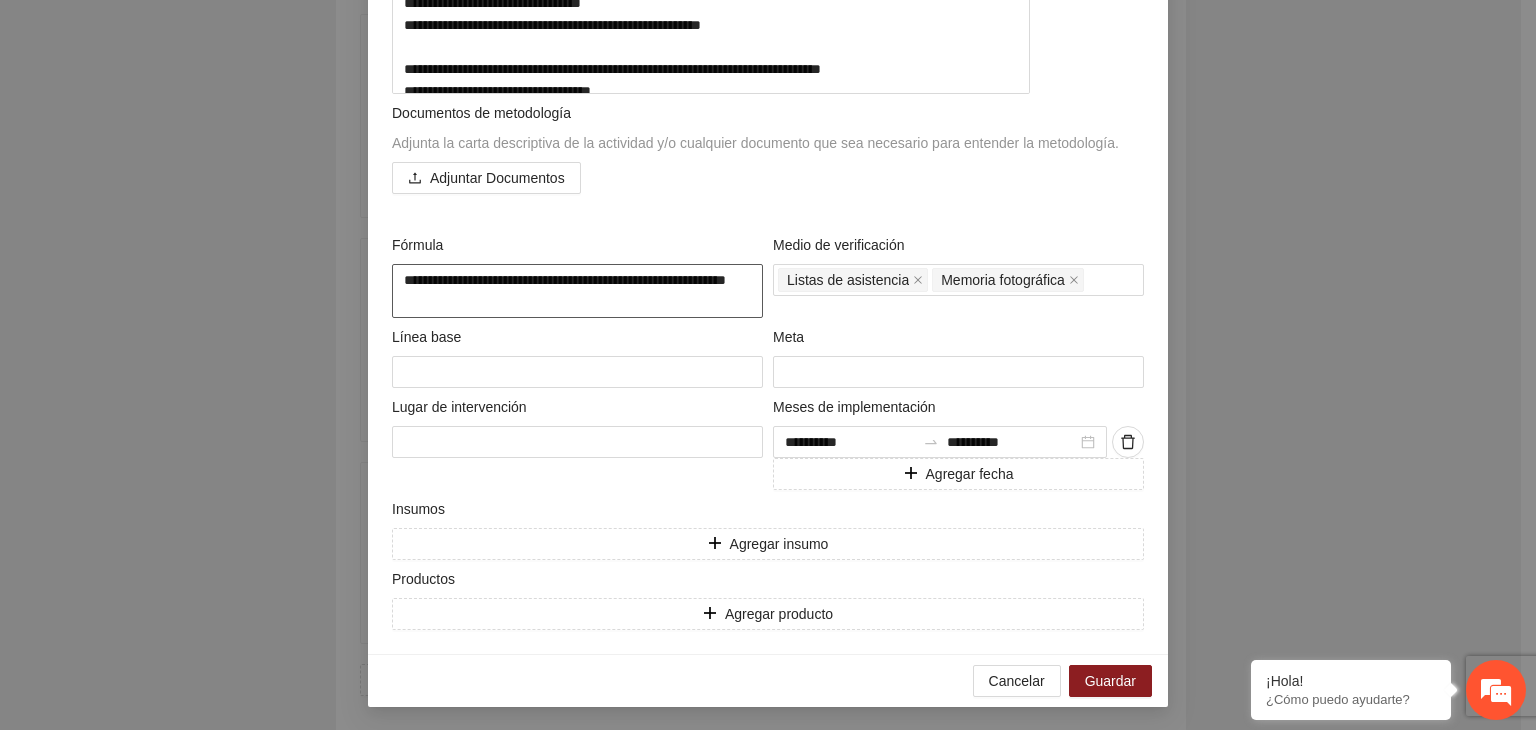type on "**********" 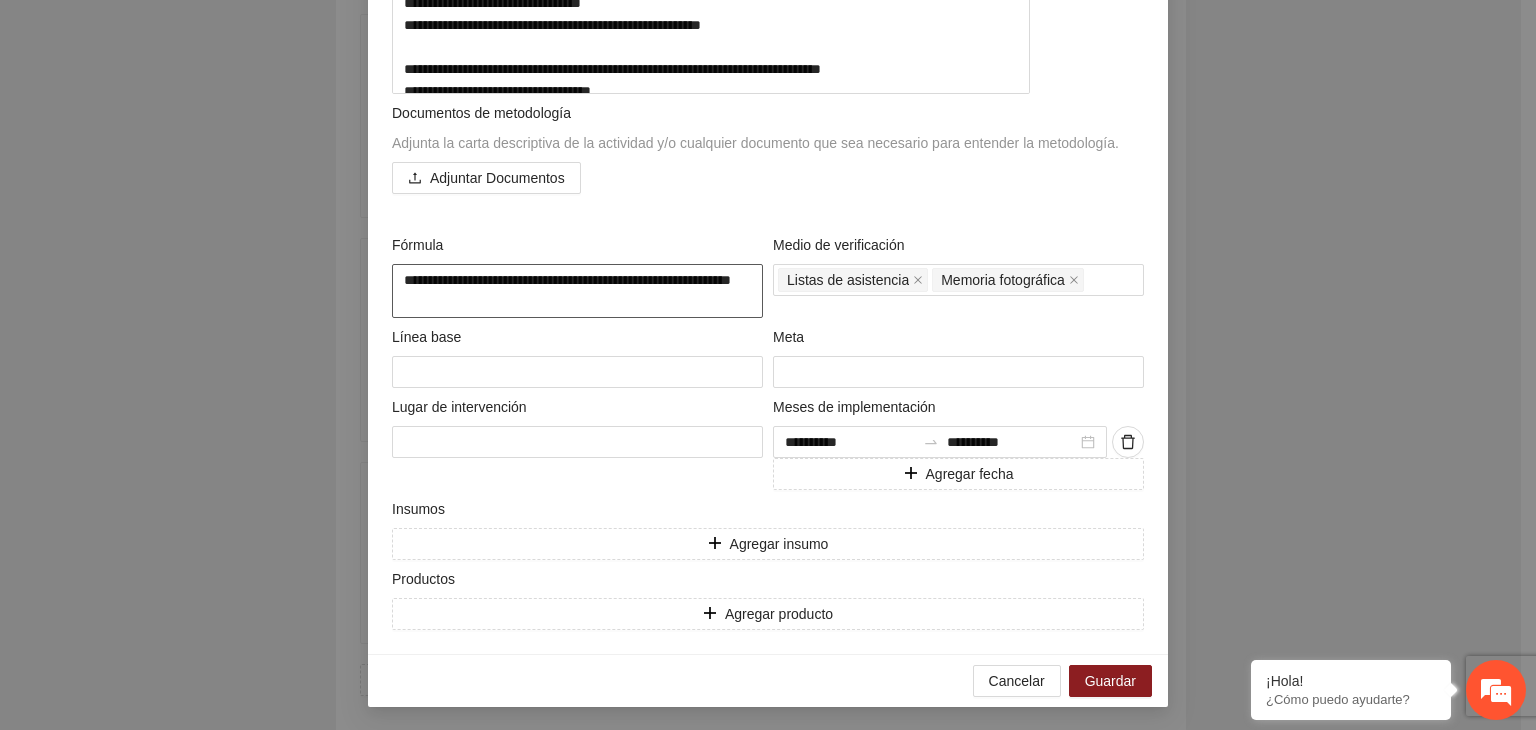 type on "**********" 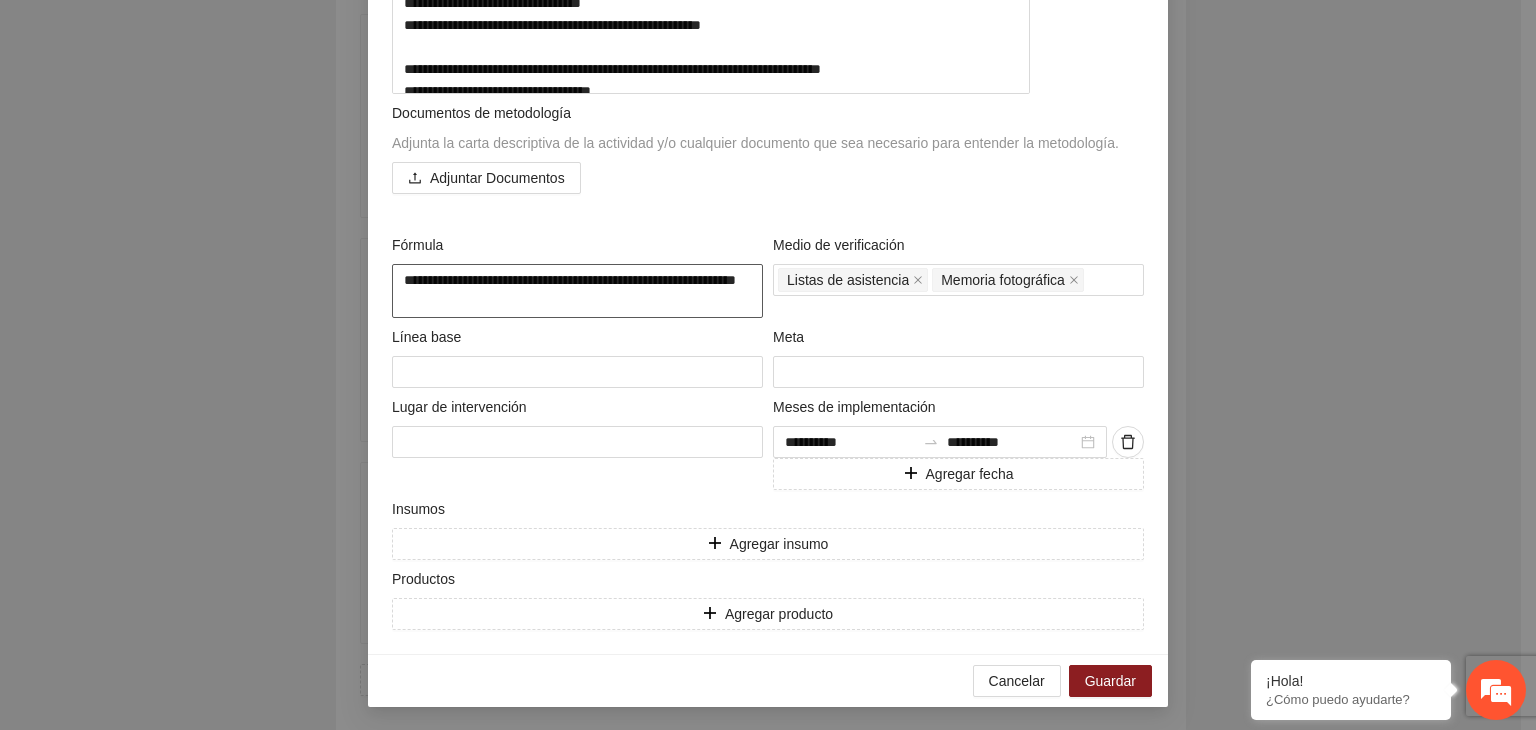 type on "**********" 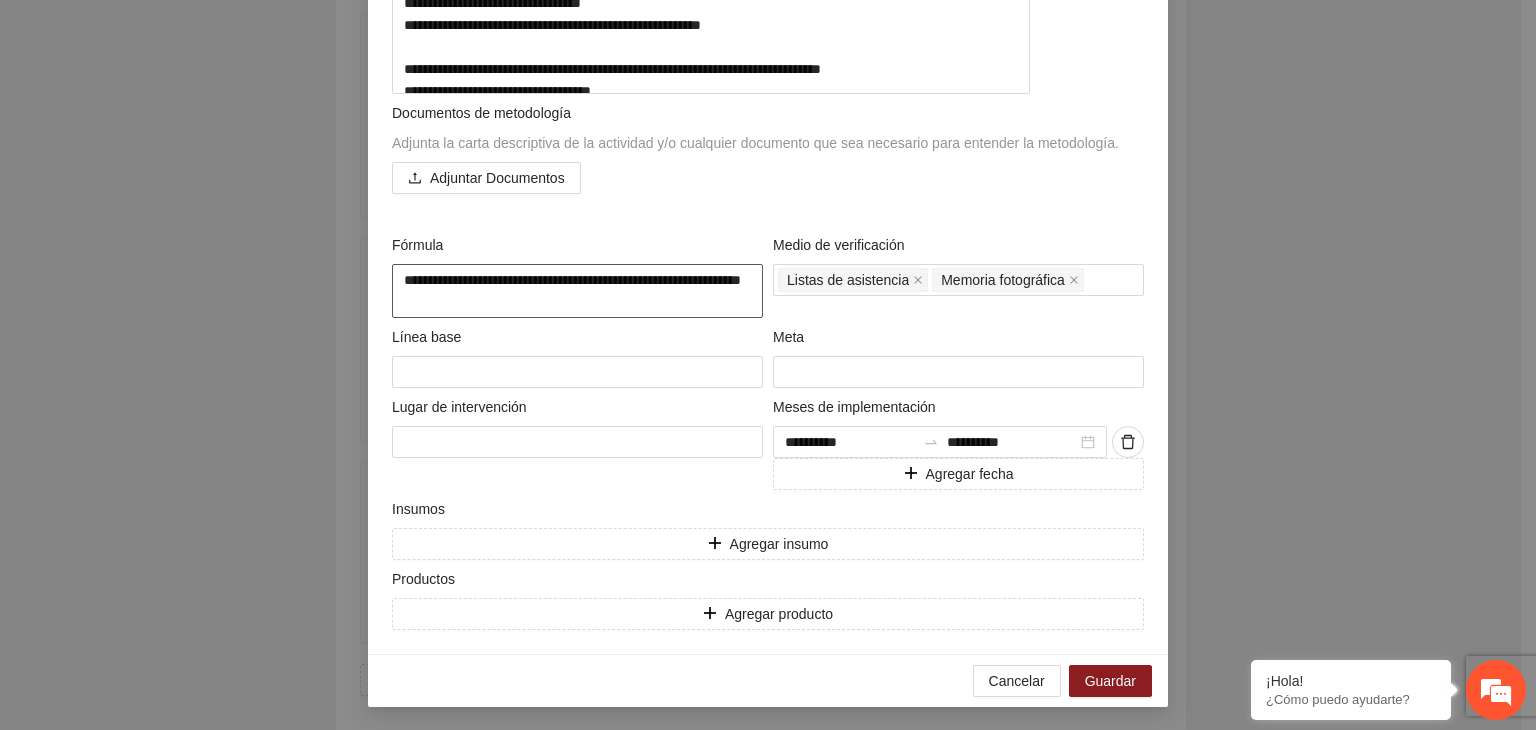 type on "**********" 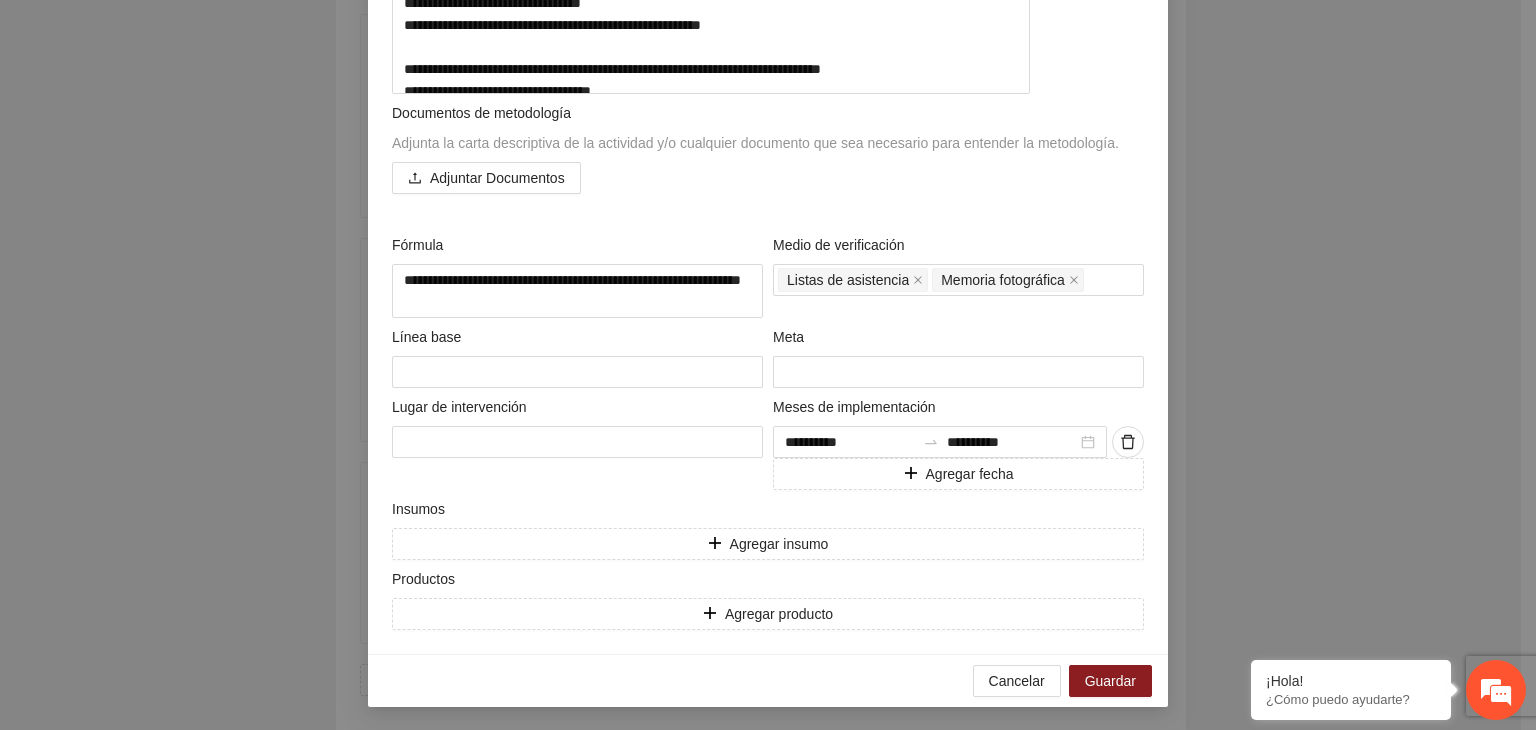 click on "**********" at bounding box center [768, 365] 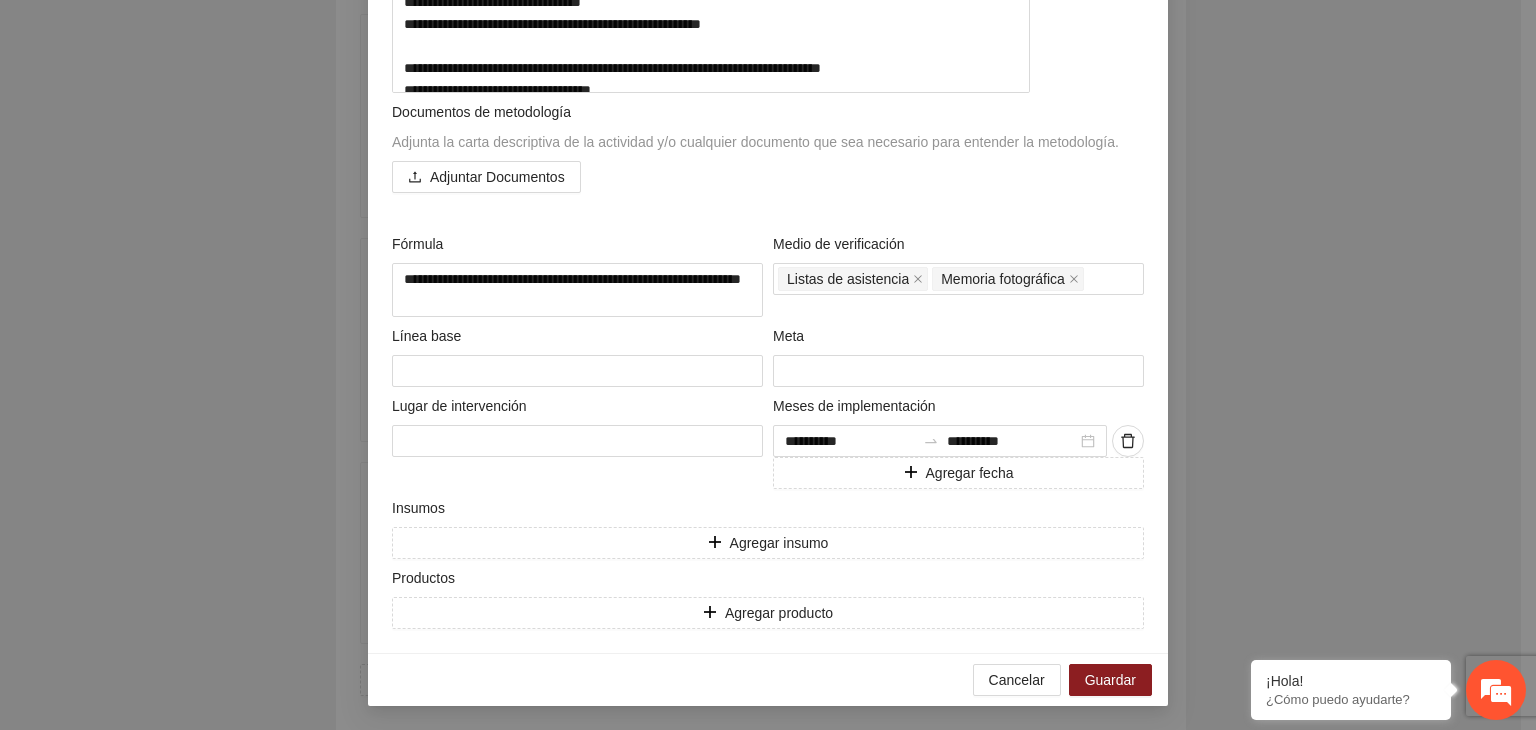 scroll, scrollTop: 555, scrollLeft: 0, axis: vertical 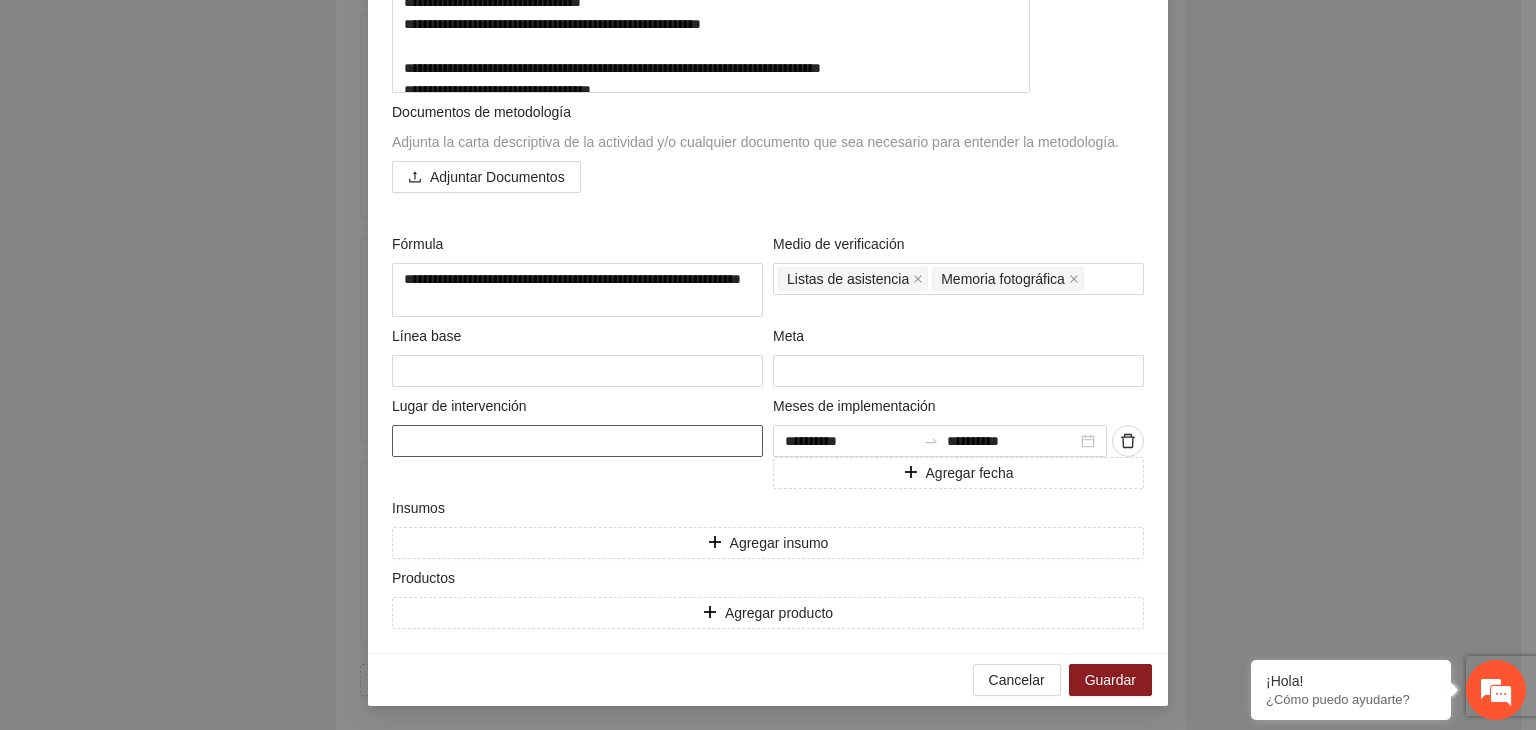 click at bounding box center (577, 441) 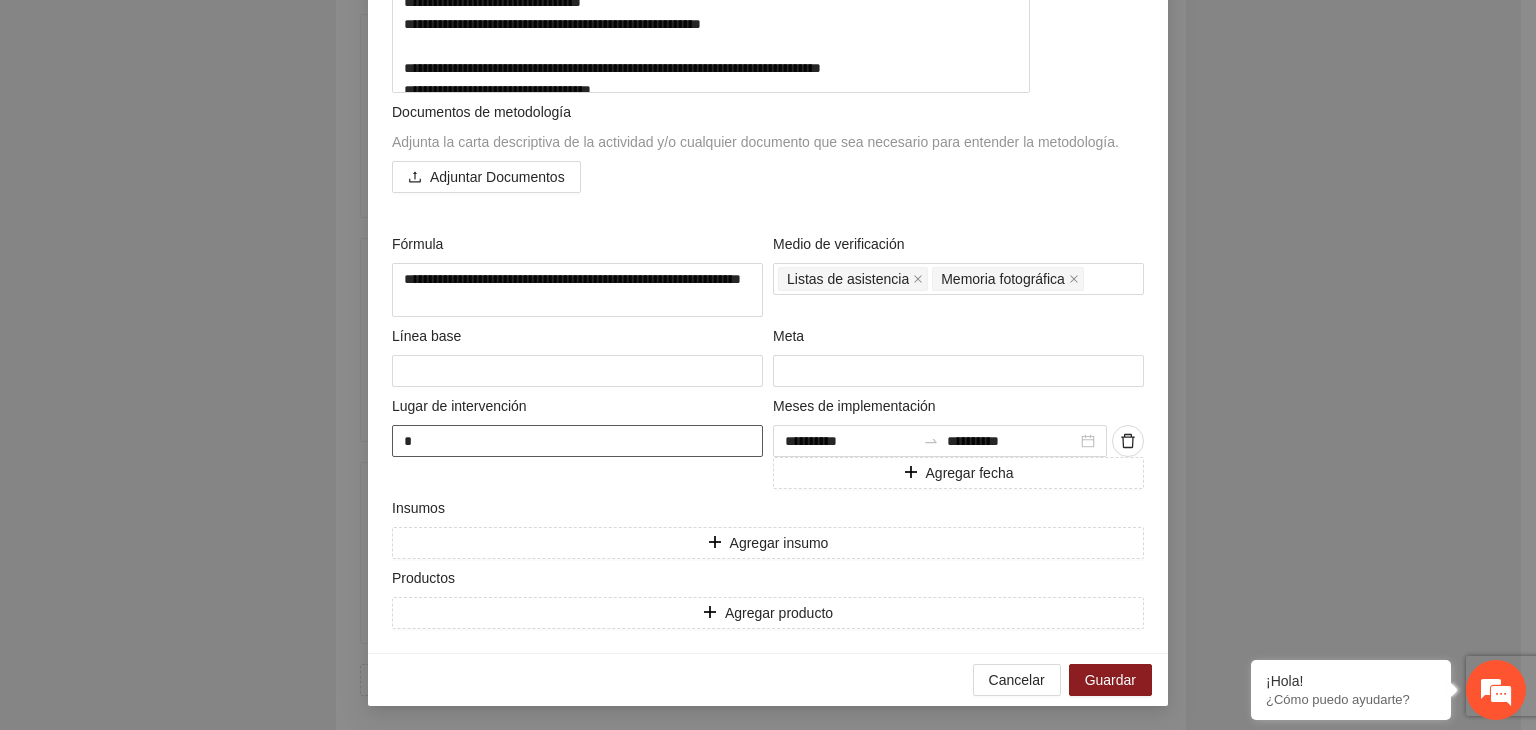 type on "**" 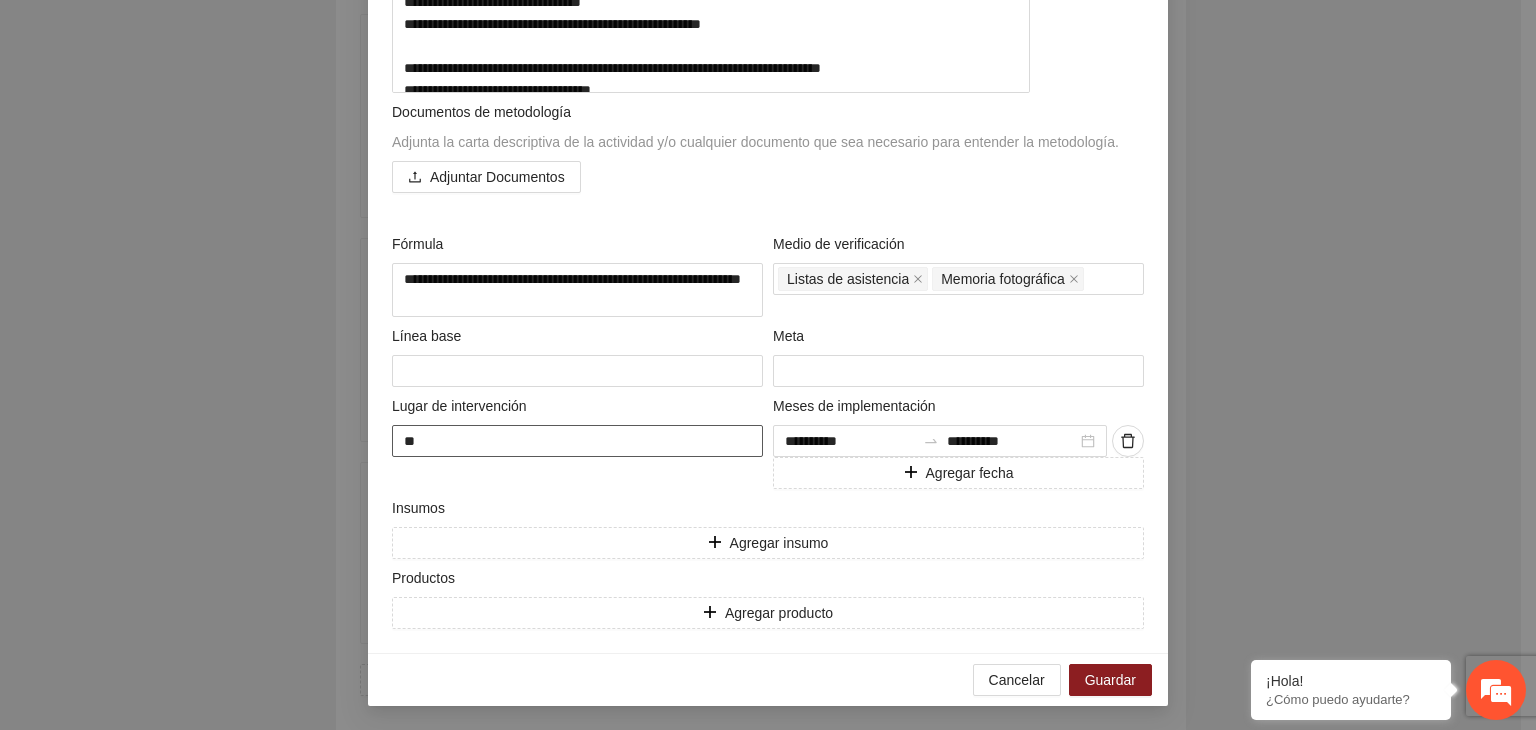 type on "***" 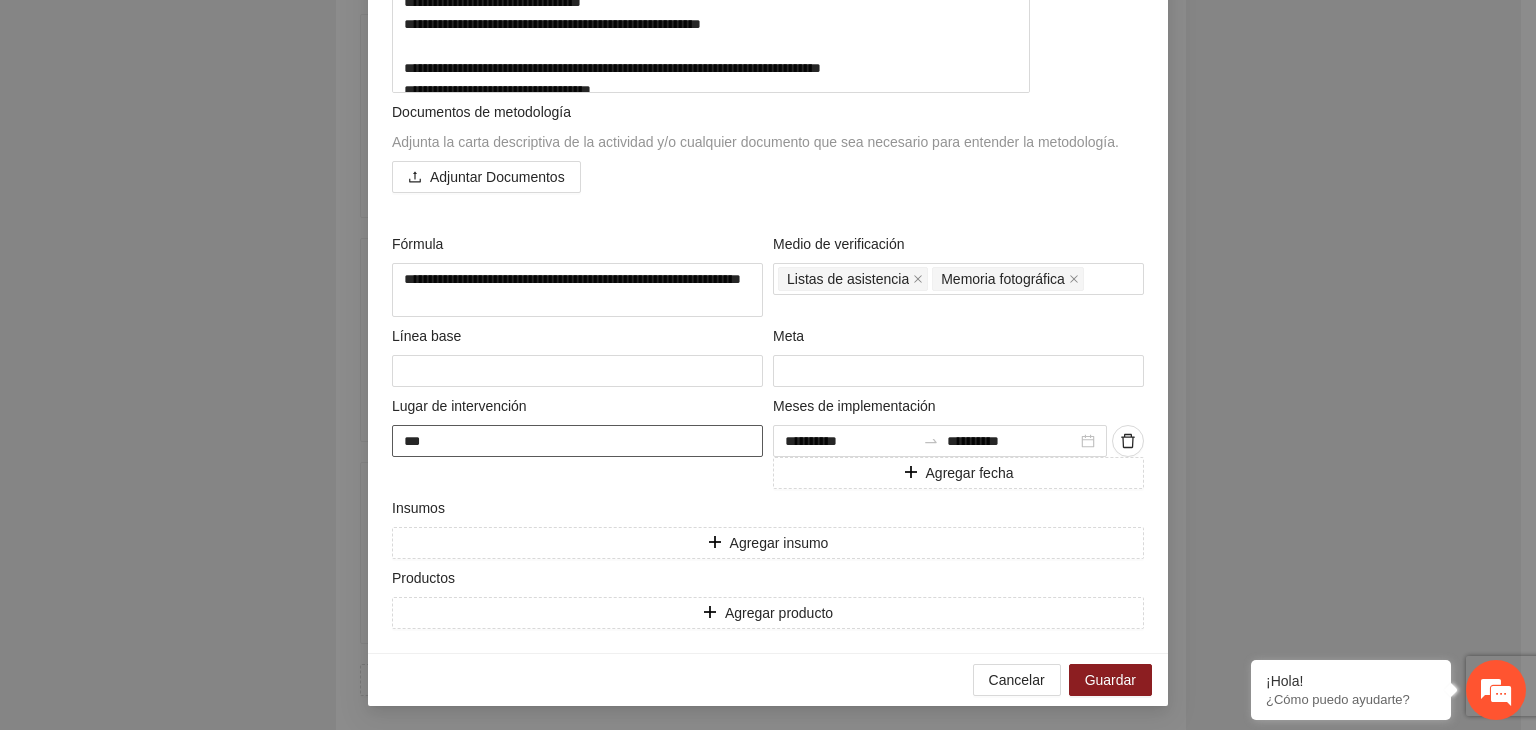 type on "****" 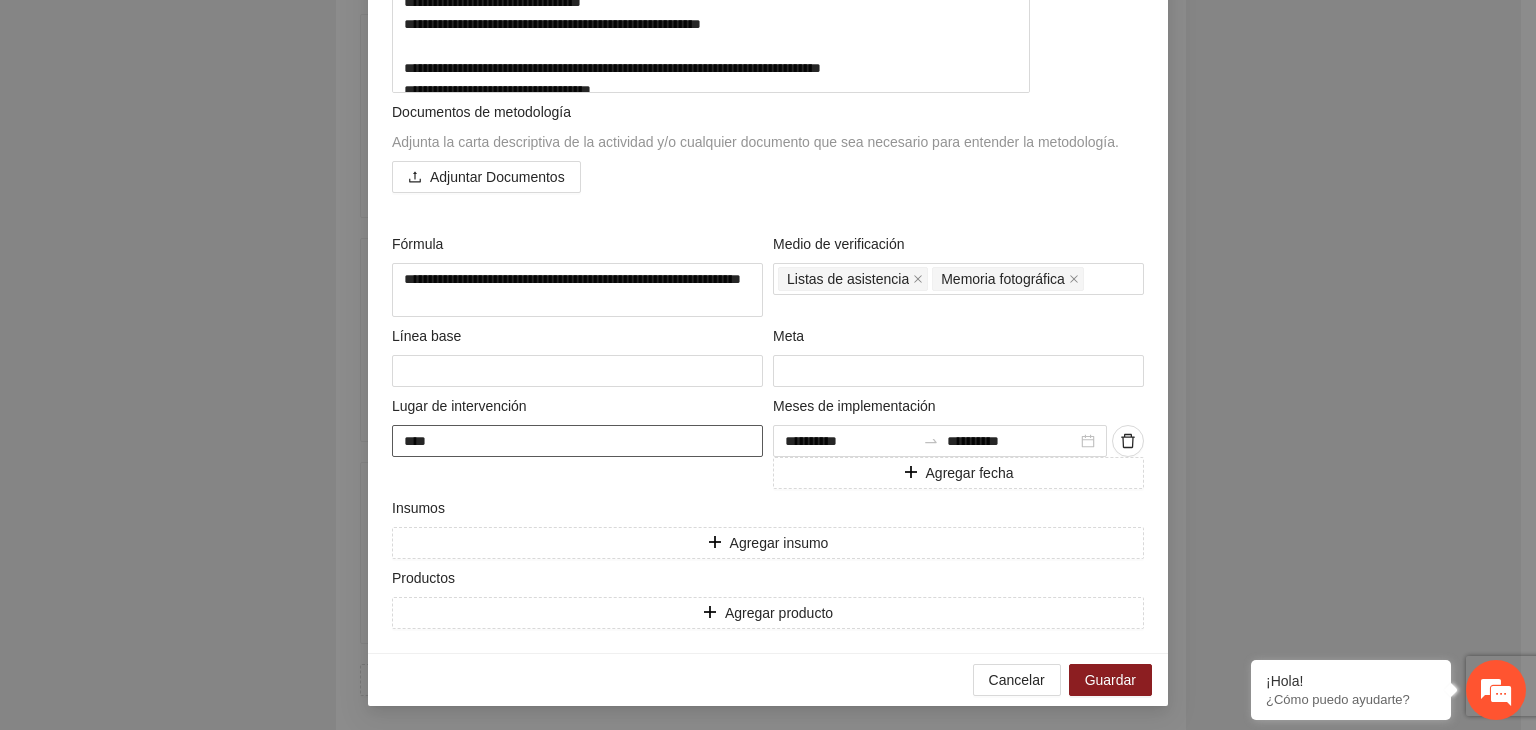 type on "*****" 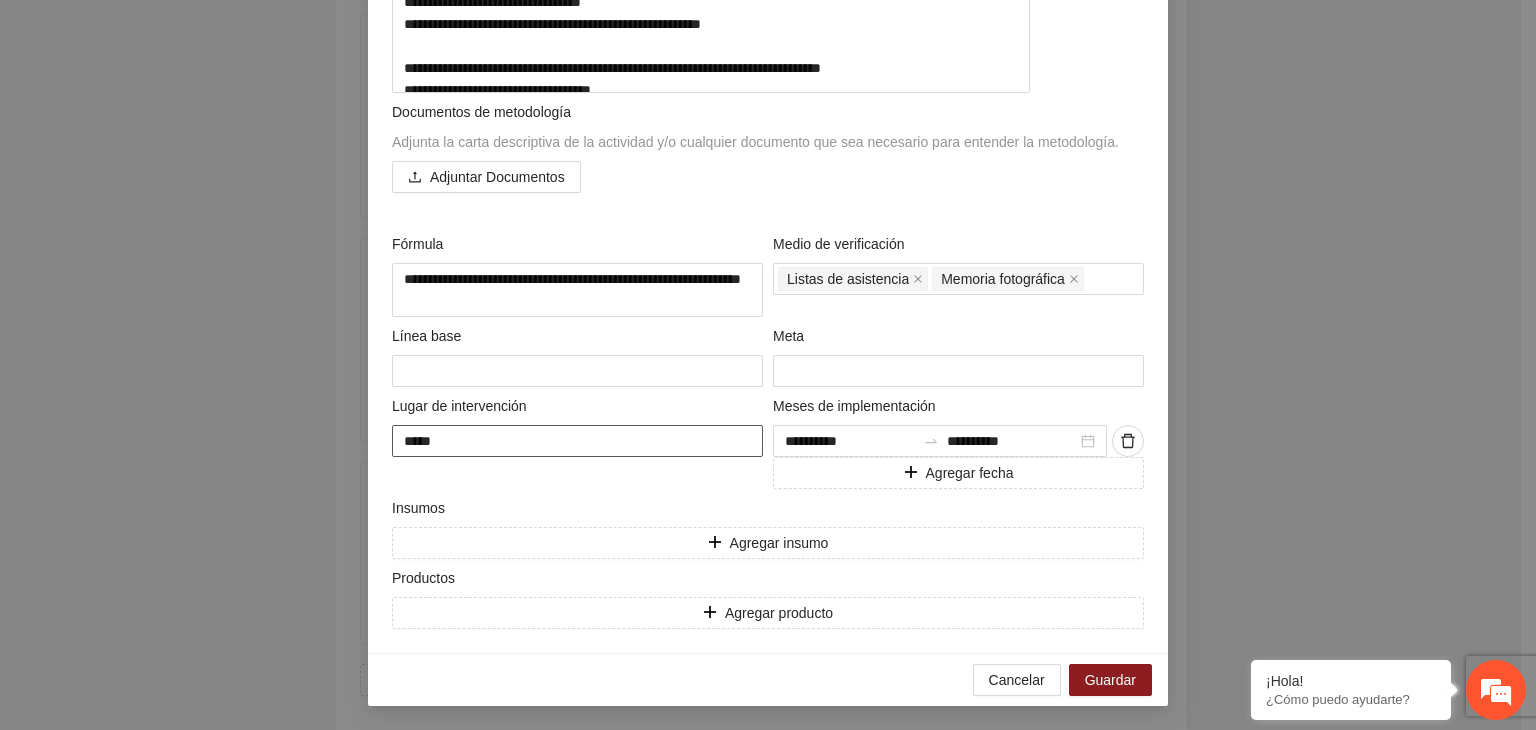 type on "******" 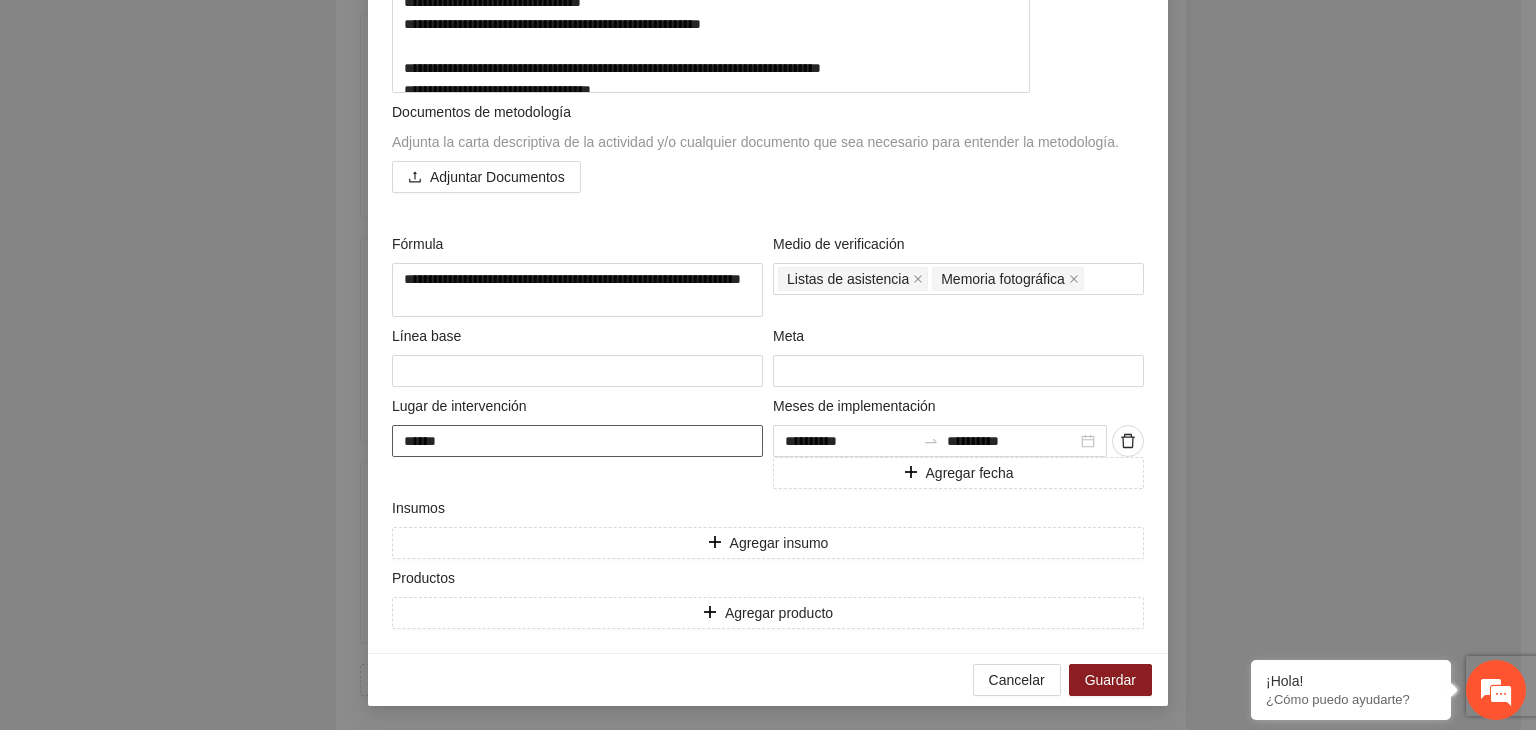 type on "*******" 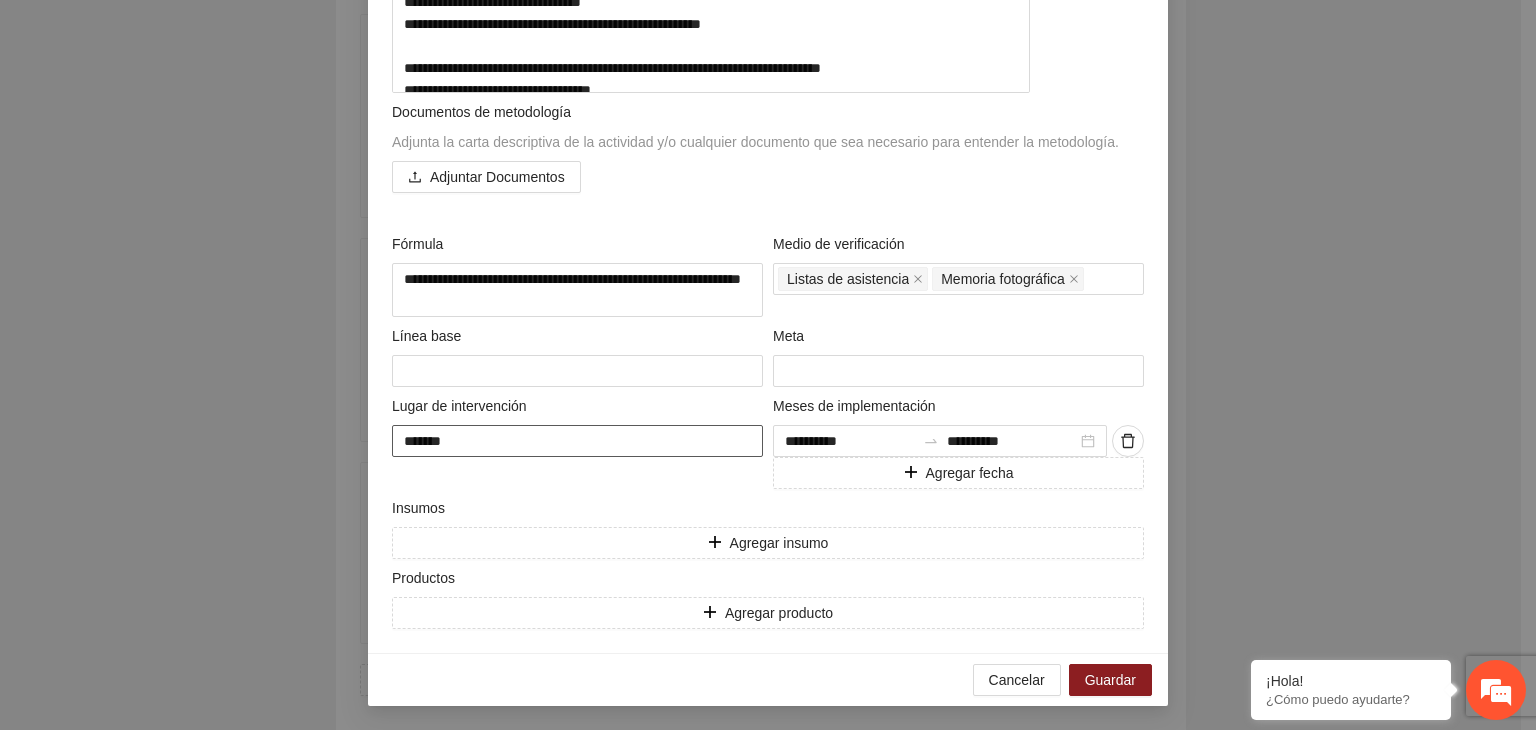 type on "********" 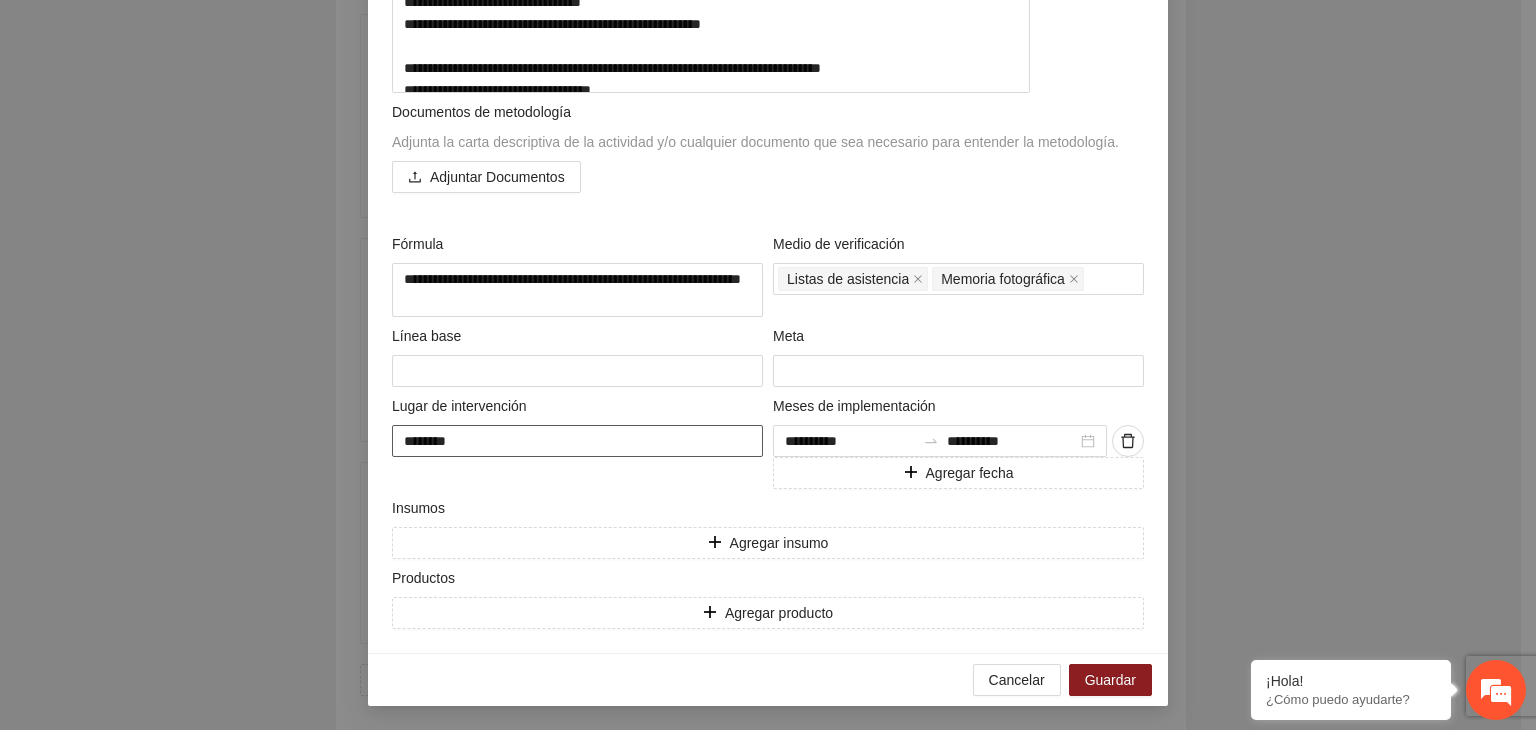 type on "********" 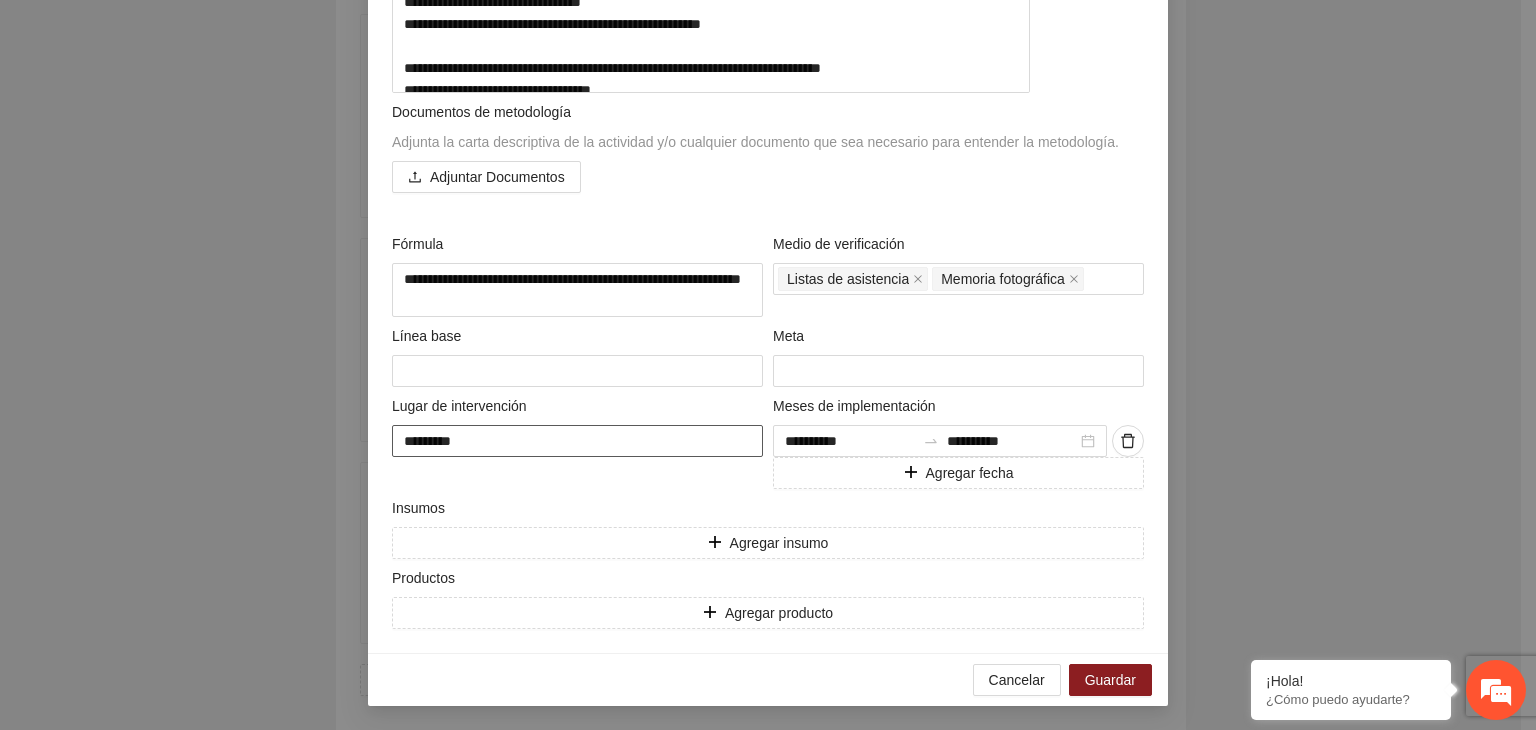 type on "**********" 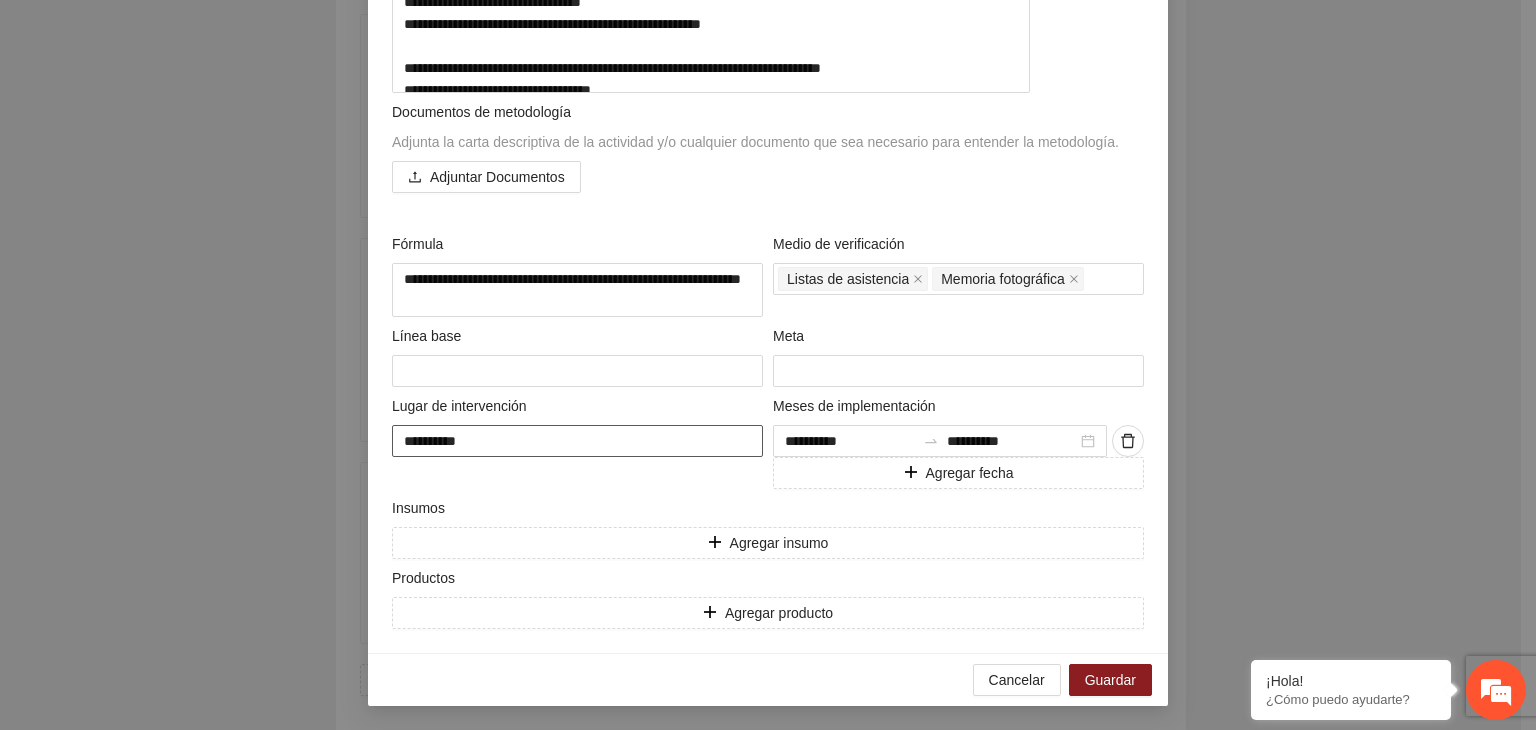 type on "**********" 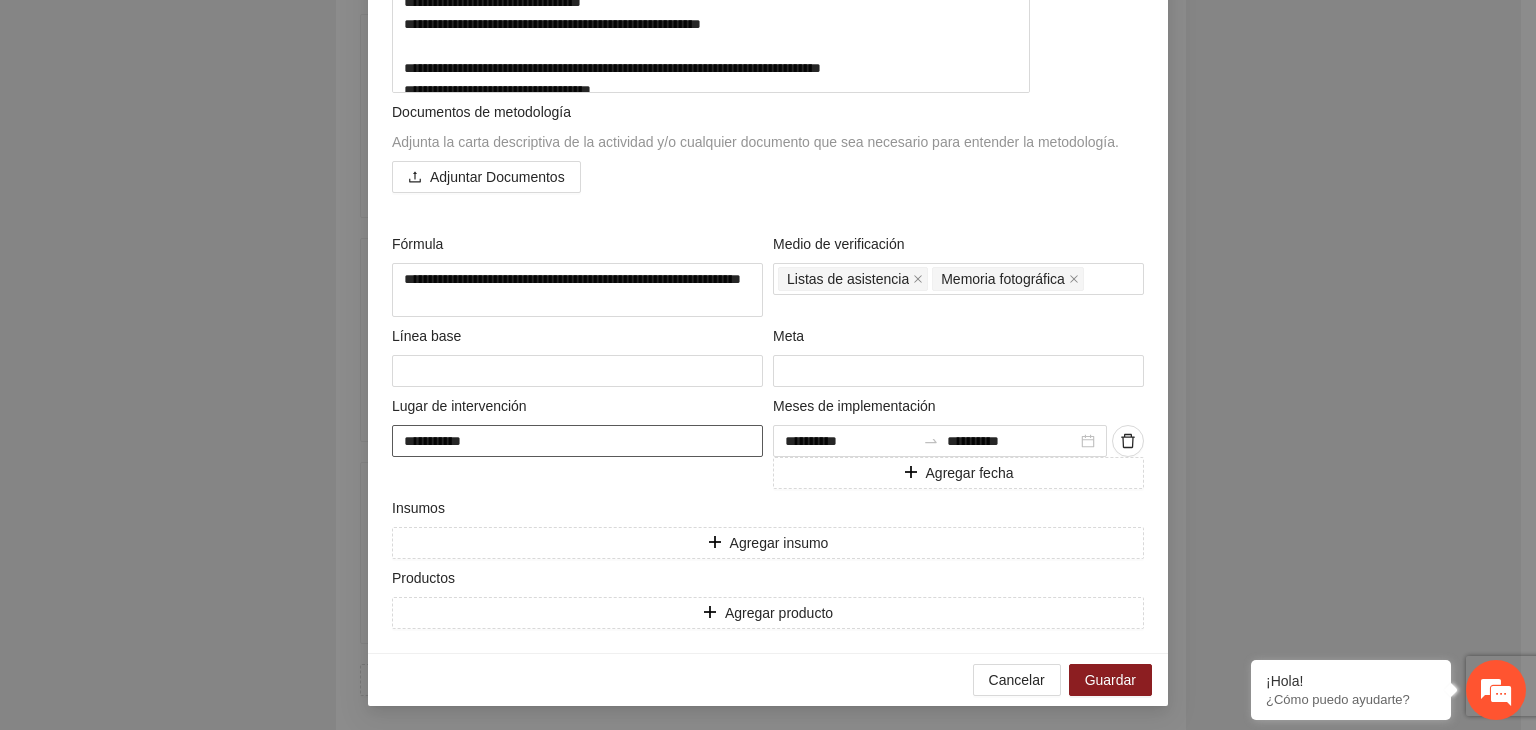 type on "**********" 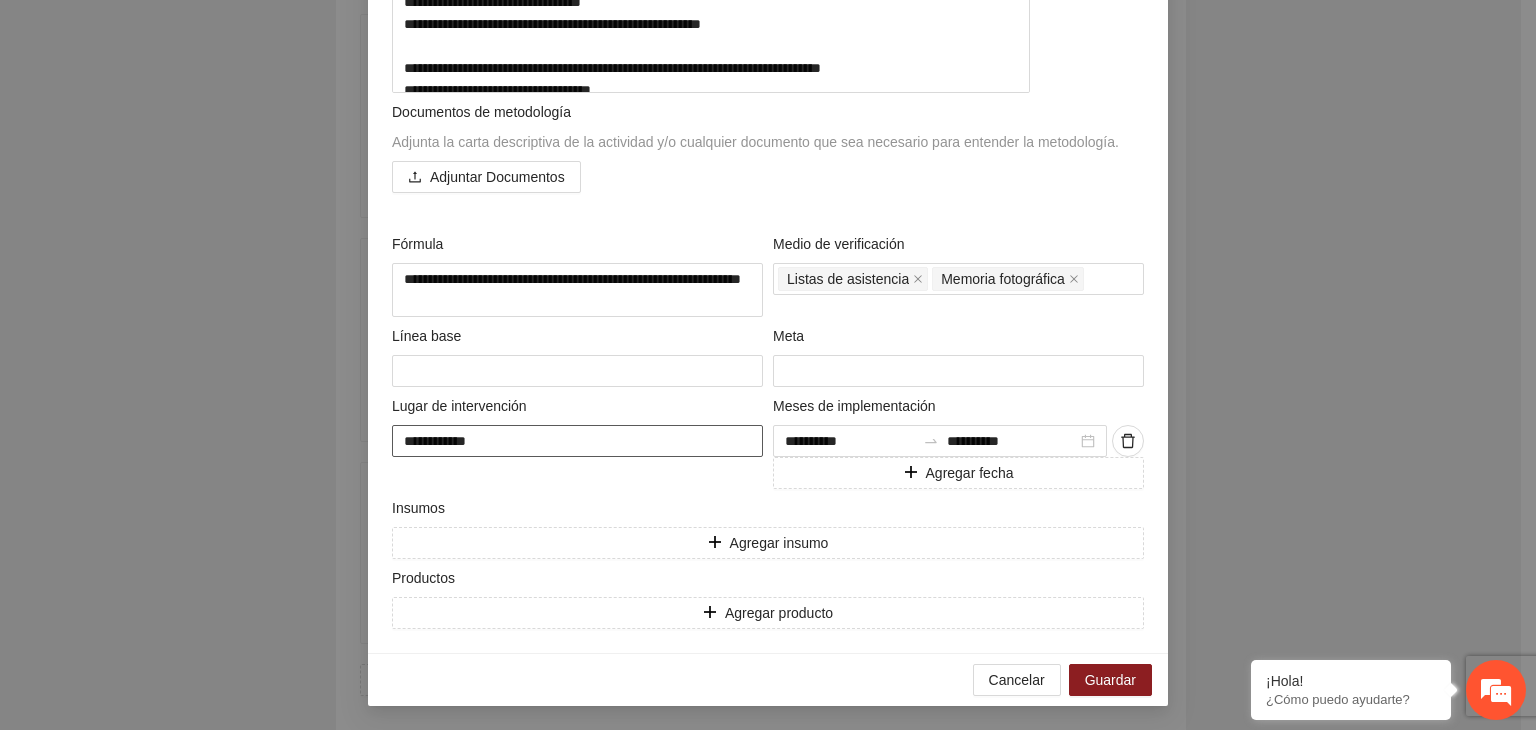 type on "**********" 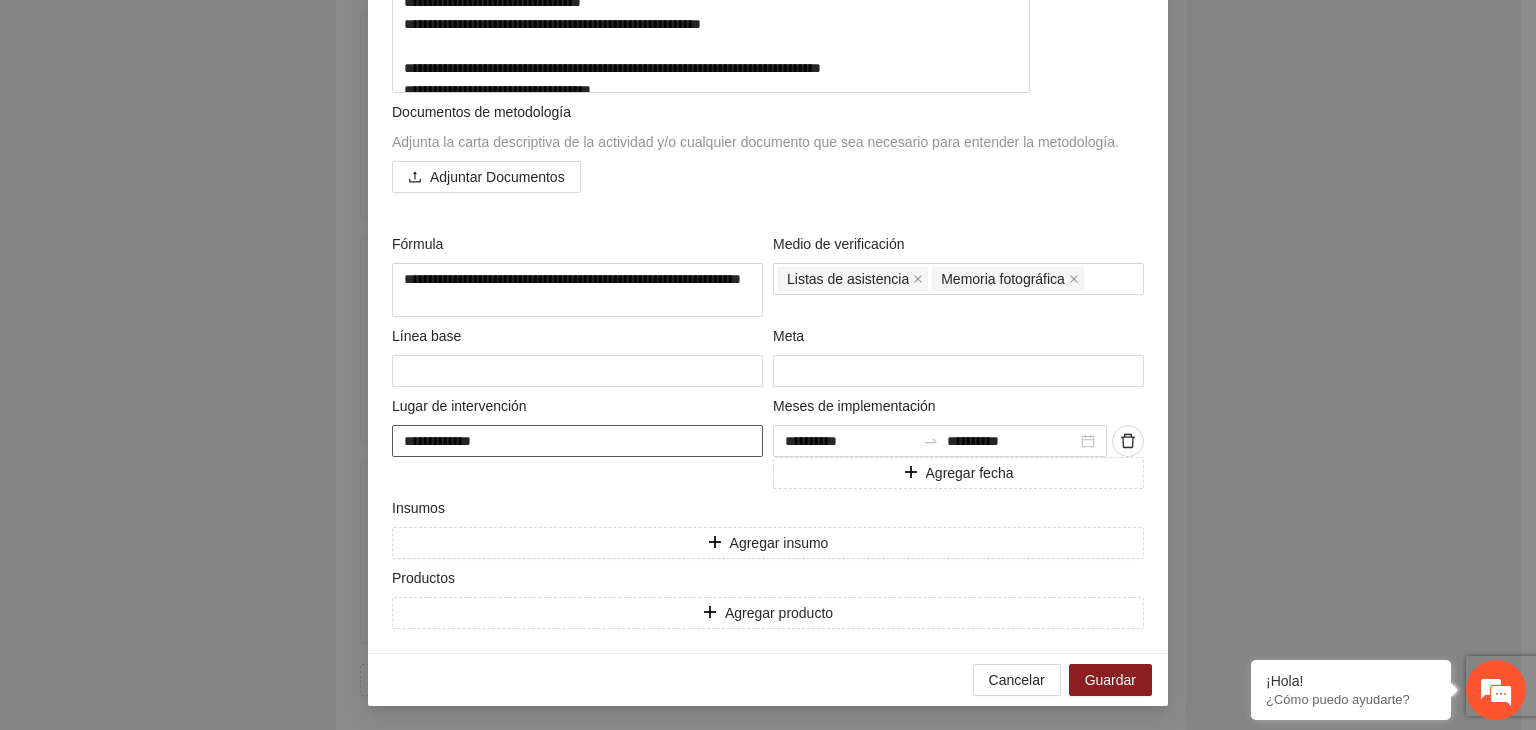 type on "**********" 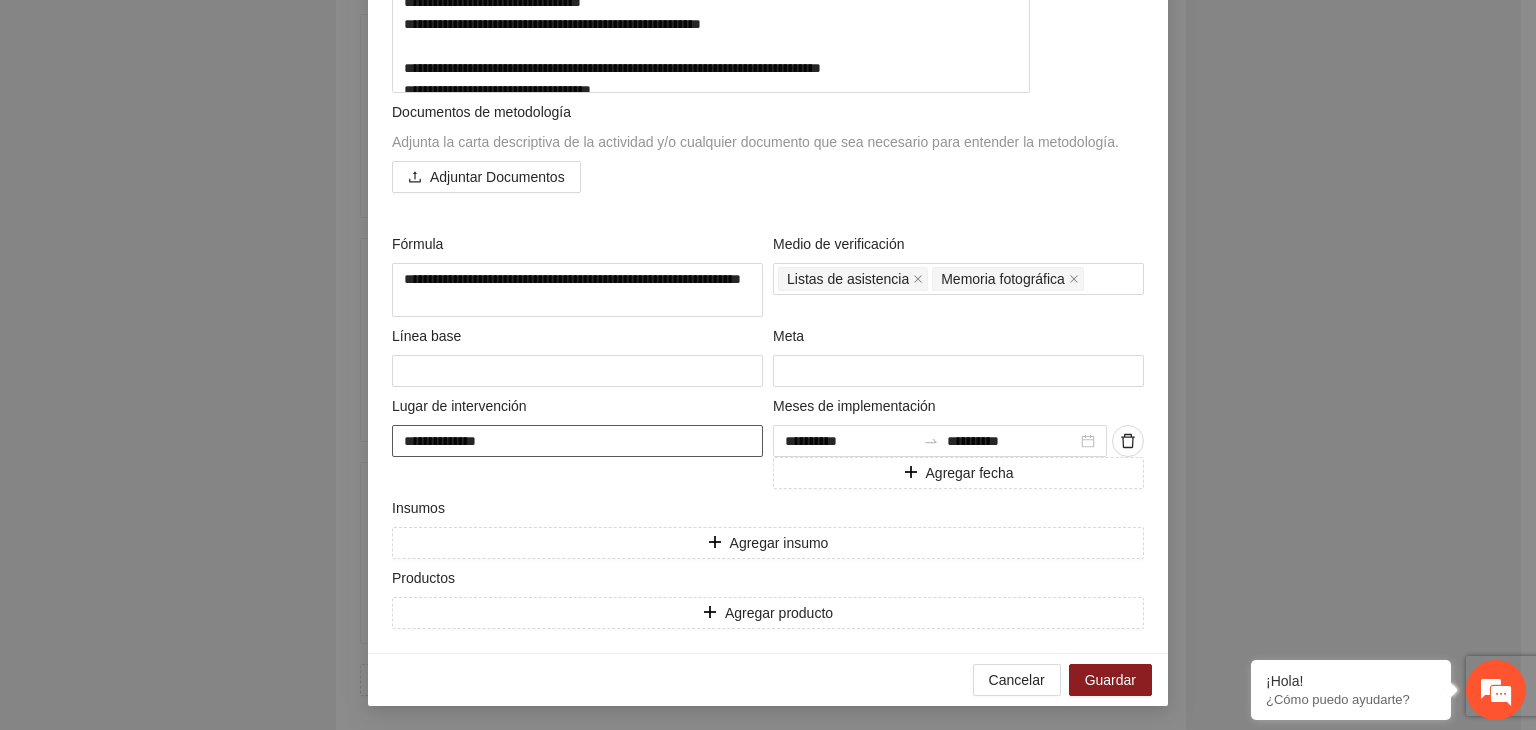 type on "**********" 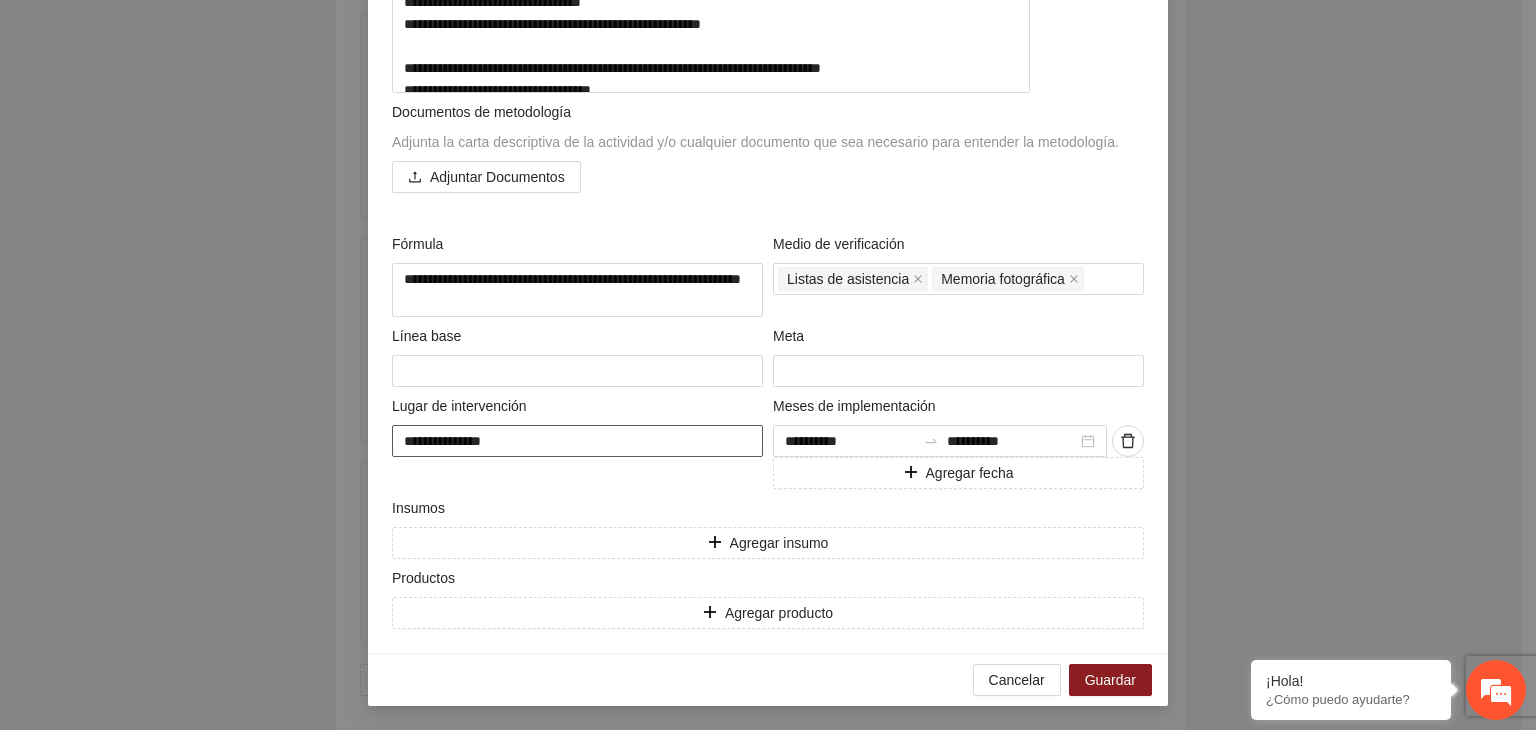 type on "**********" 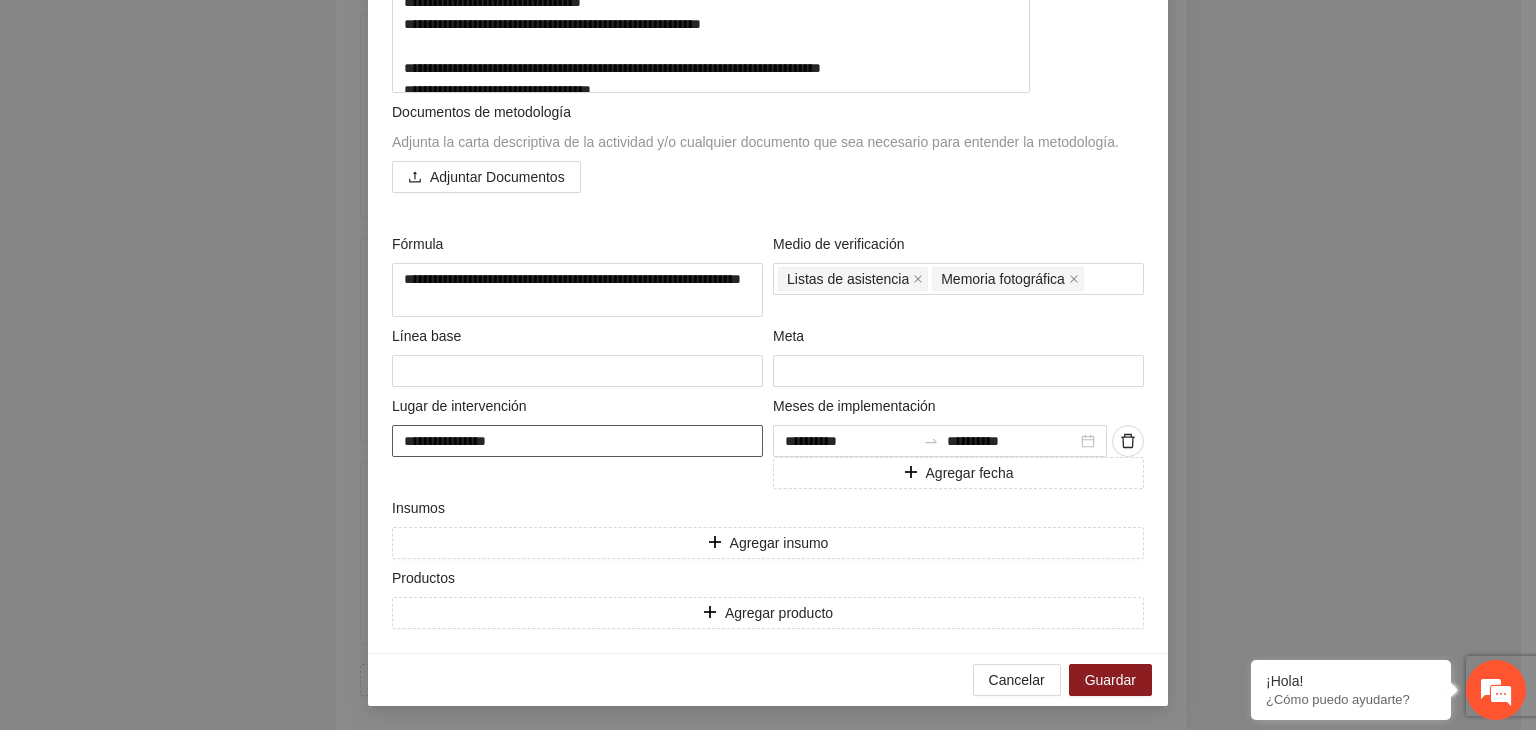 type on "**********" 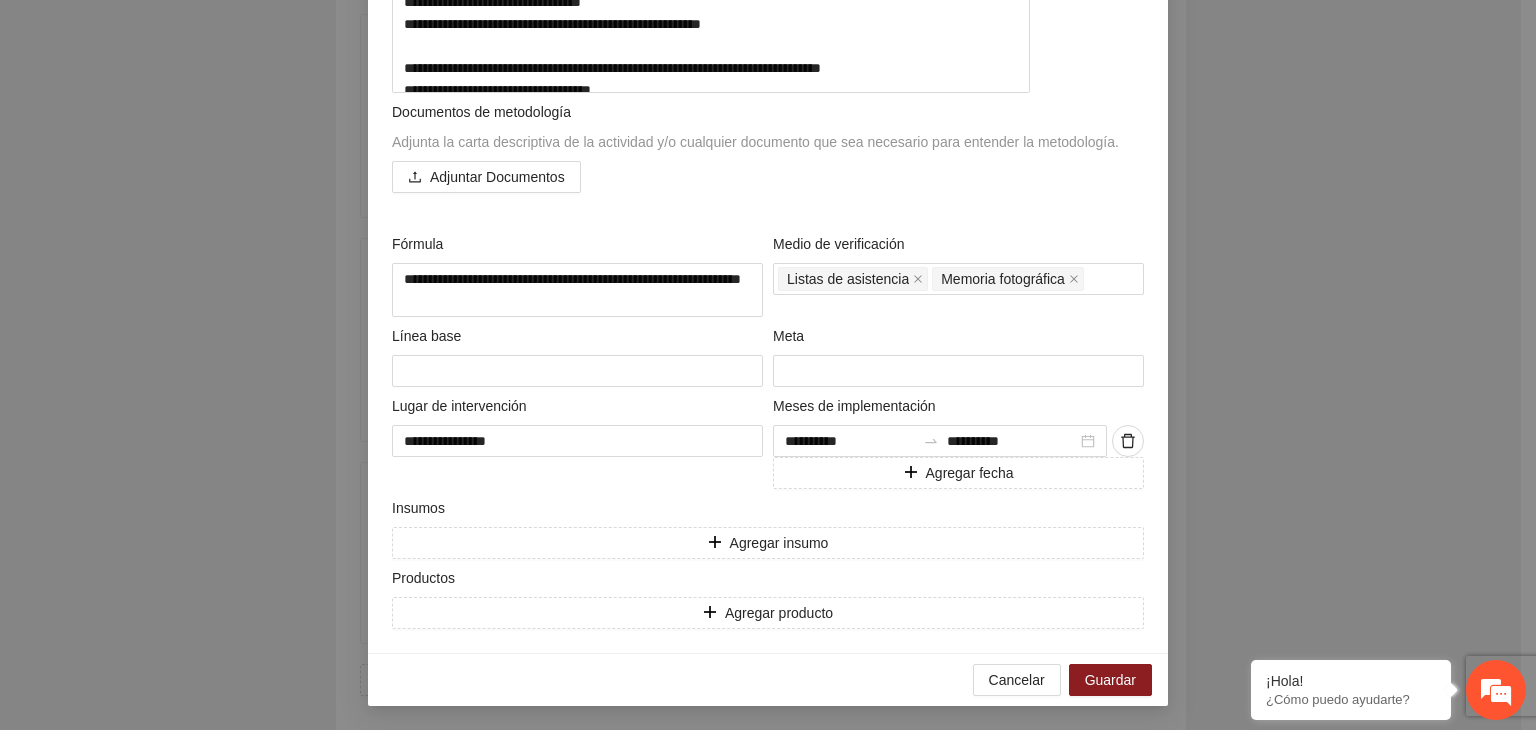 click on "**********" at bounding box center (768, 365) 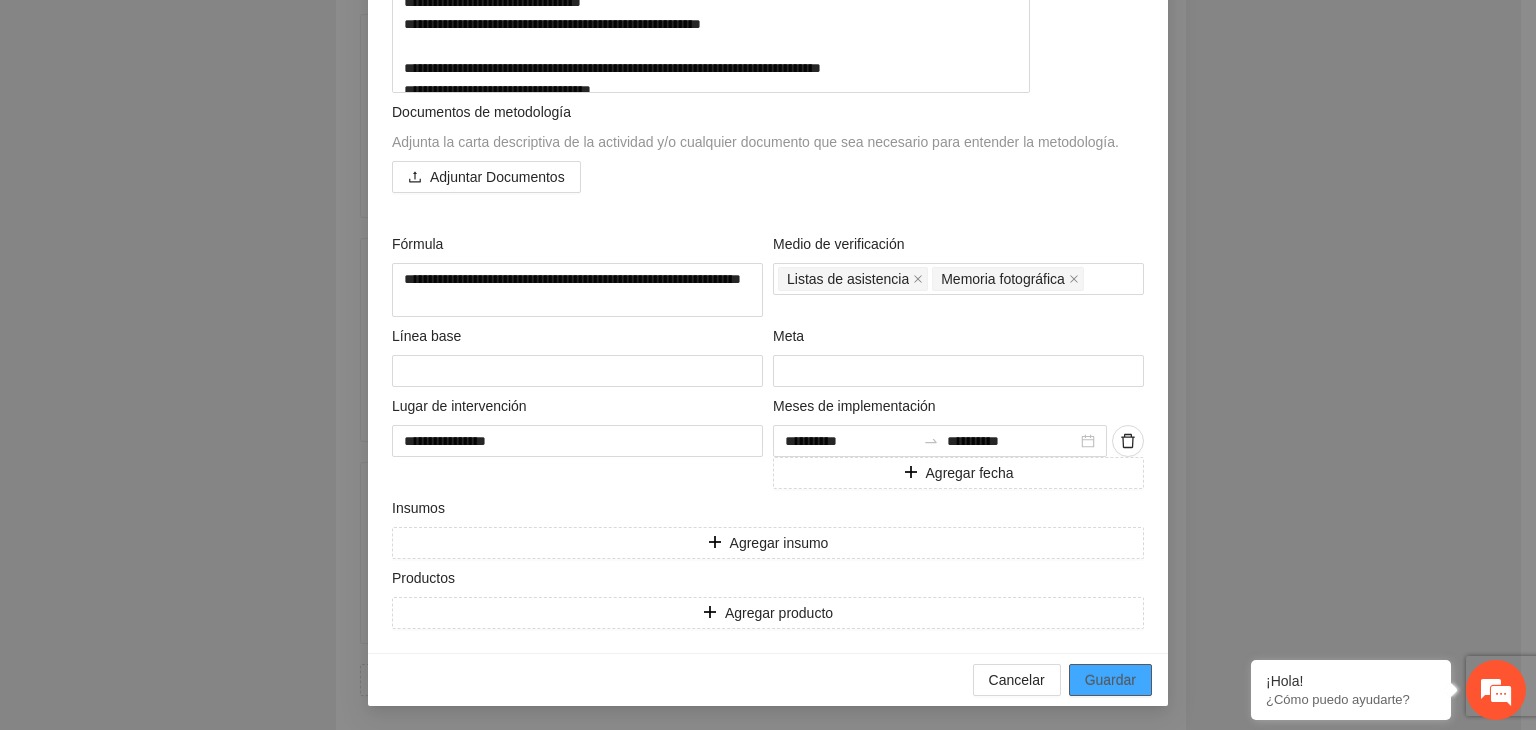 click on "Guardar" at bounding box center (1110, 680) 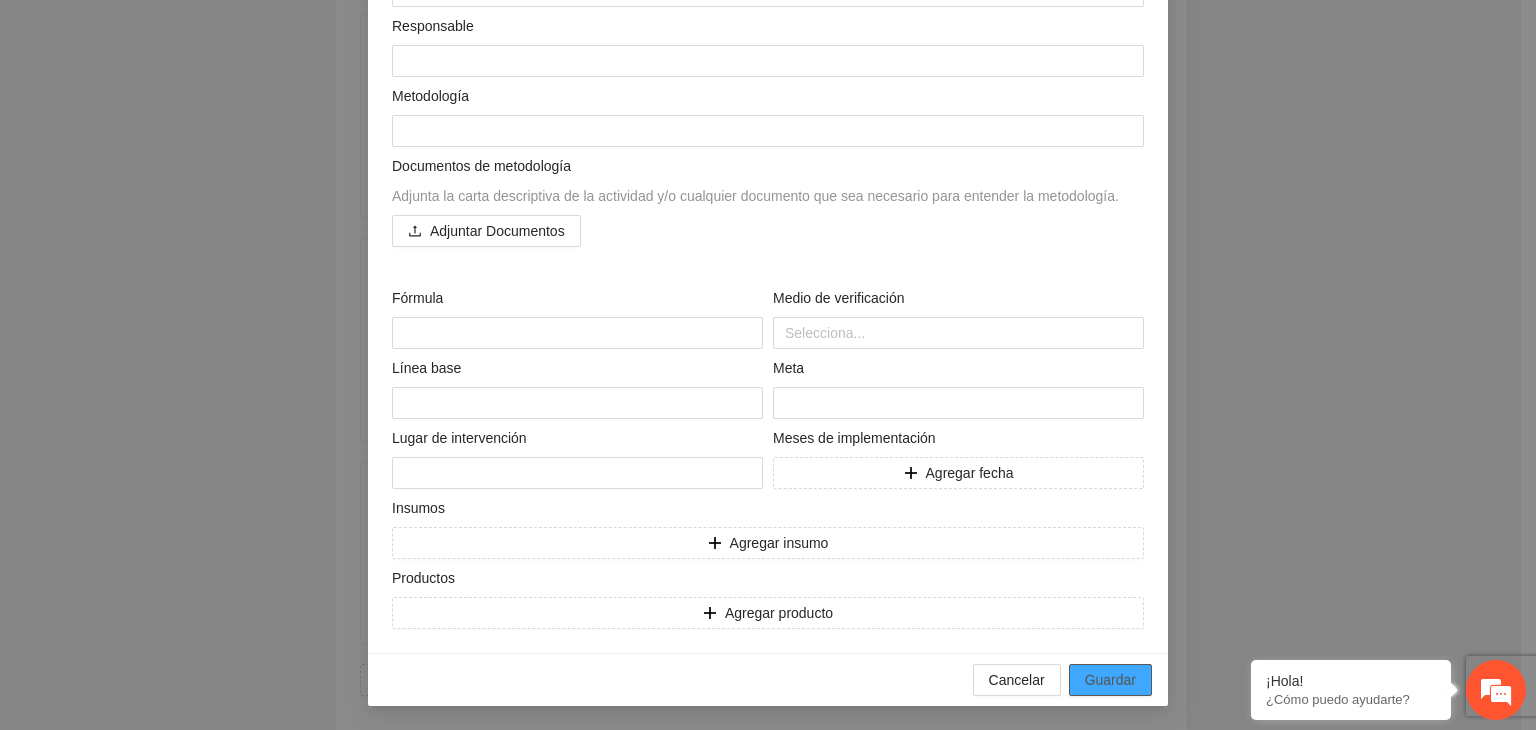 scroll, scrollTop: 16722, scrollLeft: 0, axis: vertical 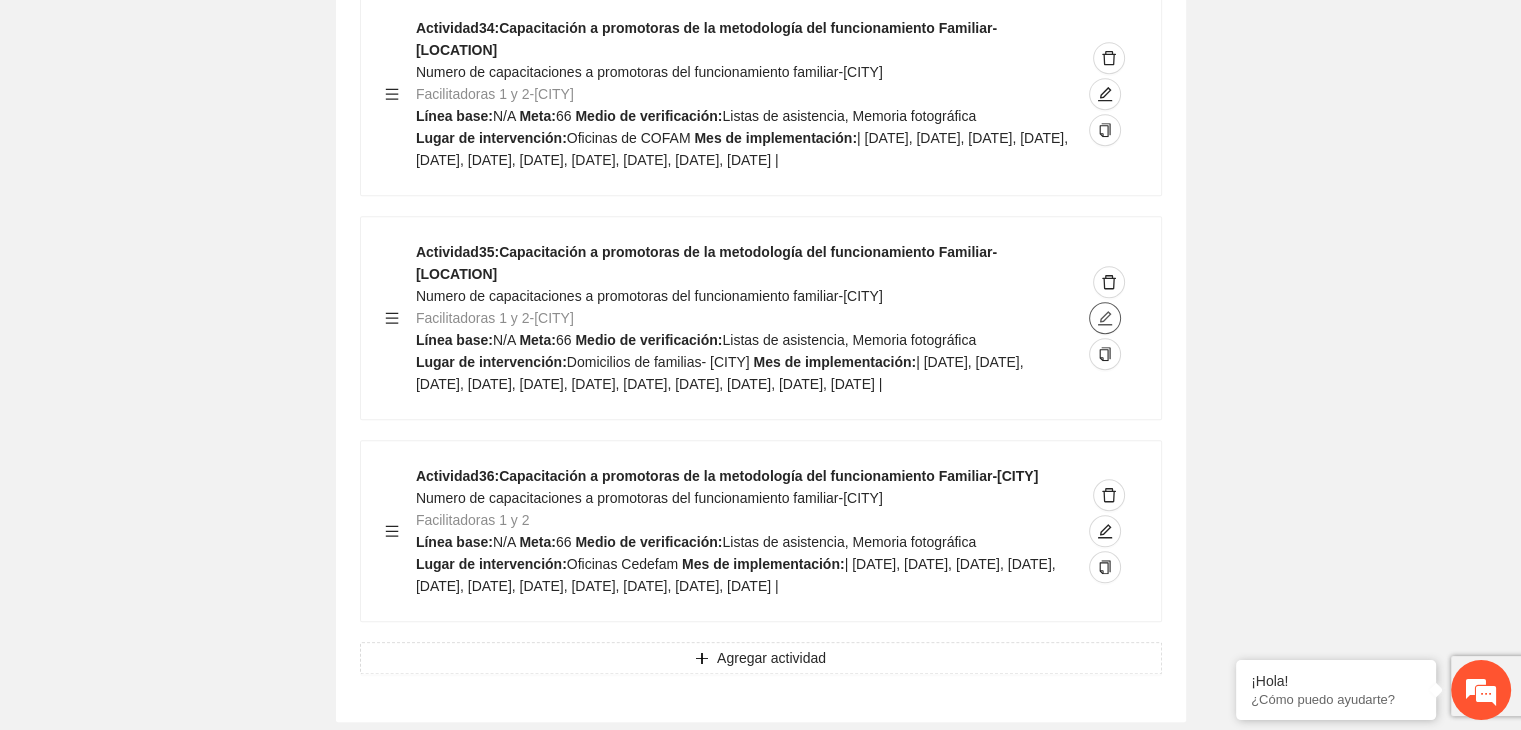 click 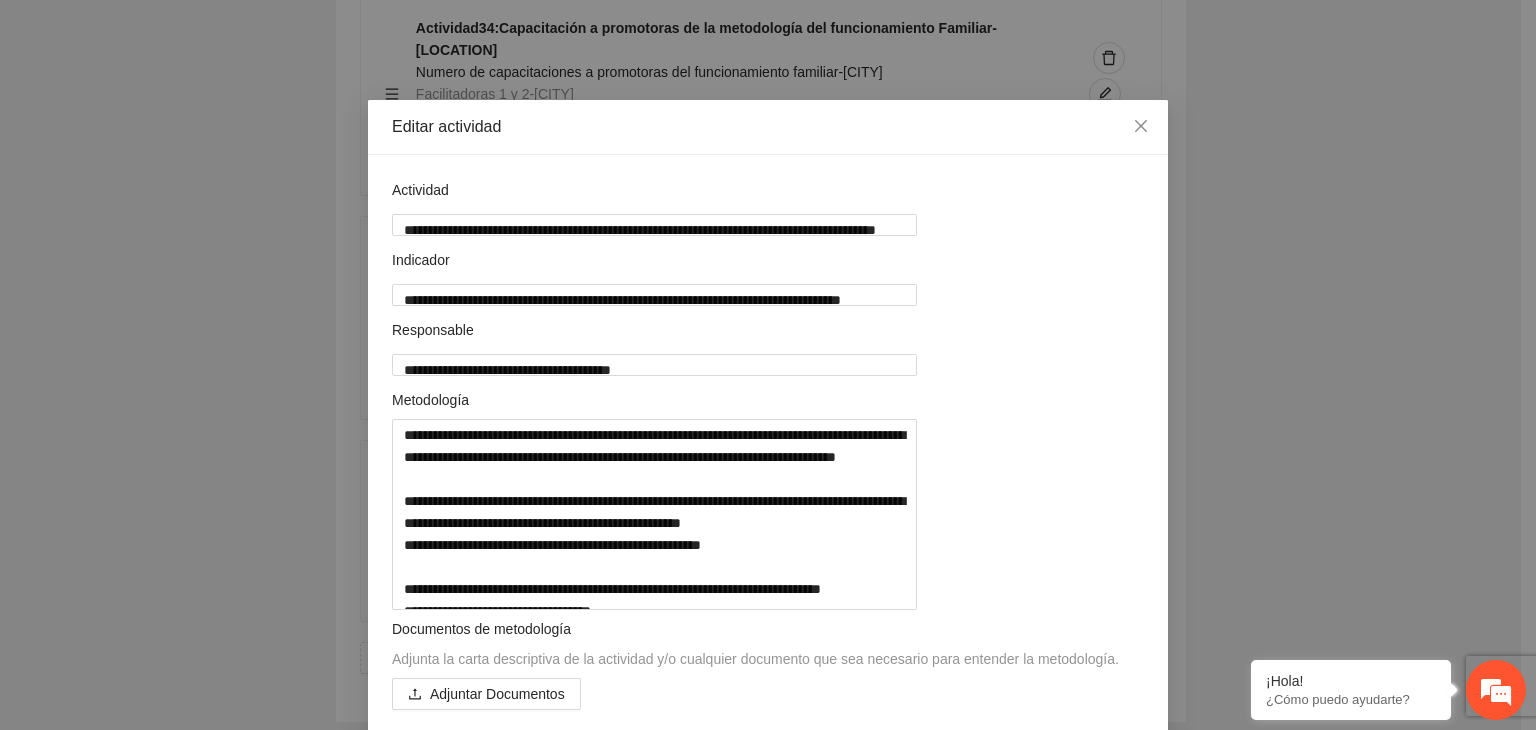 click on "**********" at bounding box center (768, 365) 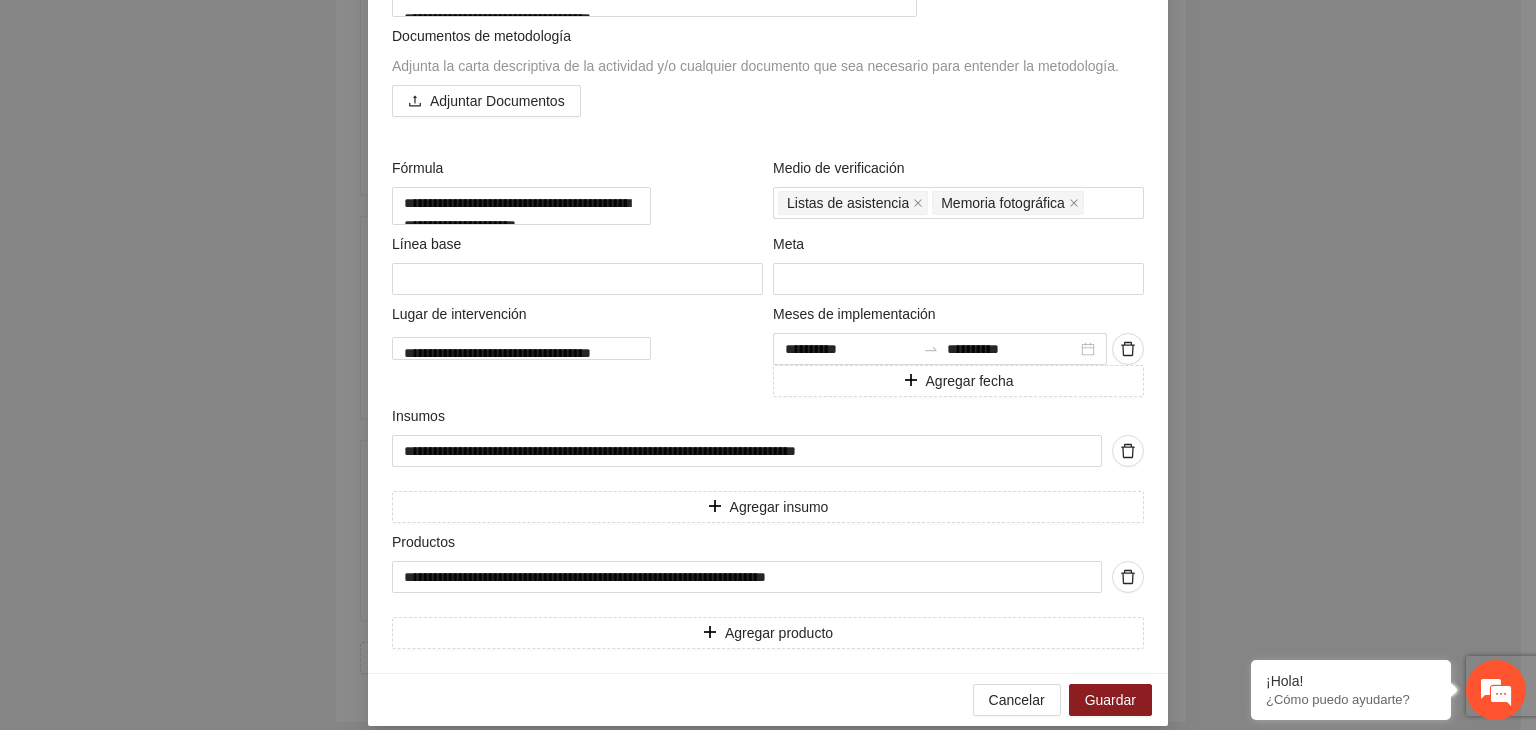 scroll, scrollTop: 711, scrollLeft: 0, axis: vertical 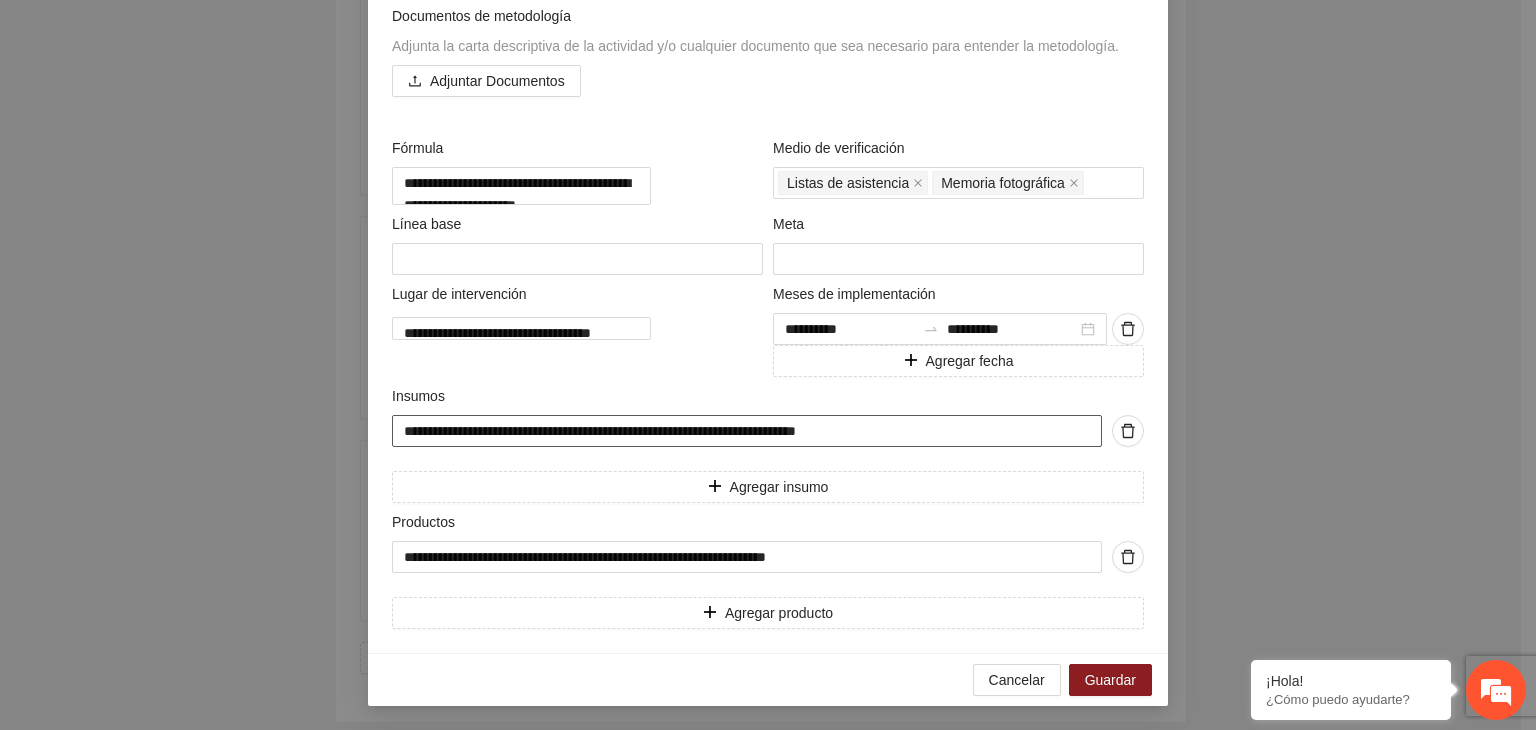 drag, startPoint x: 868, startPoint y: 426, endPoint x: 321, endPoint y: 433, distance: 547.0448 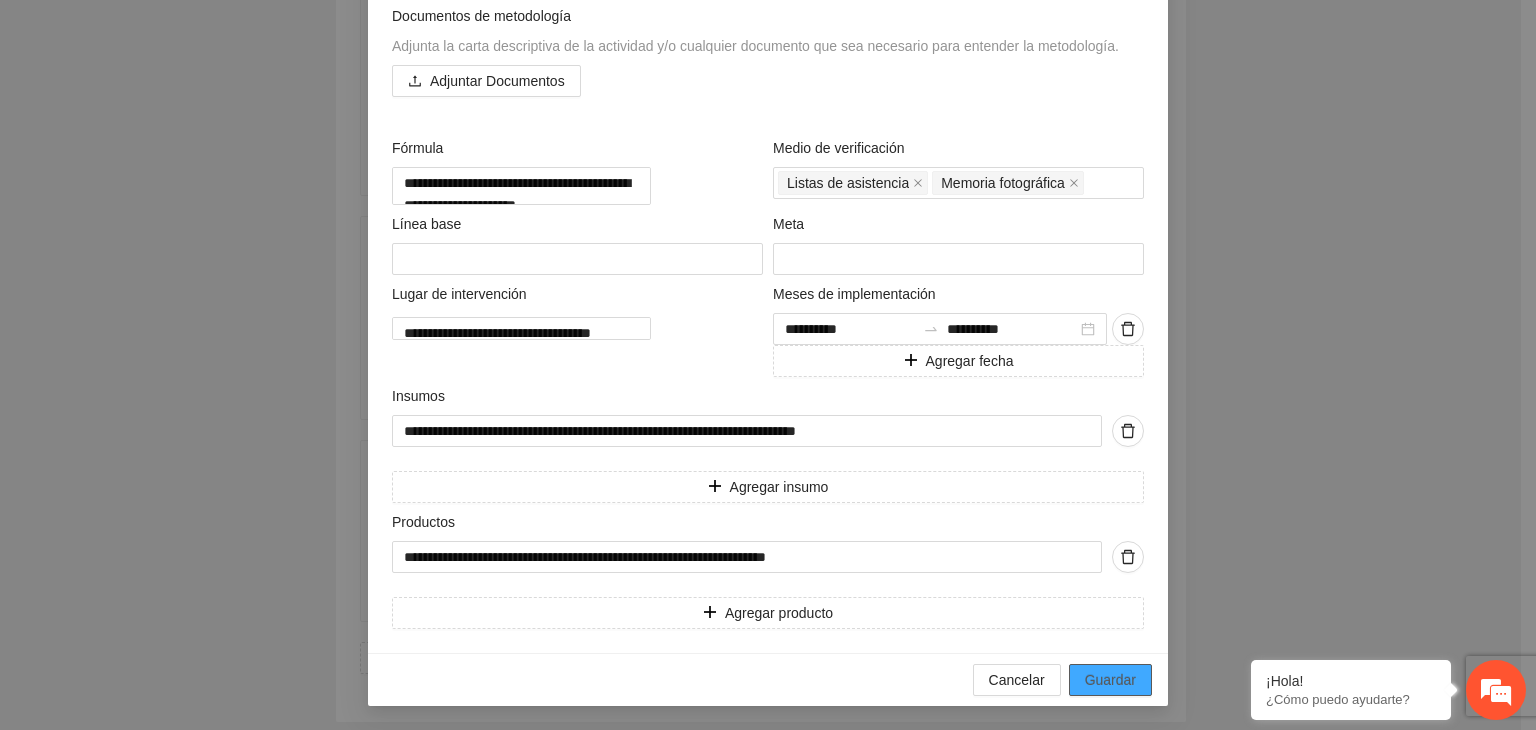 click on "Guardar" at bounding box center (1110, 680) 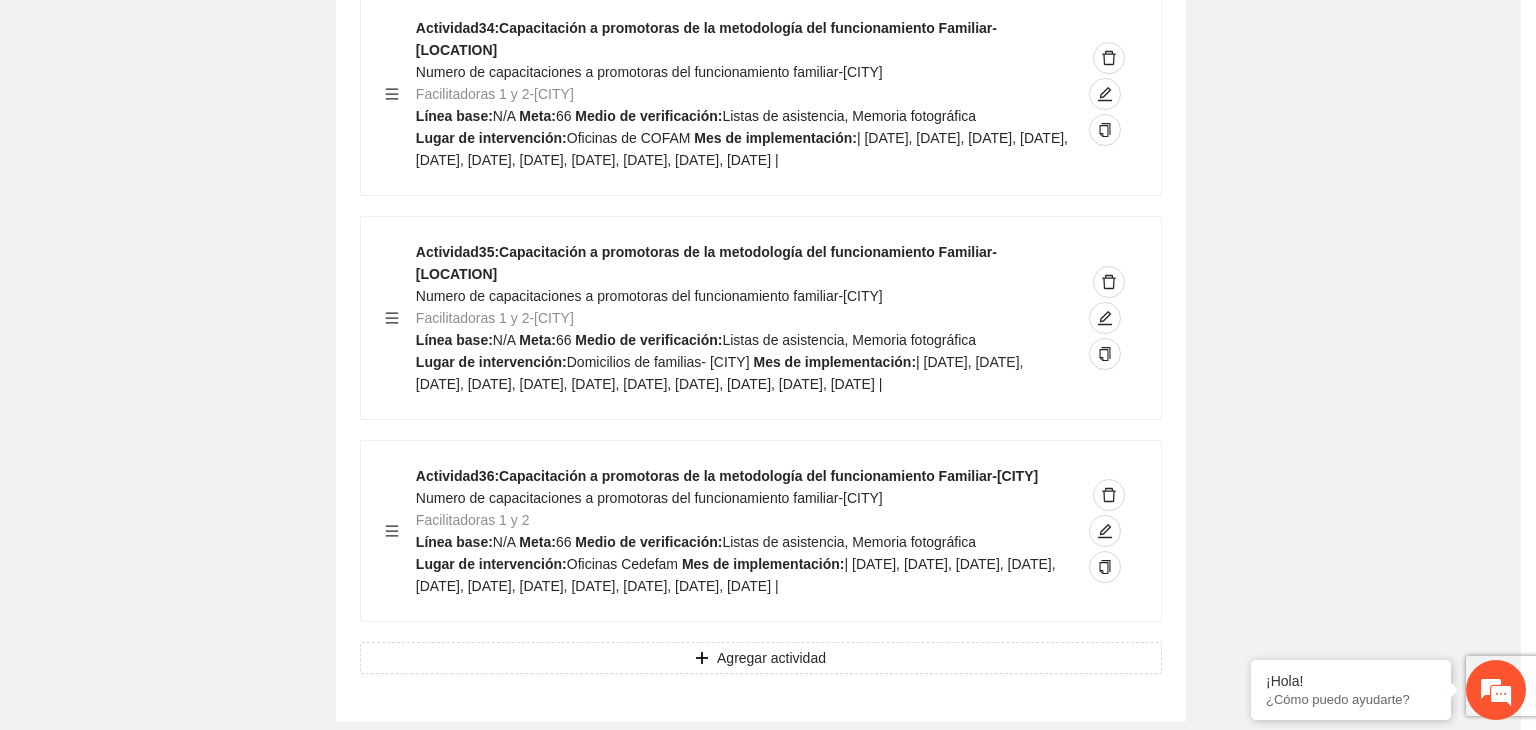 scroll, scrollTop: 204, scrollLeft: 0, axis: vertical 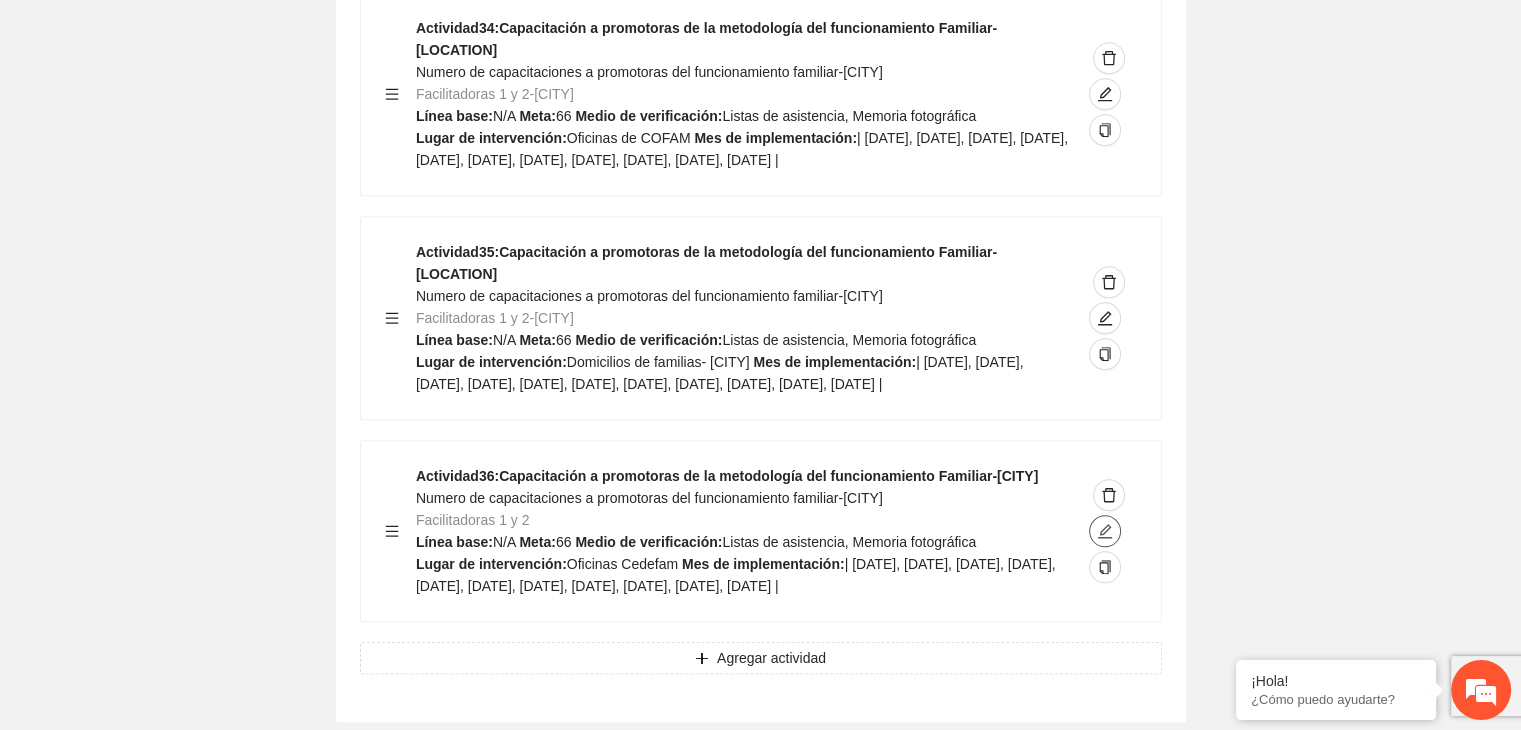click 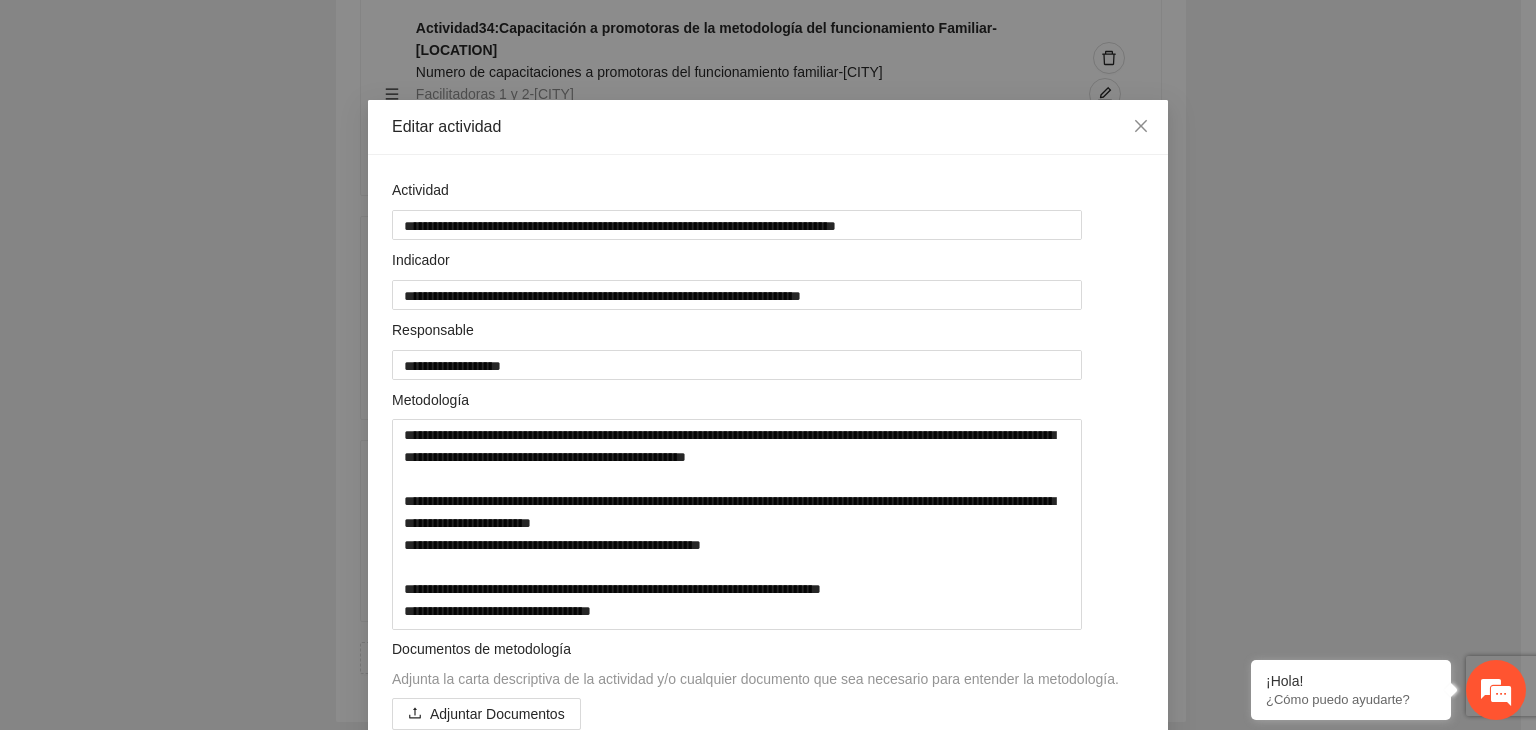 click on "**********" at bounding box center (768, 365) 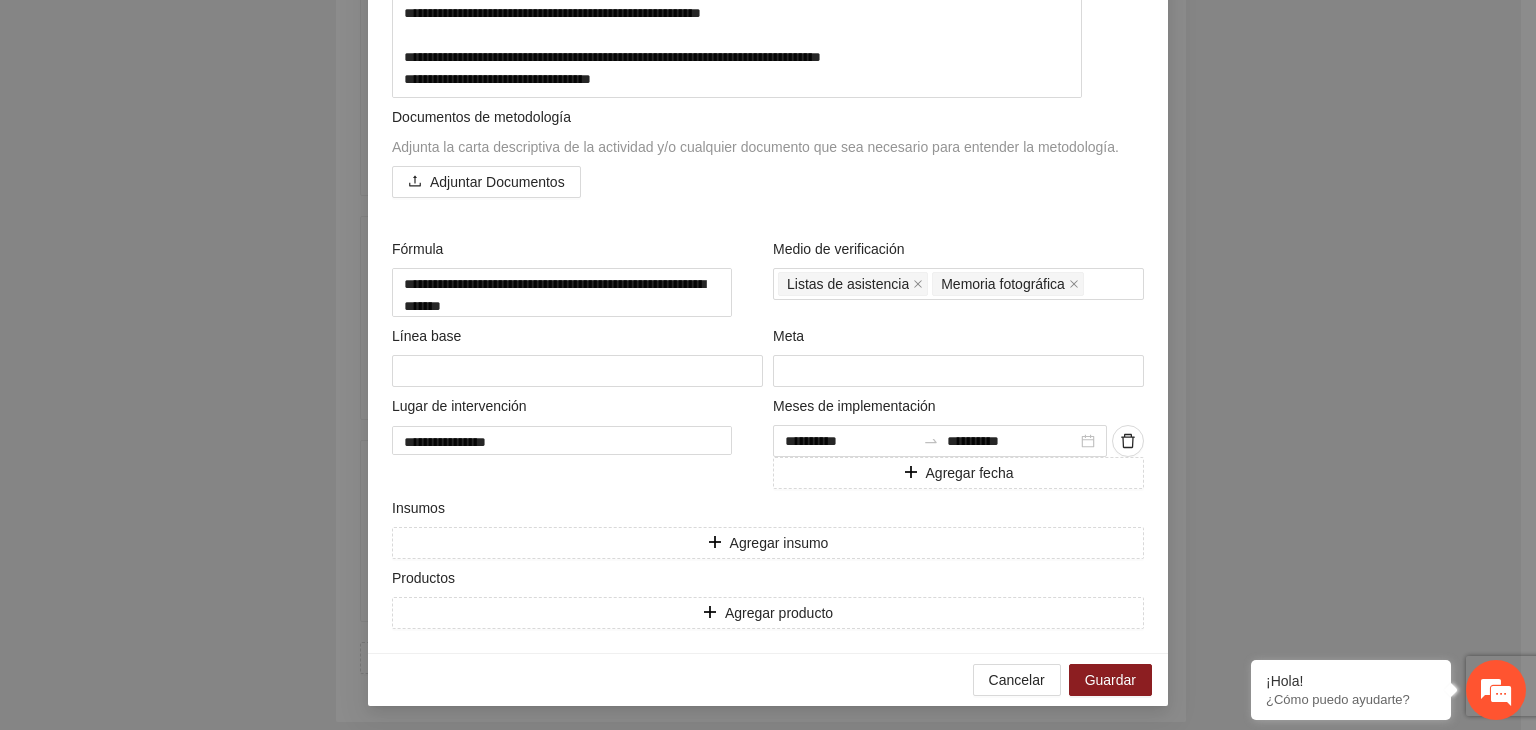scroll, scrollTop: 555, scrollLeft: 0, axis: vertical 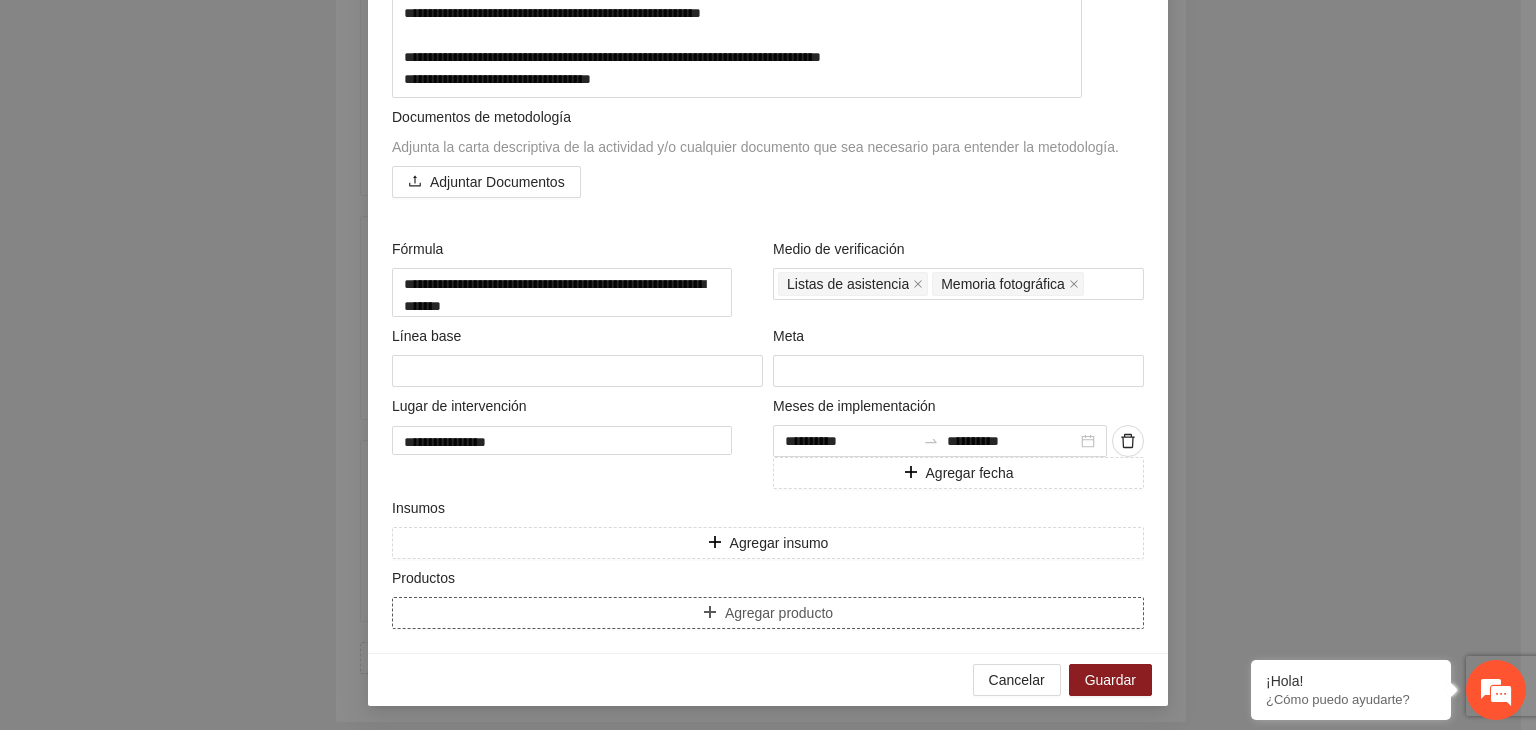 click on "Agregar producto" at bounding box center (768, 613) 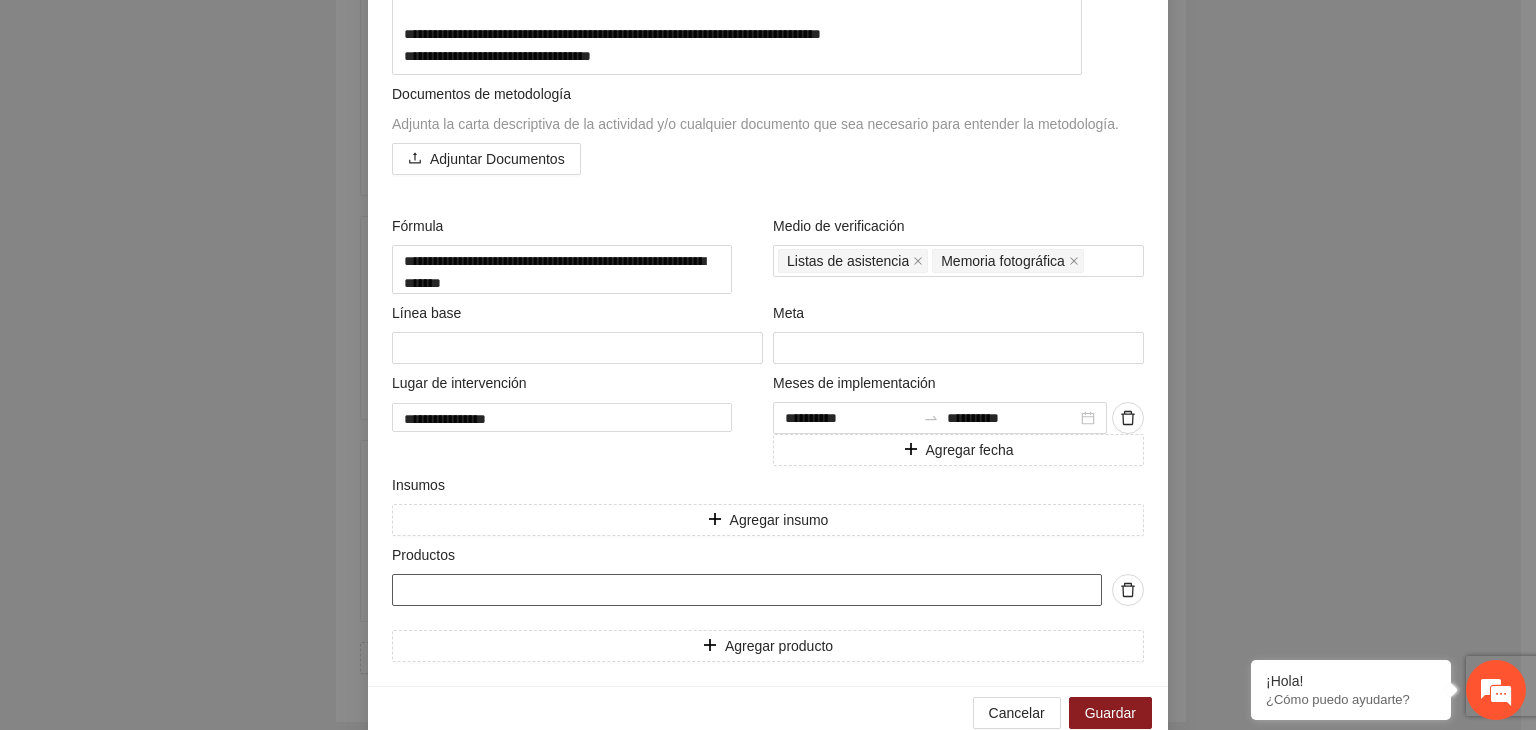 type on "**********" 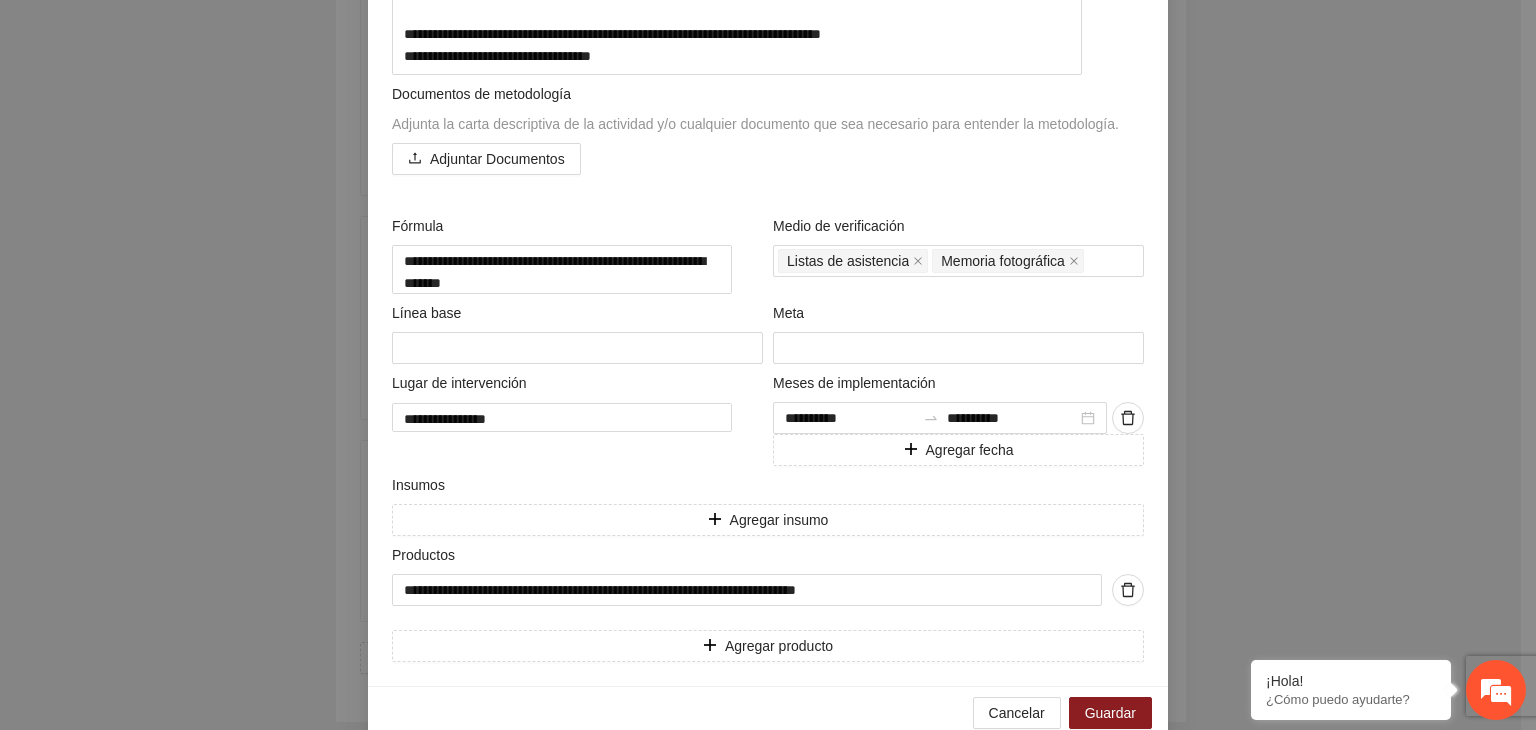 drag, startPoint x: 883, startPoint y: 605, endPoint x: 130, endPoint y: 616, distance: 753.0803 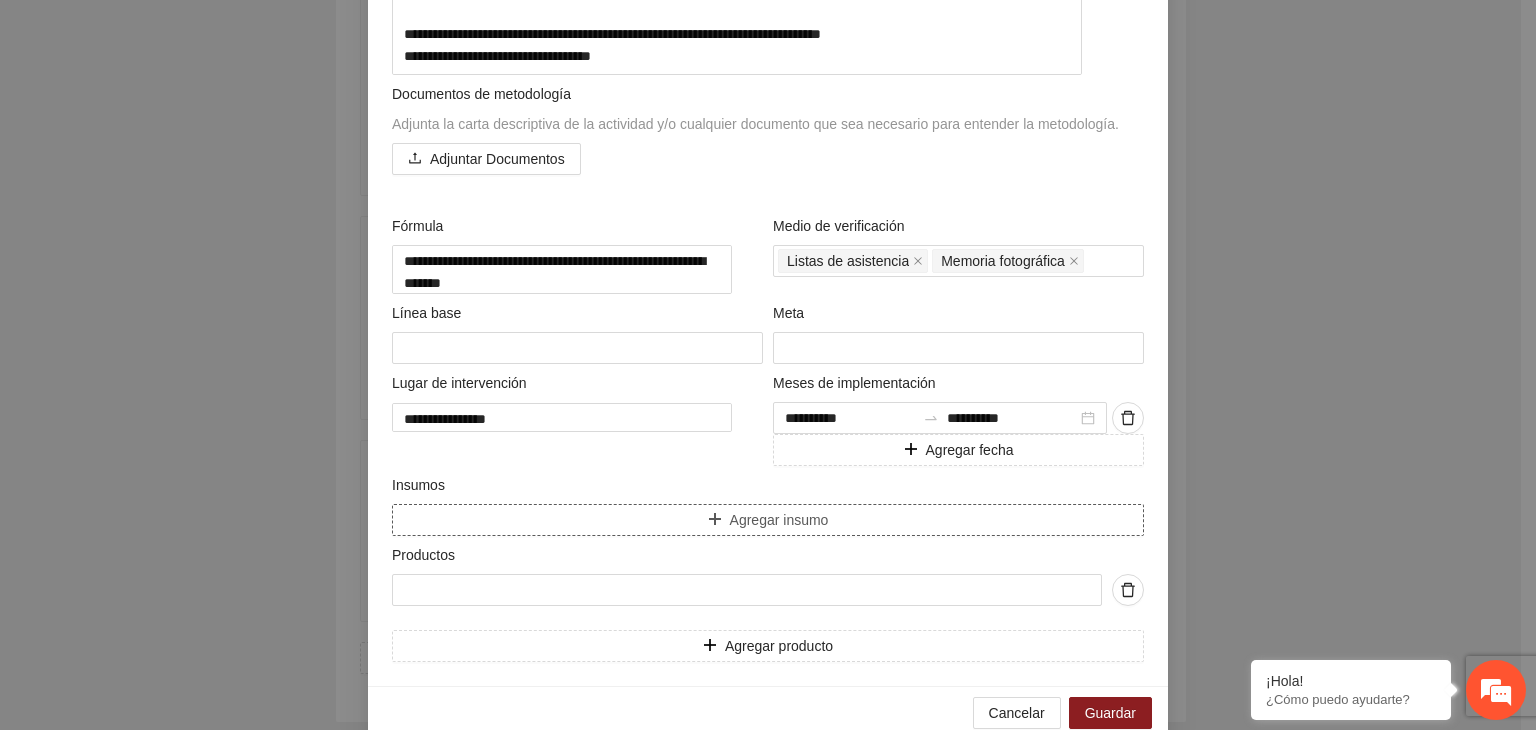 click on "Agregar insumo" at bounding box center [768, 520] 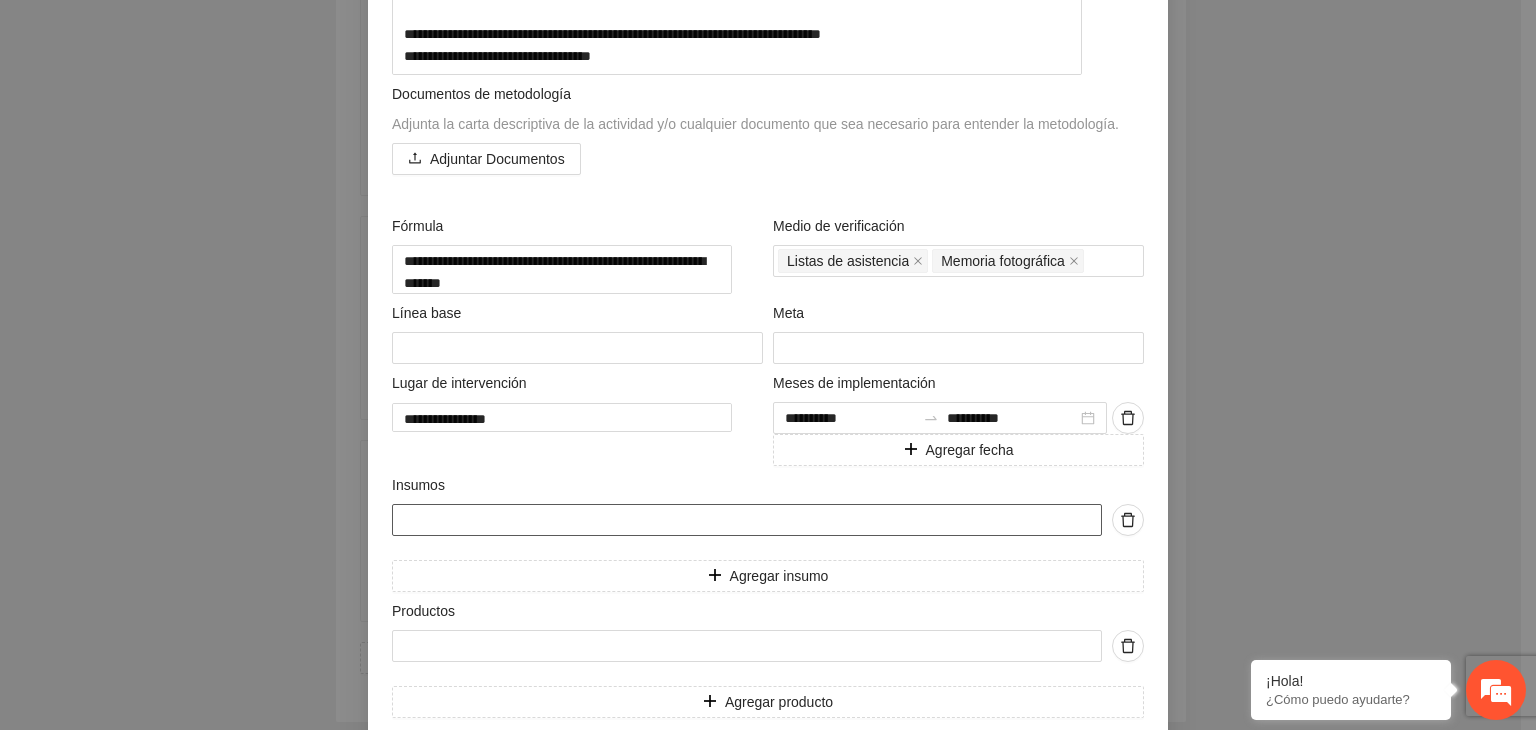 click at bounding box center [747, 520] 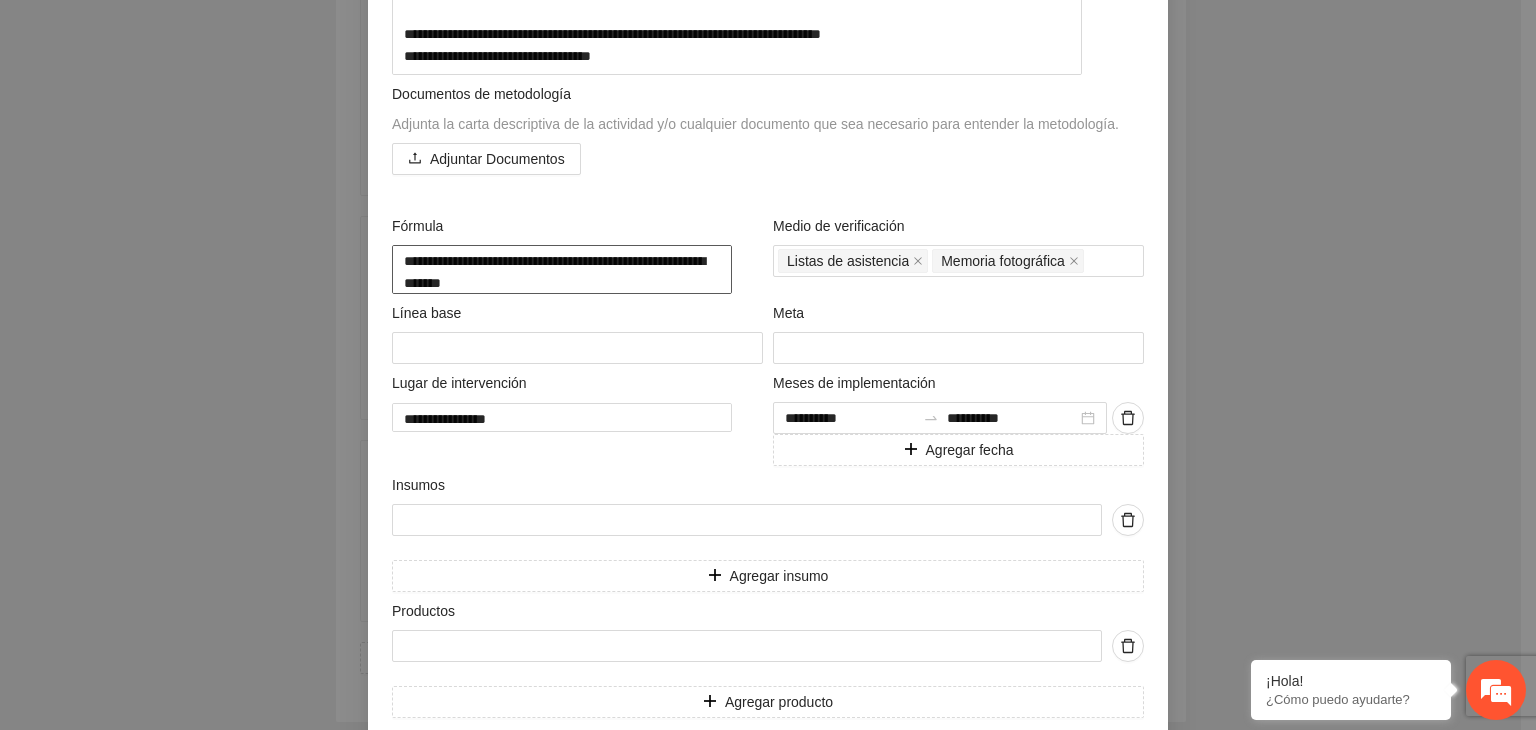 type on "**********" 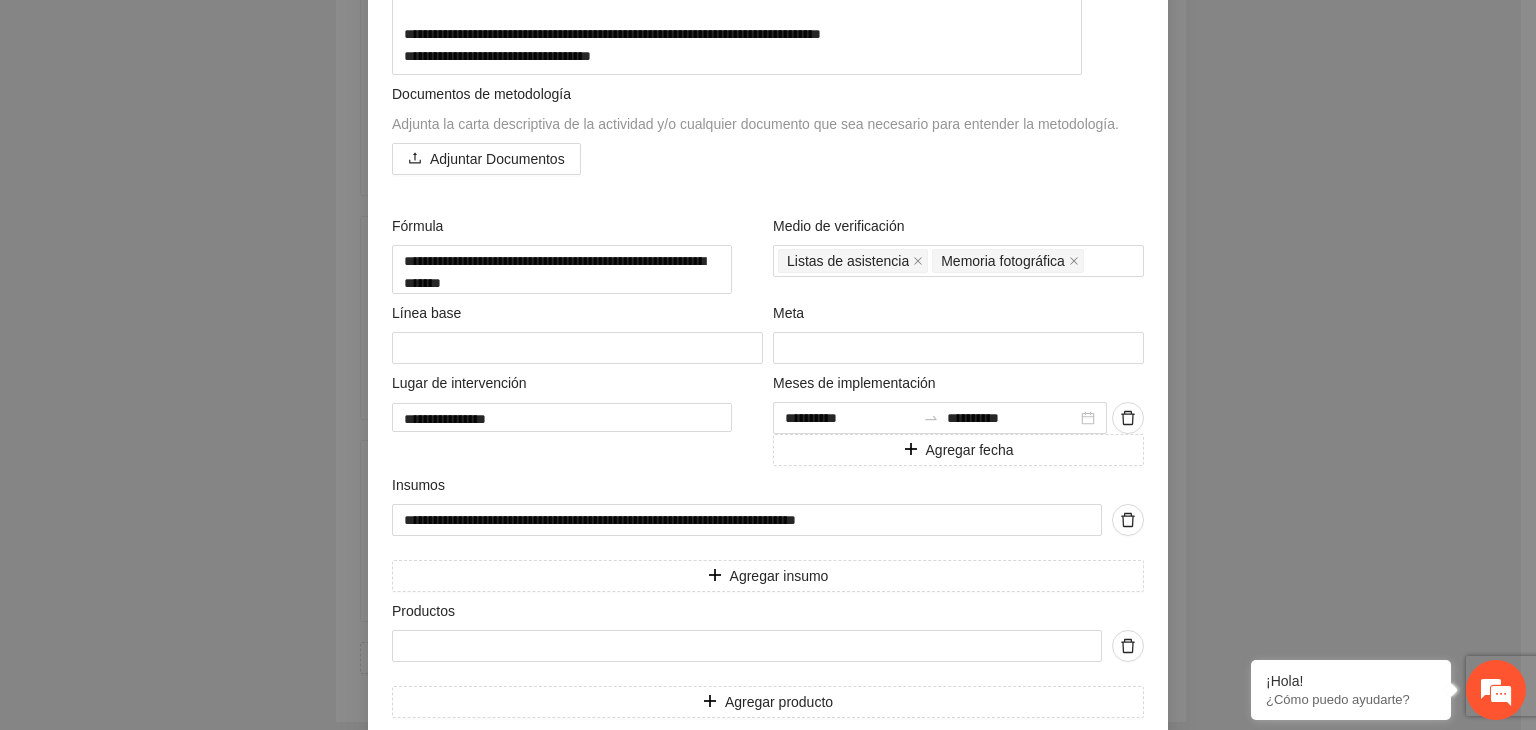 click on "**********" at bounding box center (768, 365) 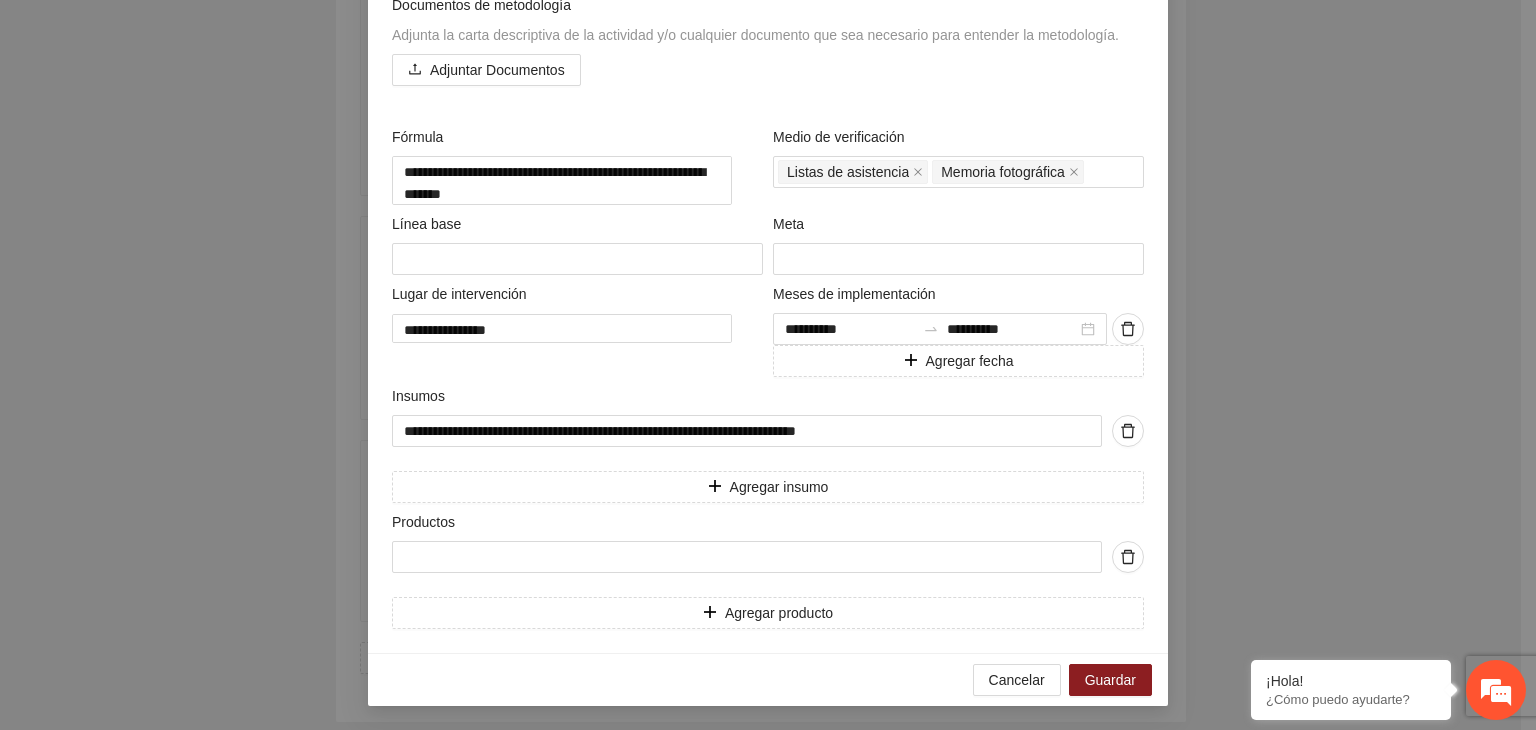 scroll, scrollTop: 667, scrollLeft: 0, axis: vertical 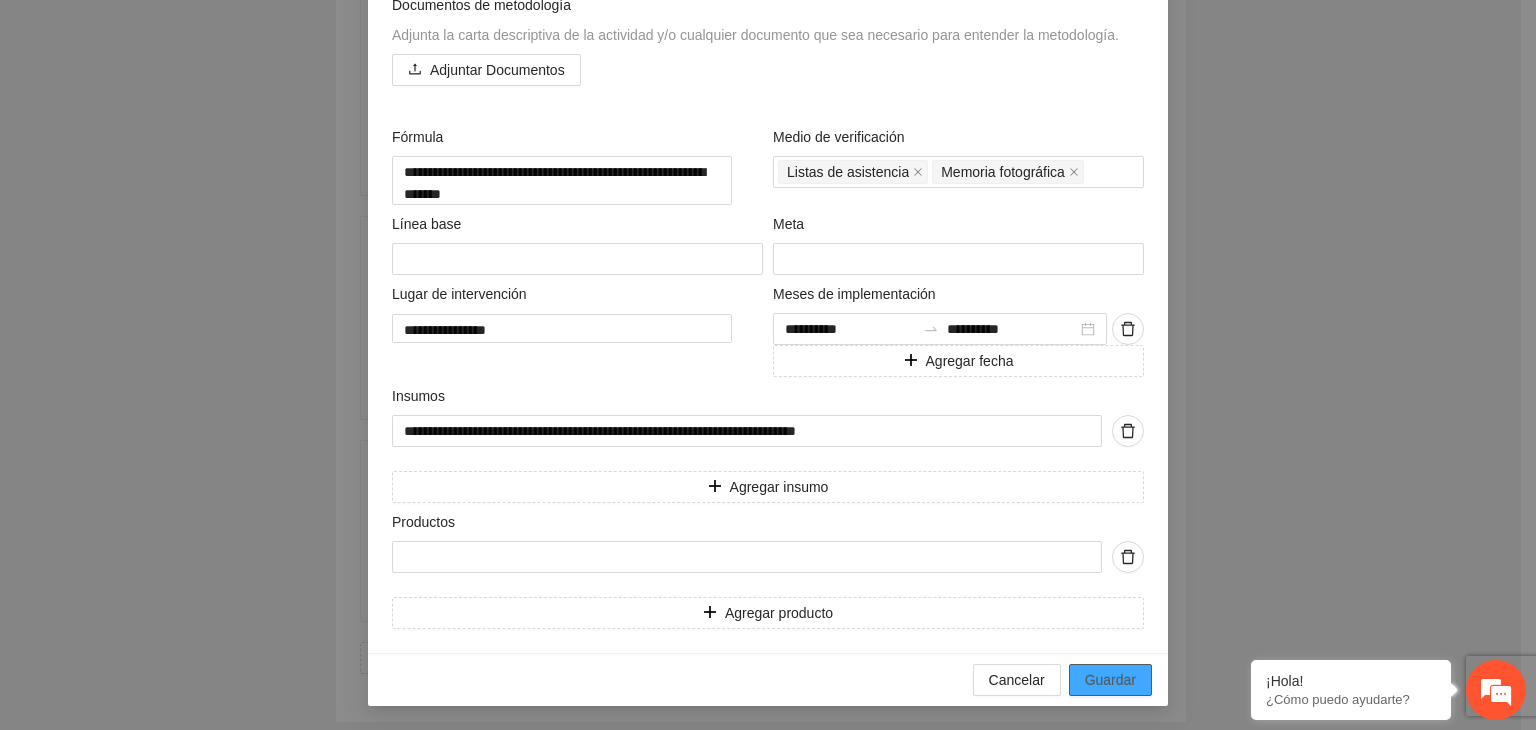 click on "Guardar" at bounding box center [1110, 680] 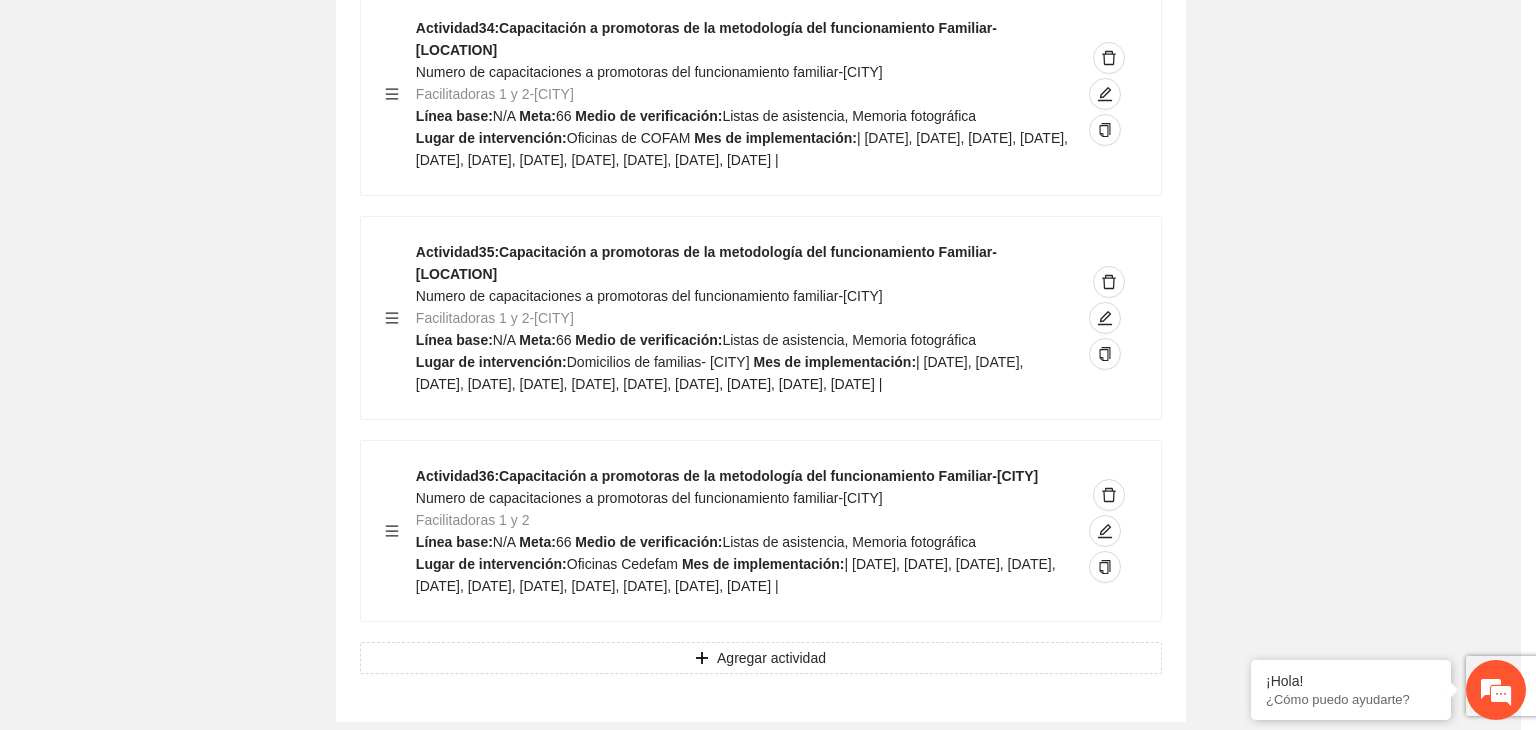 scroll, scrollTop: 204, scrollLeft: 0, axis: vertical 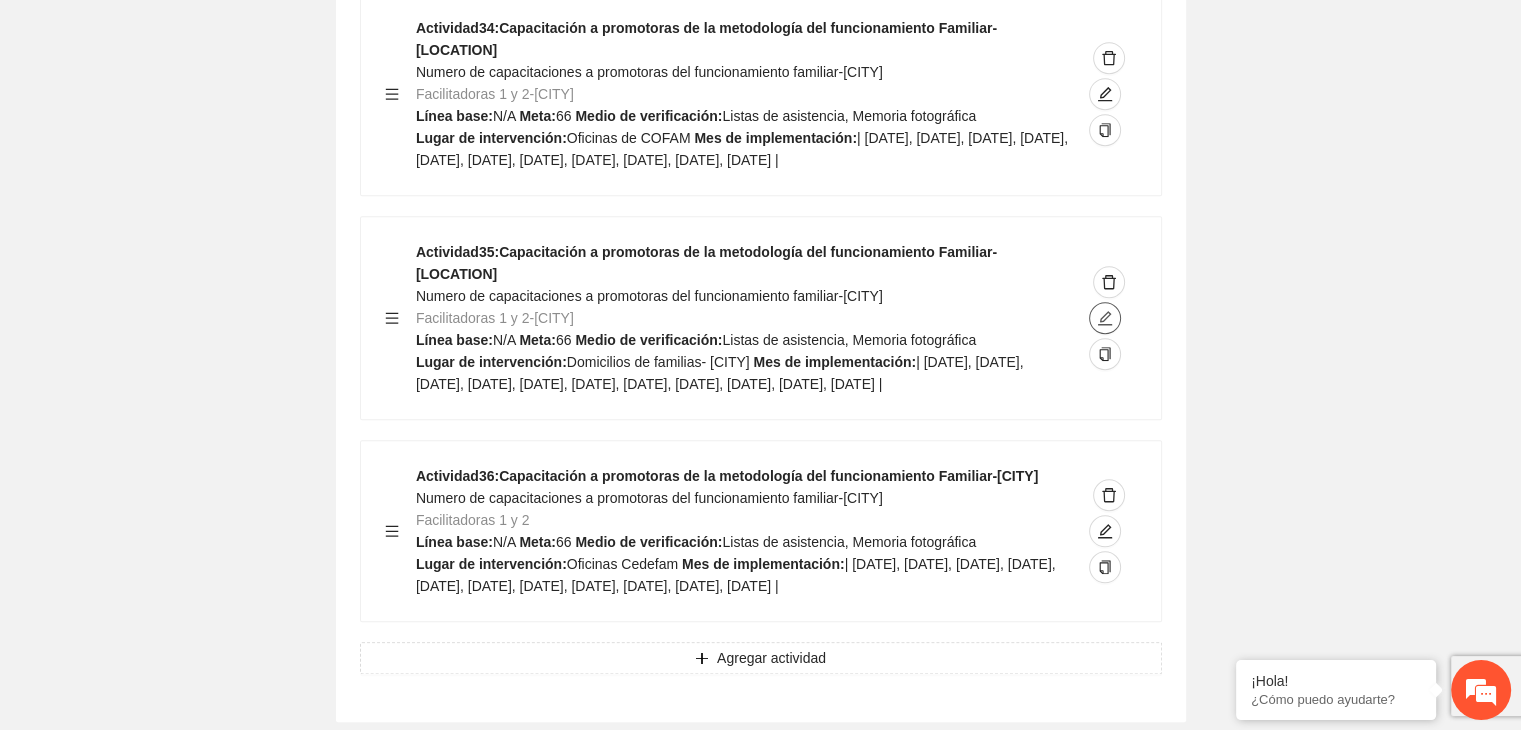 click 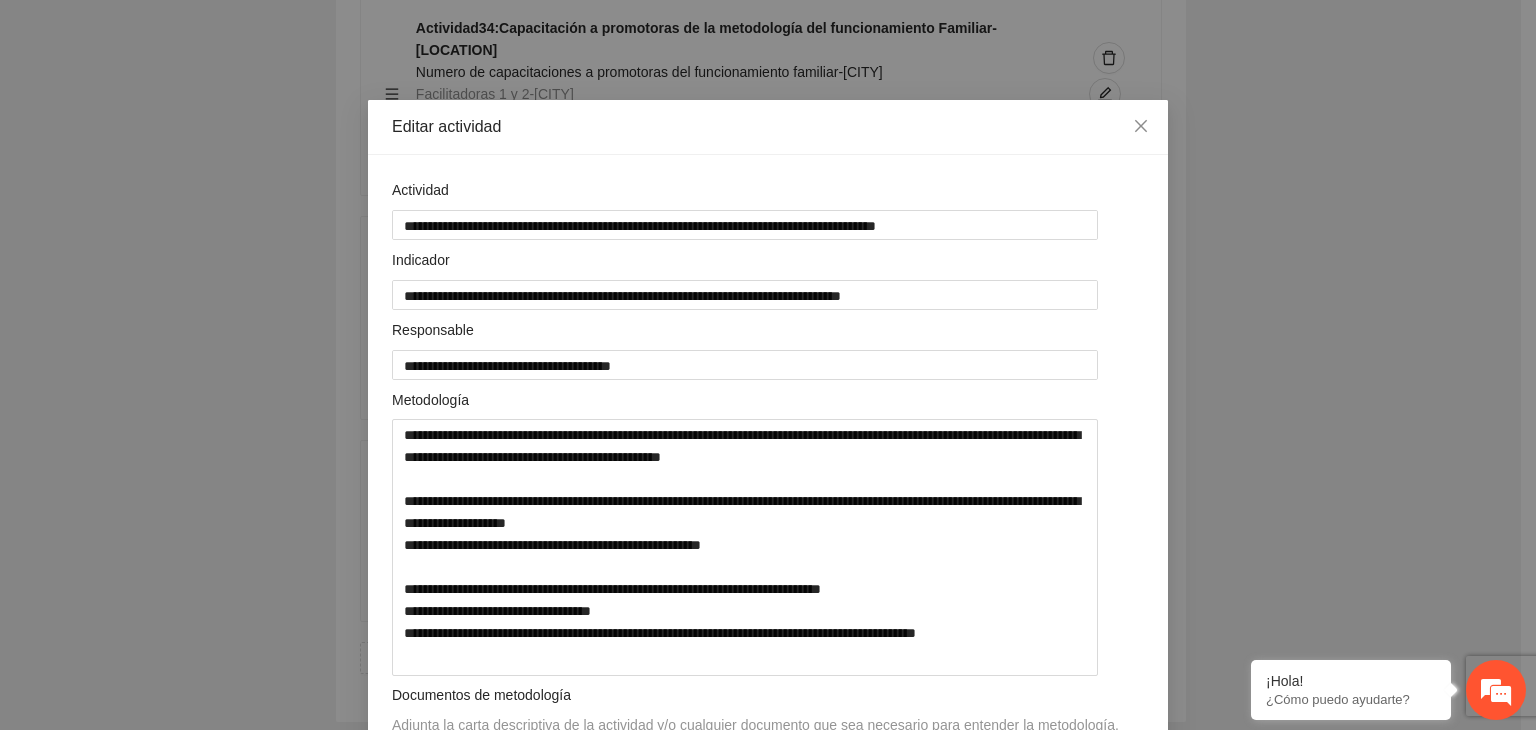 click on "**********" at bounding box center (768, 365) 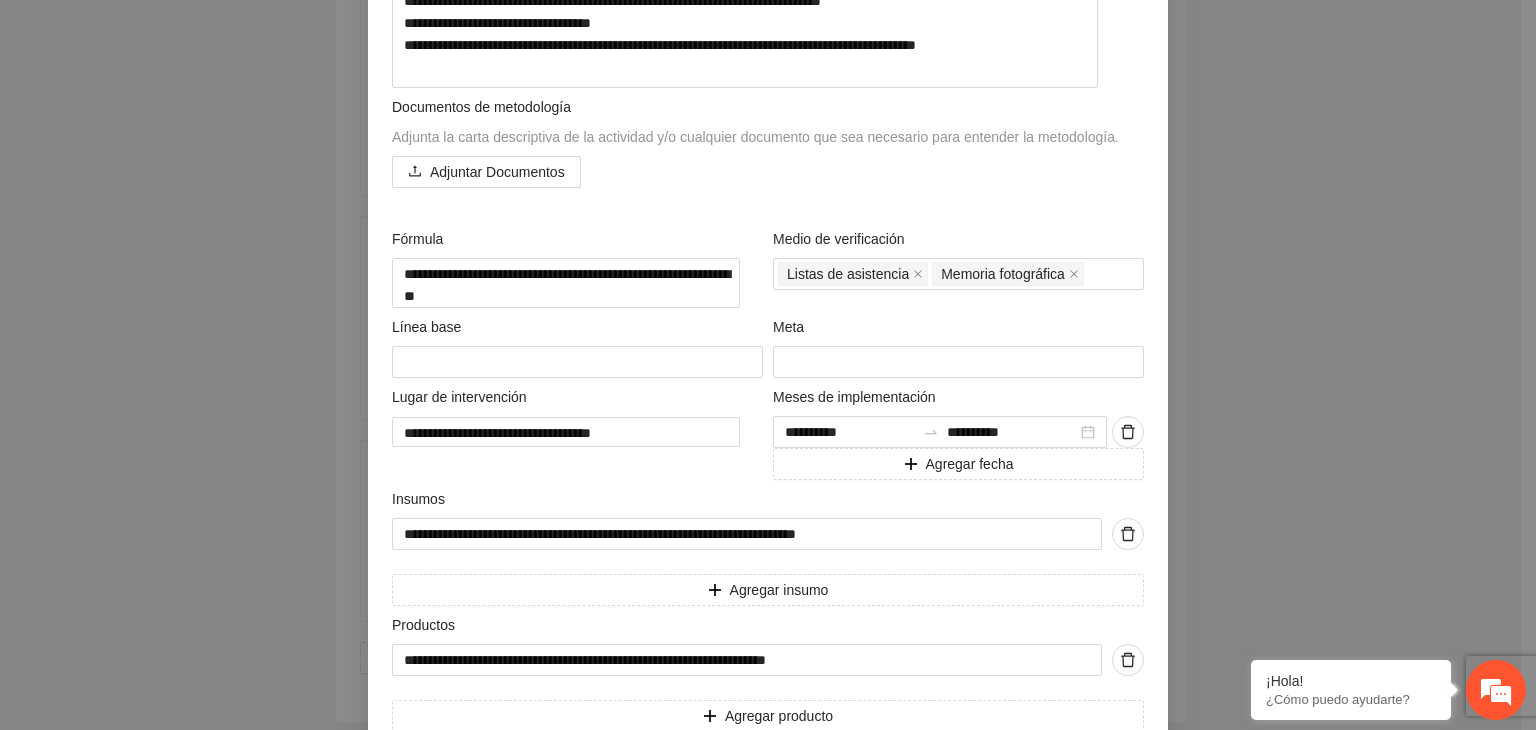 scroll, scrollTop: 591, scrollLeft: 0, axis: vertical 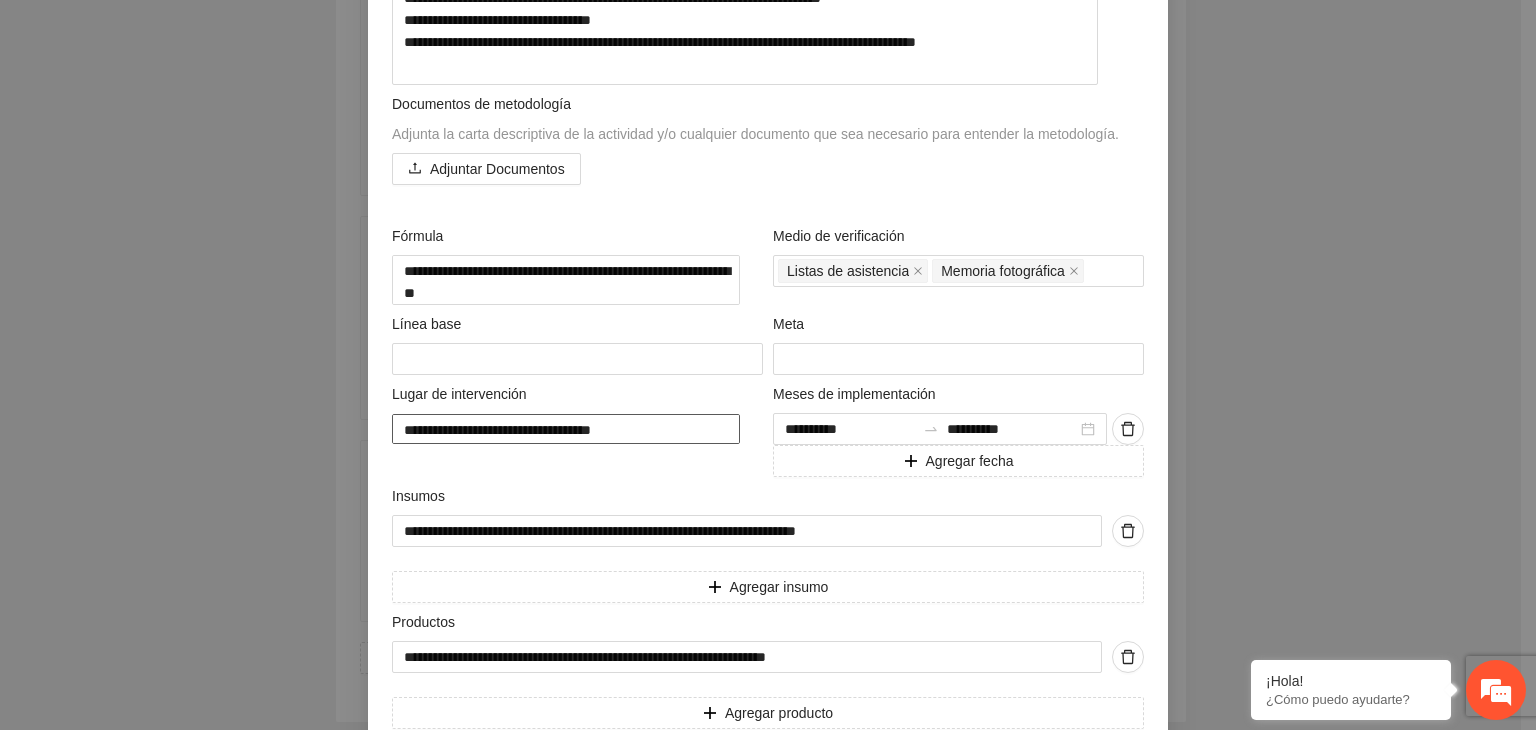 click on "**********" at bounding box center (566, 429) 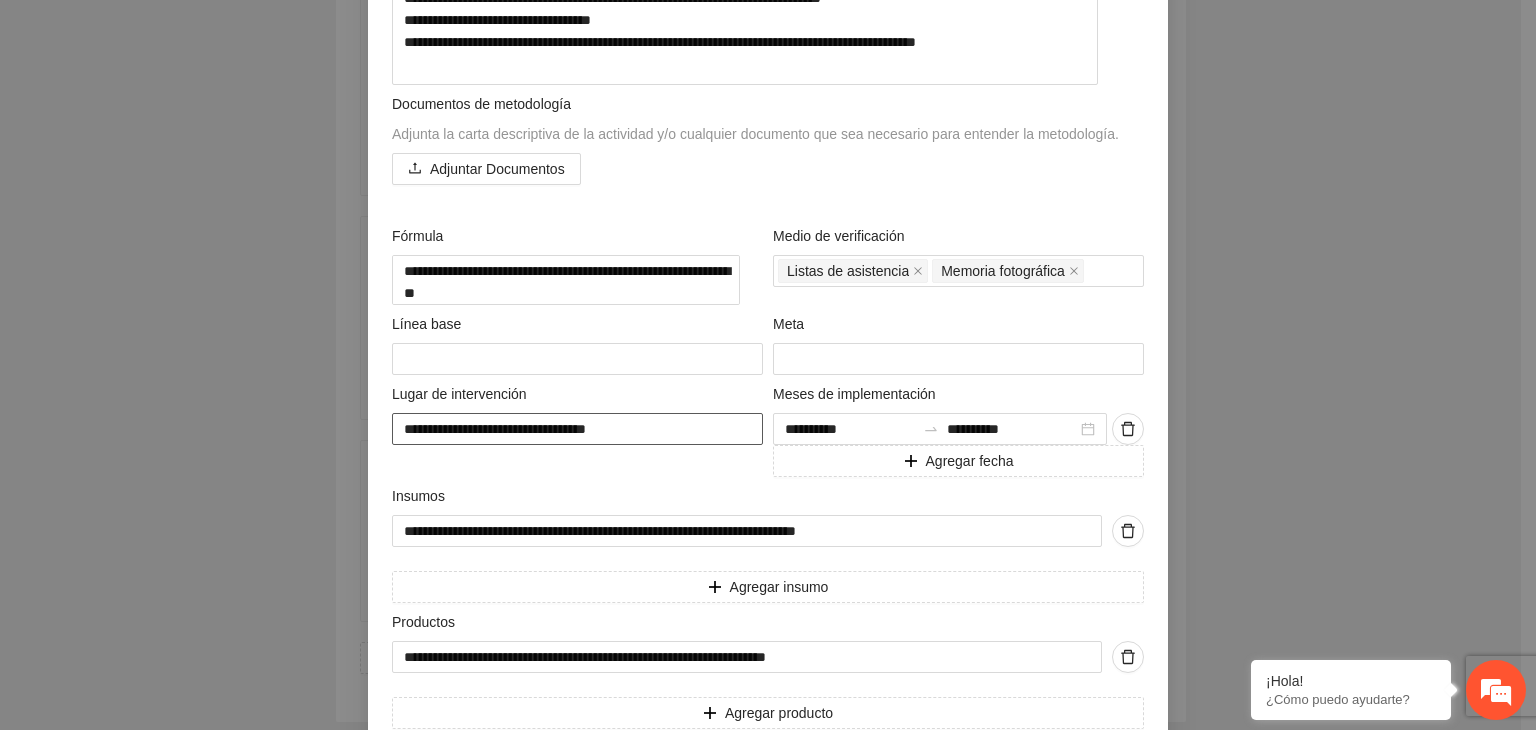 type on "**********" 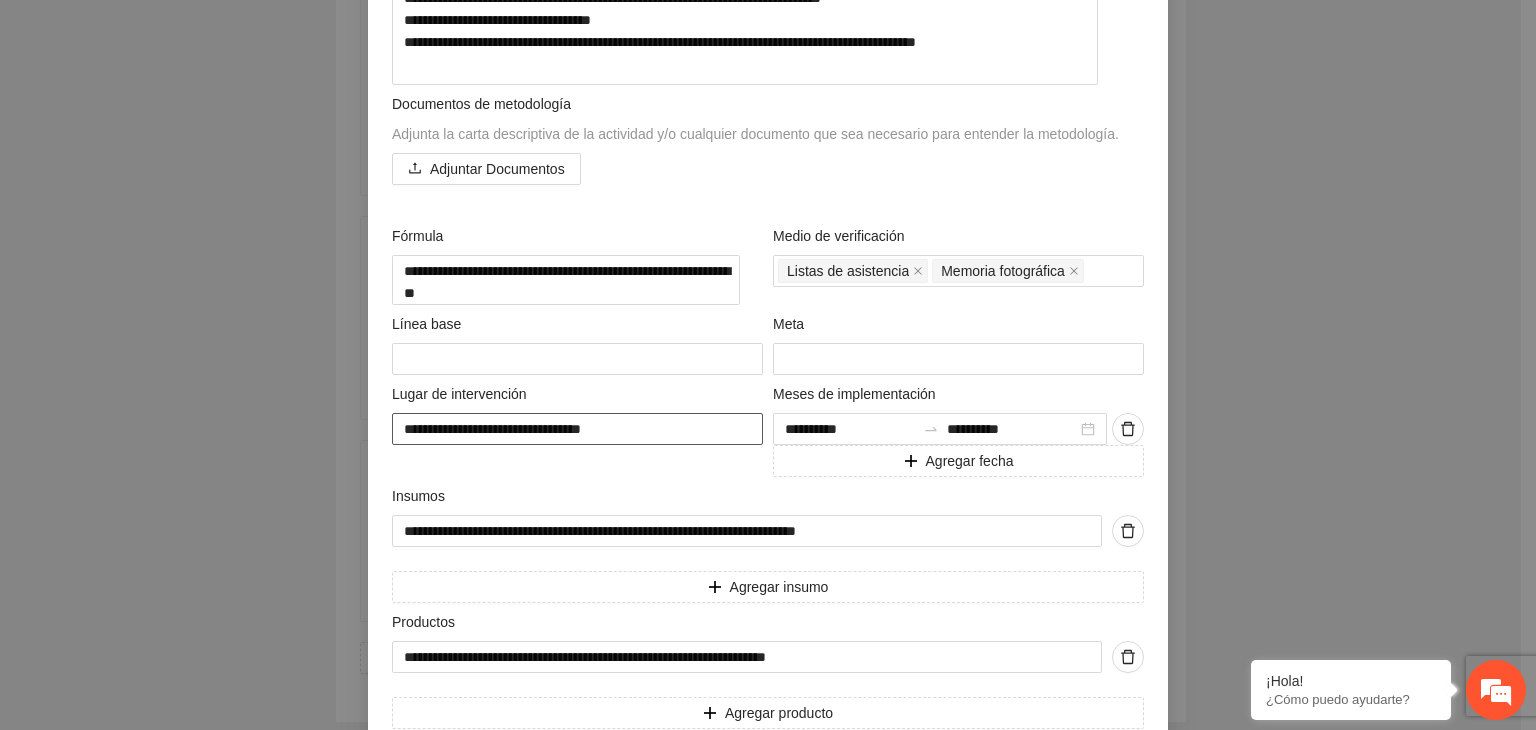 type on "**********" 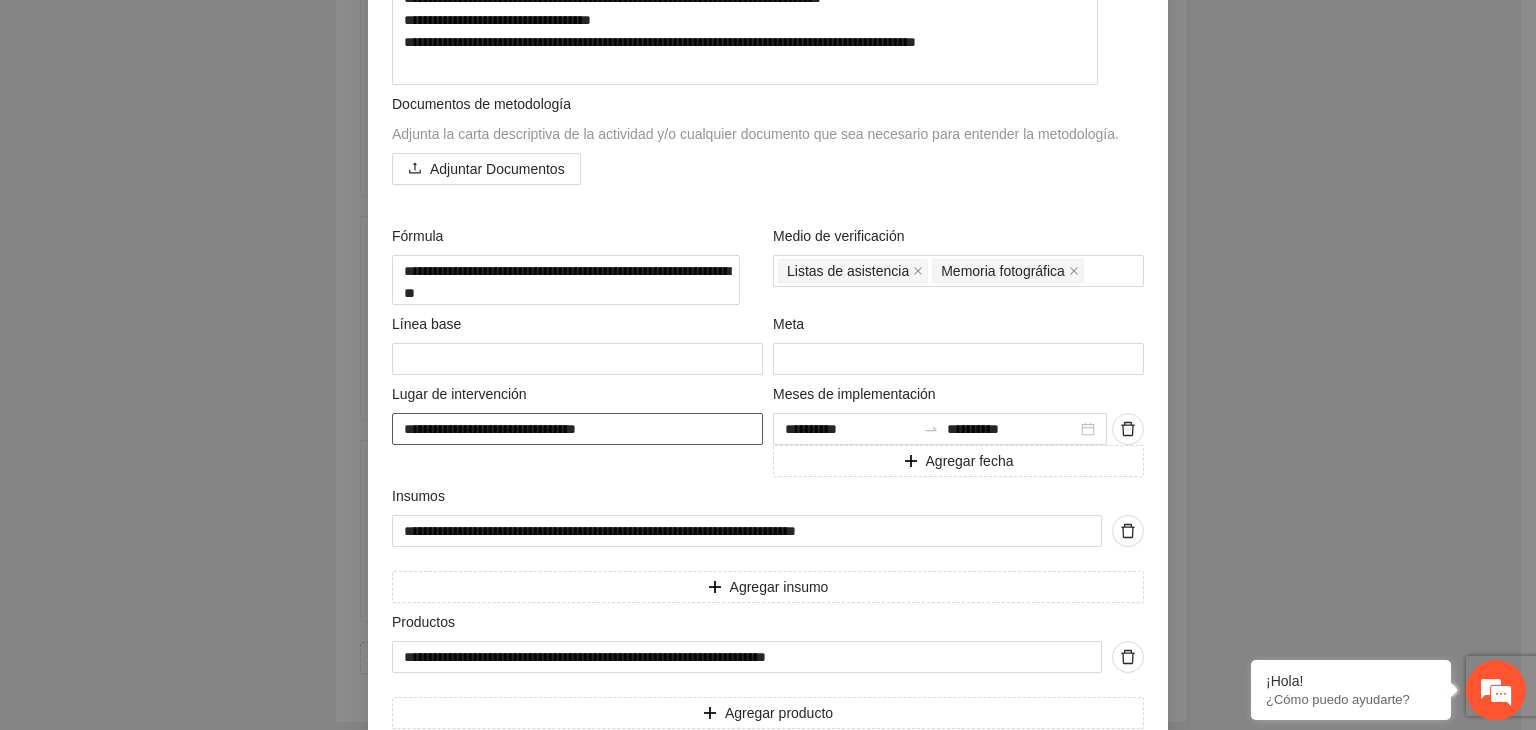 type on "**********" 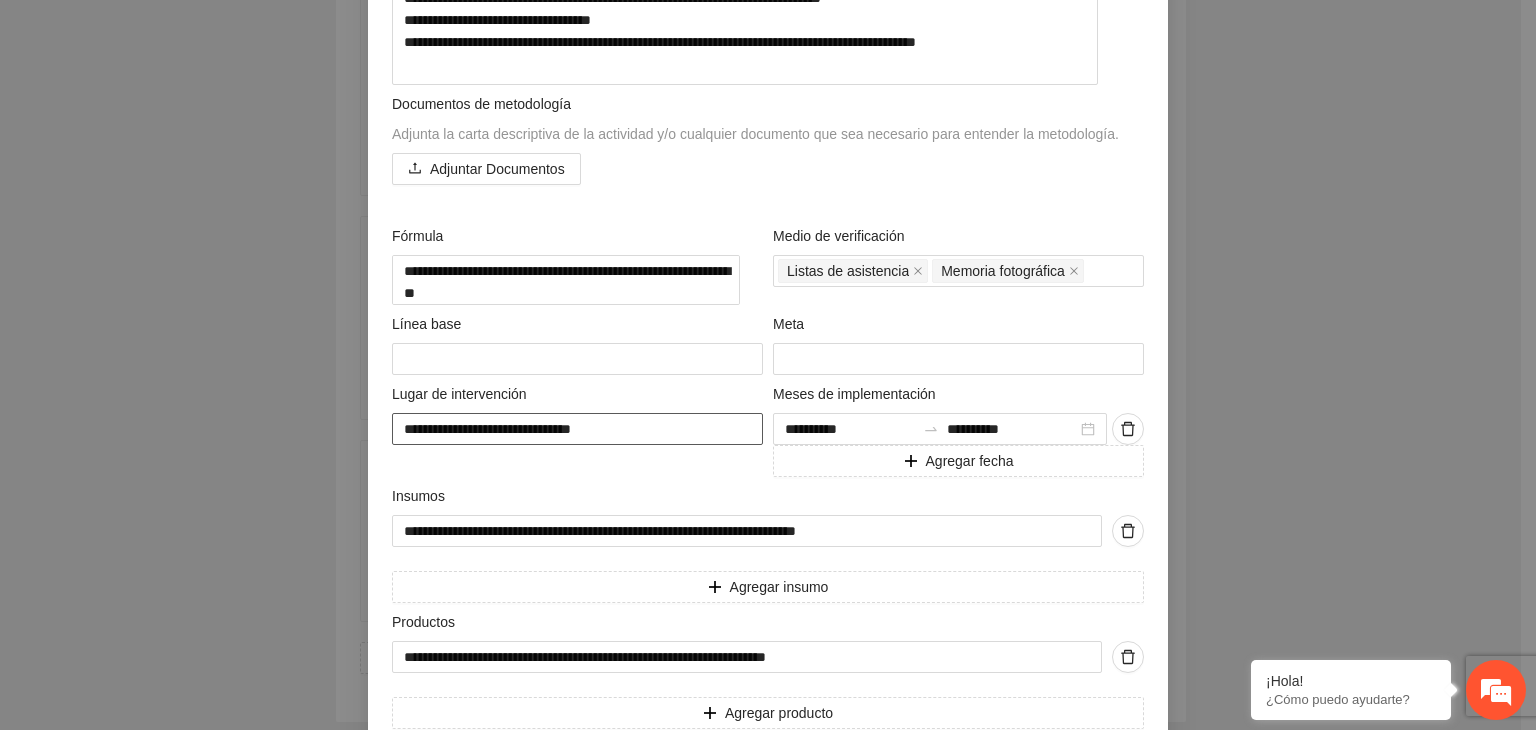 type on "**********" 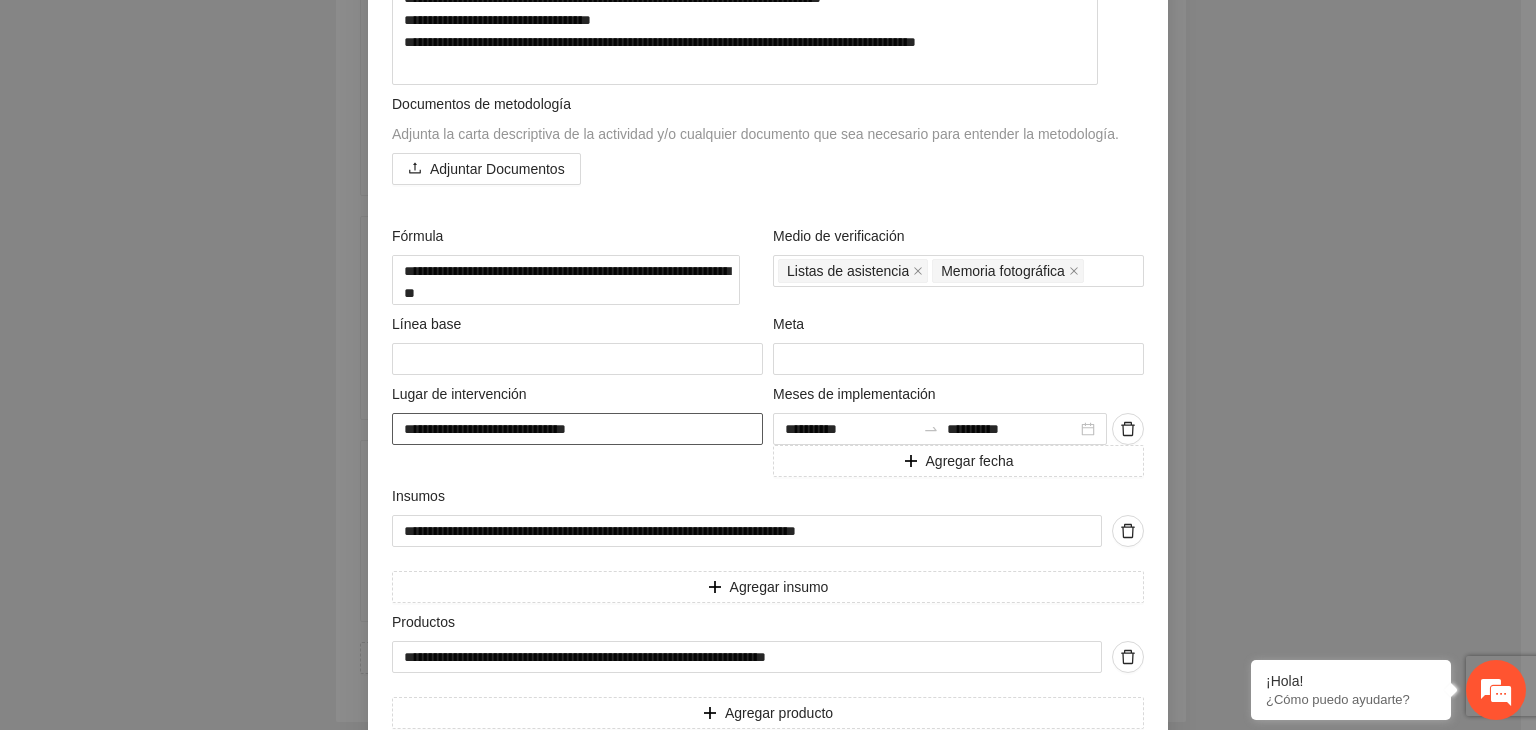 type on "**********" 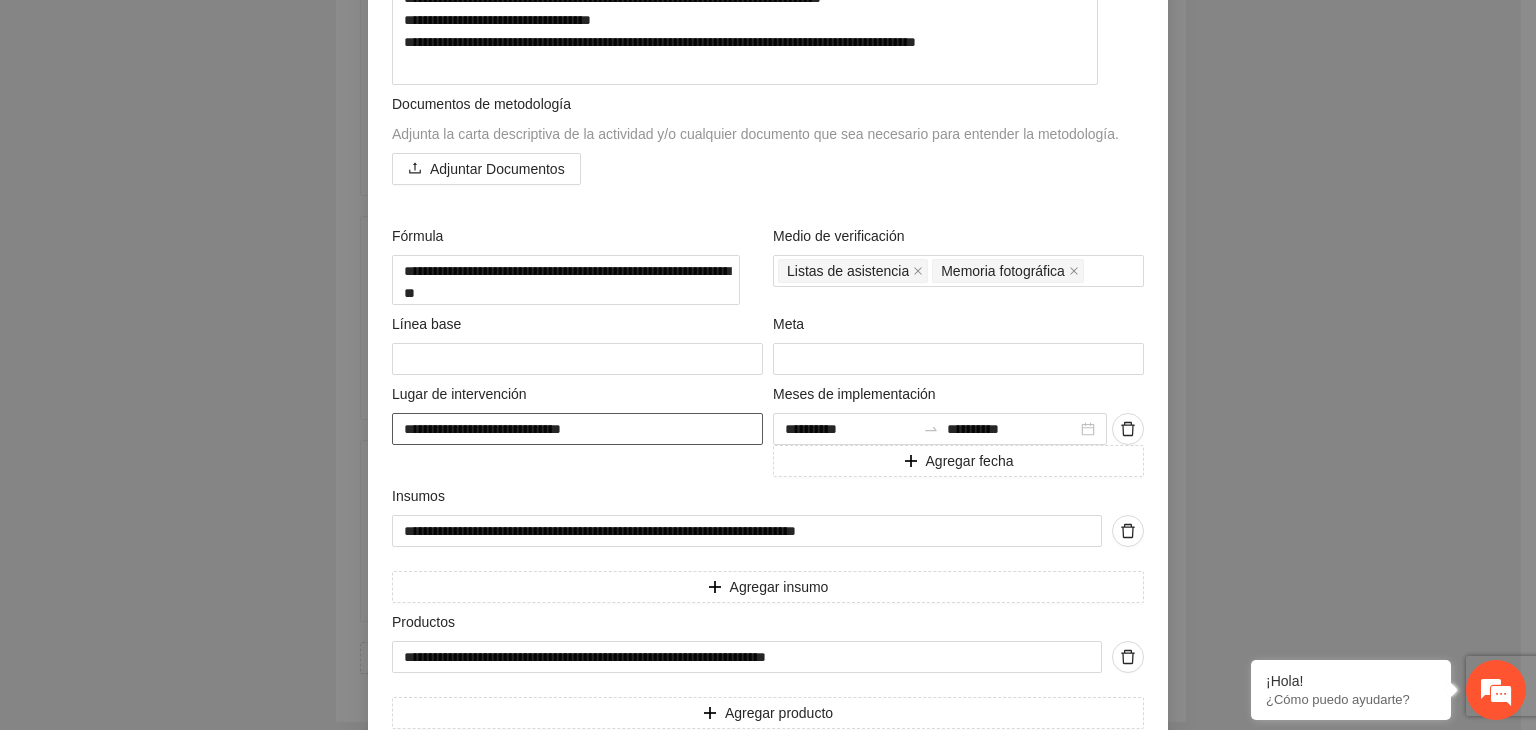 type on "**********" 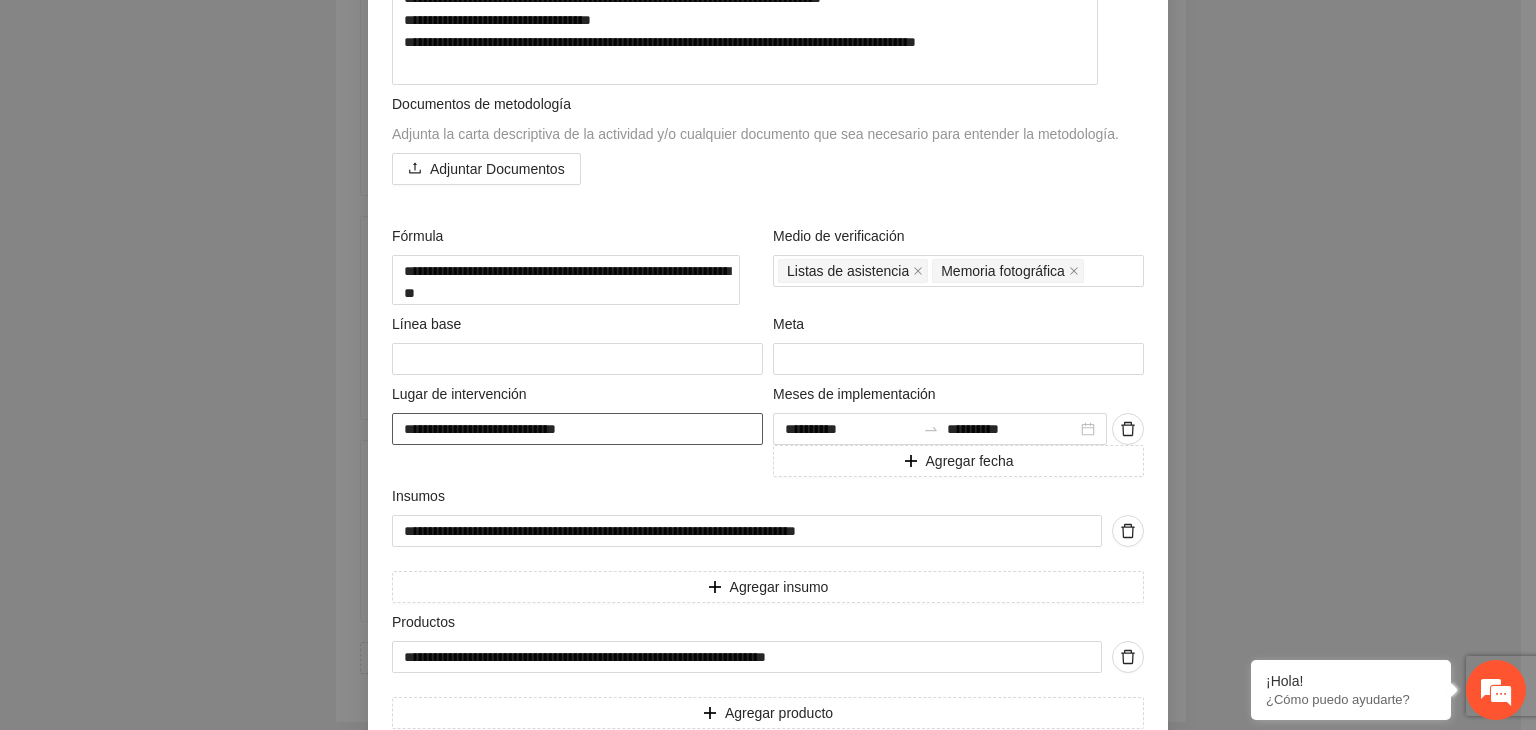 type on "**********" 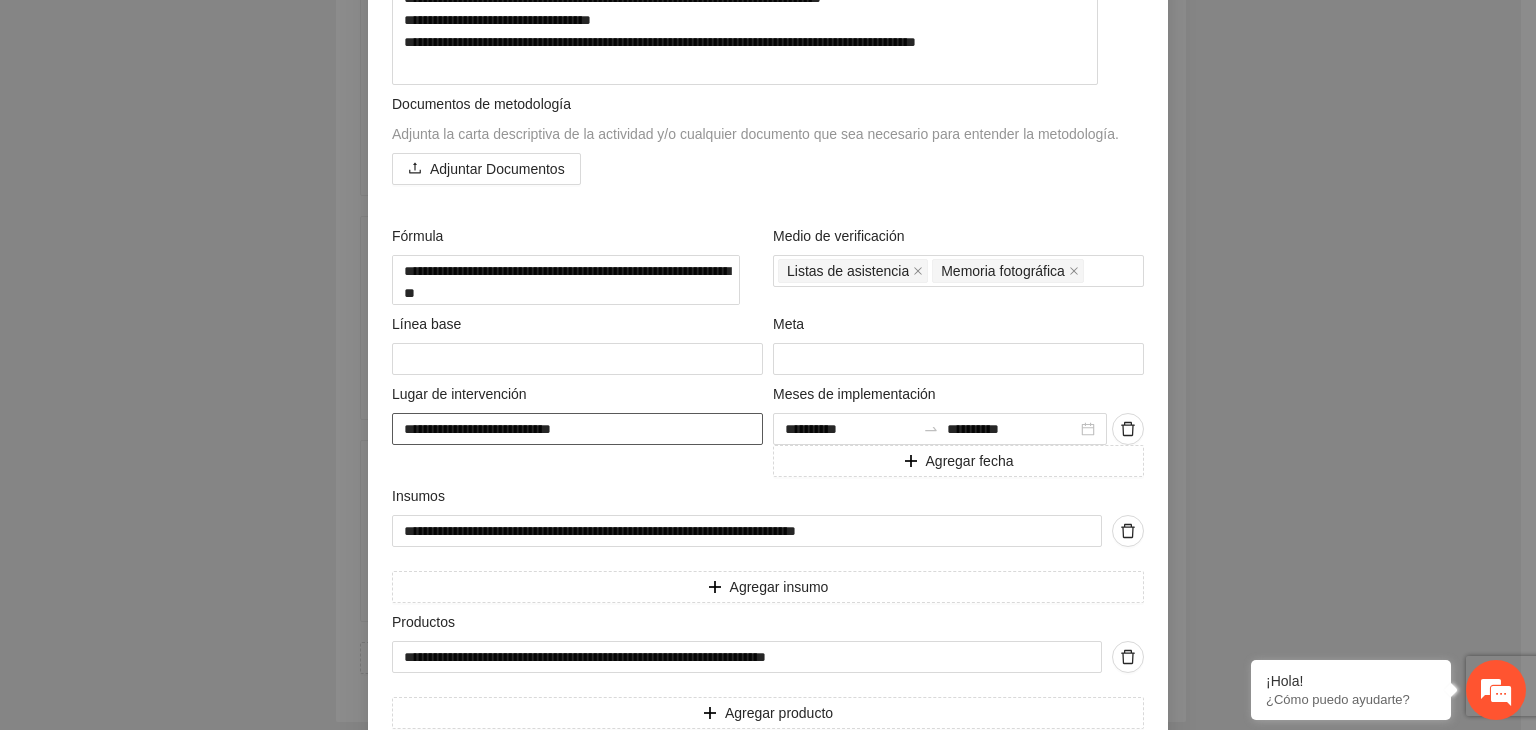 type on "**********" 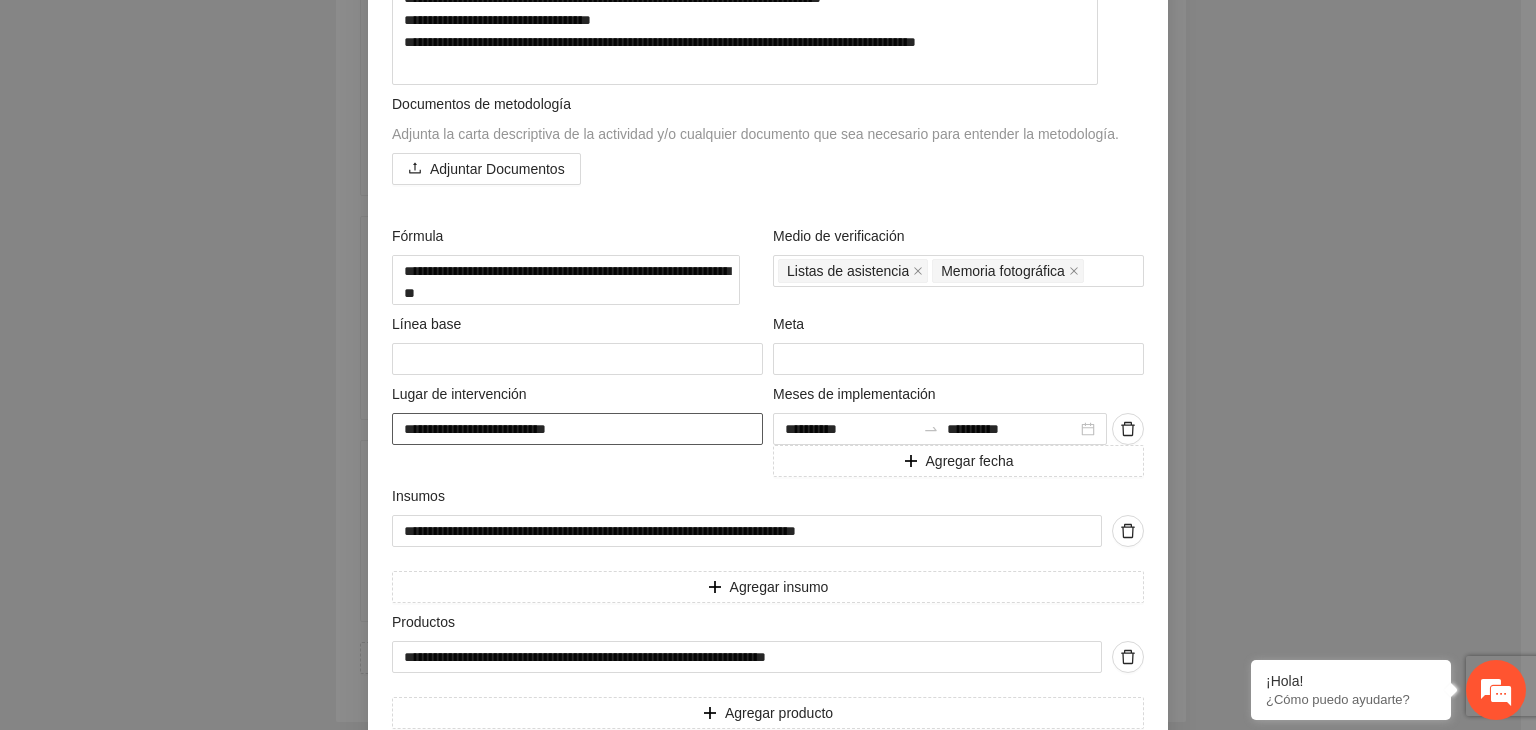 type on "**********" 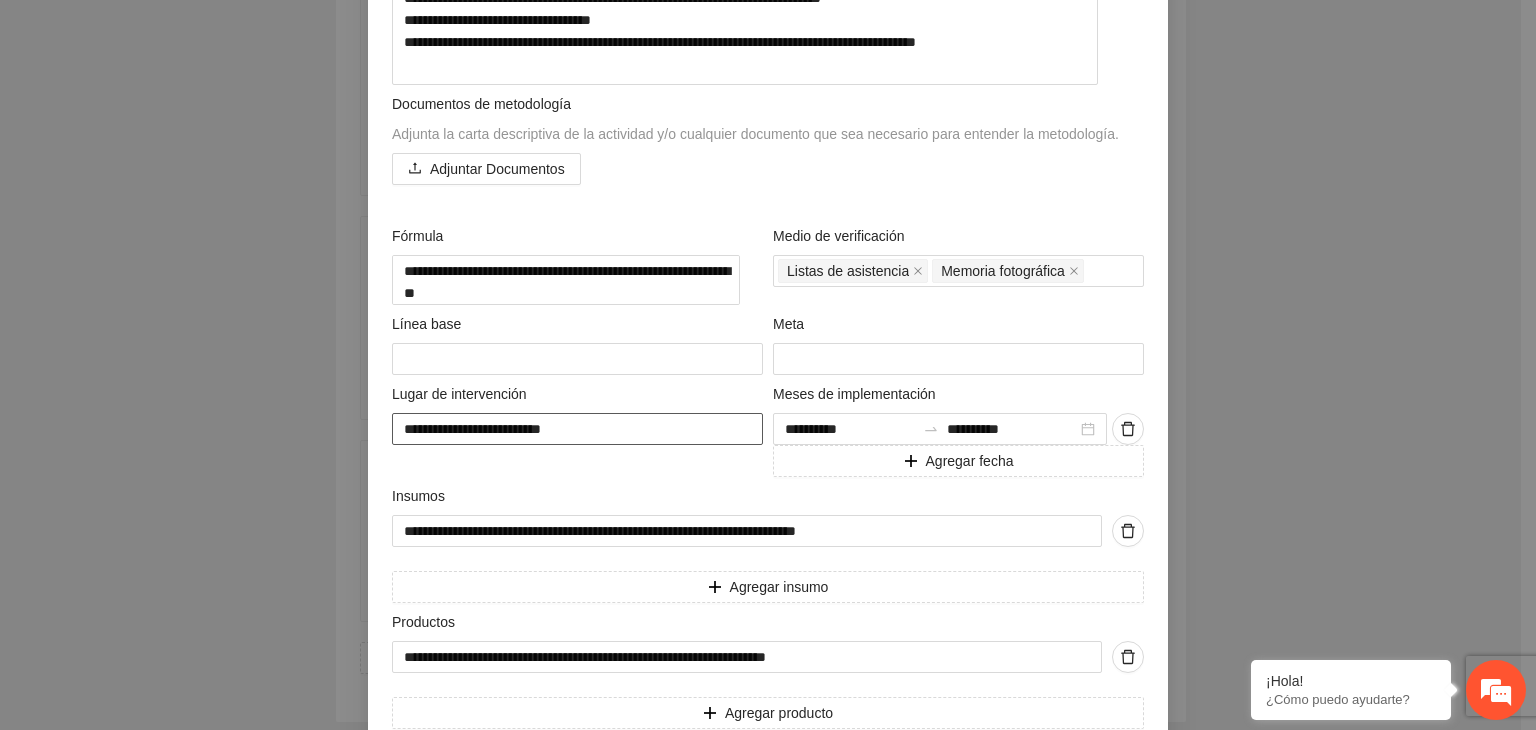 type on "**********" 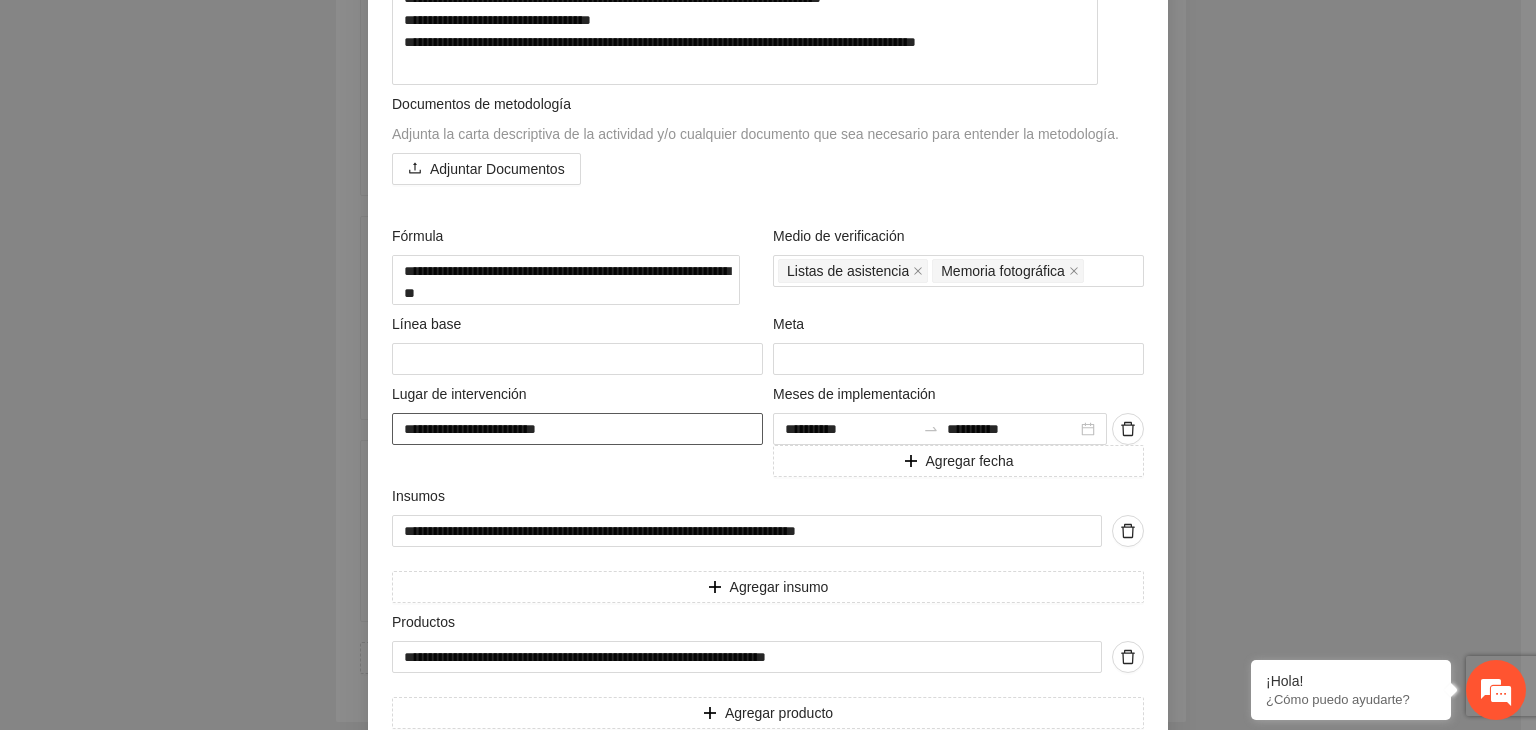 type on "**********" 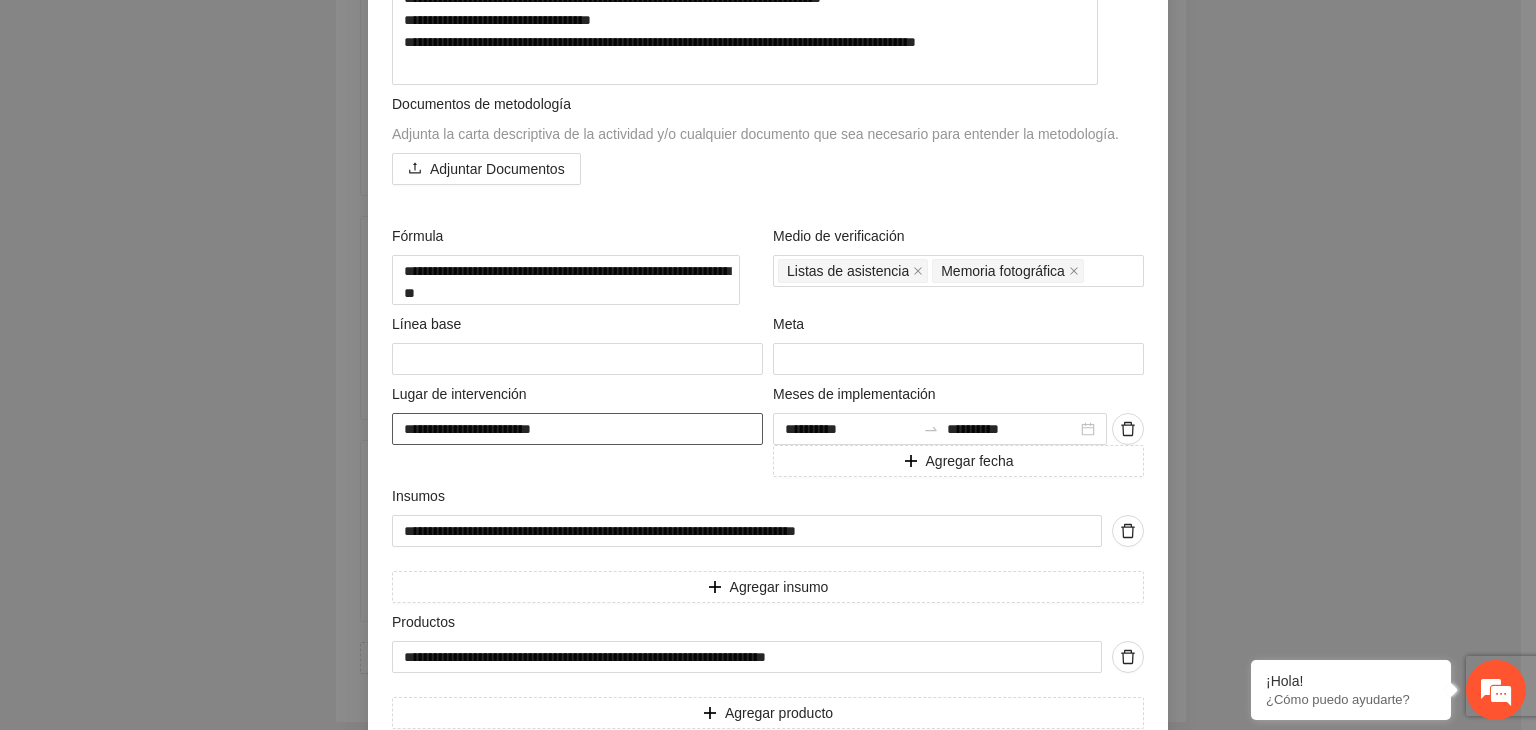 type 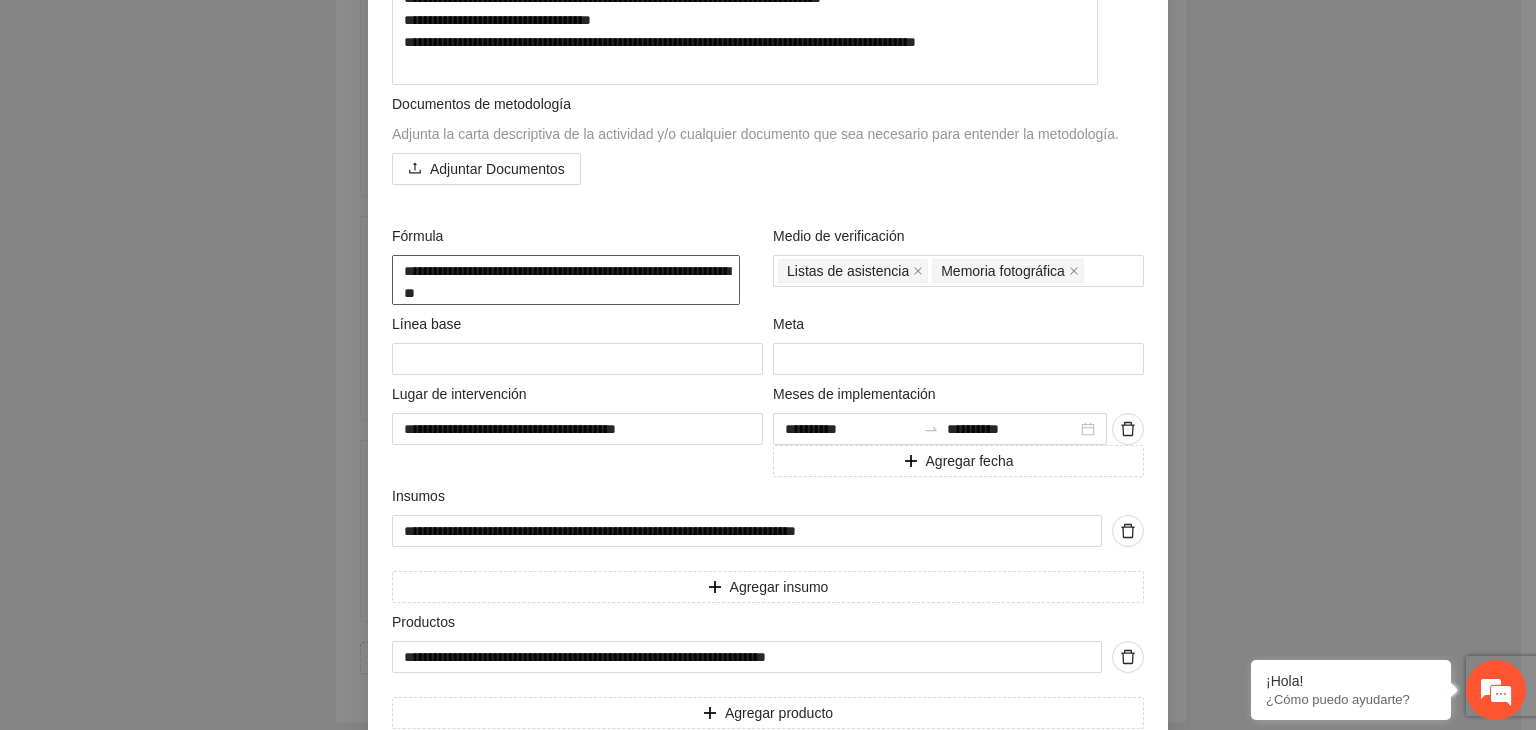 click on "**********" at bounding box center [566, 280] 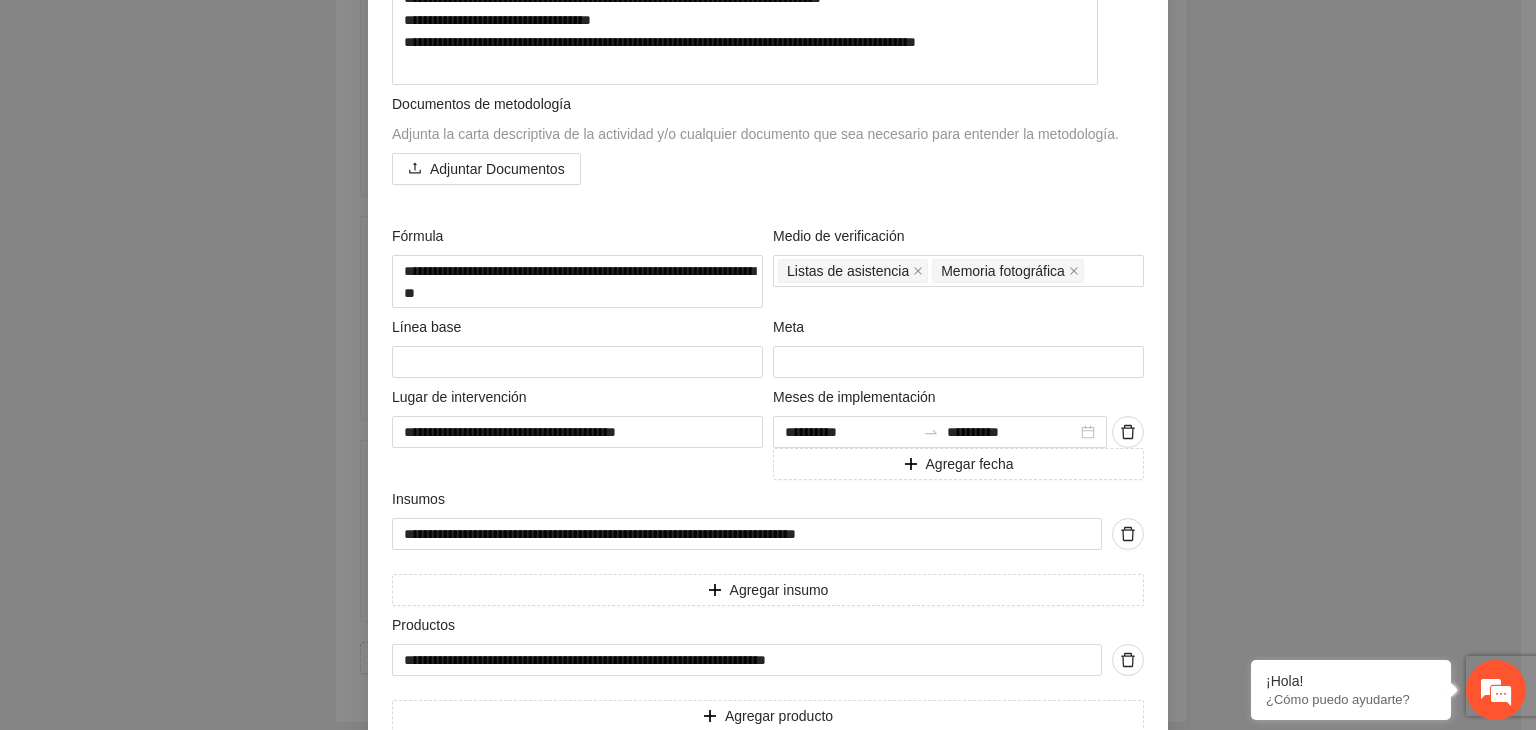 click on "**********" at bounding box center [768, 365] 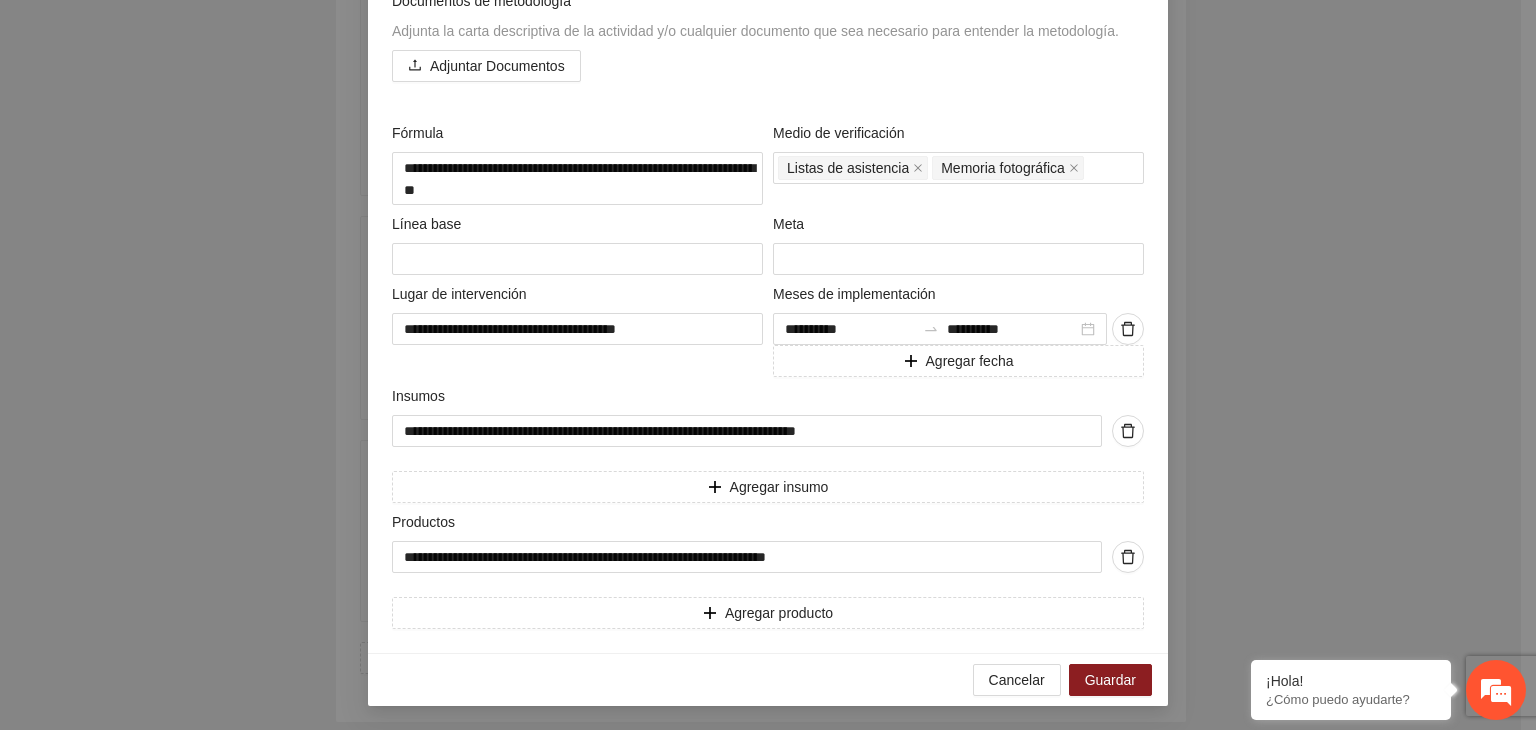 scroll, scrollTop: 711, scrollLeft: 0, axis: vertical 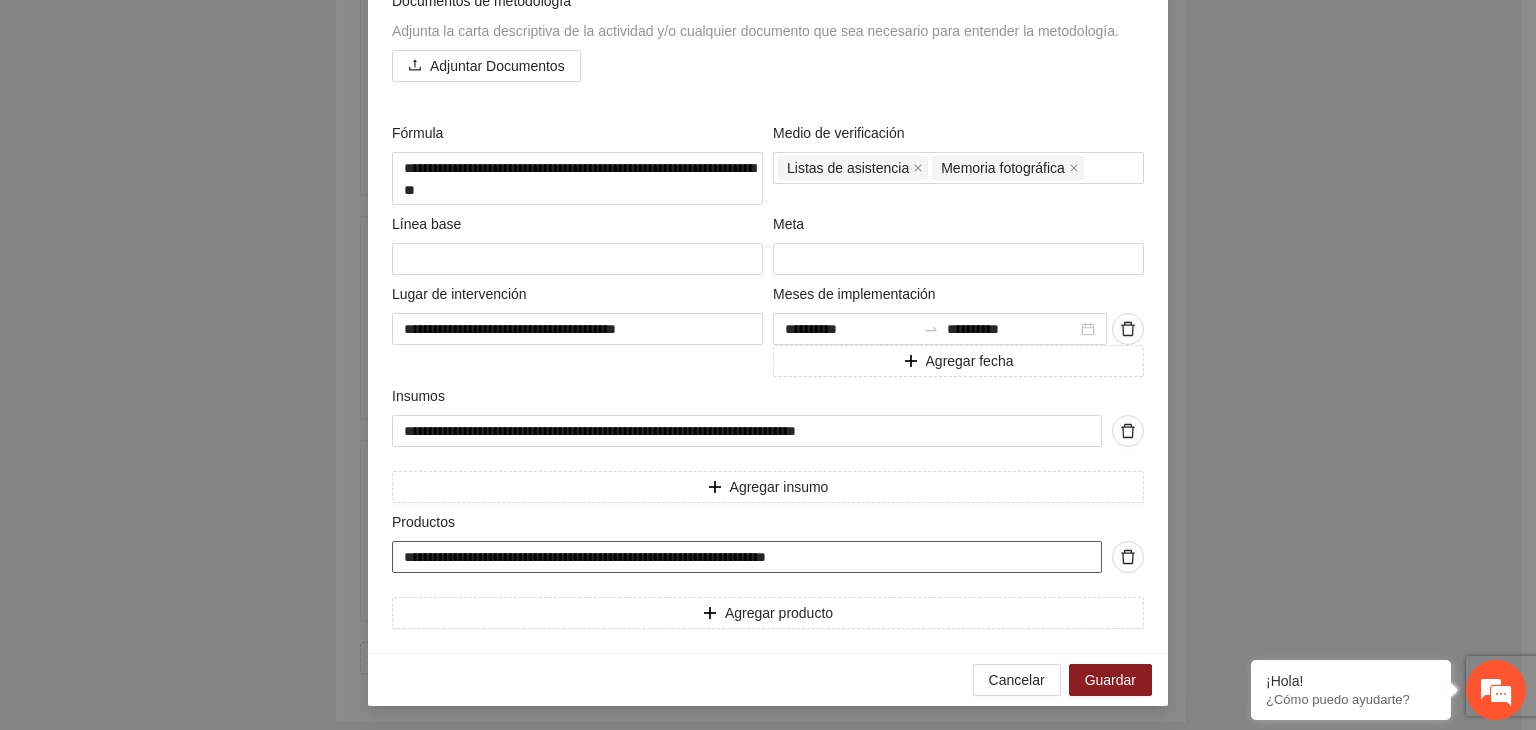 click on "**********" at bounding box center (747, 557) 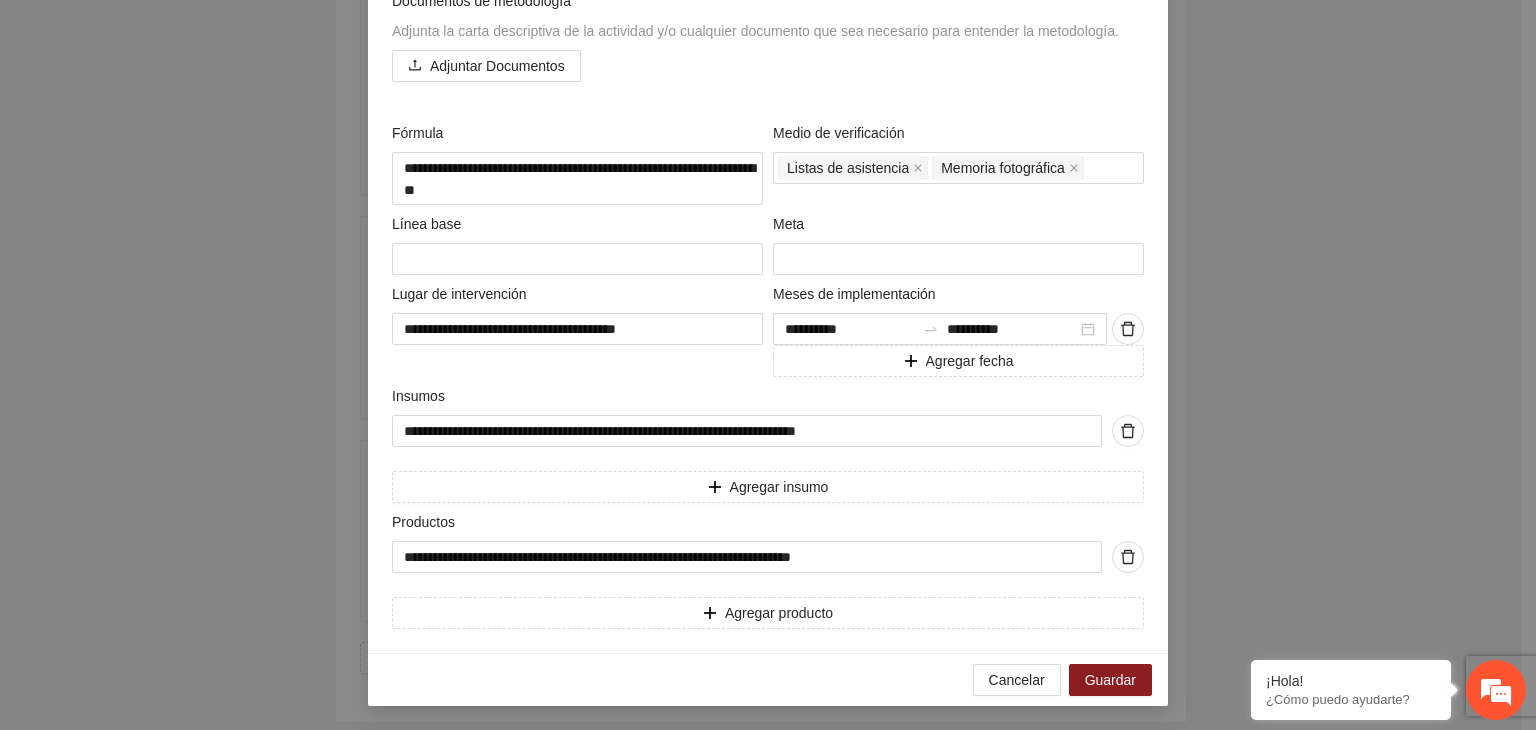 click on "**********" at bounding box center [768, 365] 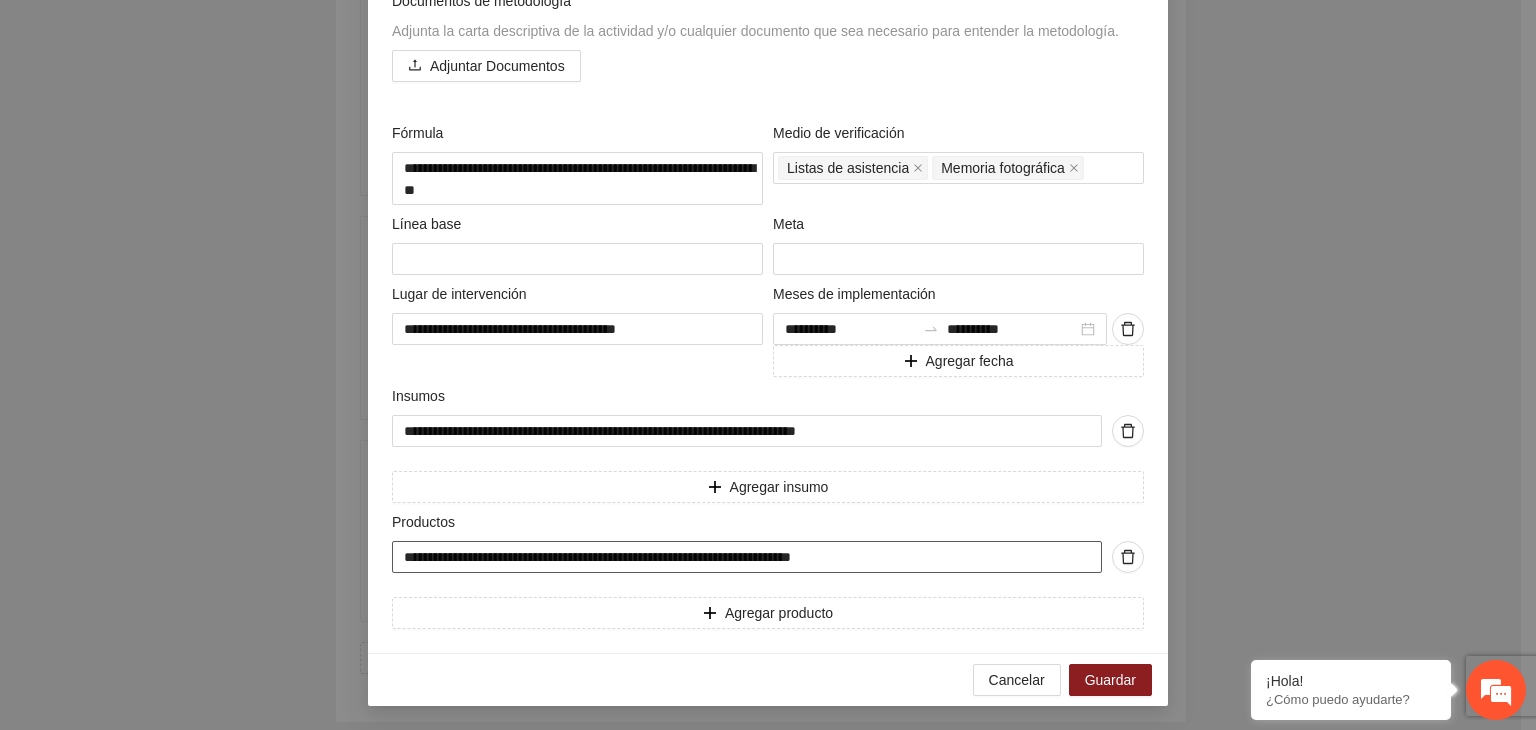 drag, startPoint x: 767, startPoint y: 549, endPoint x: 67, endPoint y: 494, distance: 702.1574 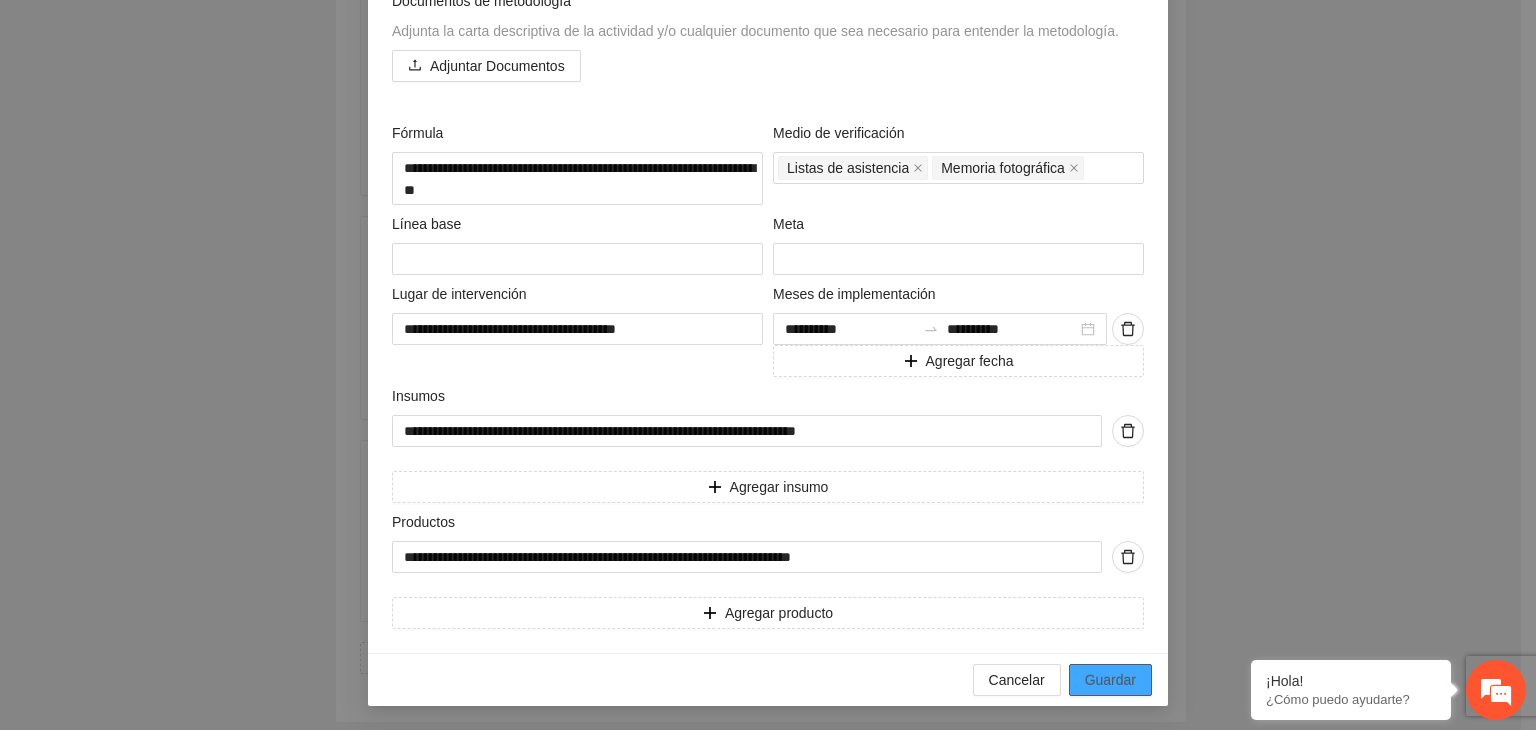 click on "Guardar" at bounding box center [1110, 680] 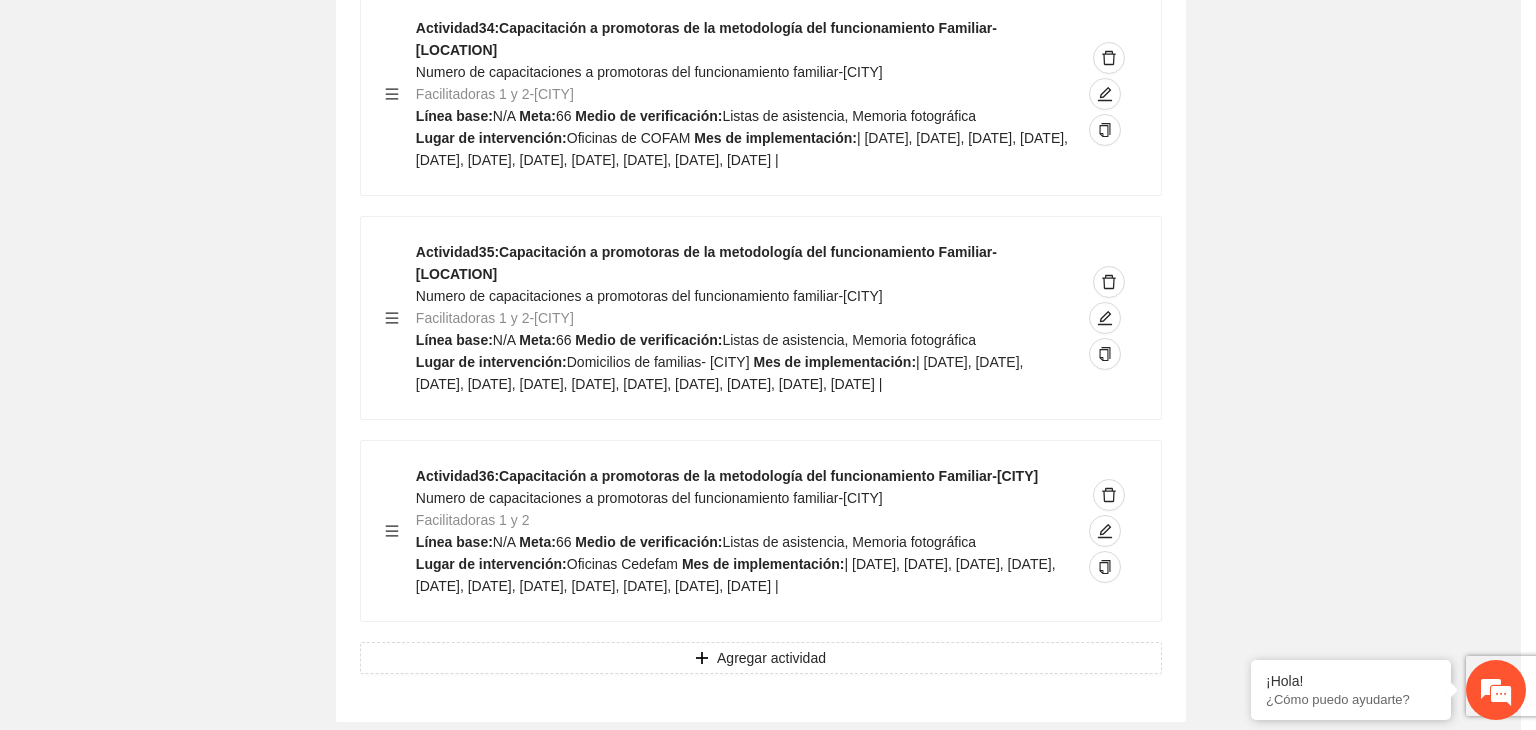 scroll, scrollTop: 204, scrollLeft: 0, axis: vertical 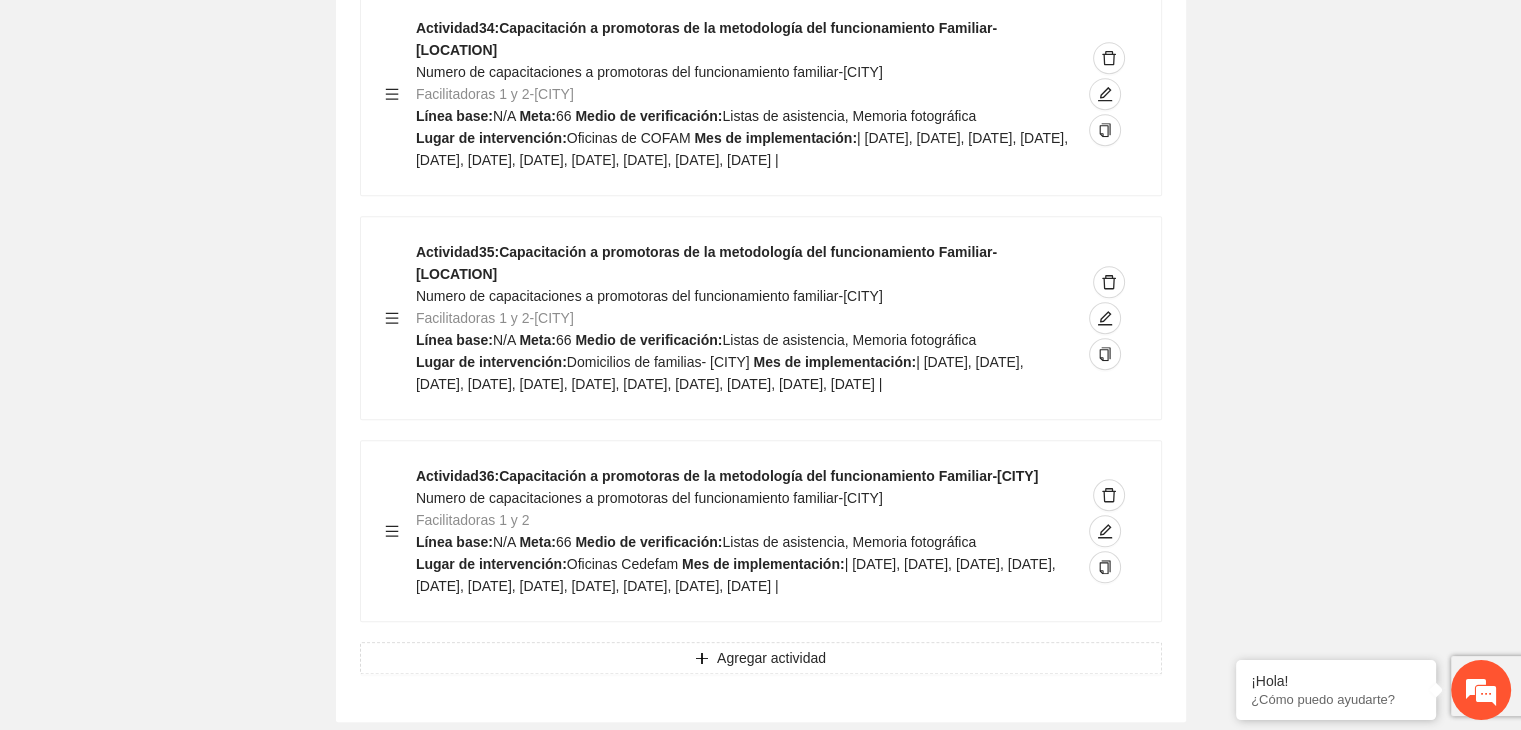 click on "Guardar Objetivo de desarrollo Exportar Contribuir a la disminución de incidencia en violencia familiar en las zonas de [CITY], [CITY] y [CITY] del Municipio de Chihuahua. Indicadores Indicador 1 : Violencia familiar disminuyendo en un 5% en [CITY] Número de carpetas de investigación de Violencia familiar disminuyendo en un 5% en [CITY] Metodología: Se solicita información al Observatorio Ciudadano de FICOSEC sobre el número de carpetas de violencia familiar en las colonias de intervención Línea base: 29 Meta: 25 Fórmula: Suma de carpetas de investigación de violencia familiar disminuyendo en un 5% en [CITY] Medio de verificación: Reporte/Informe 0 Indicador 2 : Violencia familiar disminuyendo en un 5% en [CITY] Número de carpetas de investigación de Violencia familiar disminuyendo en un 5% en [CITY] Metodología: Línea base: 63 Meta: 56 Fórmula: Medio de verificación: Reporte/Informe 0 3 :" at bounding box center (760, -7553) 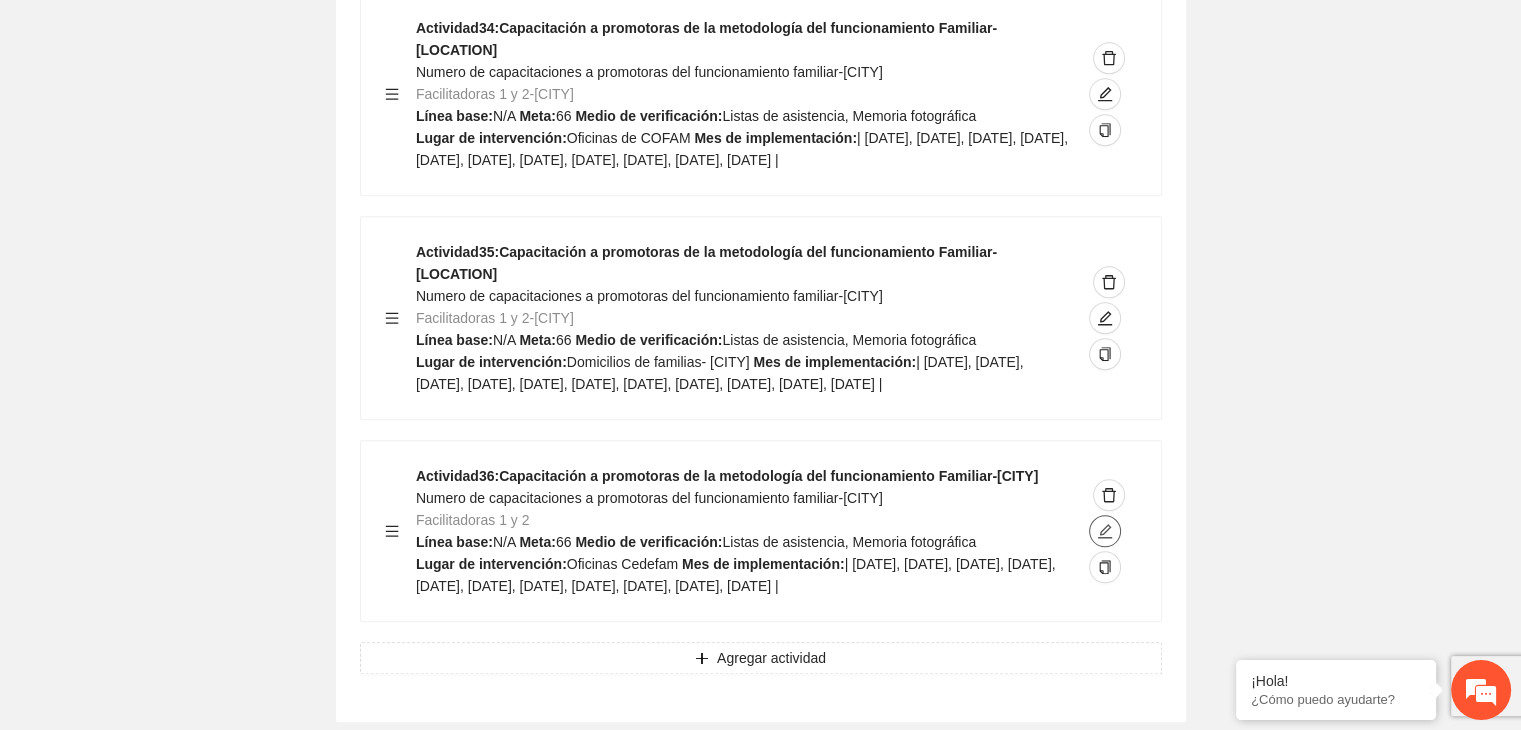 click 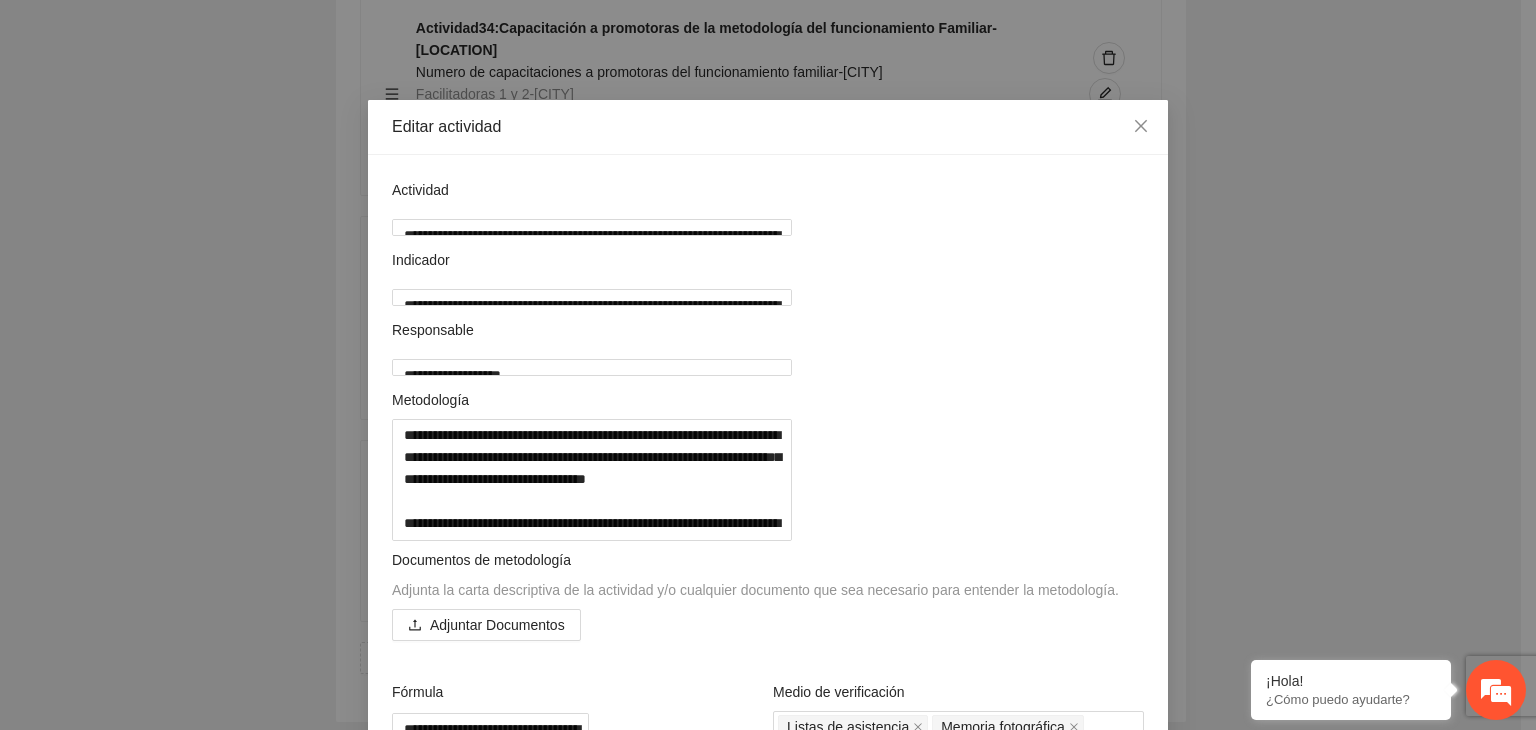 click on "**********" at bounding box center [768, 365] 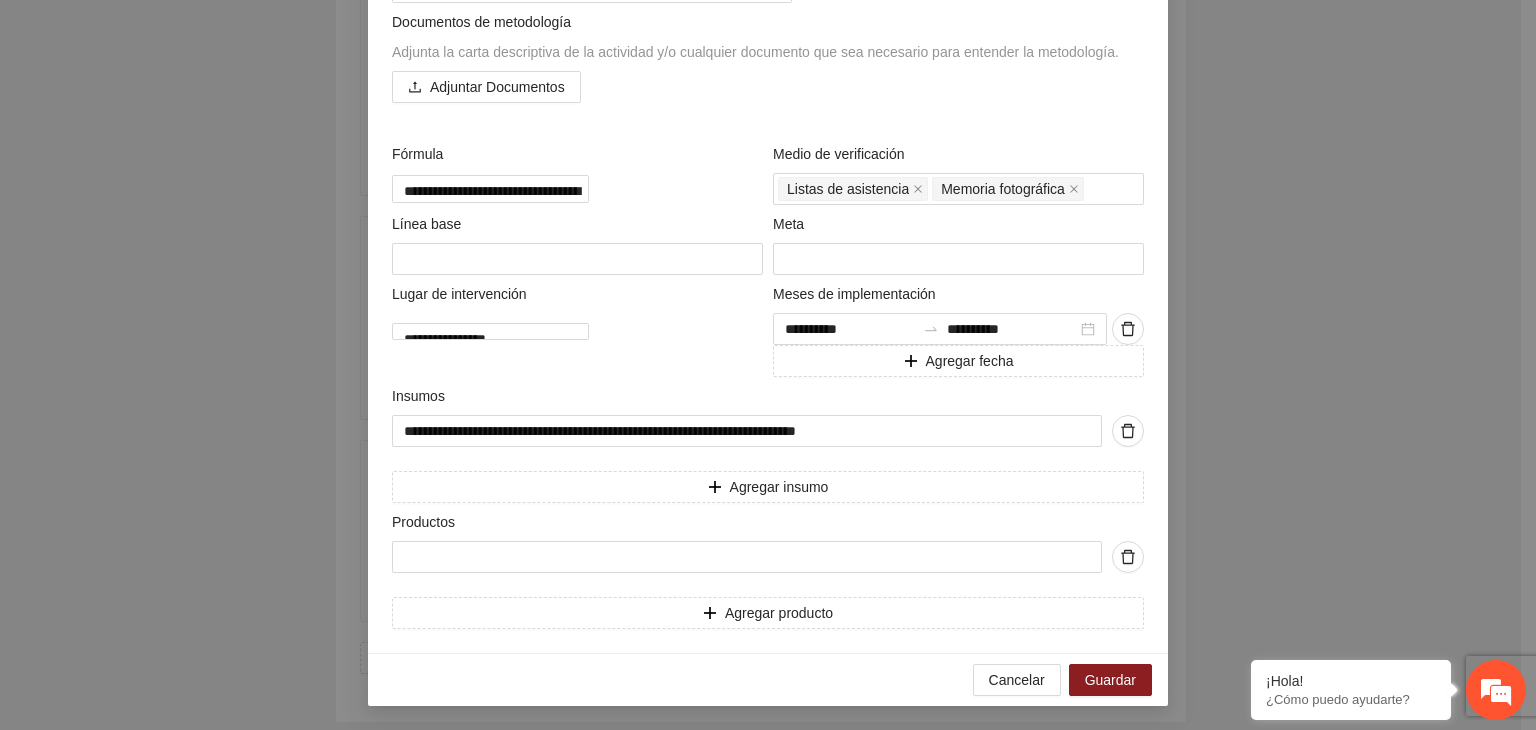 scroll, scrollTop: 667, scrollLeft: 0, axis: vertical 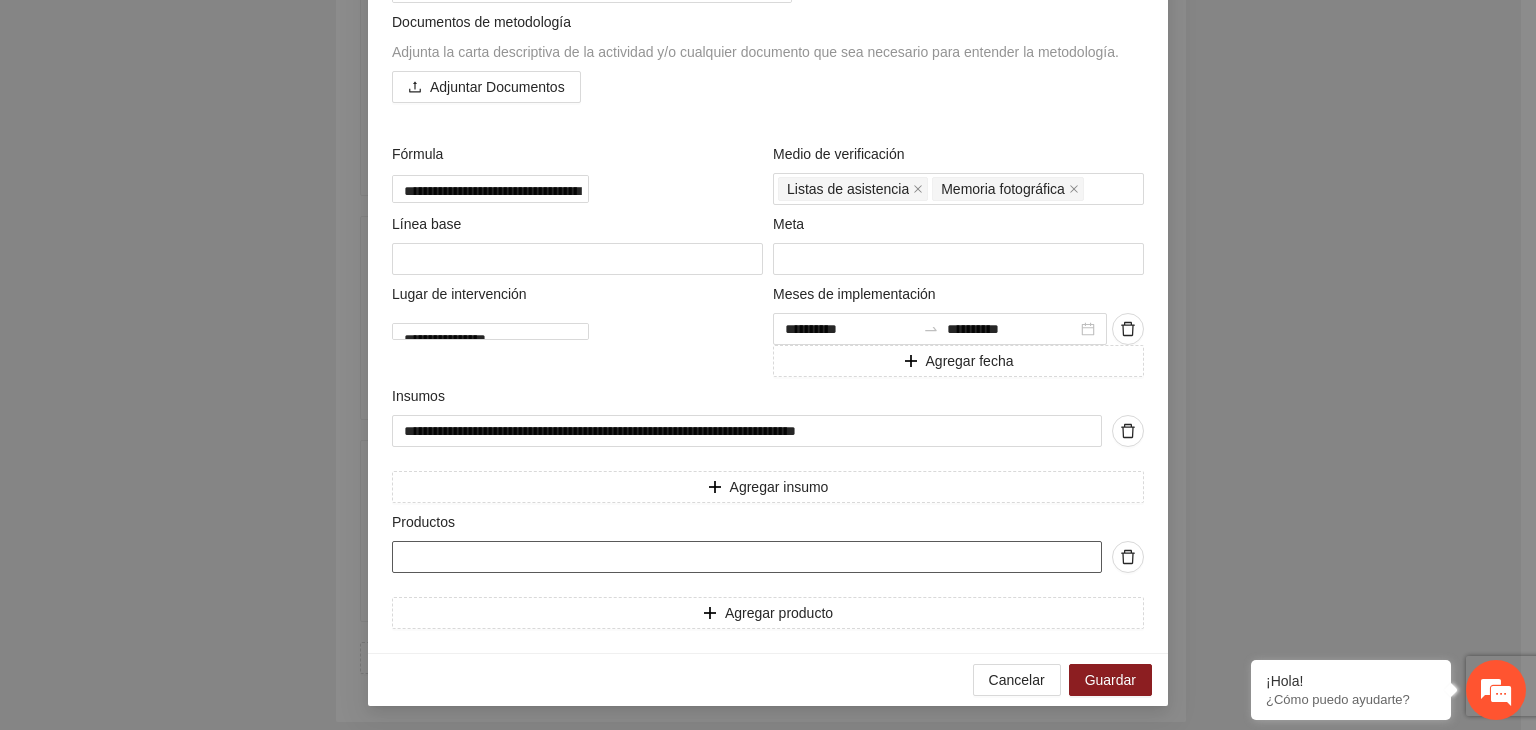 click at bounding box center (747, 557) 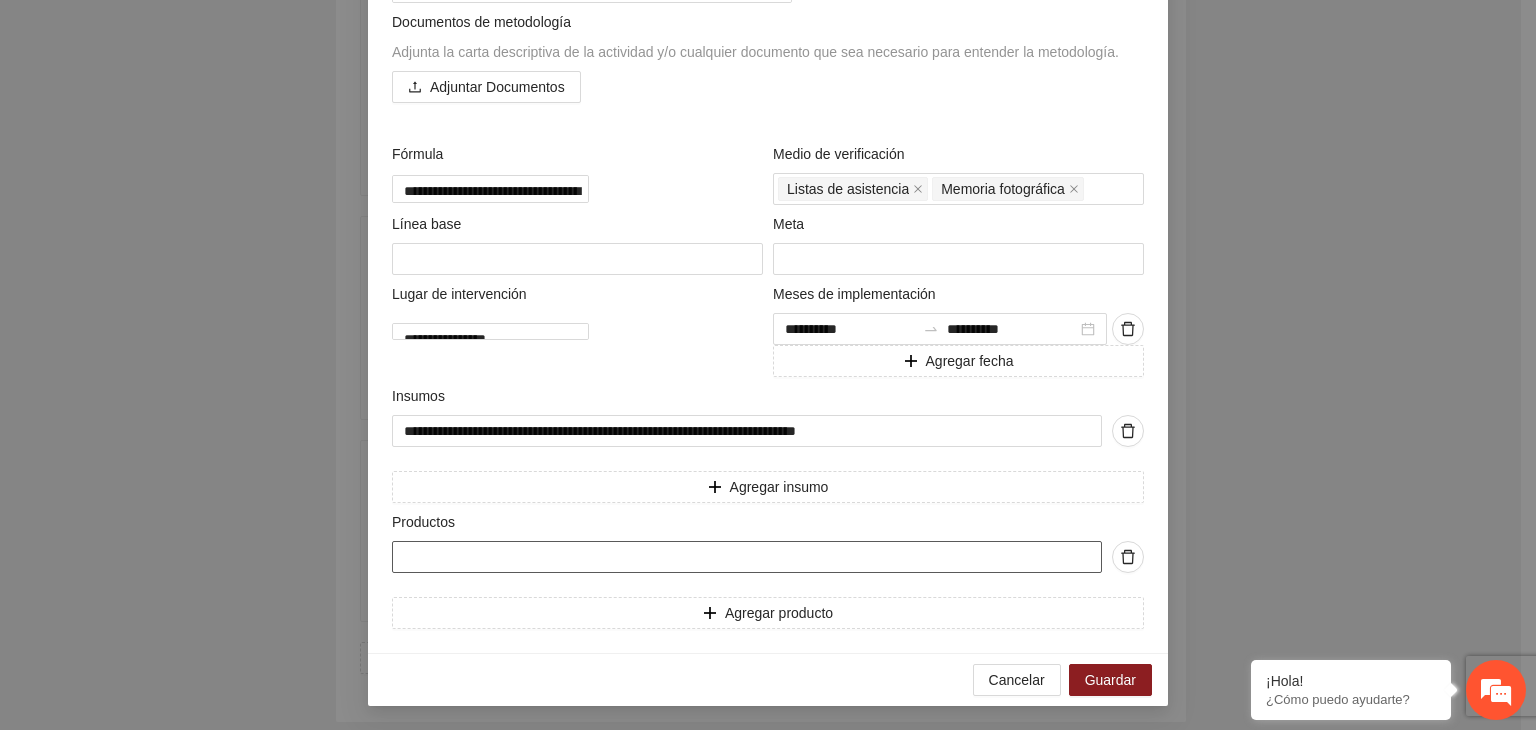 paste on "**********" 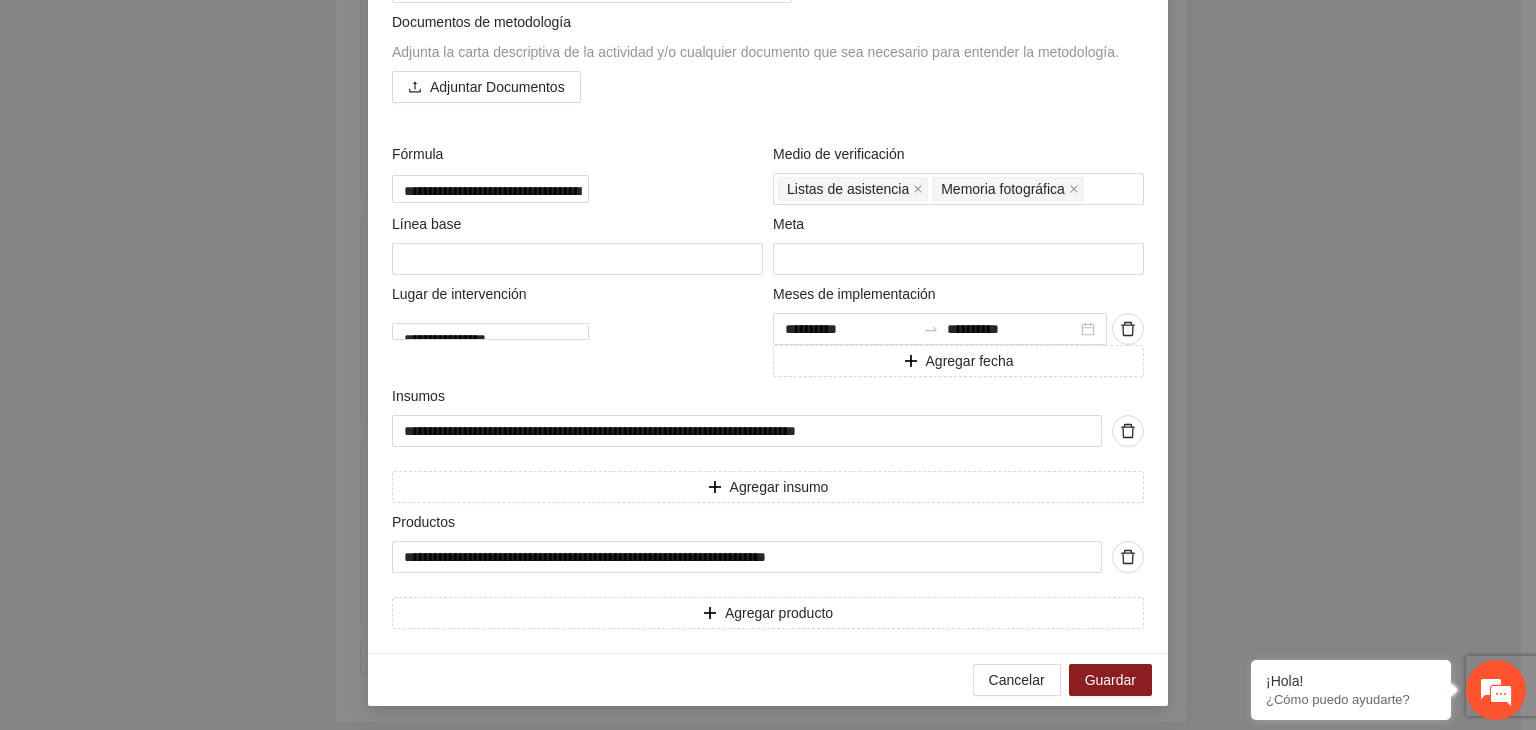 click on "**********" at bounding box center (768, 365) 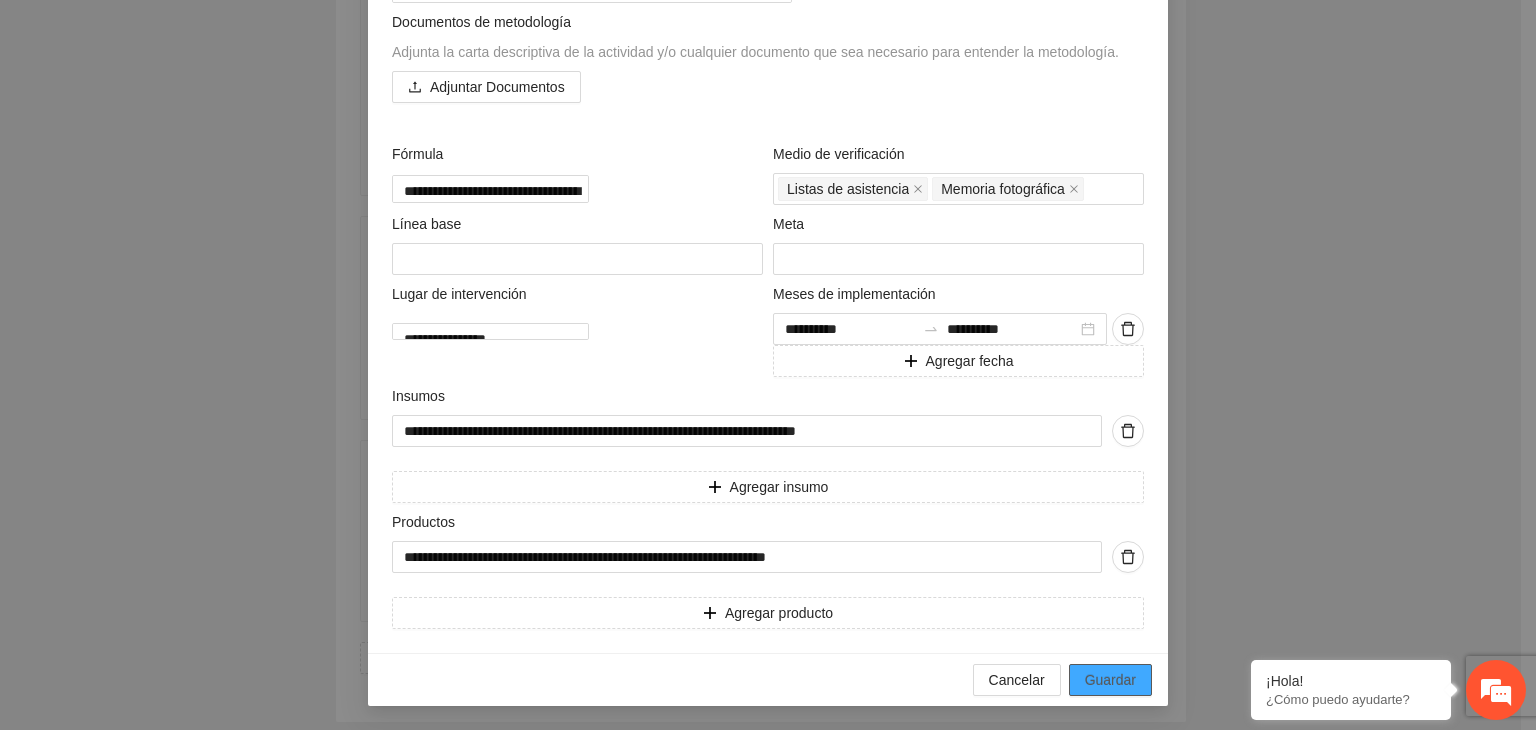 click on "Guardar" at bounding box center (1110, 680) 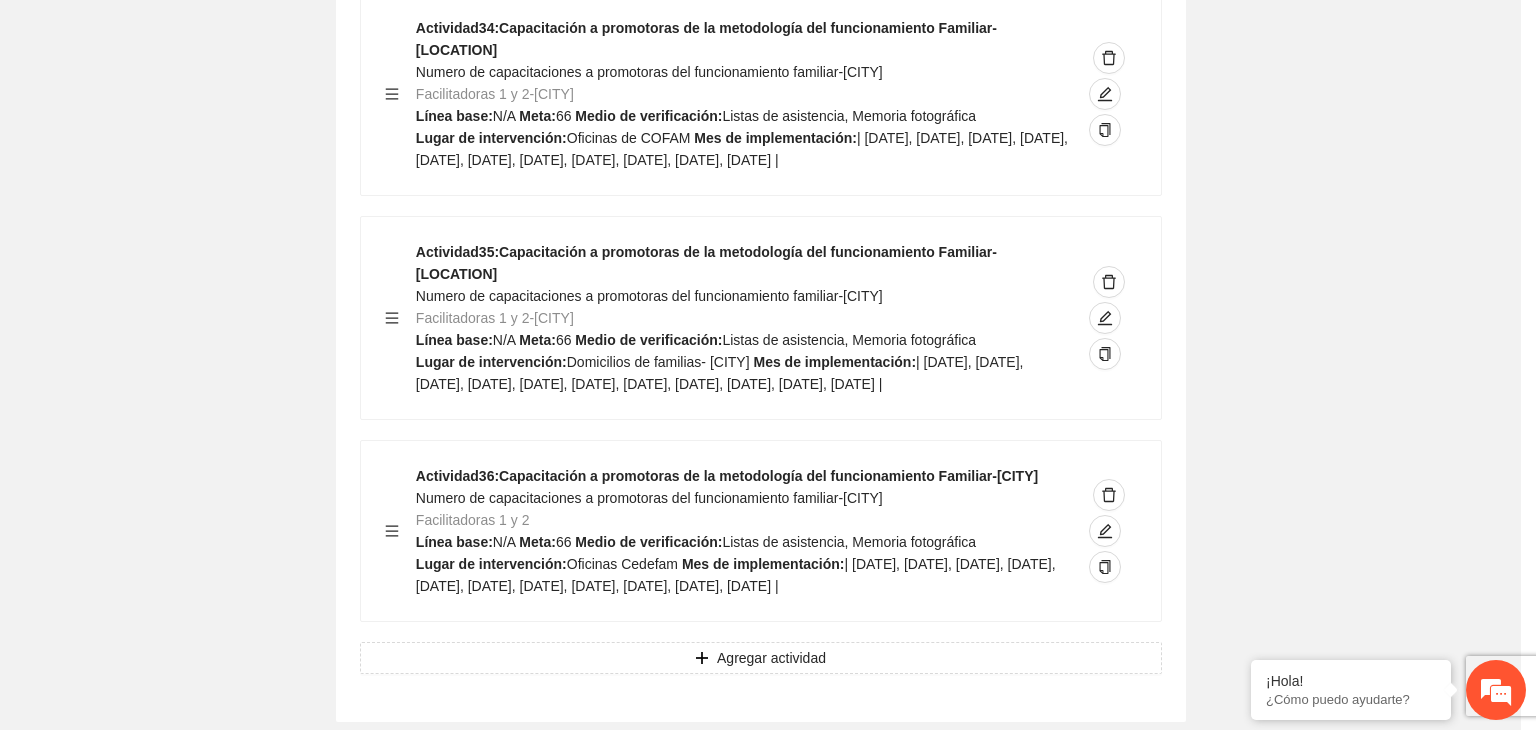scroll, scrollTop: 204, scrollLeft: 0, axis: vertical 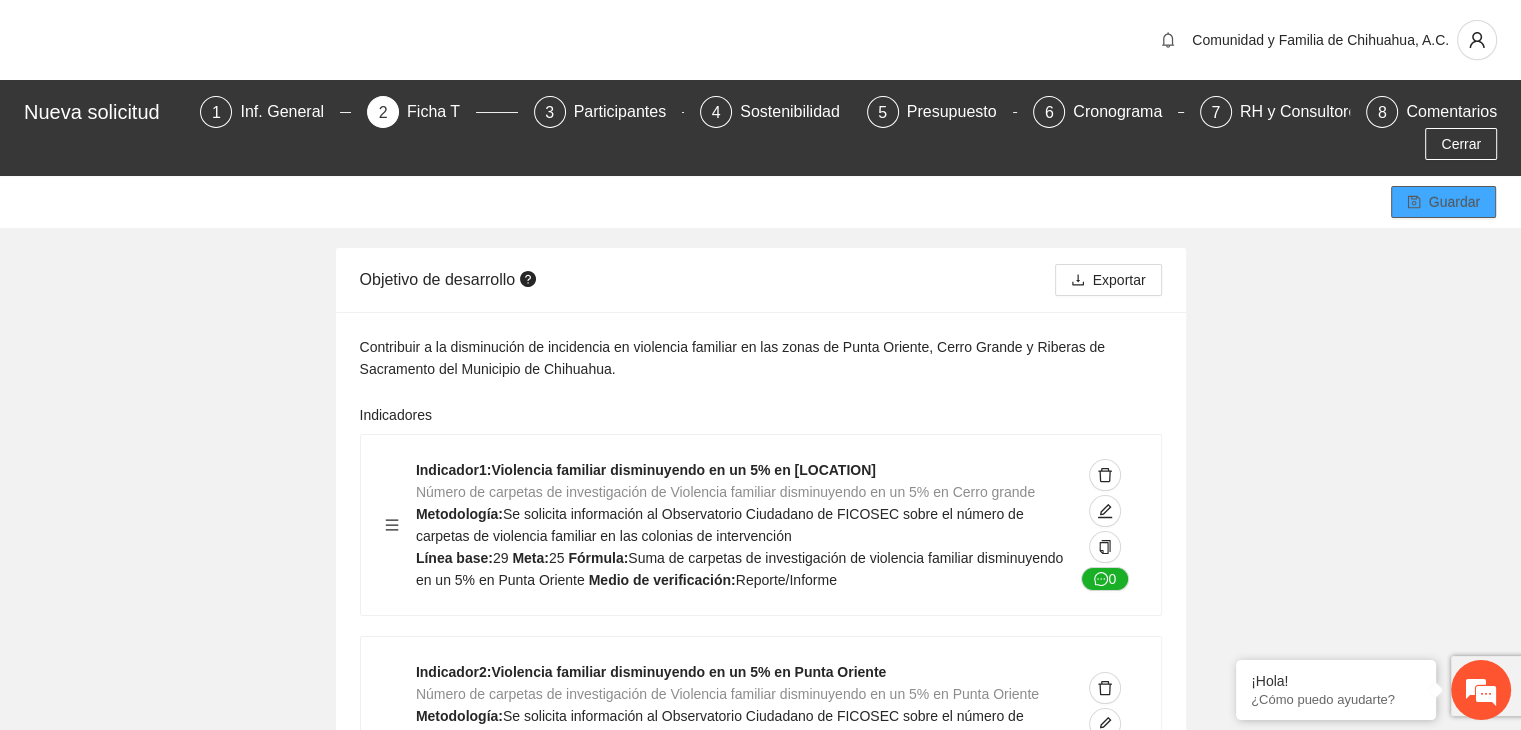 click on "Guardar" at bounding box center [1454, 202] 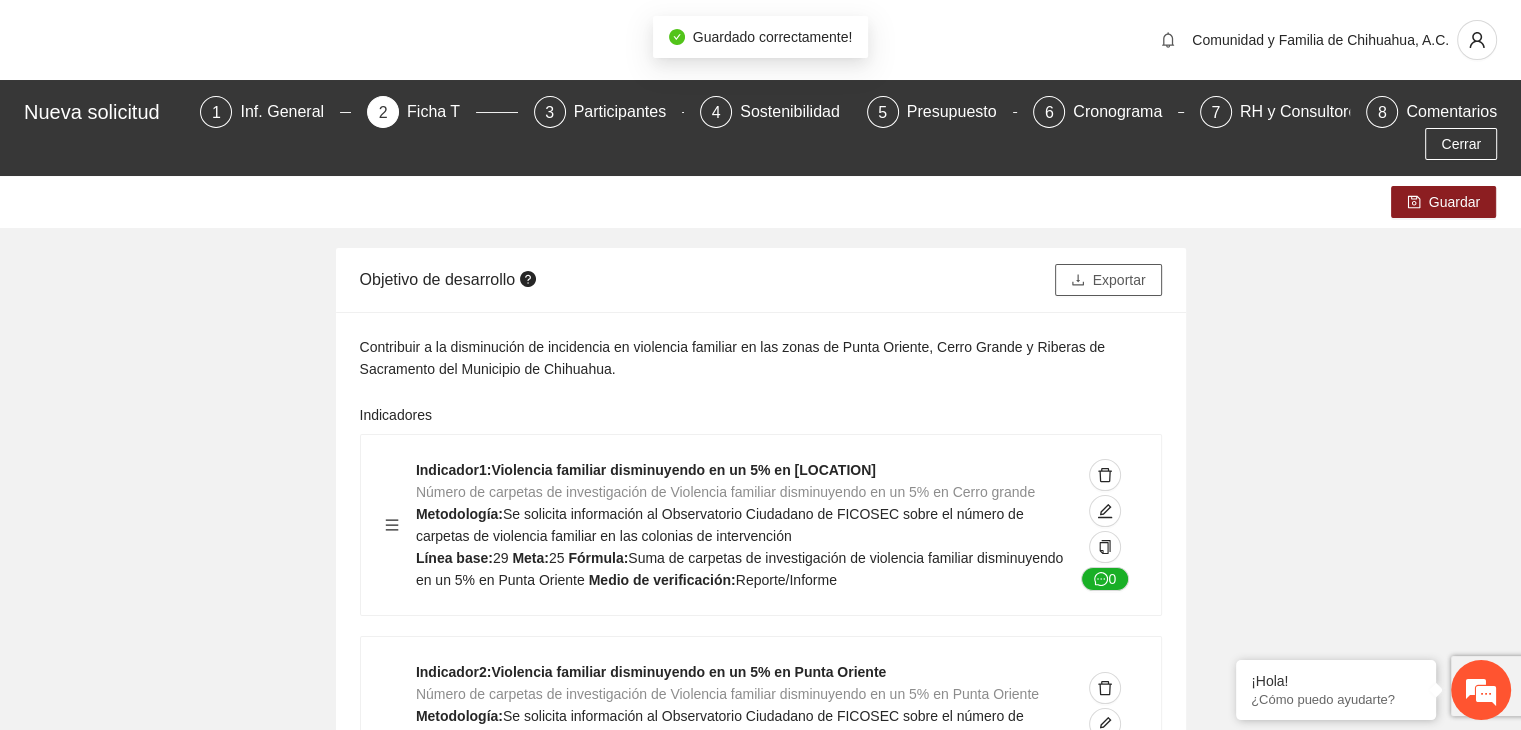 click on "Exportar" at bounding box center (1119, 280) 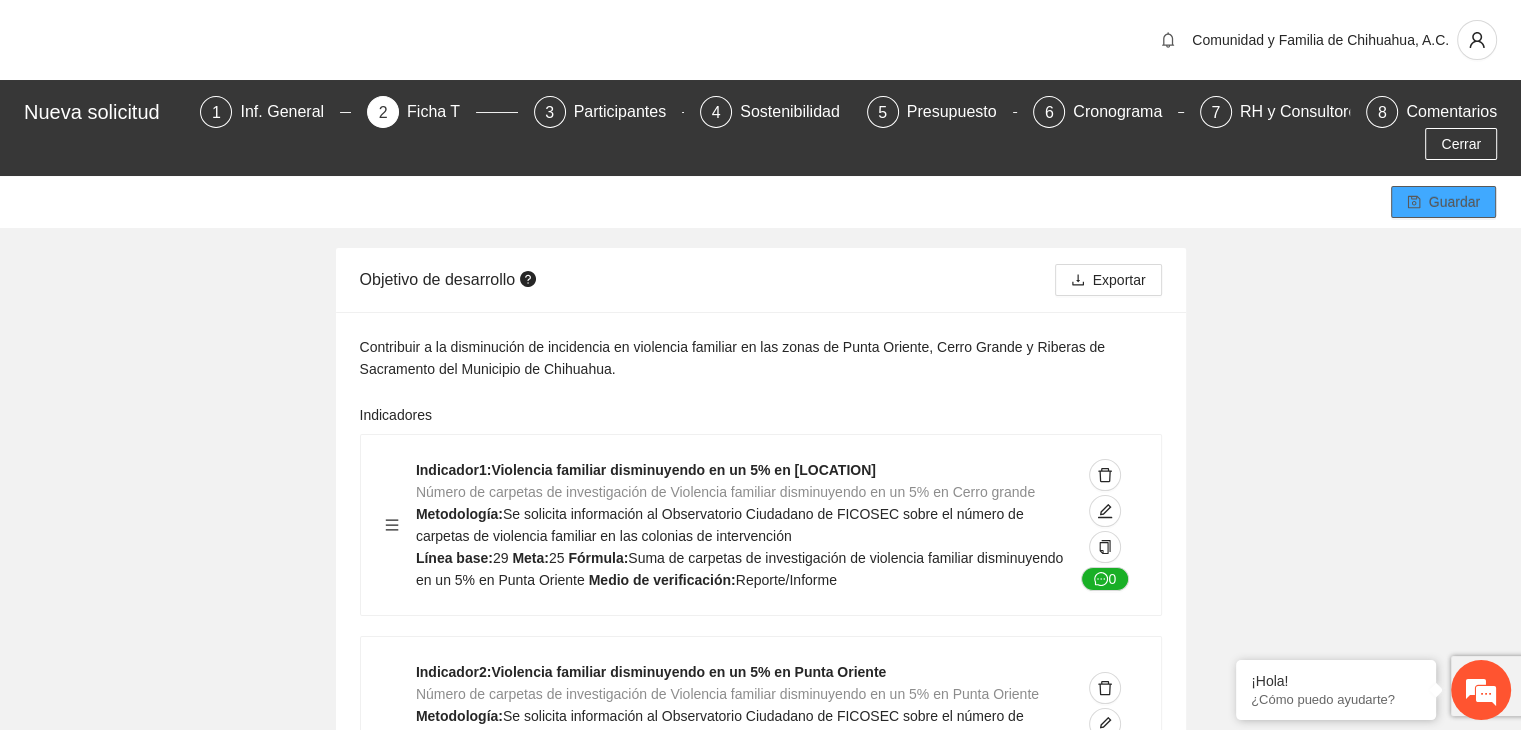 click on "Guardar" at bounding box center [1443, 202] 